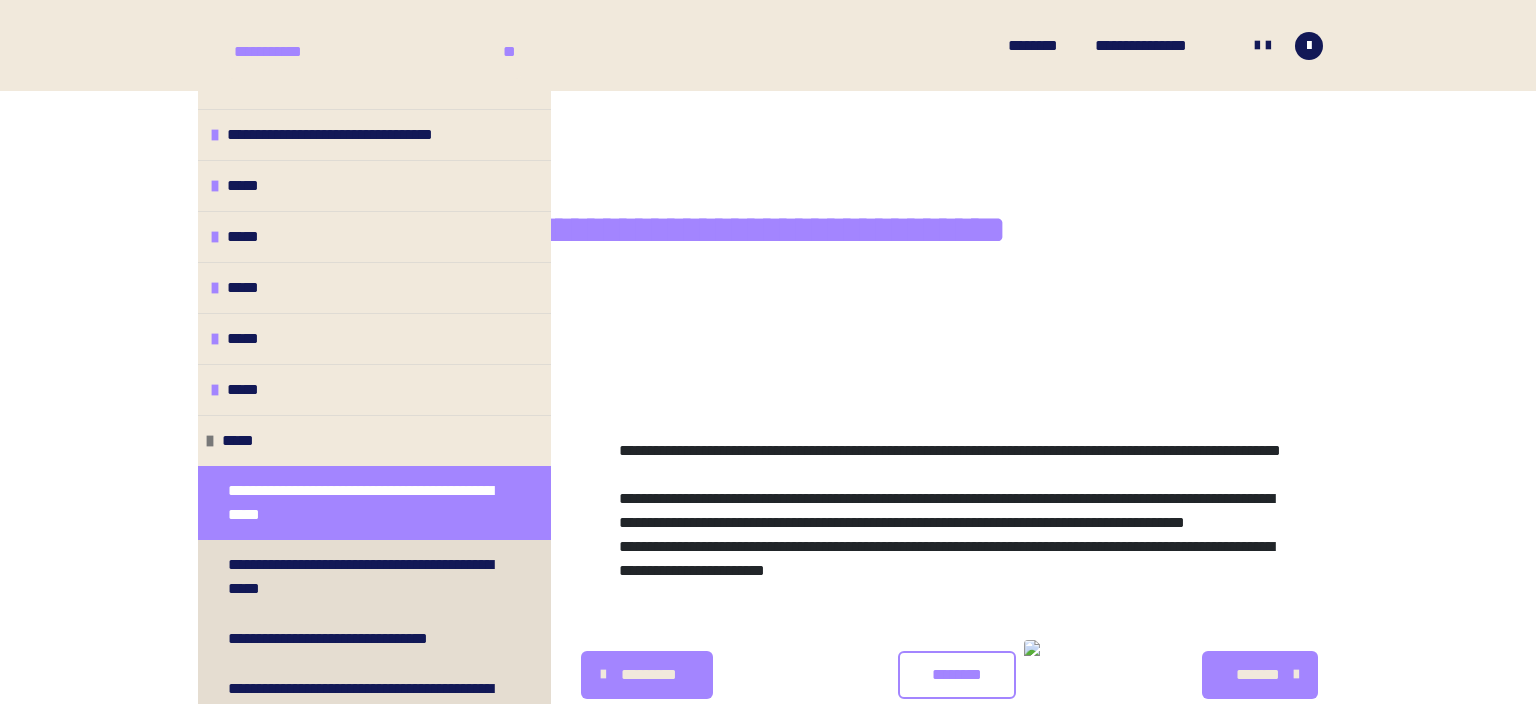 scroll, scrollTop: 361, scrollLeft: 0, axis: vertical 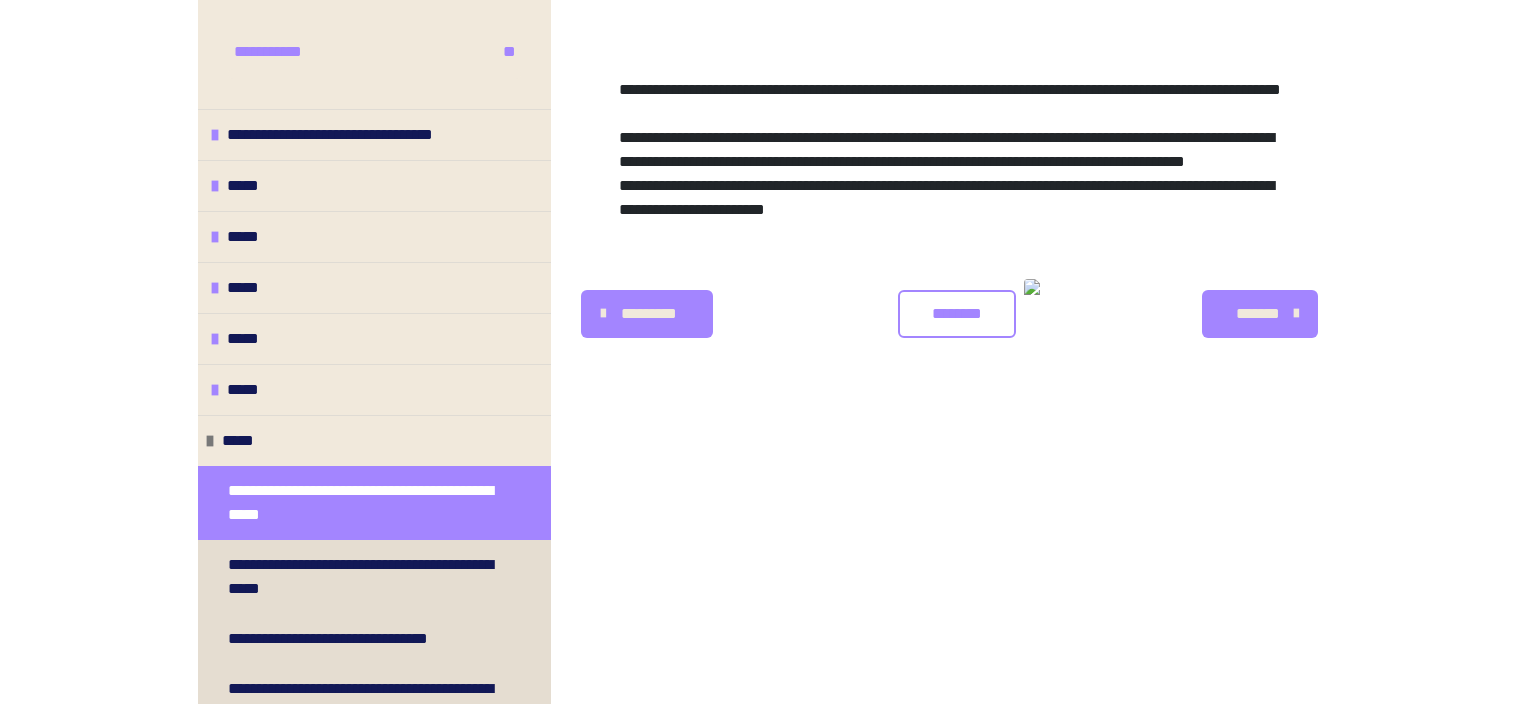 click on "**********" at bounding box center (959, 392) 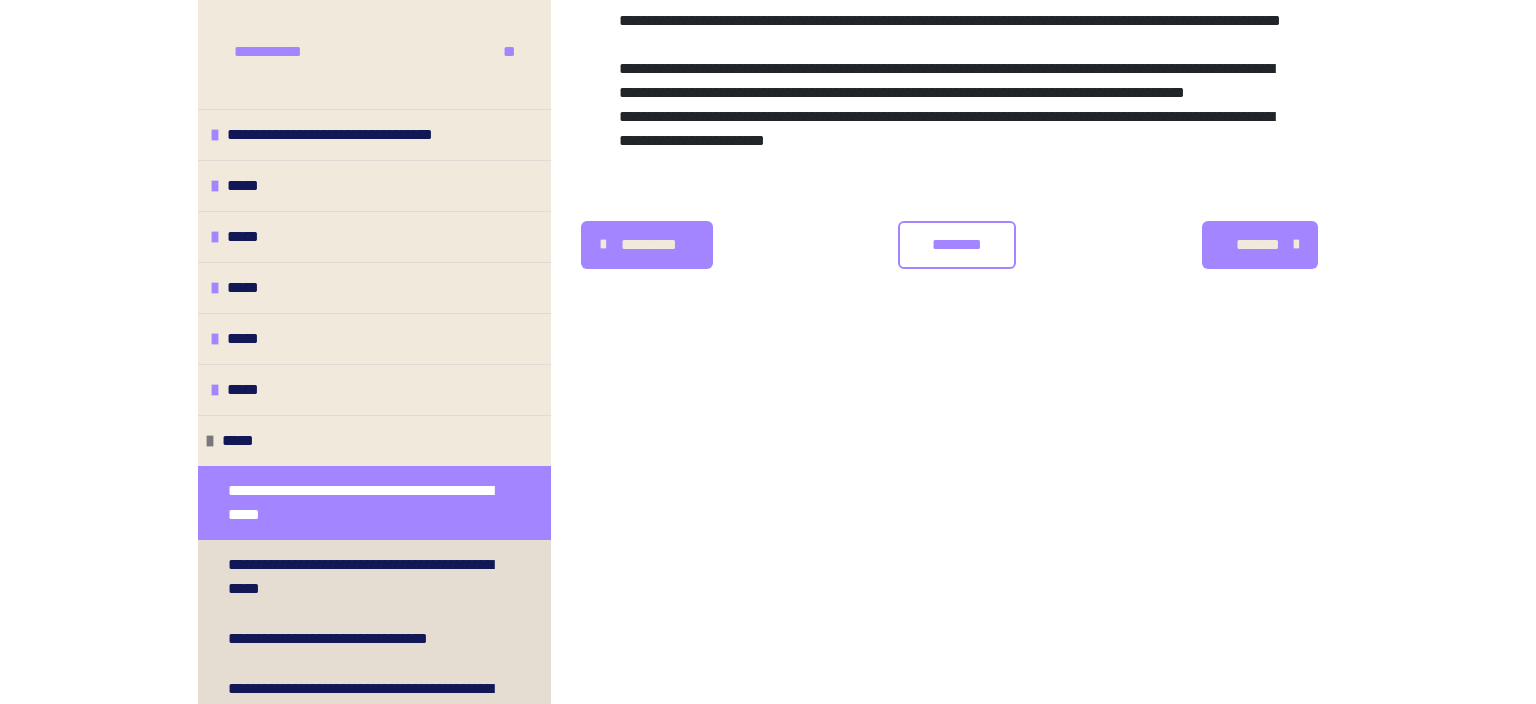 scroll, scrollTop: 431, scrollLeft: 0, axis: vertical 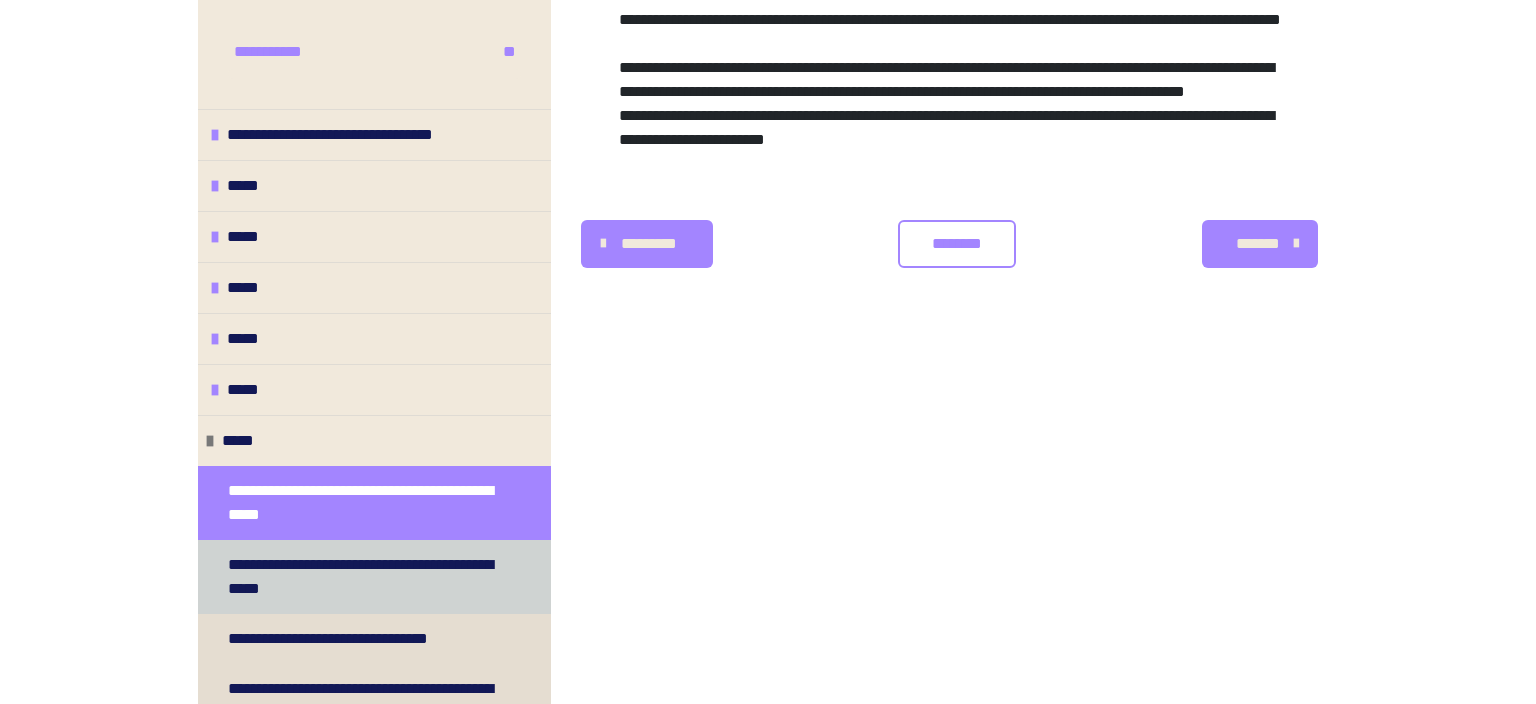 click on "**********" at bounding box center [366, 577] 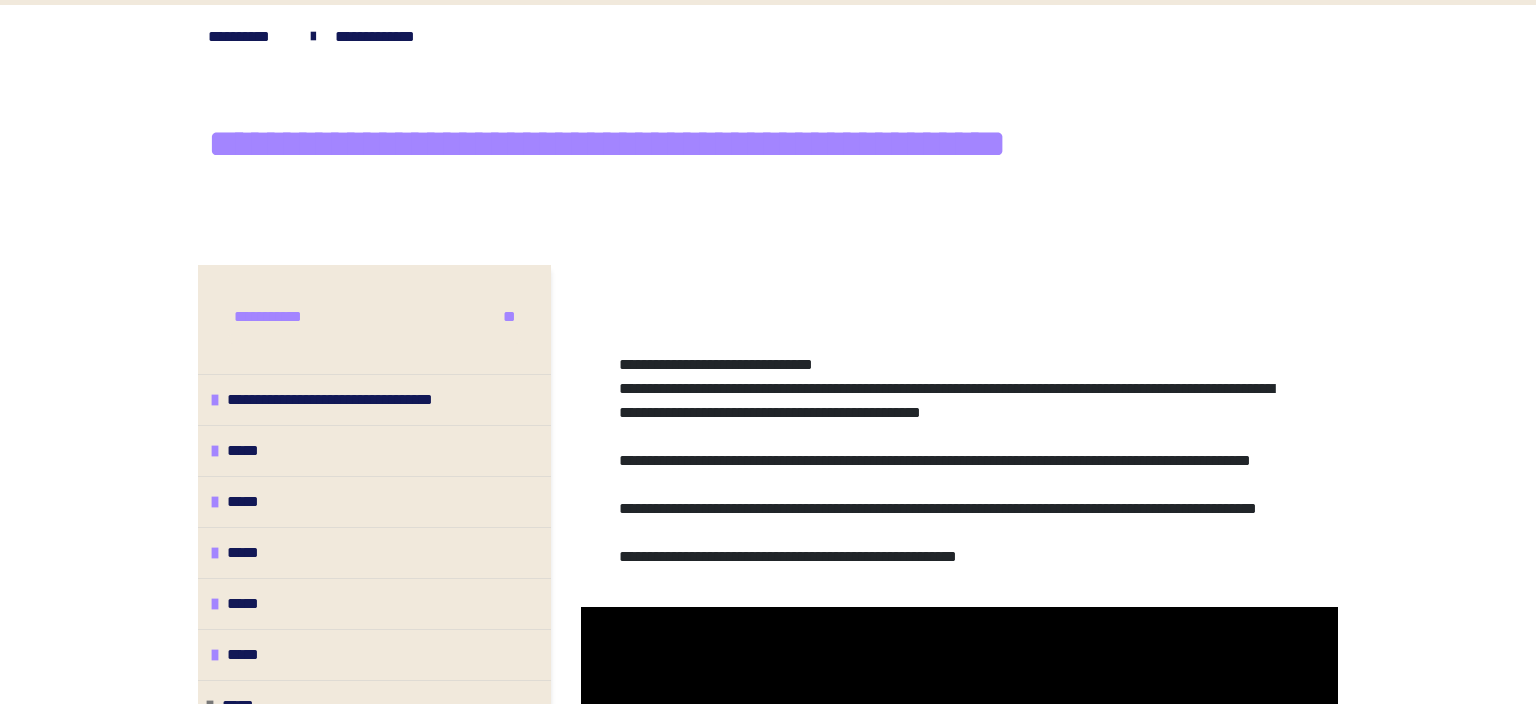 scroll, scrollTop: 0, scrollLeft: 0, axis: both 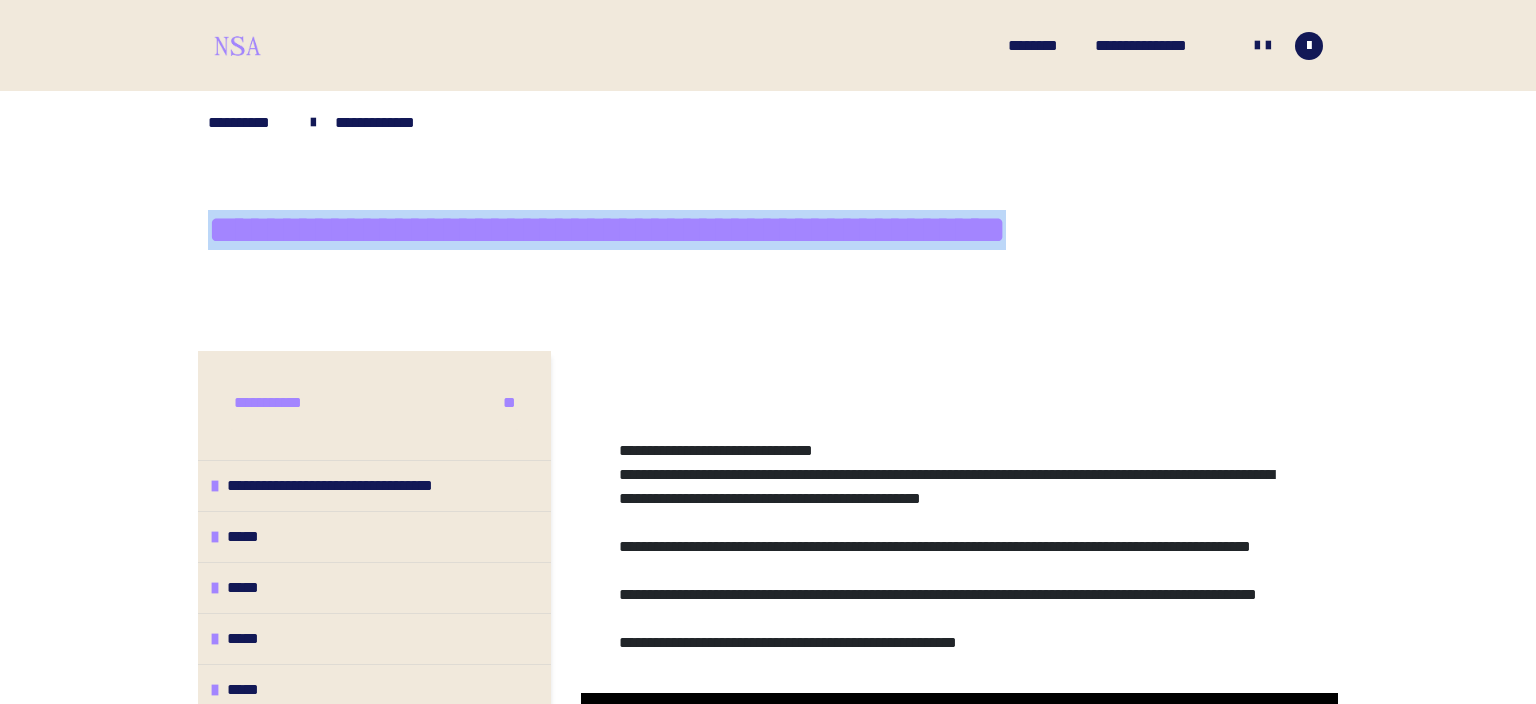 drag, startPoint x: 212, startPoint y: 221, endPoint x: 1174, endPoint y: 222, distance: 962.00055 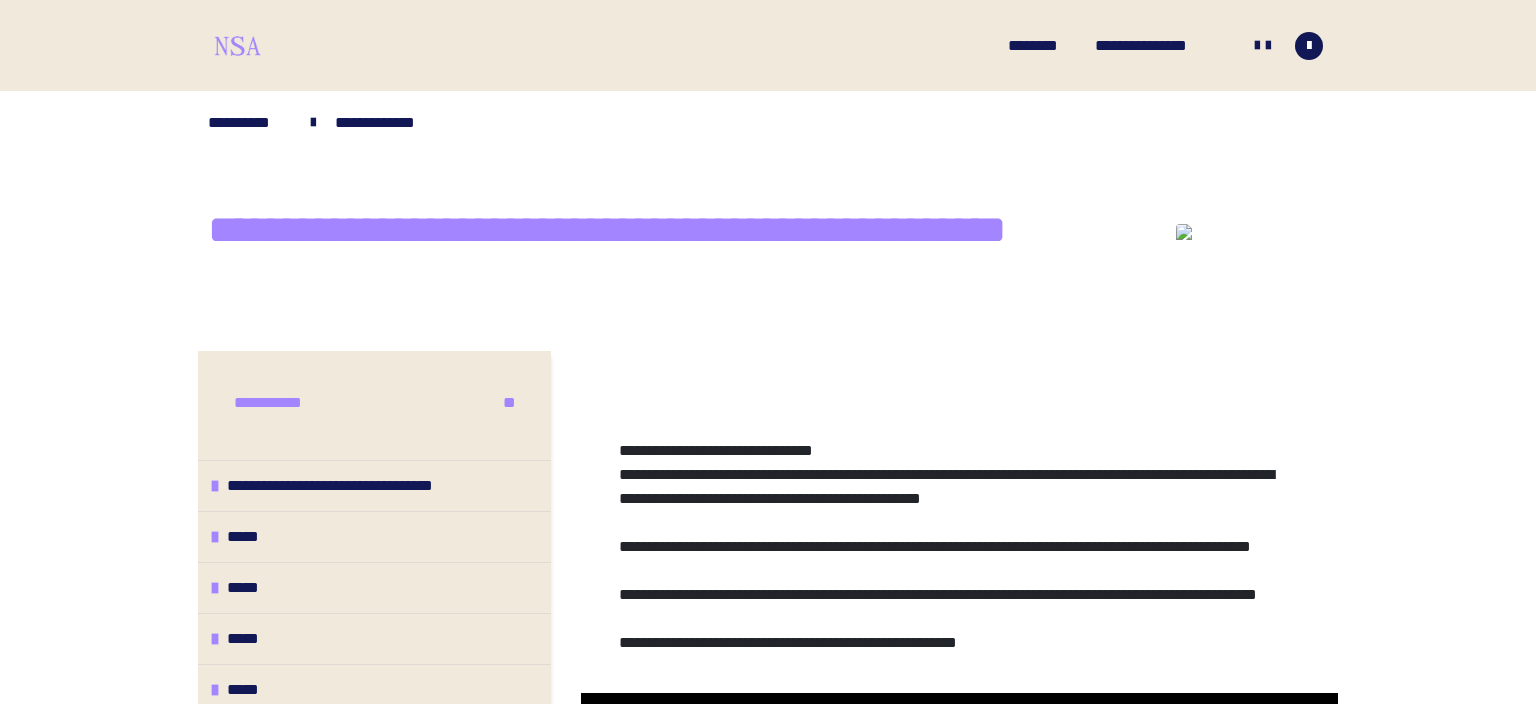 click on "**********" at bounding box center (768, 1405) 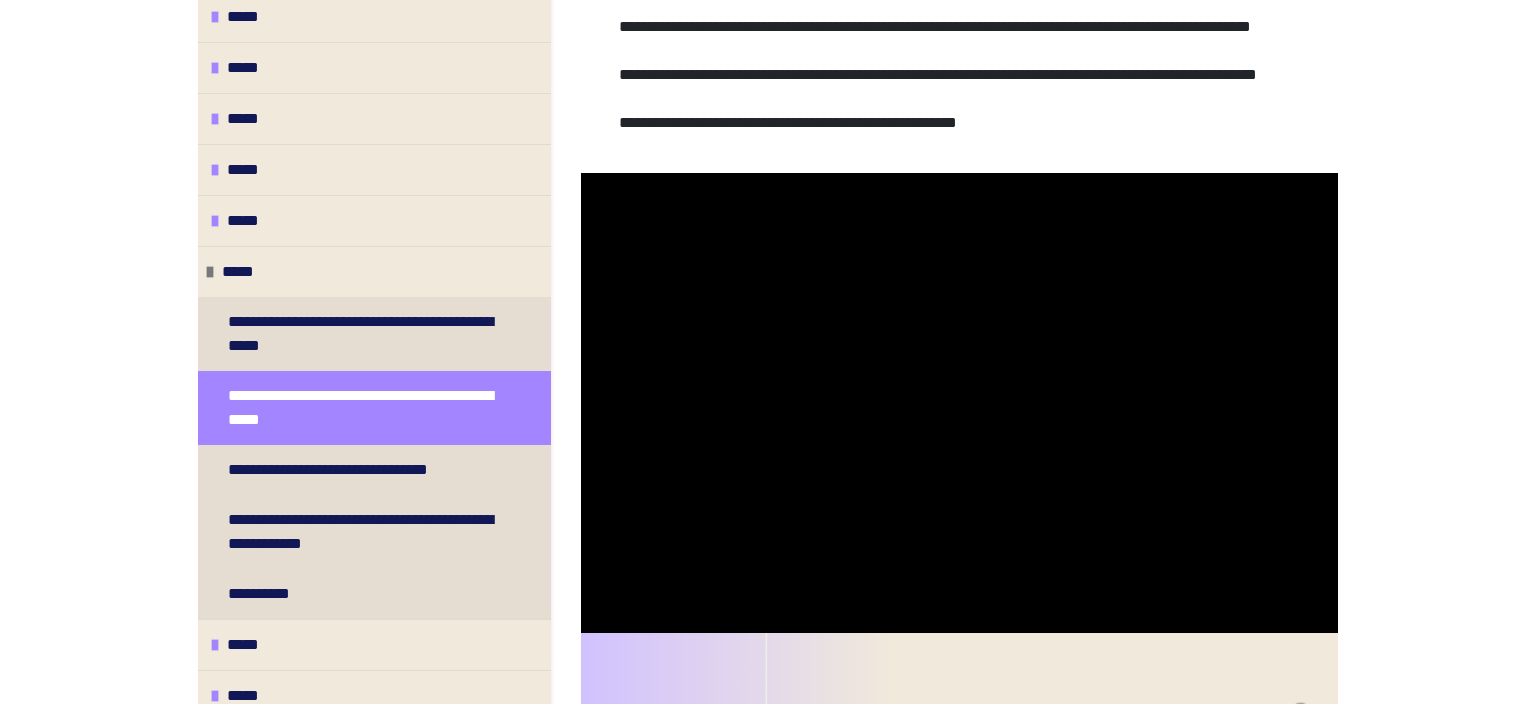 scroll, scrollTop: 633, scrollLeft: 0, axis: vertical 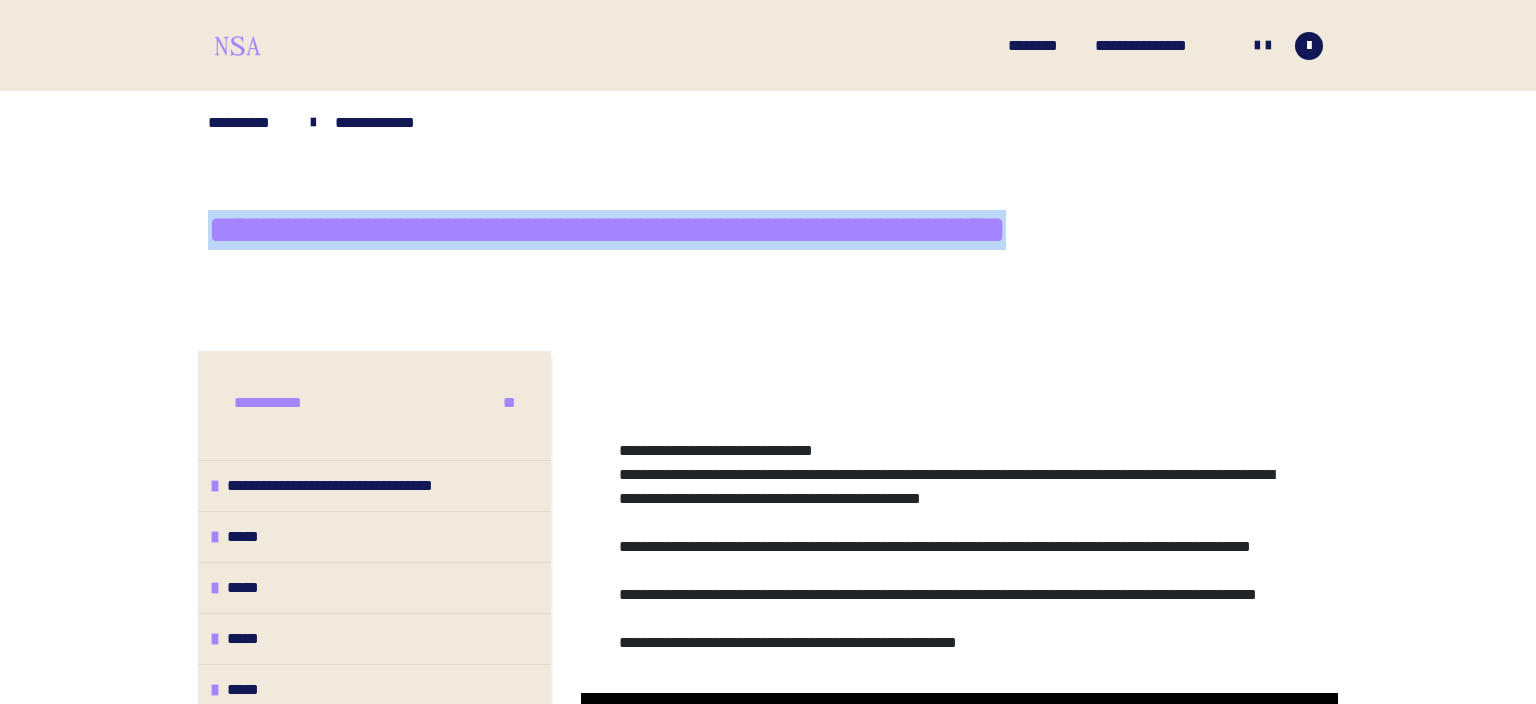 drag, startPoint x: 199, startPoint y: 223, endPoint x: 1199, endPoint y: 246, distance: 1000.26447 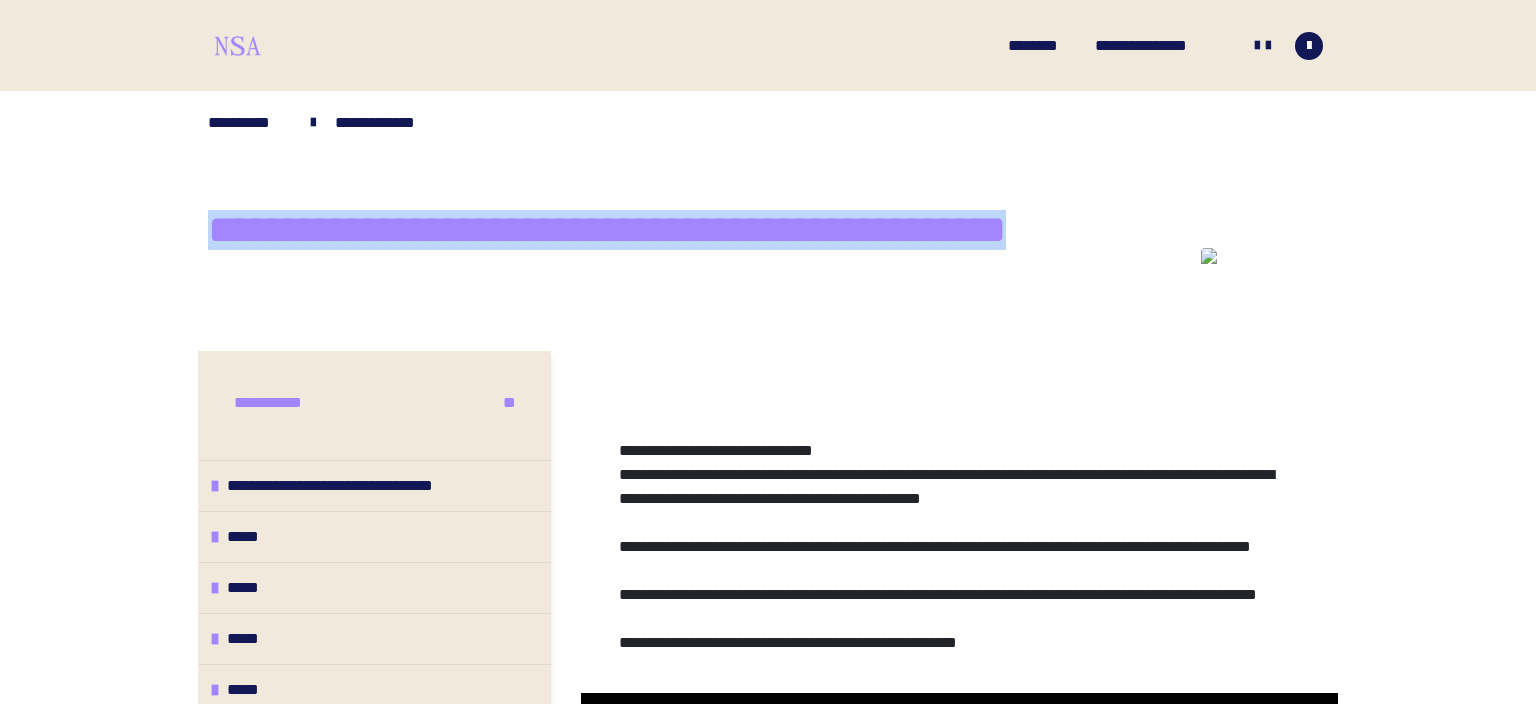 copy on "**********" 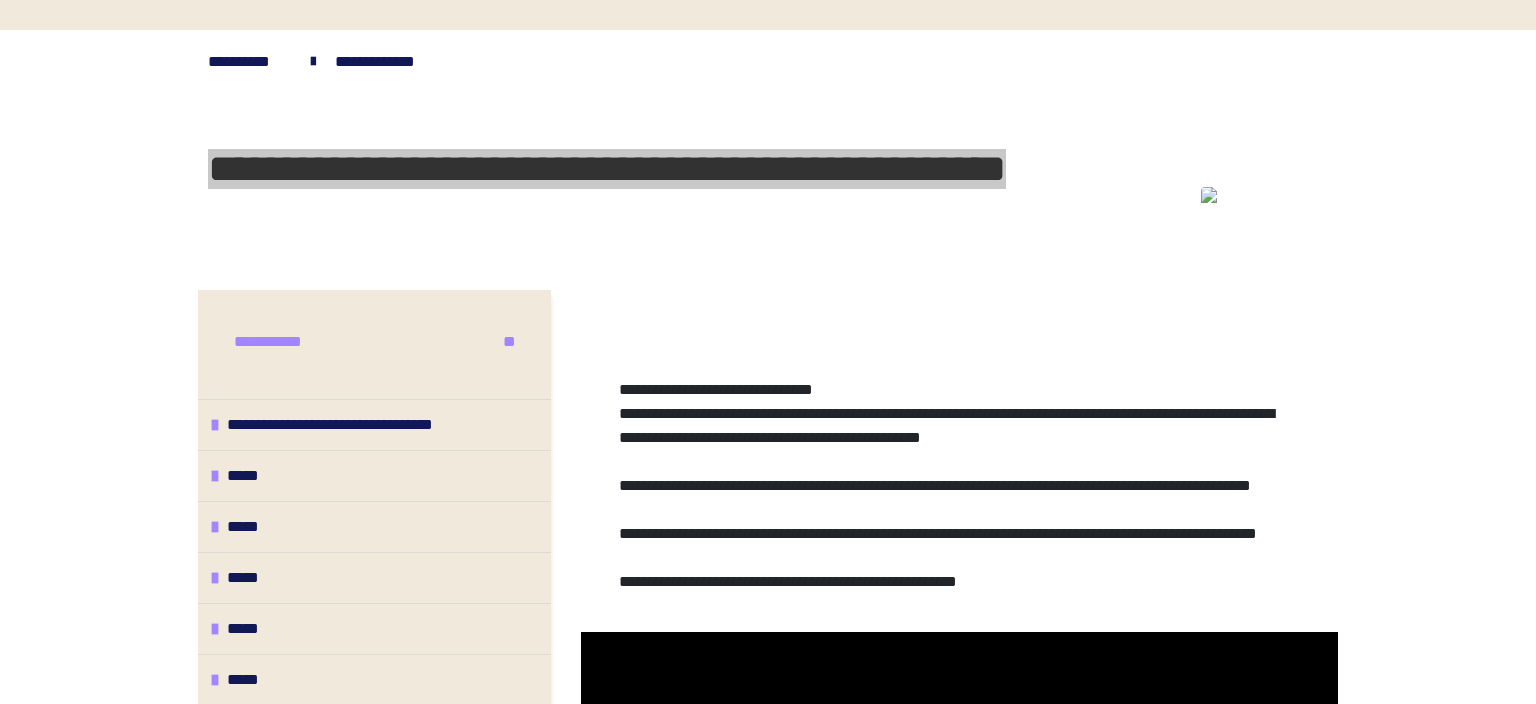 scroll, scrollTop: 211, scrollLeft: 0, axis: vertical 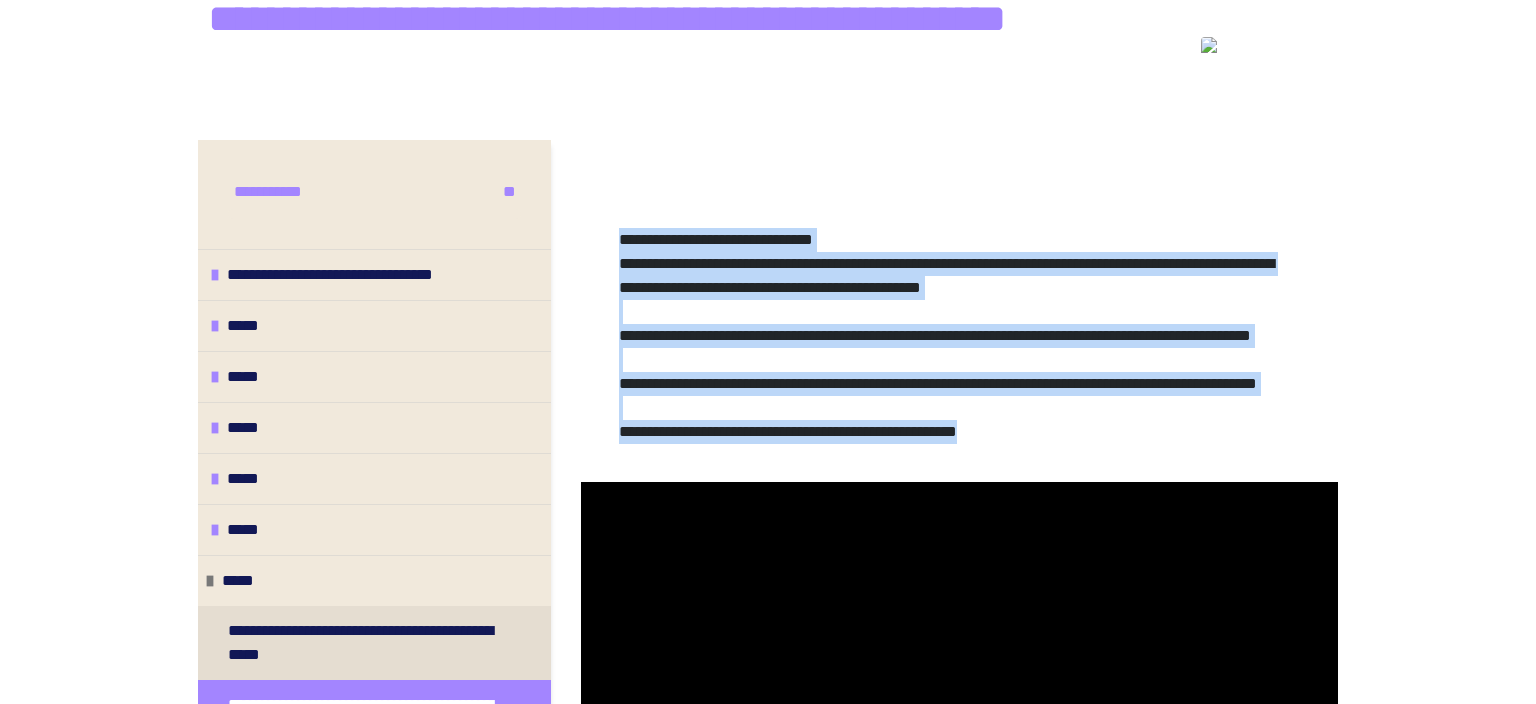 drag, startPoint x: 621, startPoint y: 236, endPoint x: 1218, endPoint y: 494, distance: 650.3638 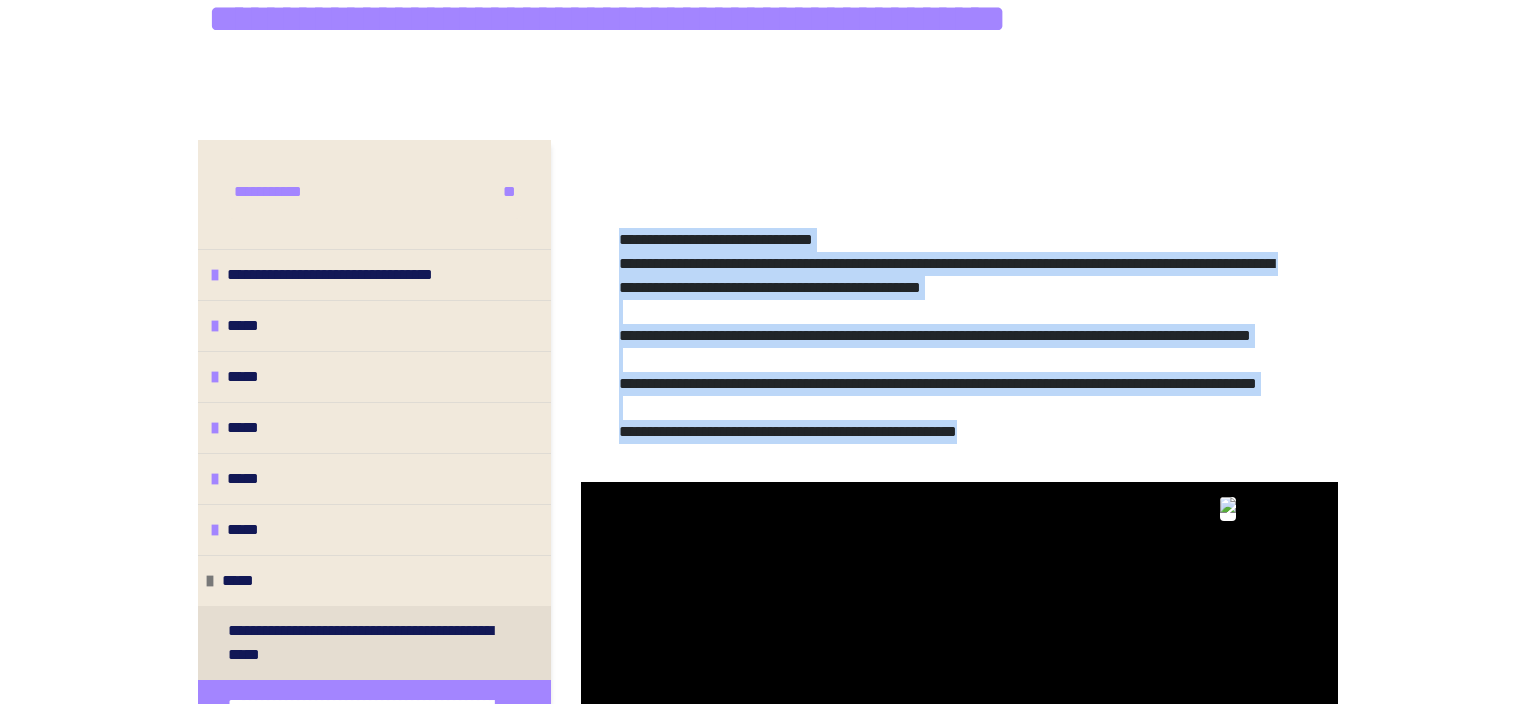 copy on "**********" 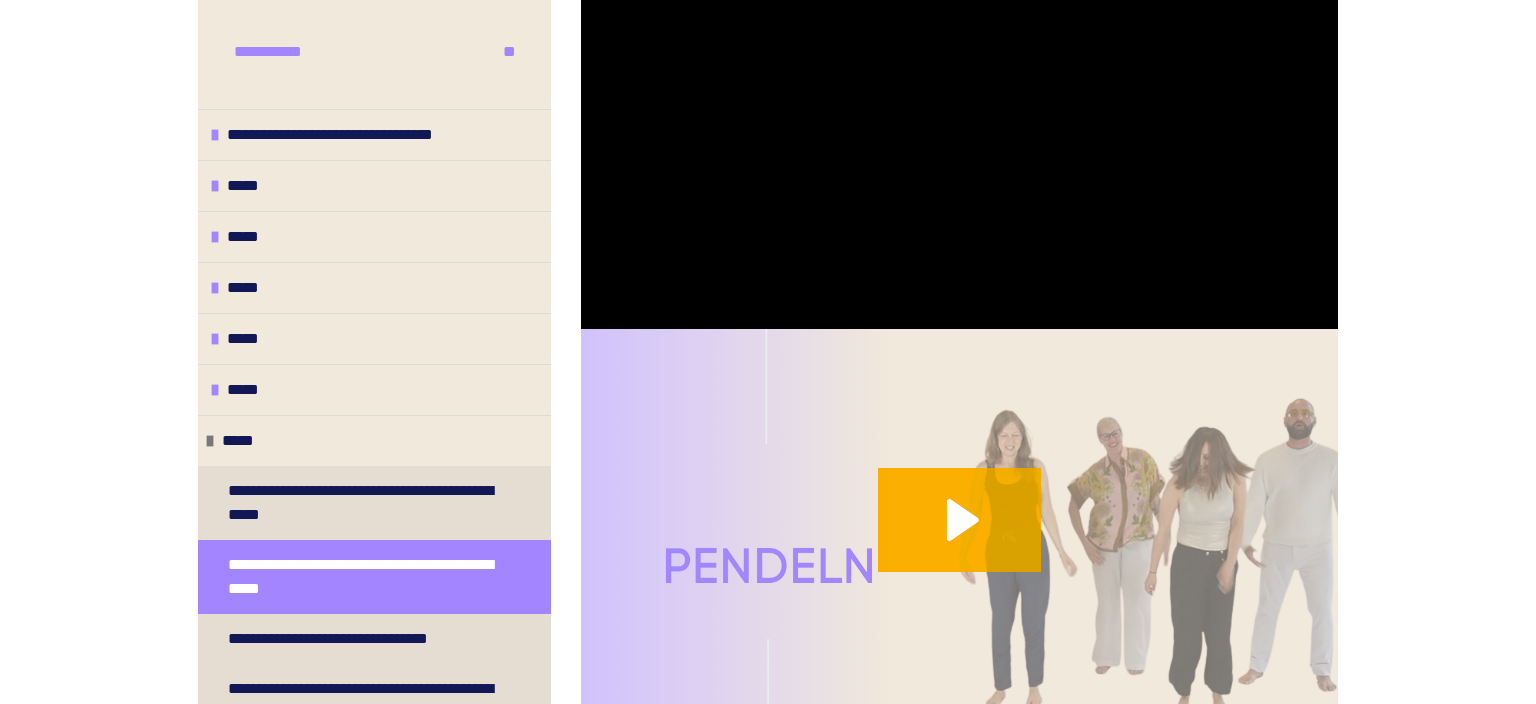 scroll, scrollTop: 844, scrollLeft: 0, axis: vertical 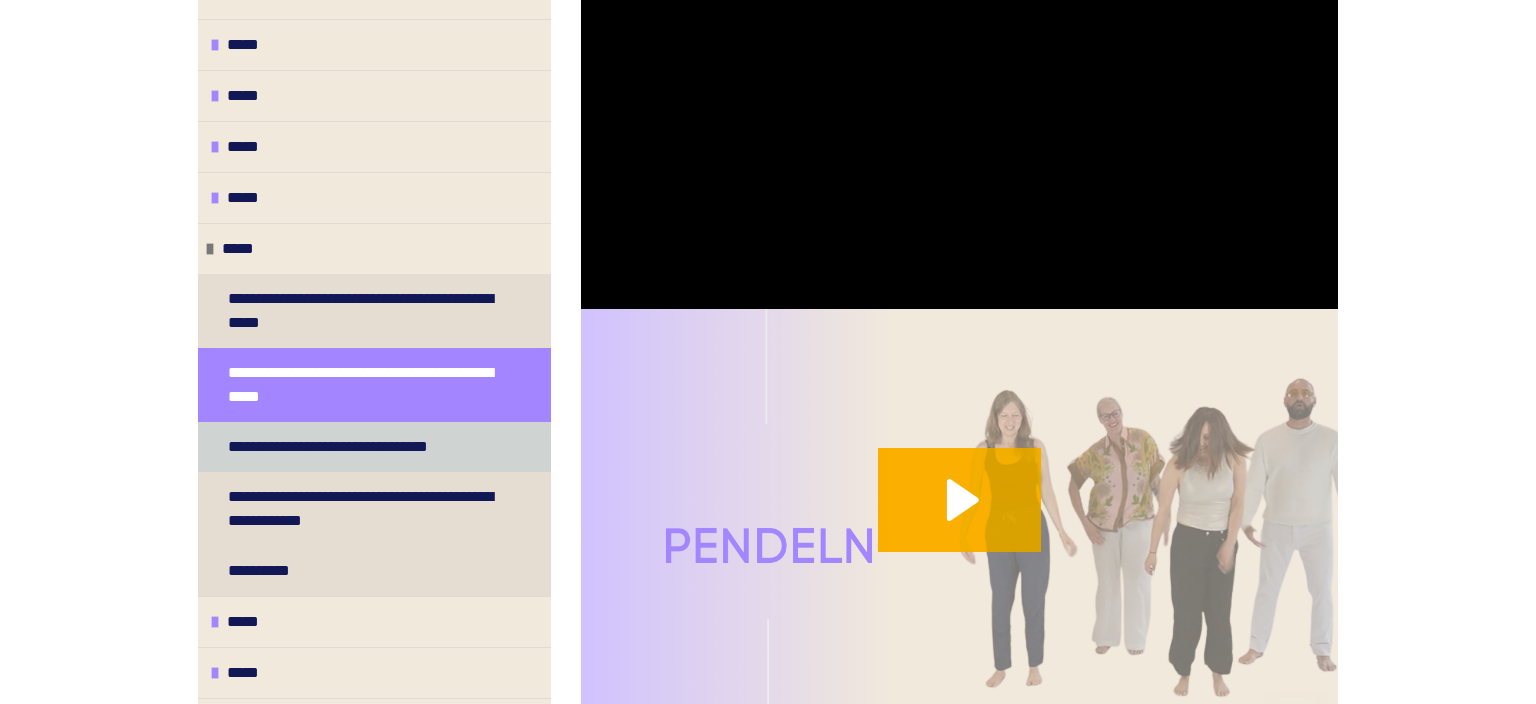 click on "**********" at bounding box center [363, 447] 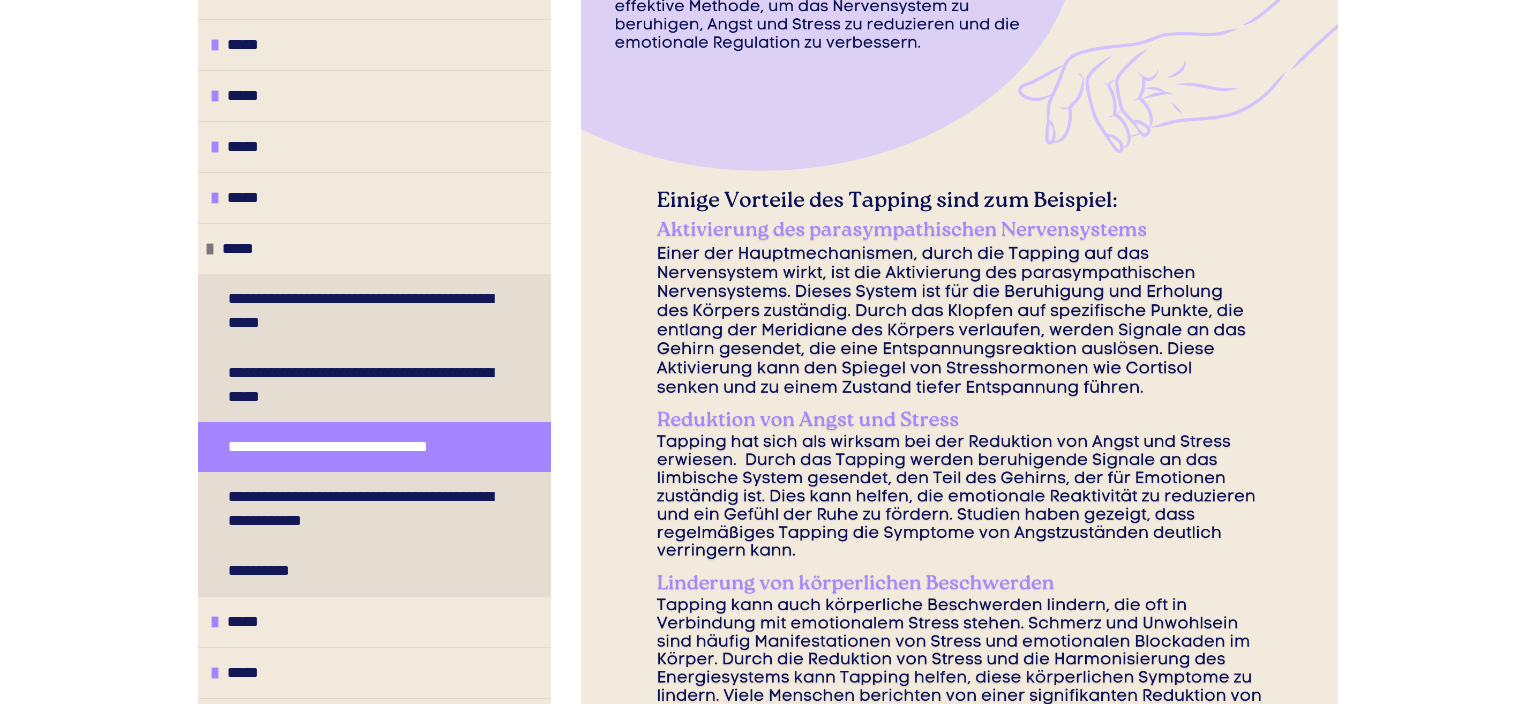 scroll, scrollTop: 905, scrollLeft: 0, axis: vertical 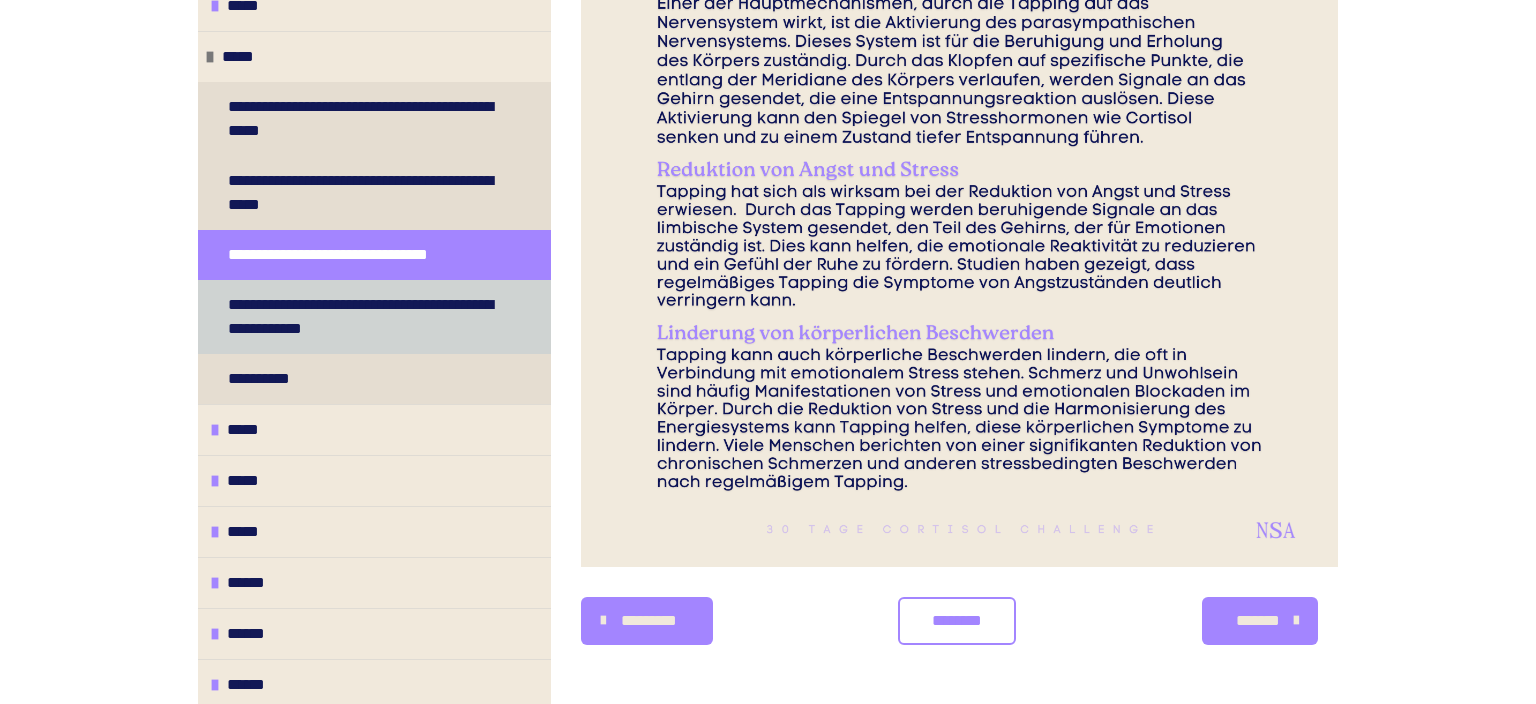 click on "**********" at bounding box center [366, 317] 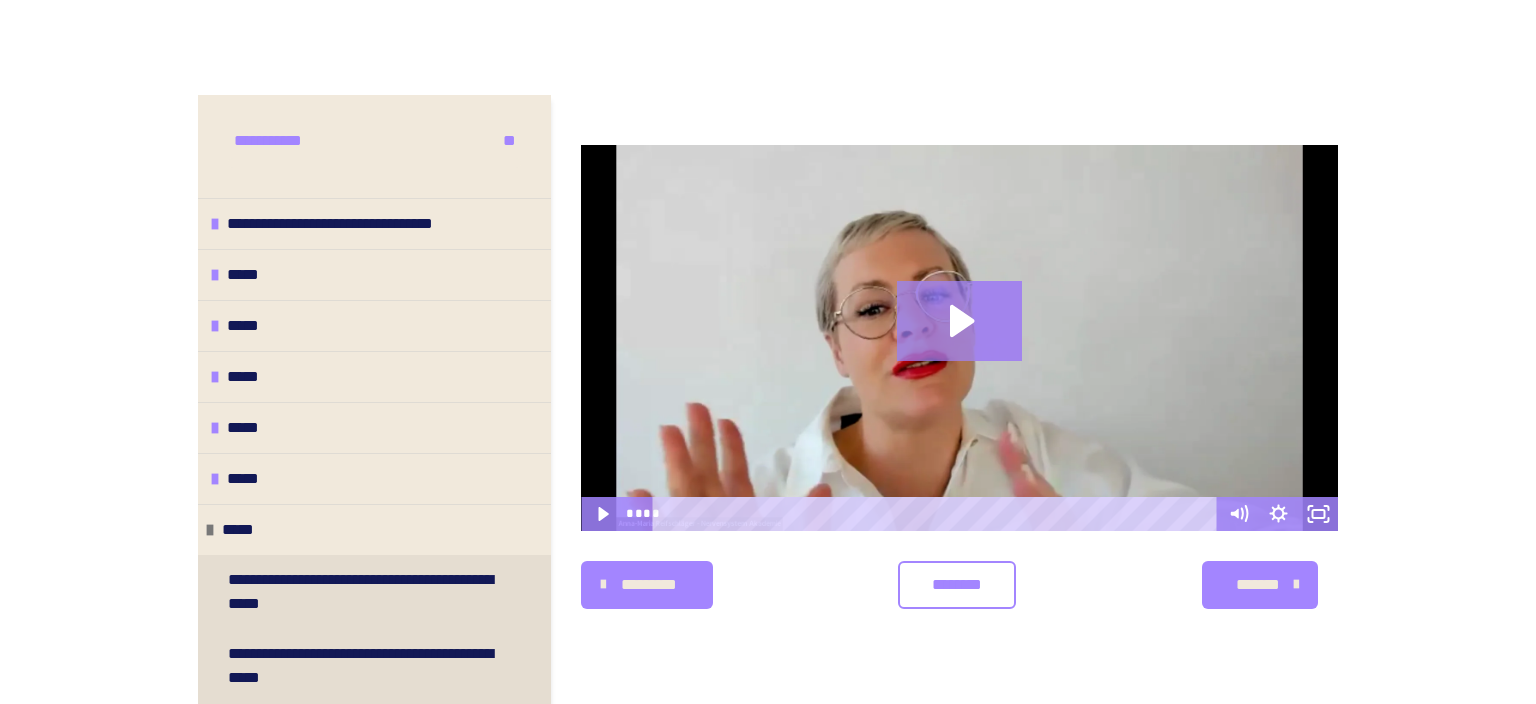 scroll, scrollTop: 255, scrollLeft: 0, axis: vertical 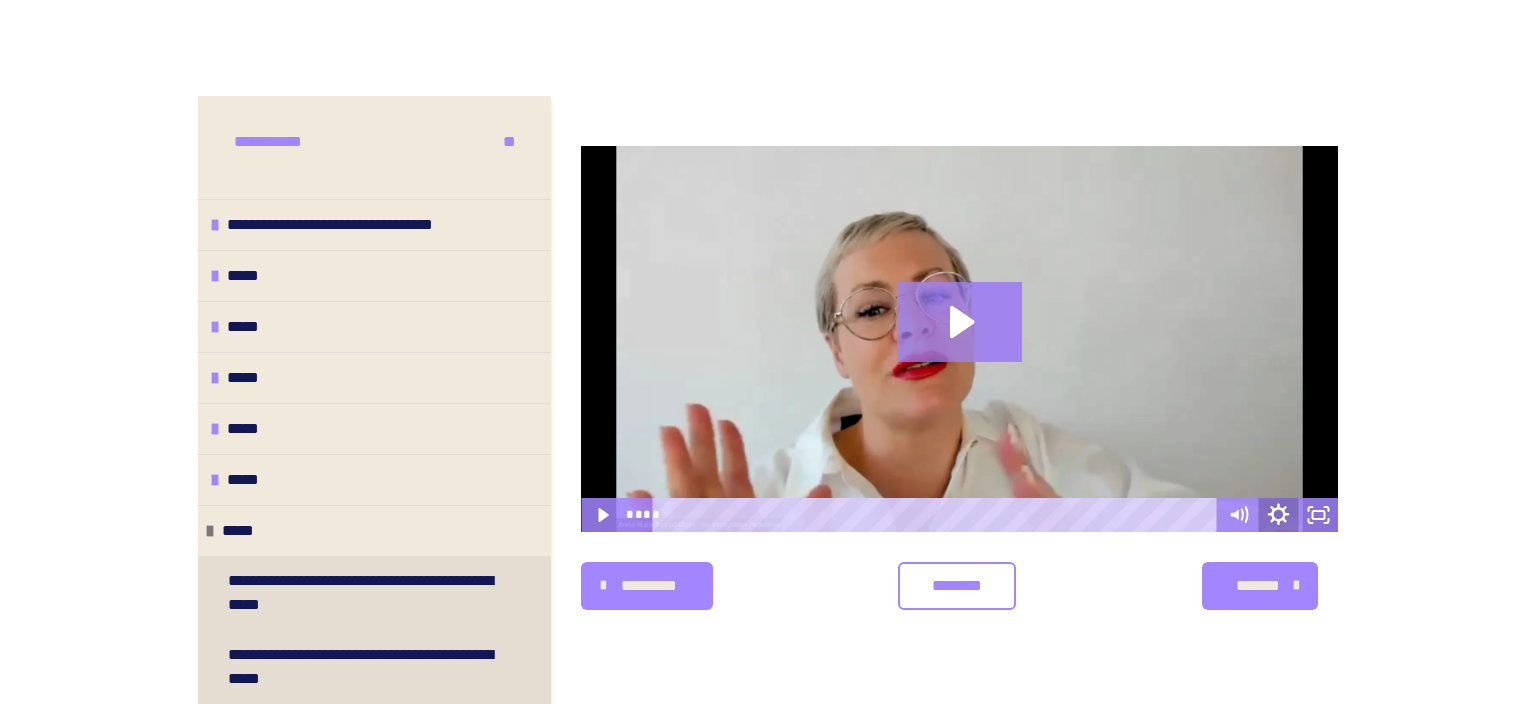 click 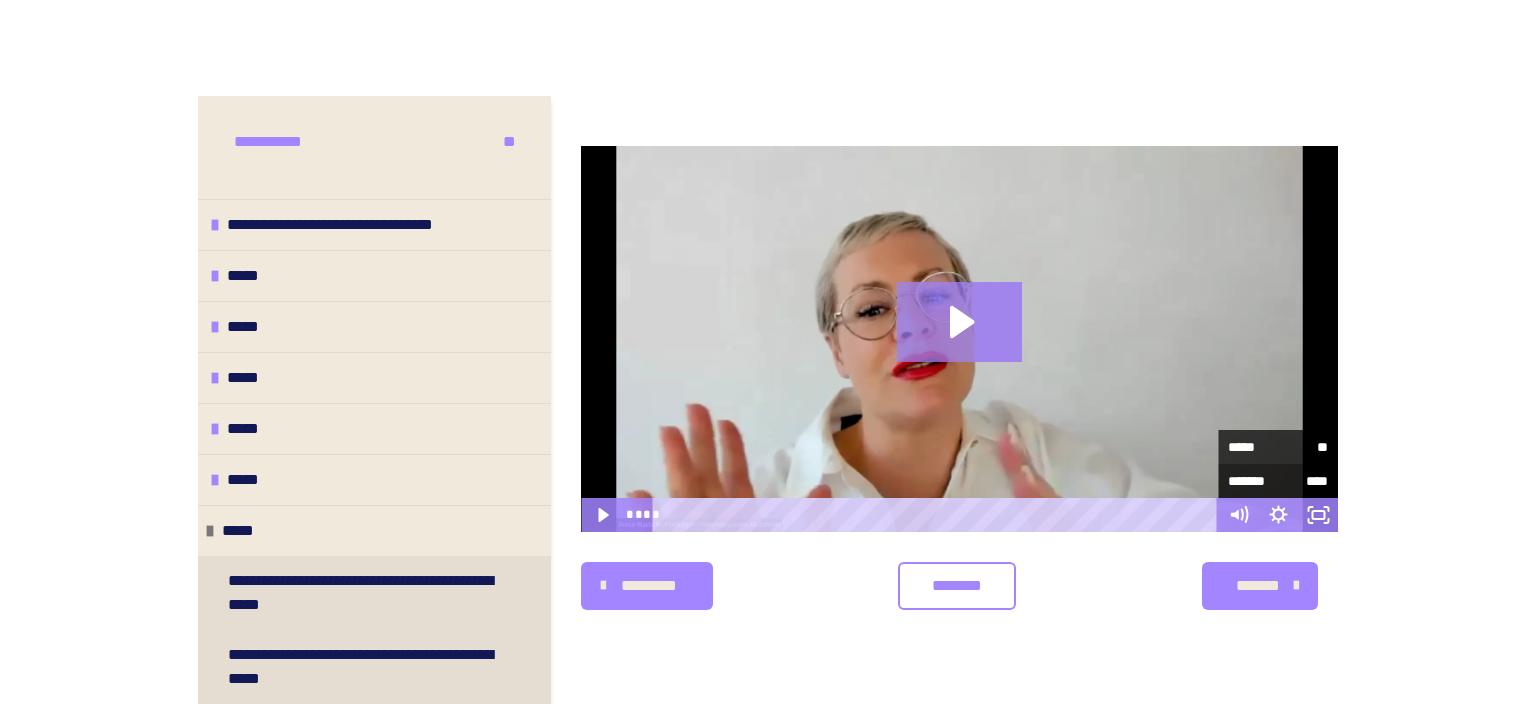 click on "*******" at bounding box center (1253, 481) 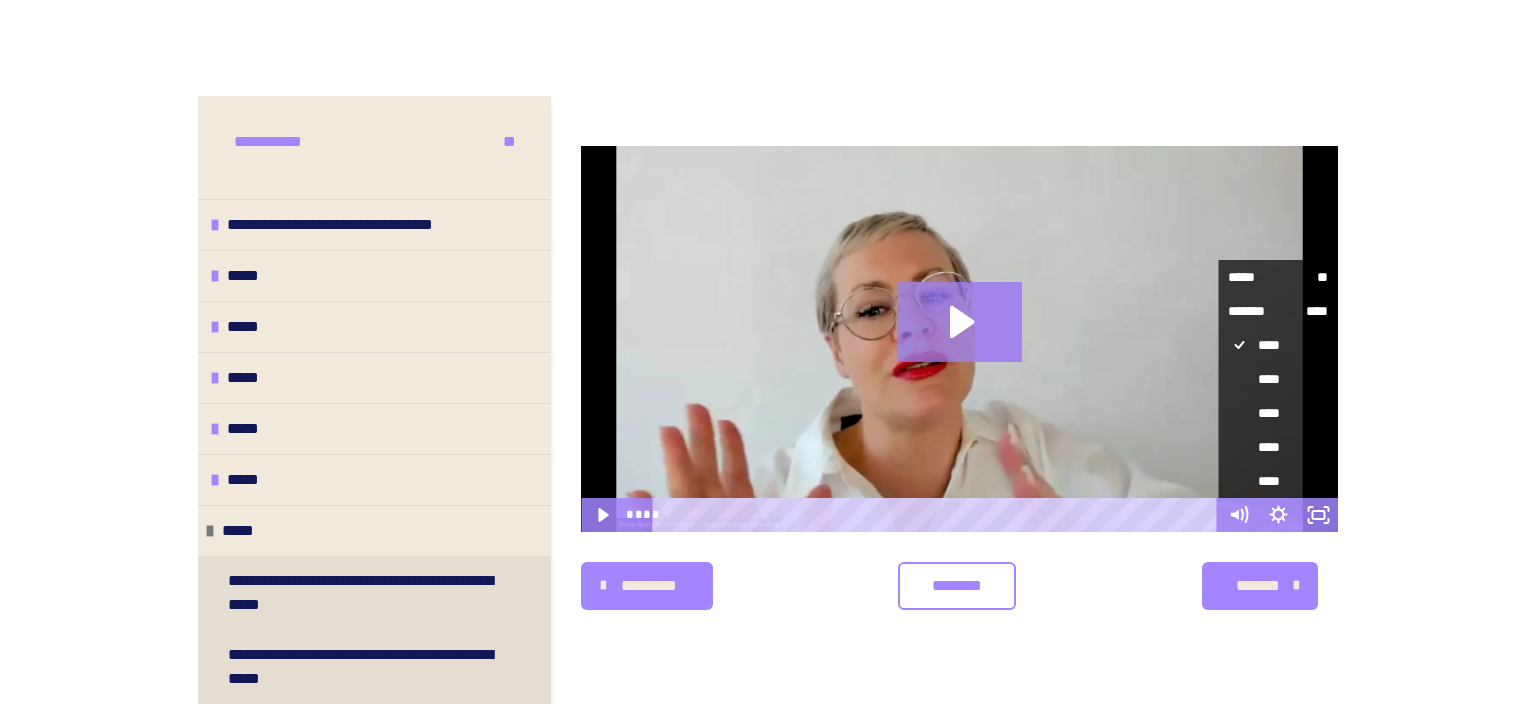 click on "**********" at bounding box center (768, 1007) 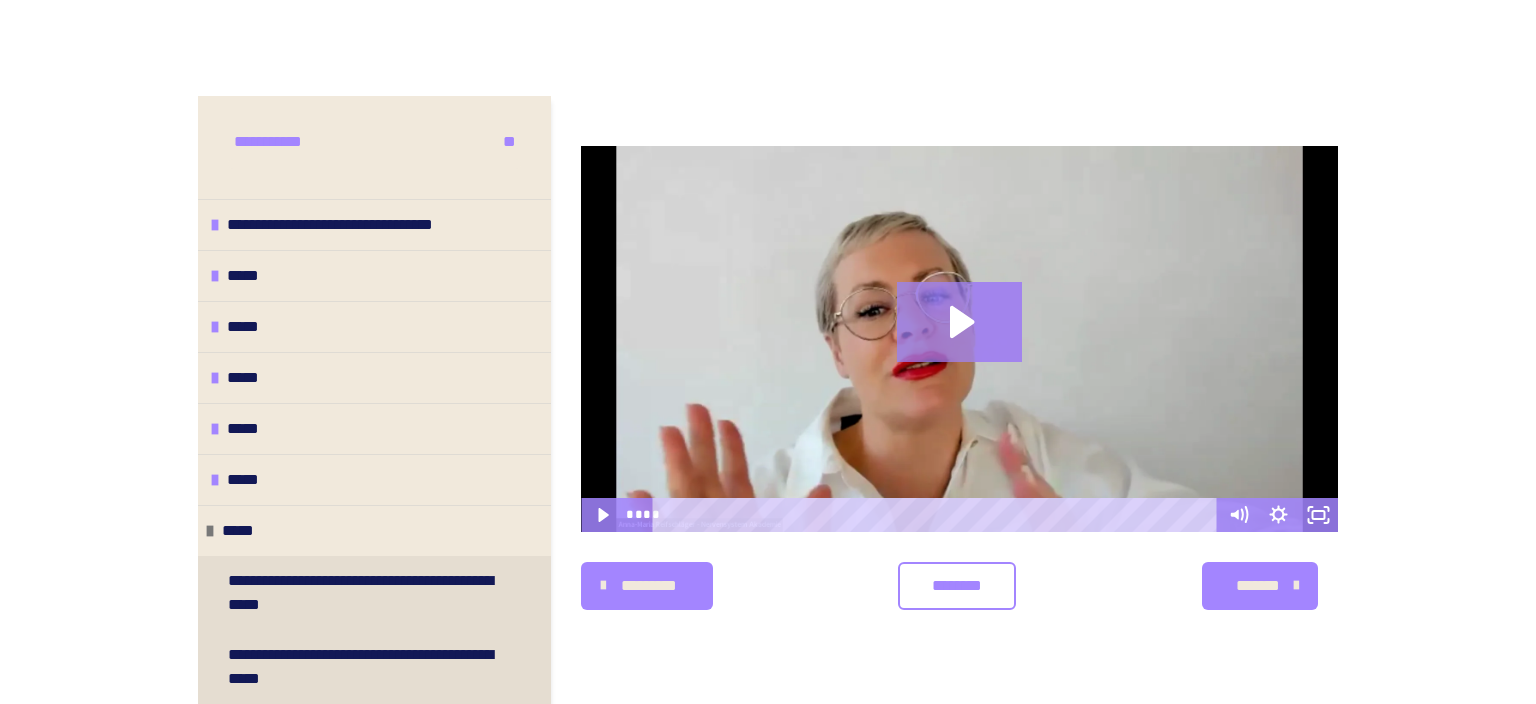 click on "**********" at bounding box center [768, 1007] 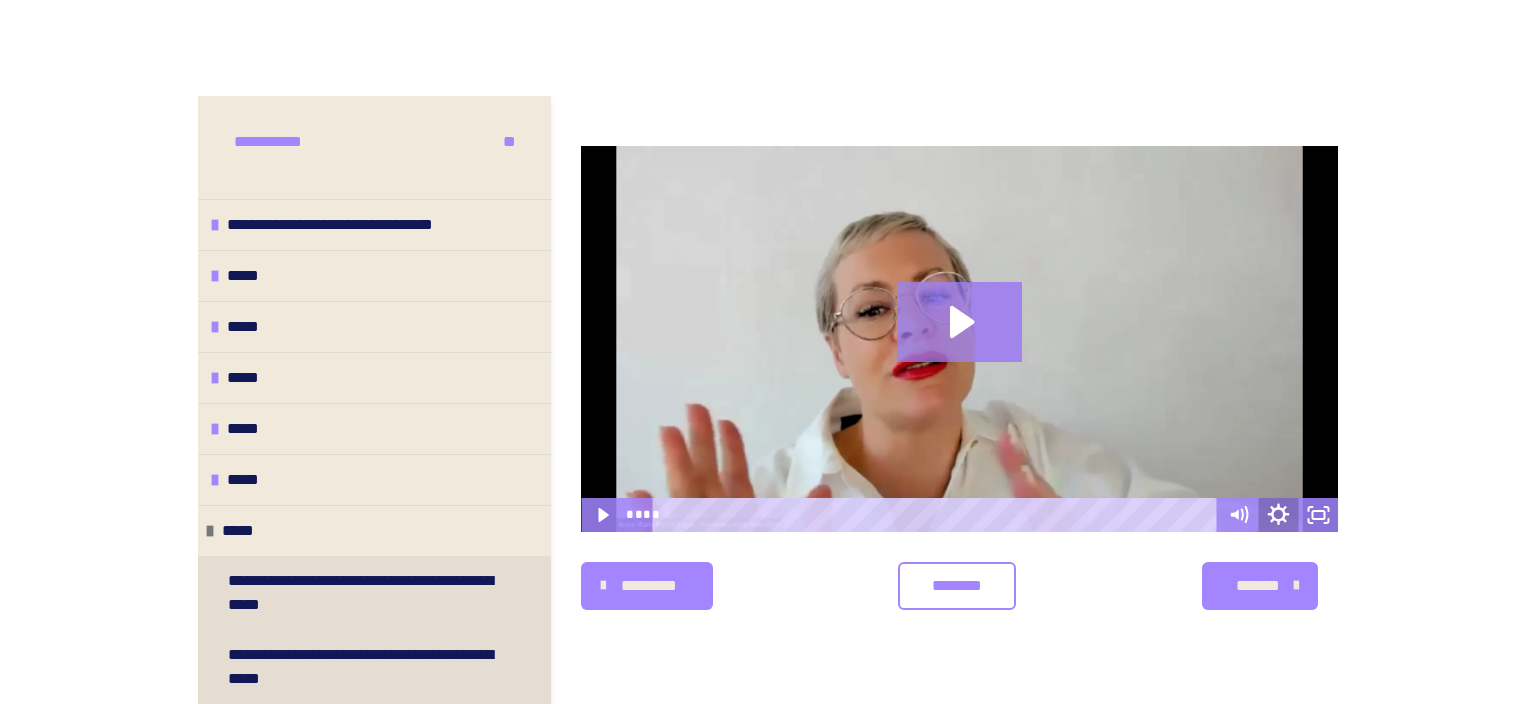 click 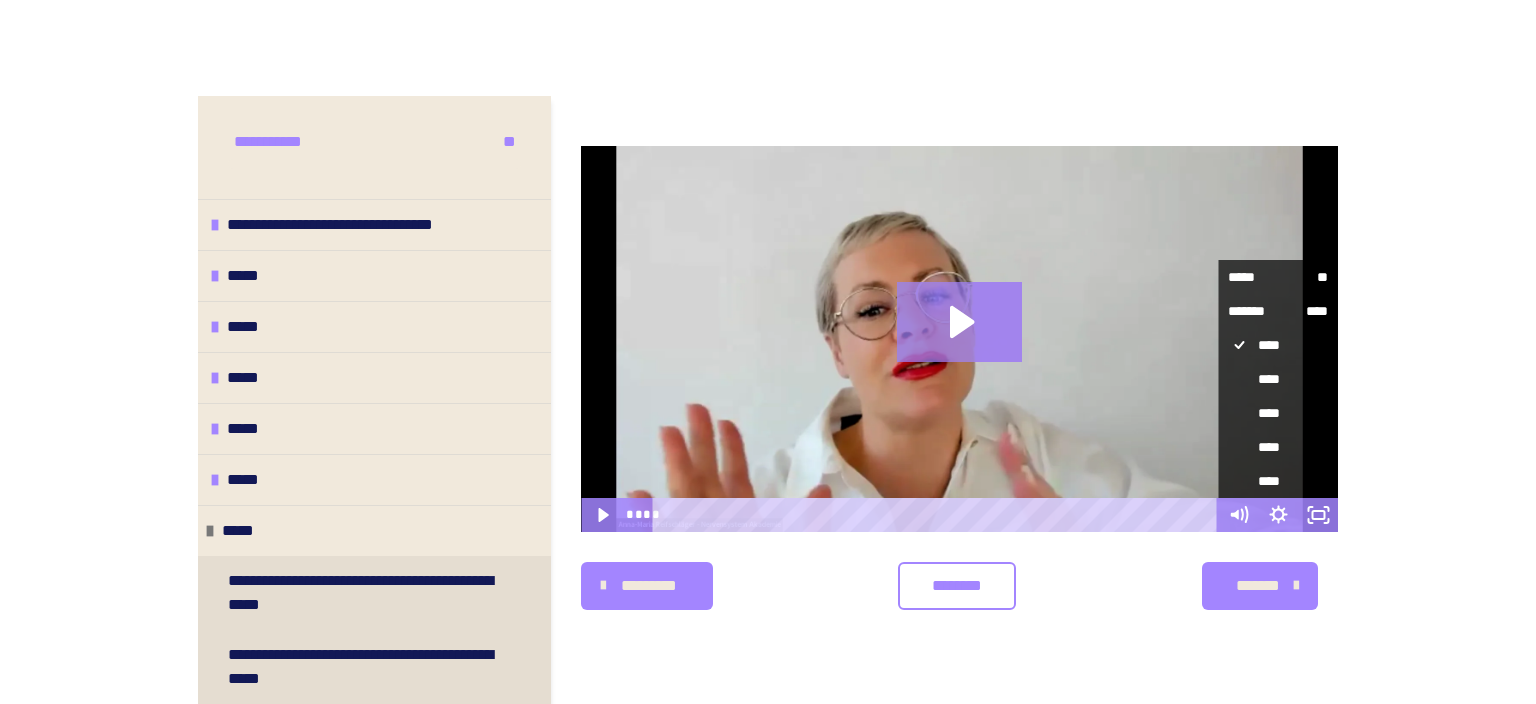 click on "**********" at bounding box center (768, 1007) 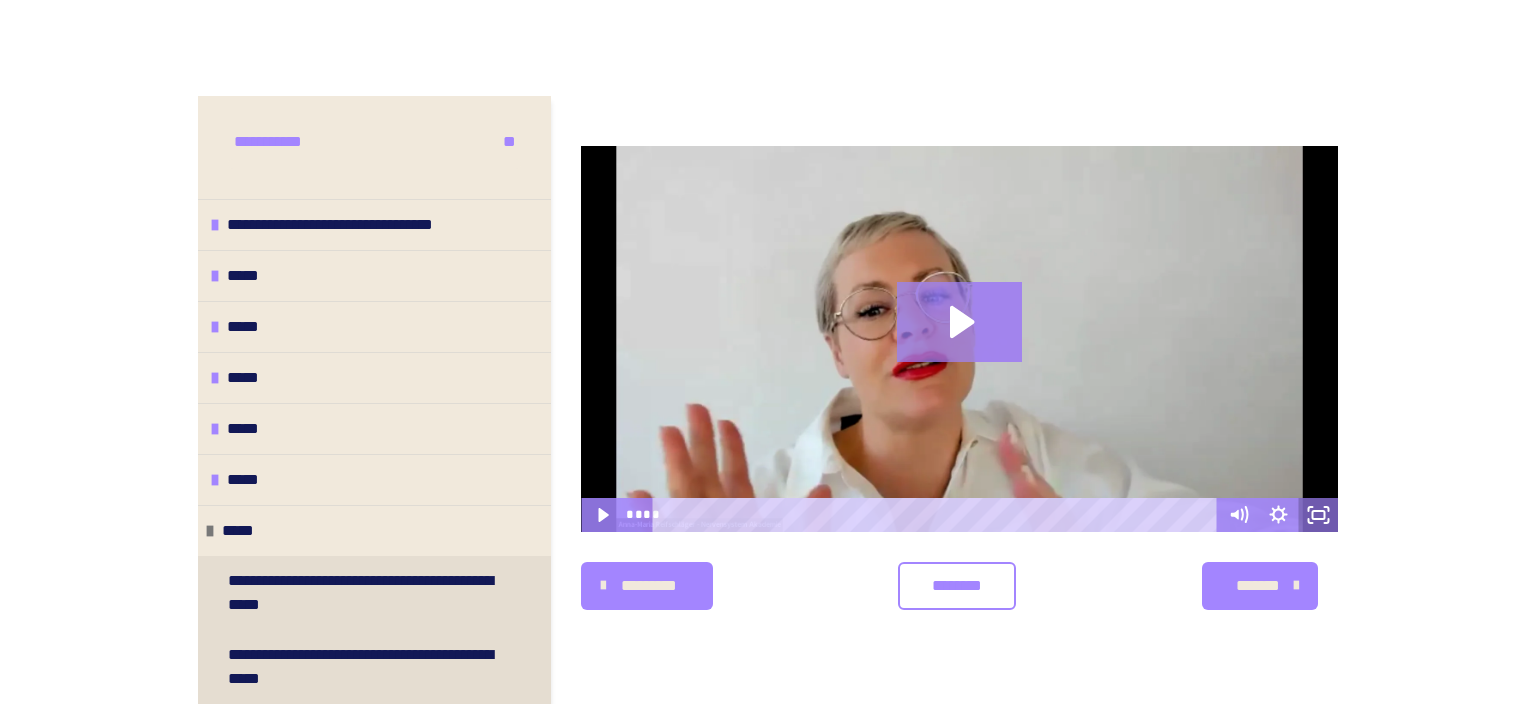 click 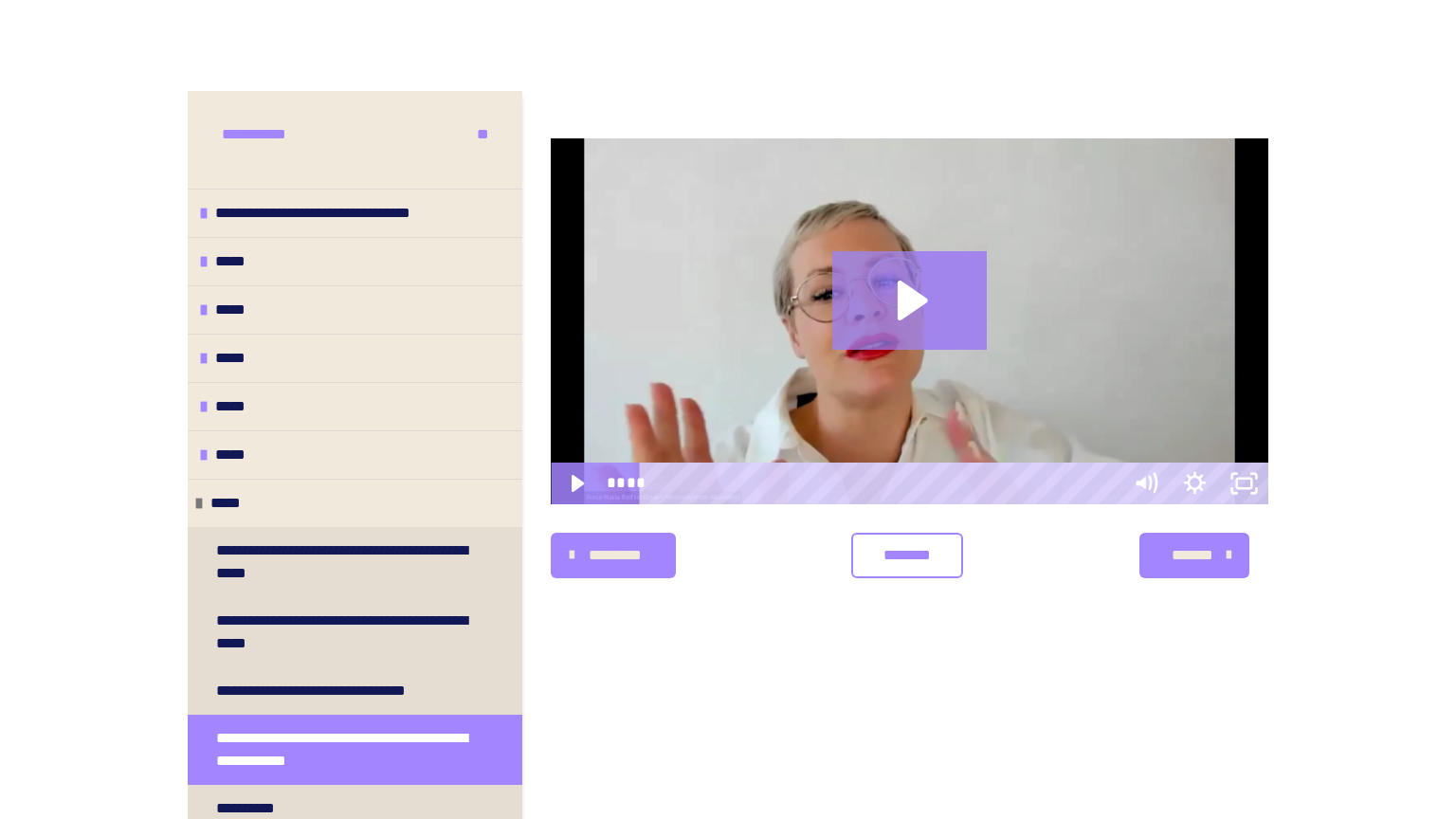 type 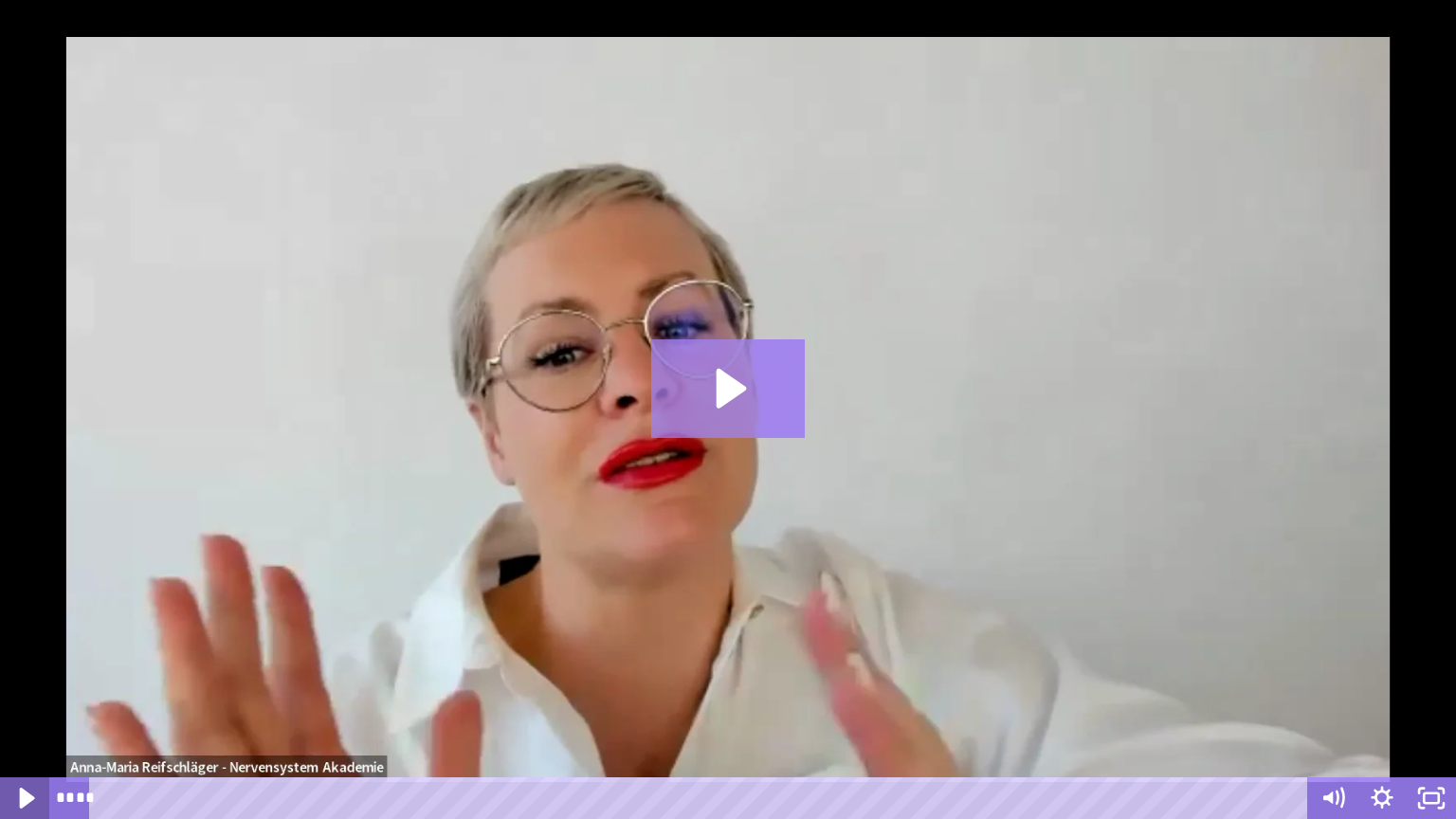 click 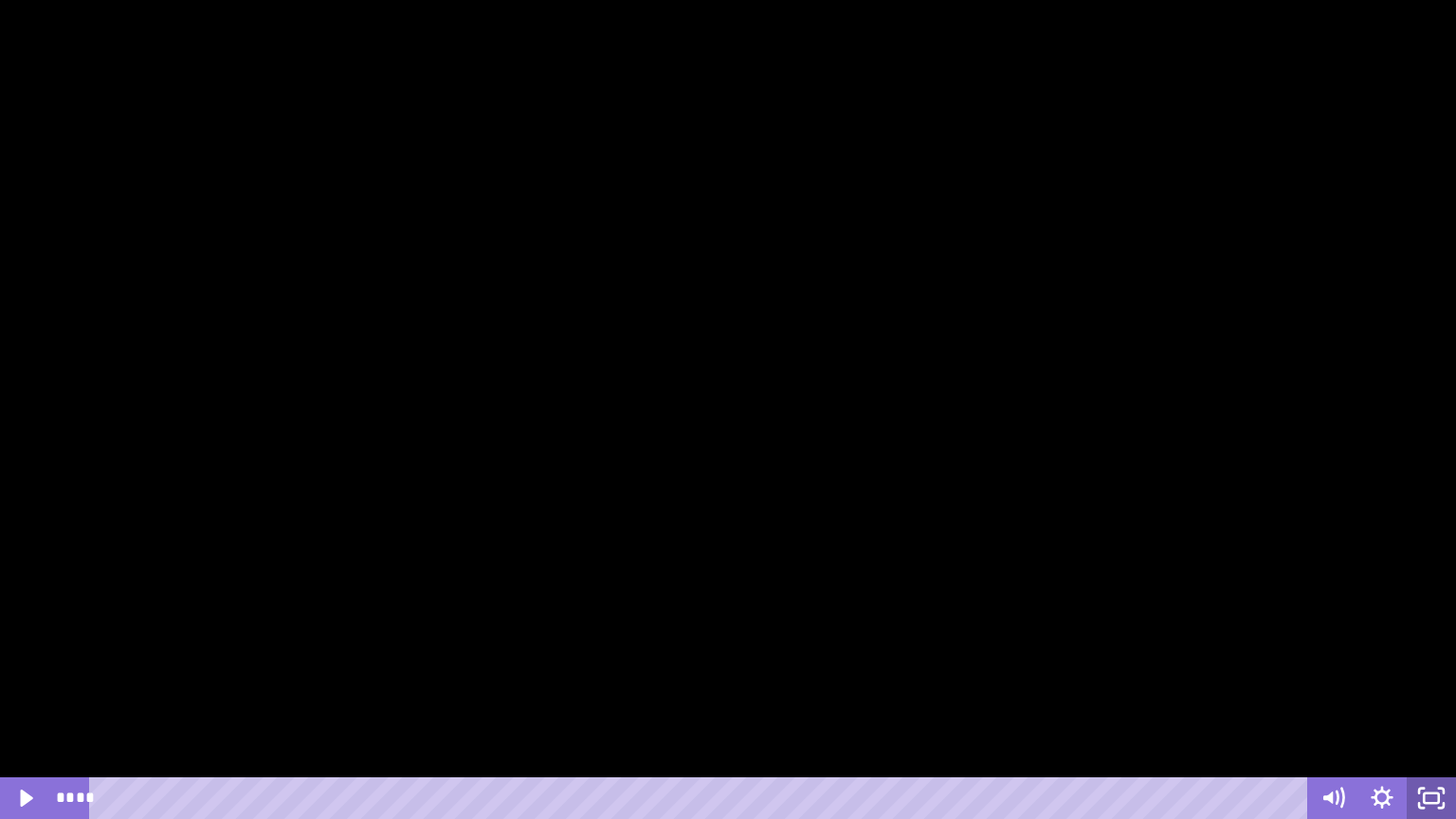 click 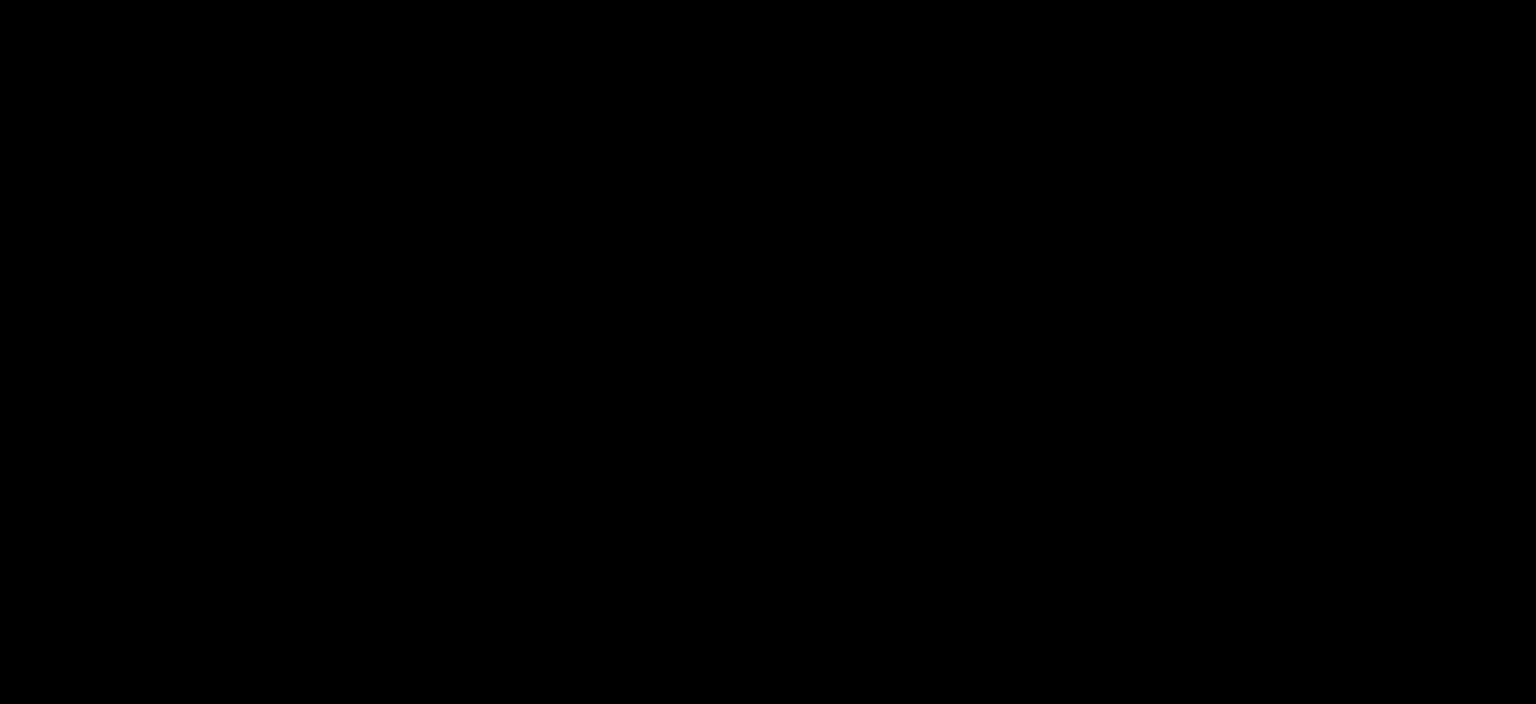 scroll, scrollTop: 431, scrollLeft: 0, axis: vertical 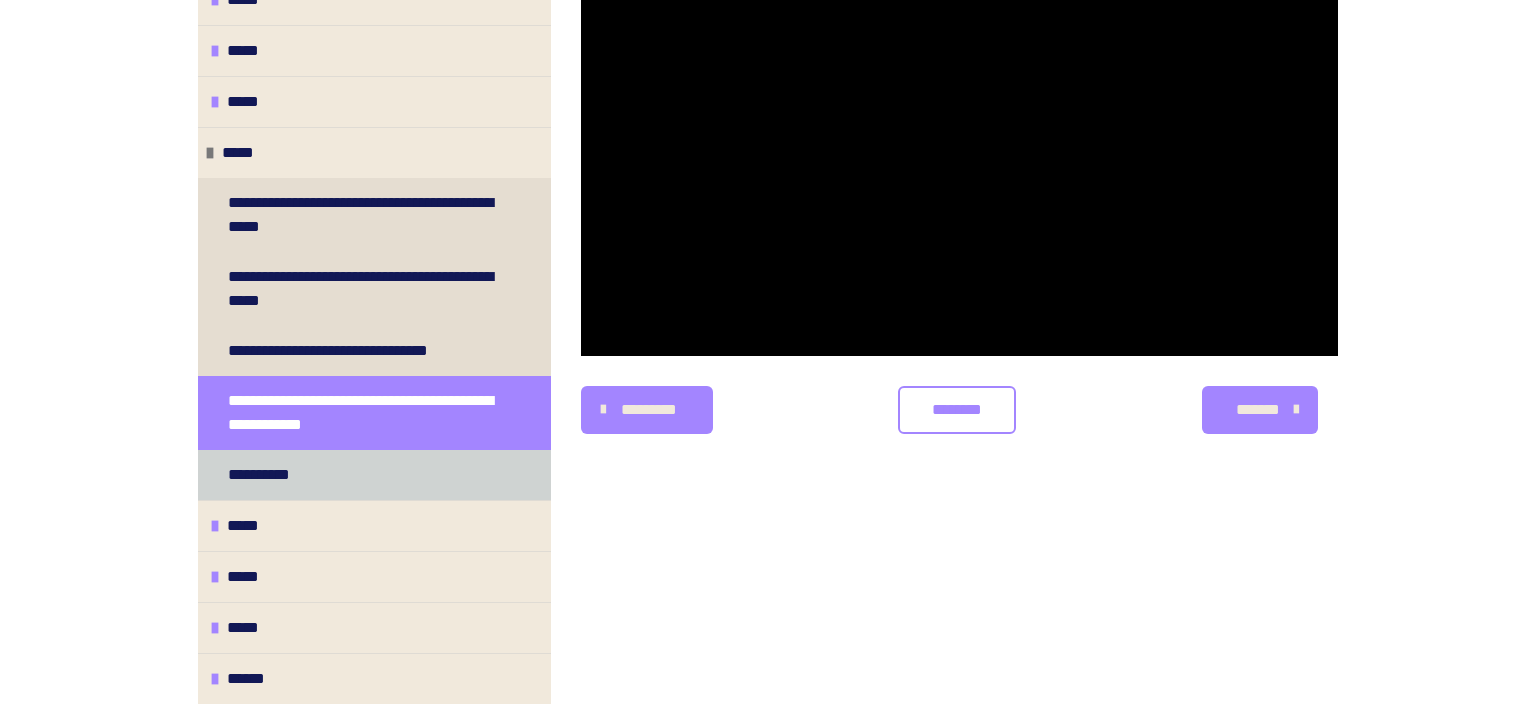 click on "**********" at bounding box center [267, 475] 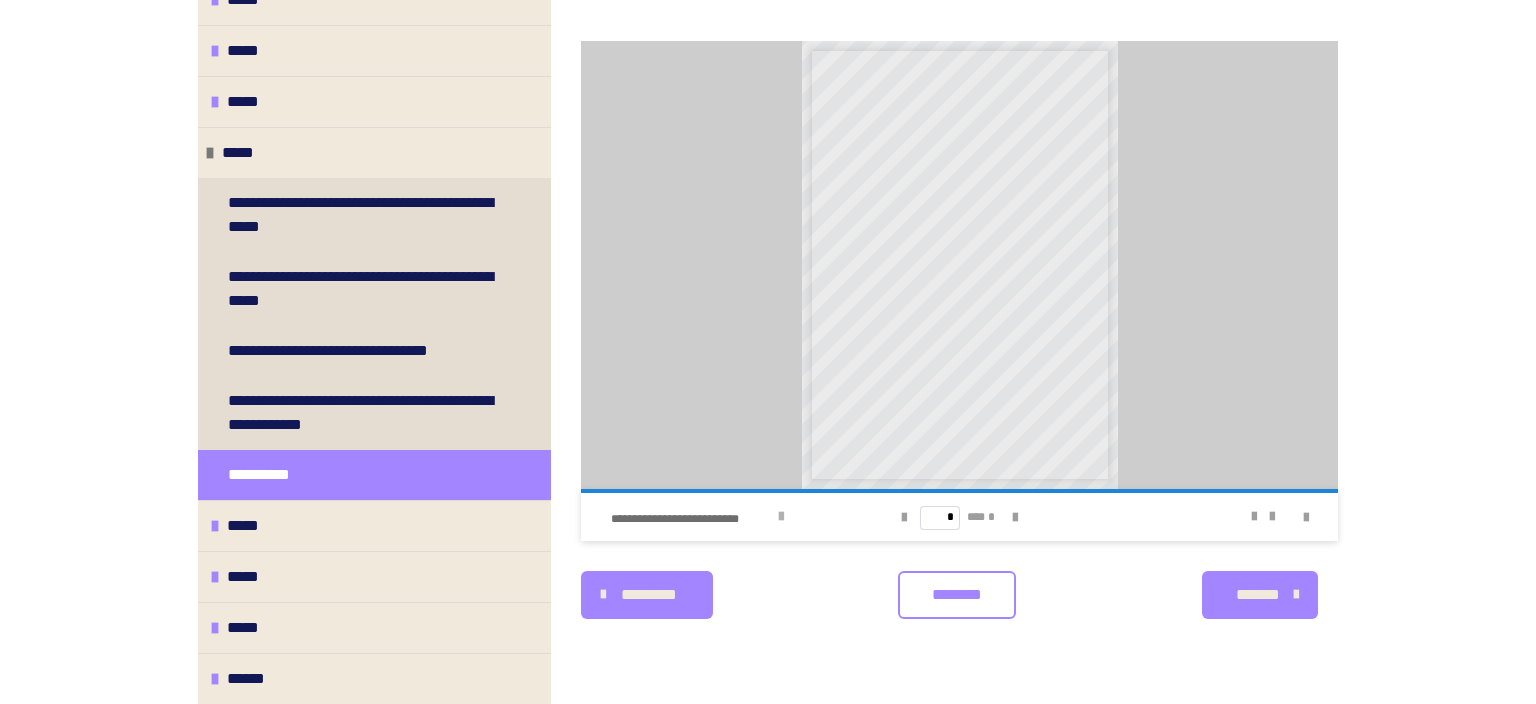click at bounding box center [781, 517] 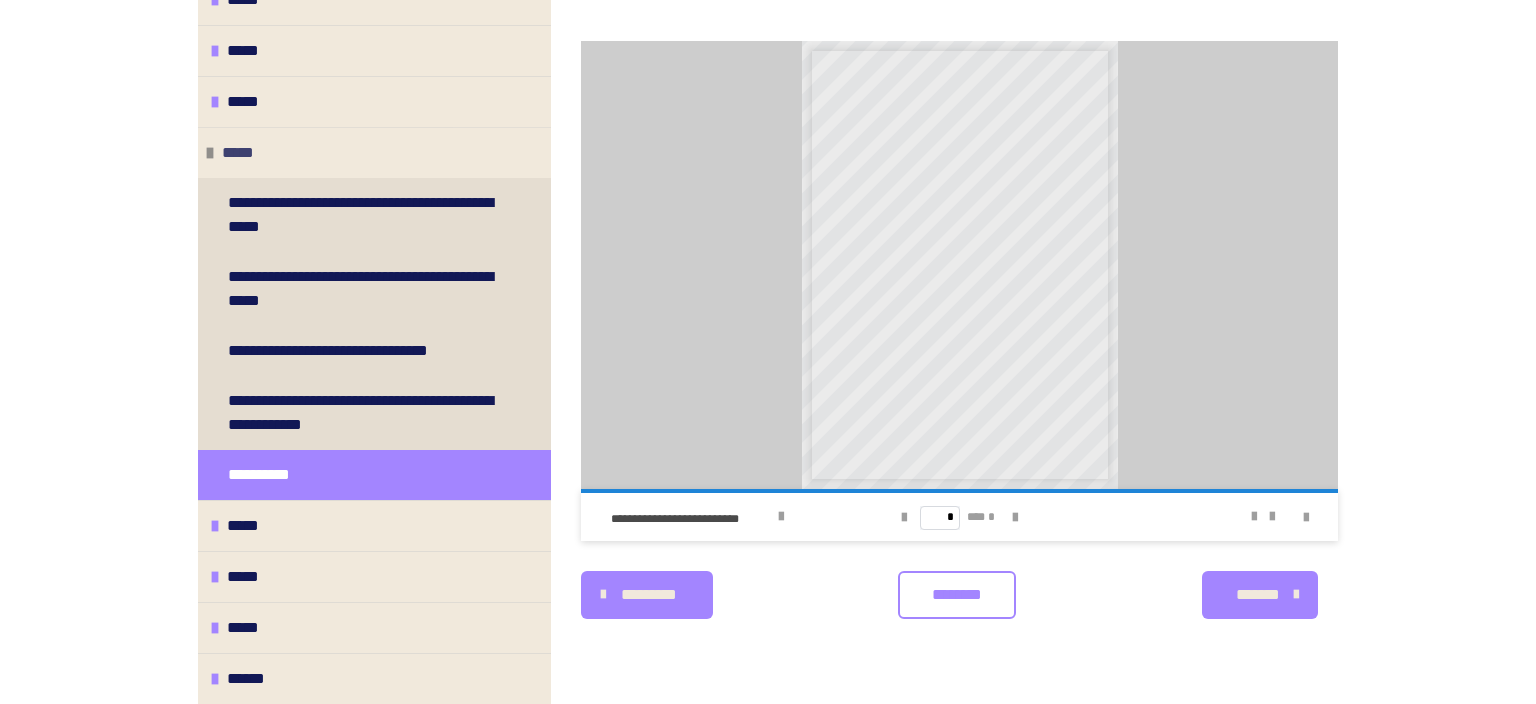click at bounding box center (210, 153) 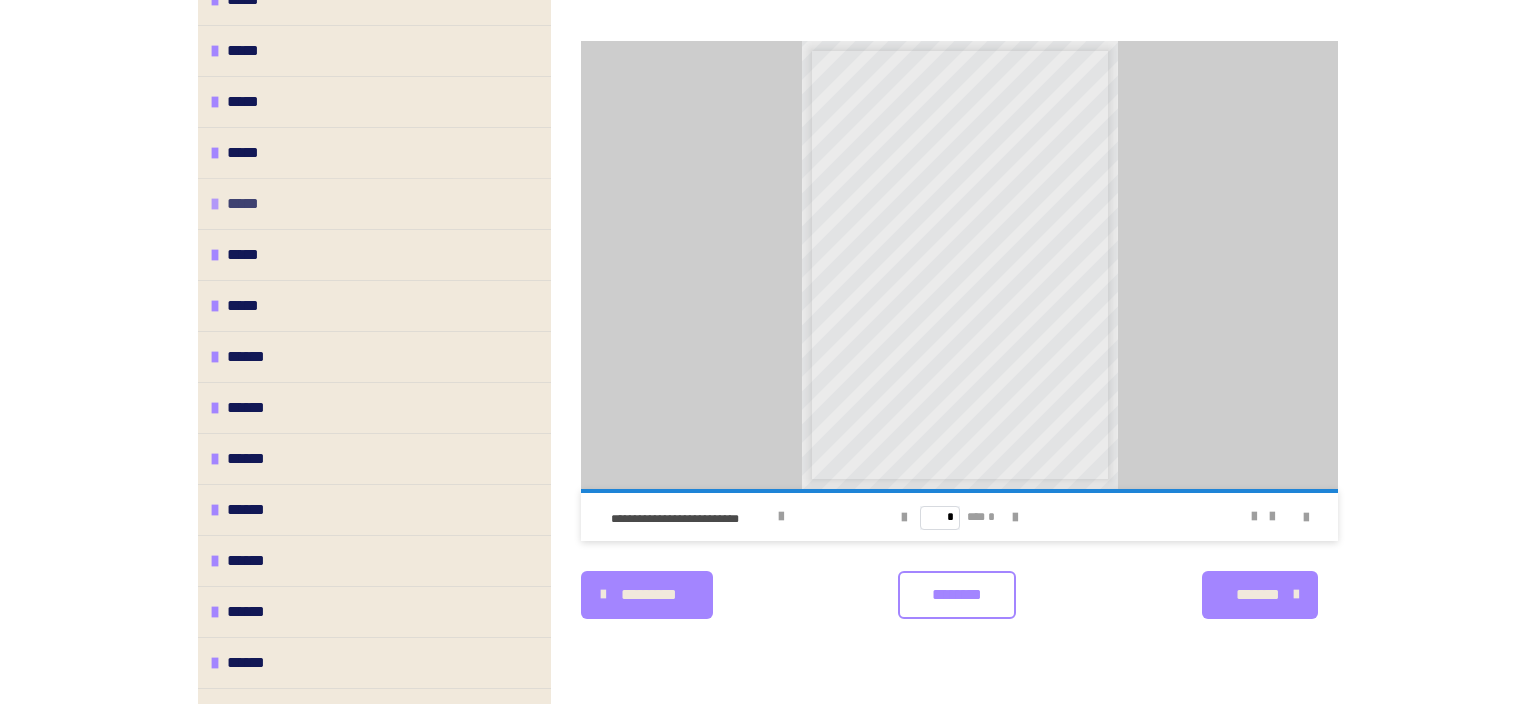 click on "*****" at bounding box center [374, 203] 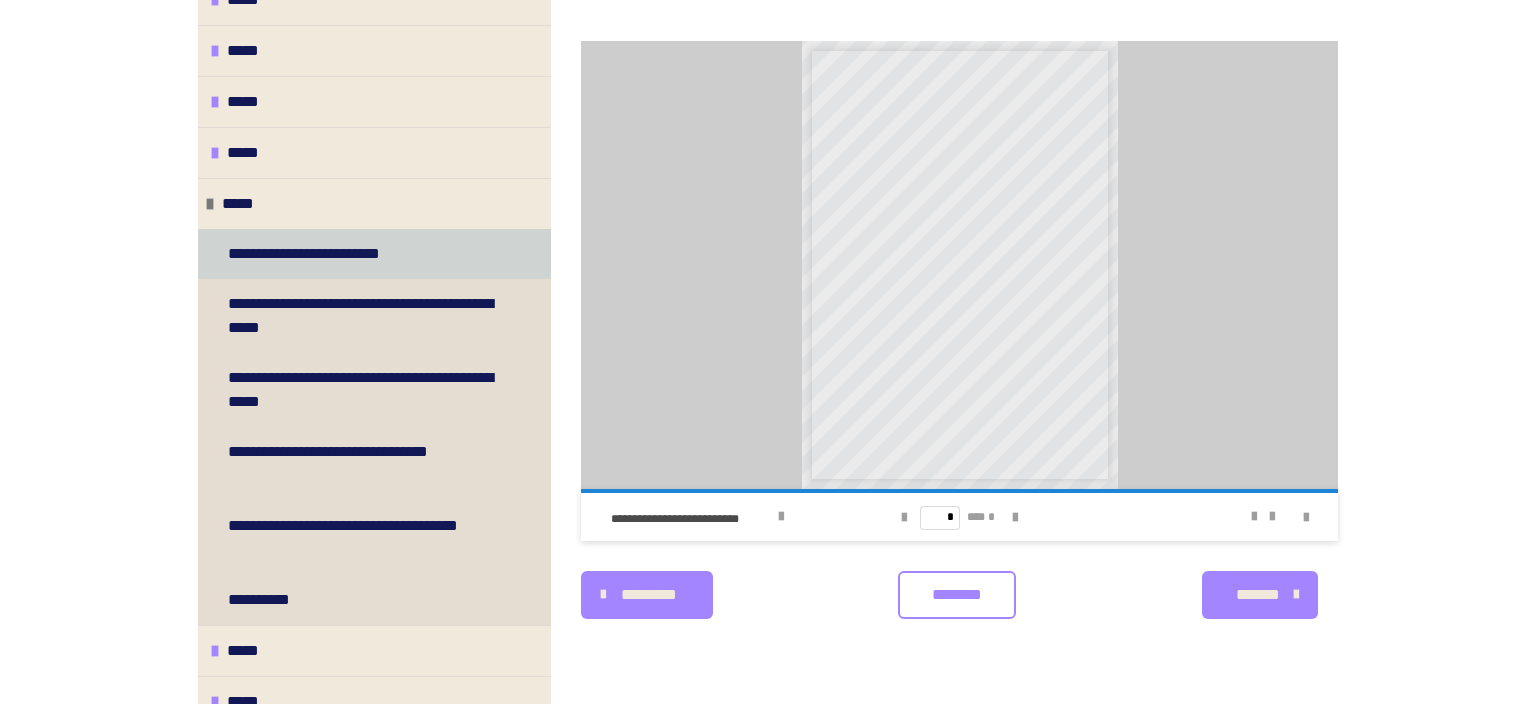 click on "**********" at bounding box center [319, 254] 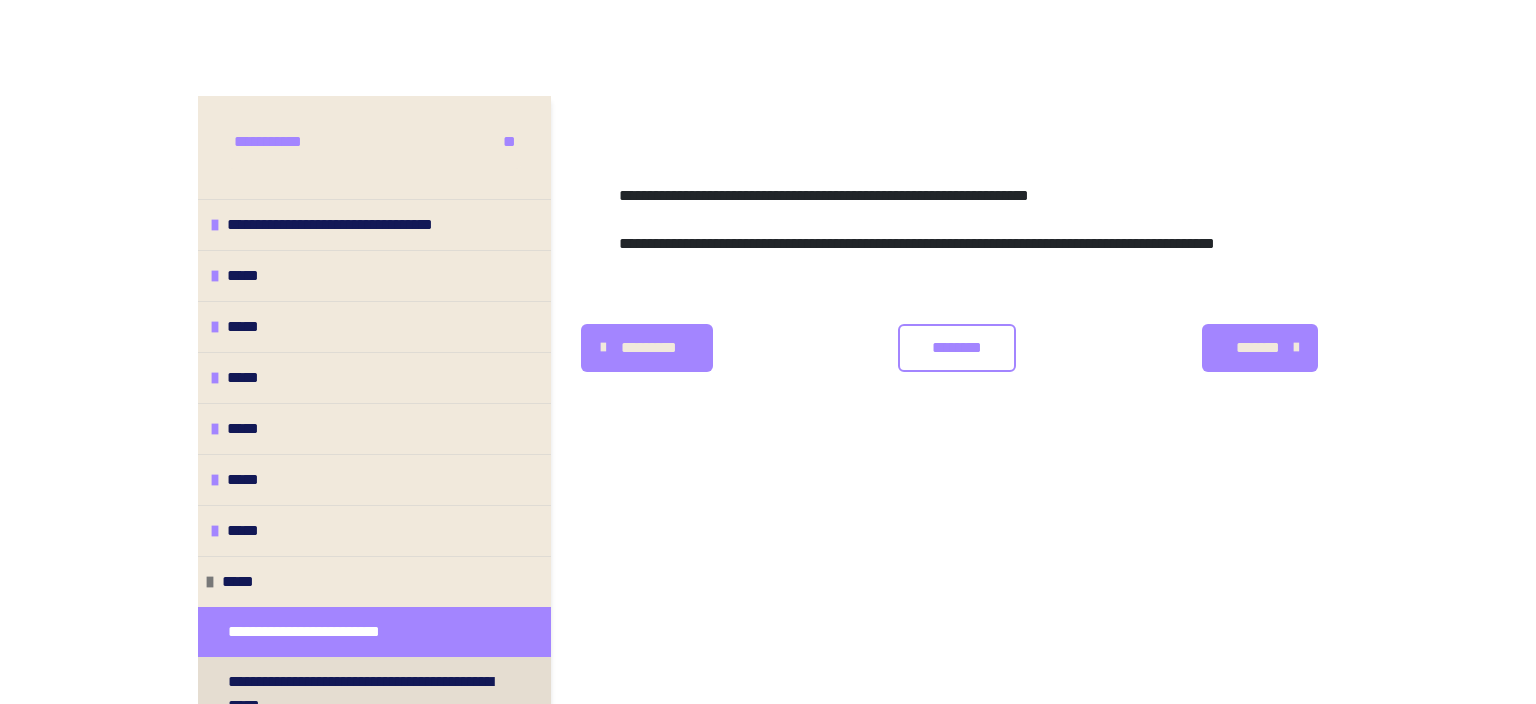 scroll, scrollTop: 431, scrollLeft: 0, axis: vertical 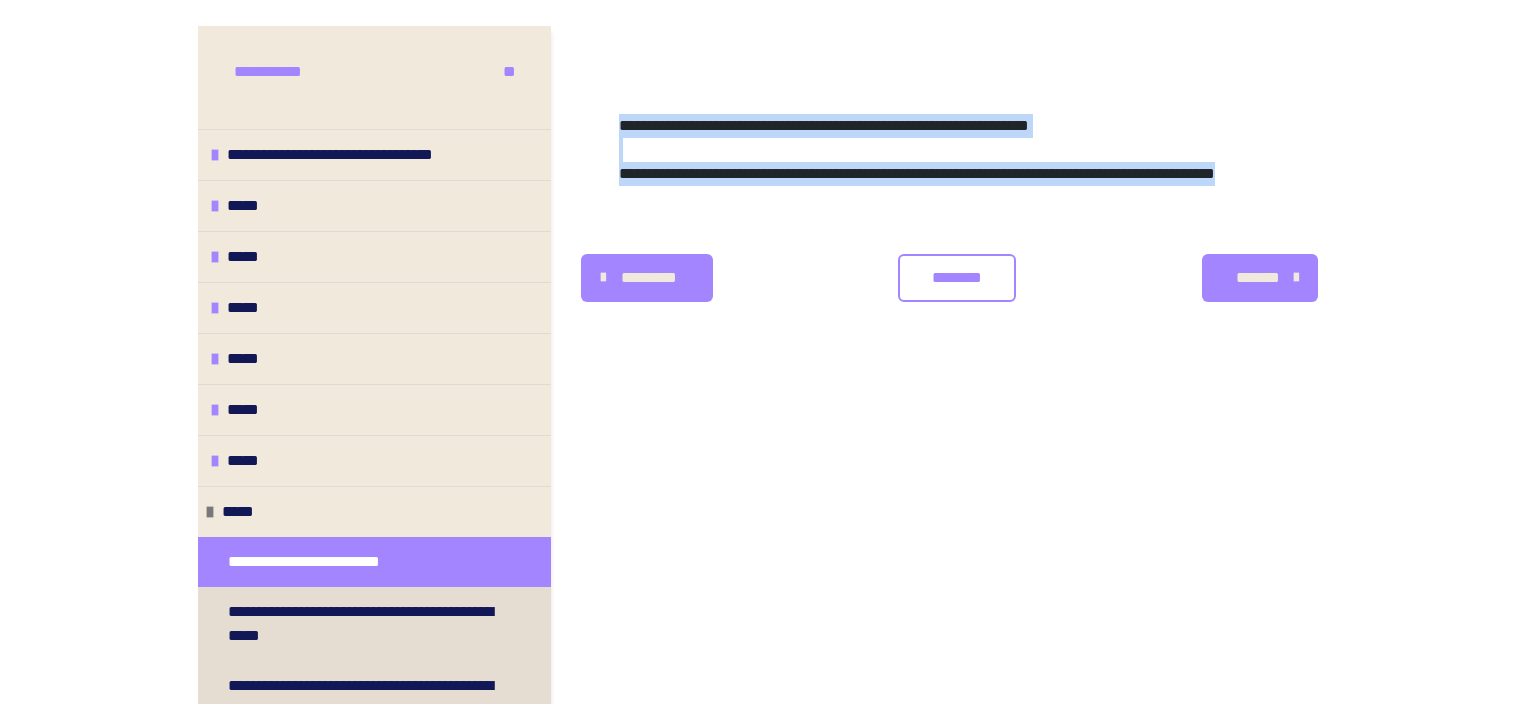 drag, startPoint x: 618, startPoint y: 126, endPoint x: 781, endPoint y: 219, distance: 187.6646 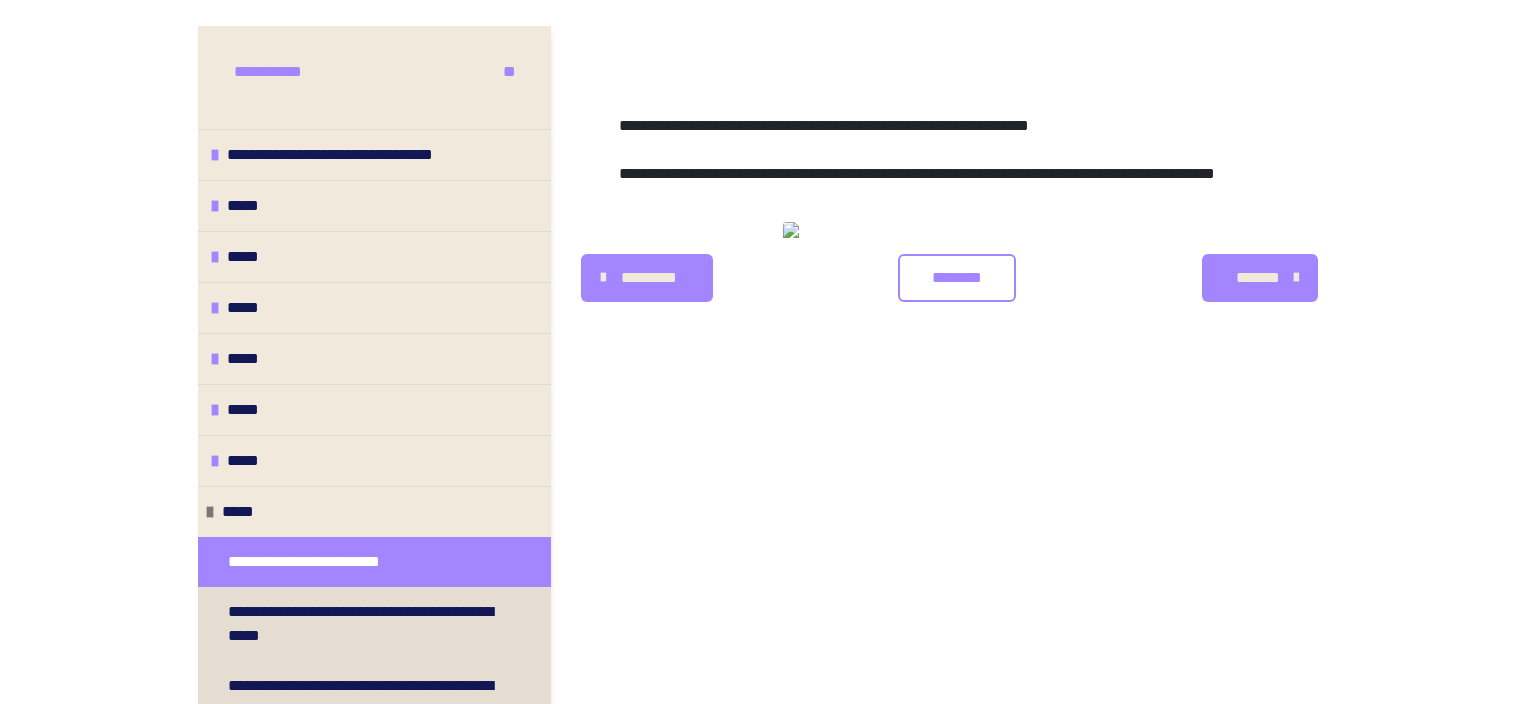 click on "**********" at bounding box center (959, 1114) 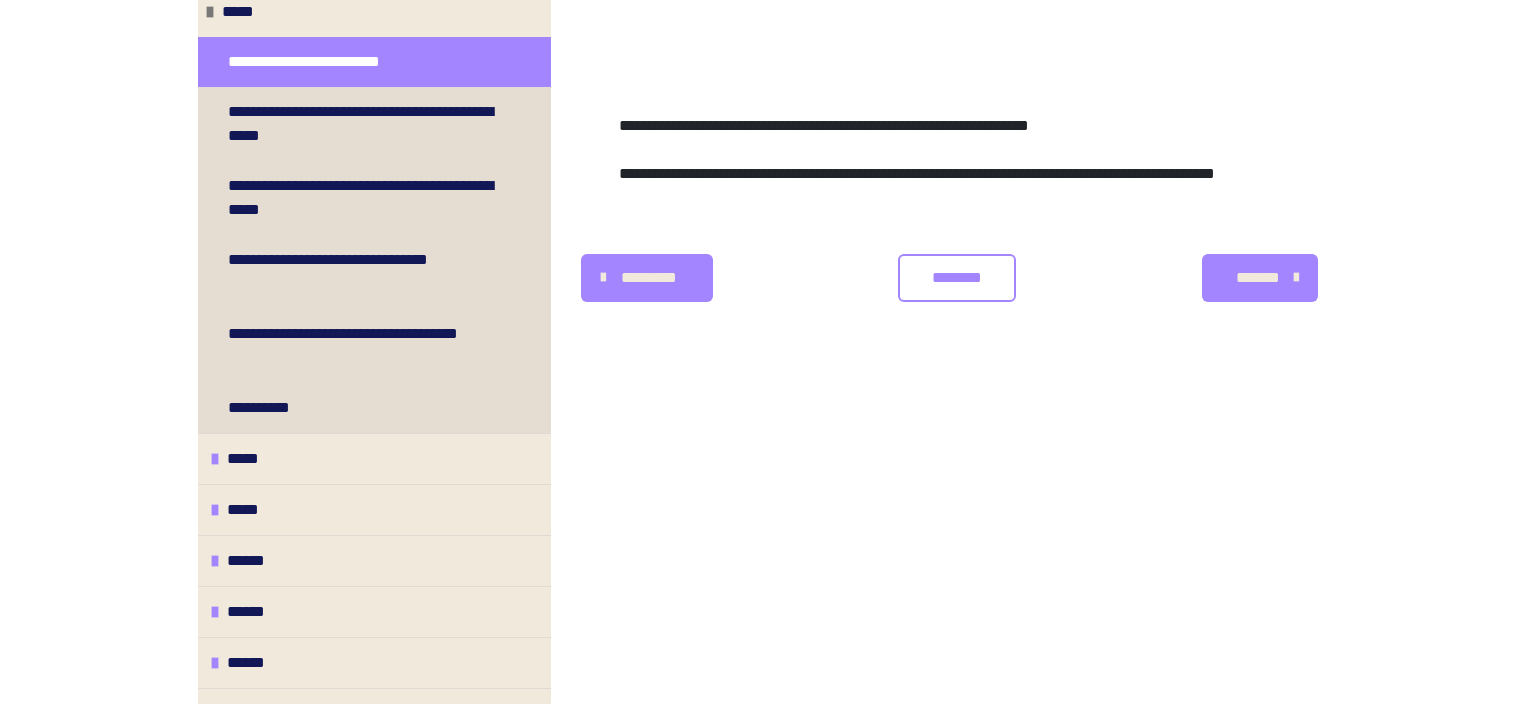 scroll, scrollTop: 431, scrollLeft: 0, axis: vertical 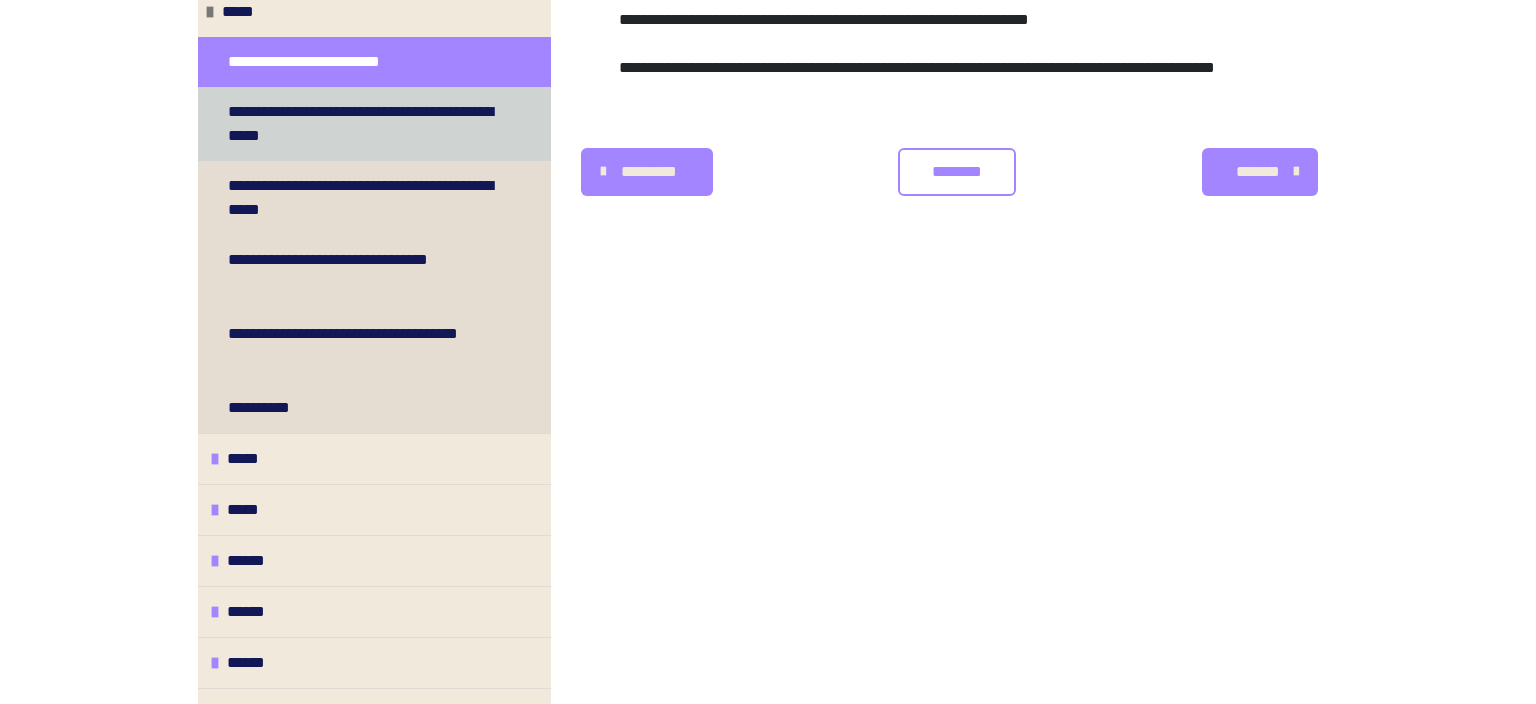 click on "**********" at bounding box center (374, 124) 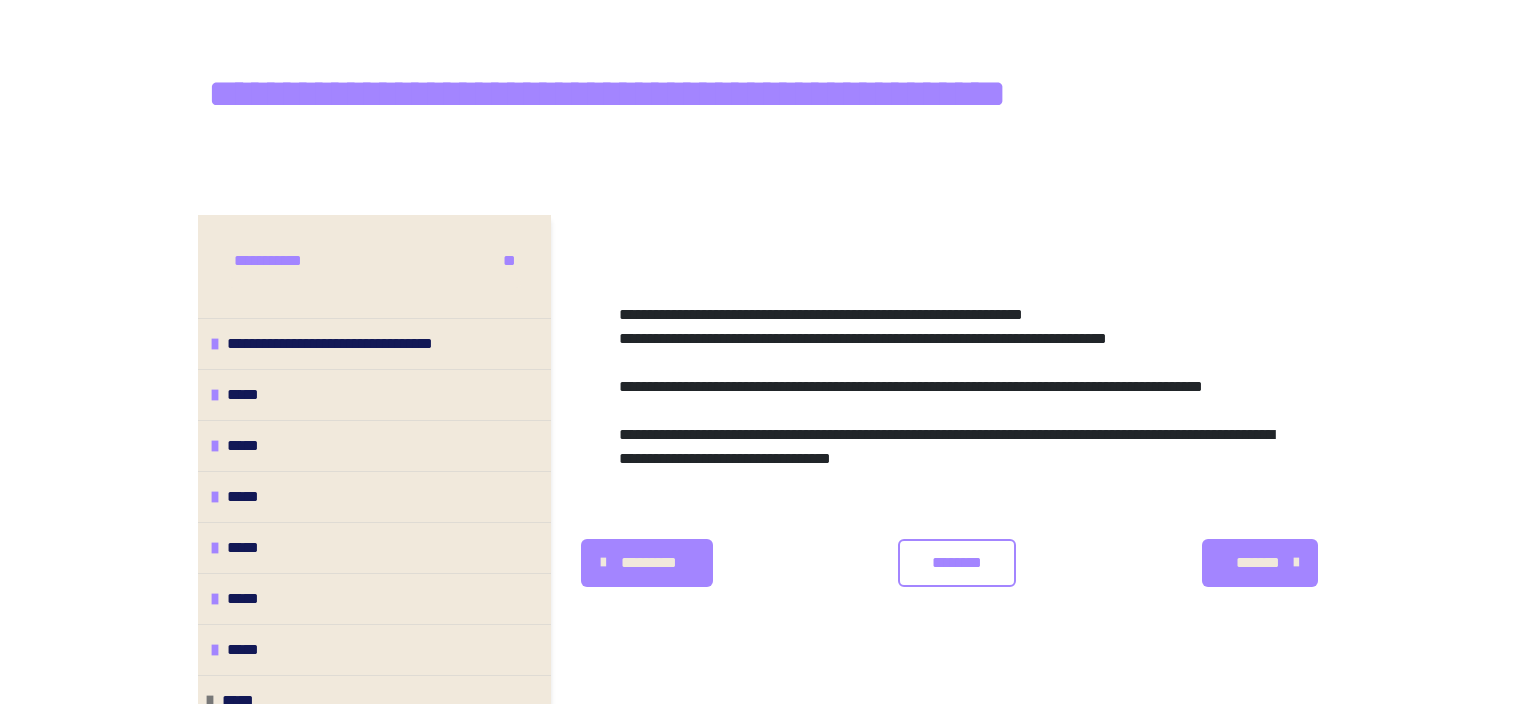 scroll, scrollTop: 44, scrollLeft: 0, axis: vertical 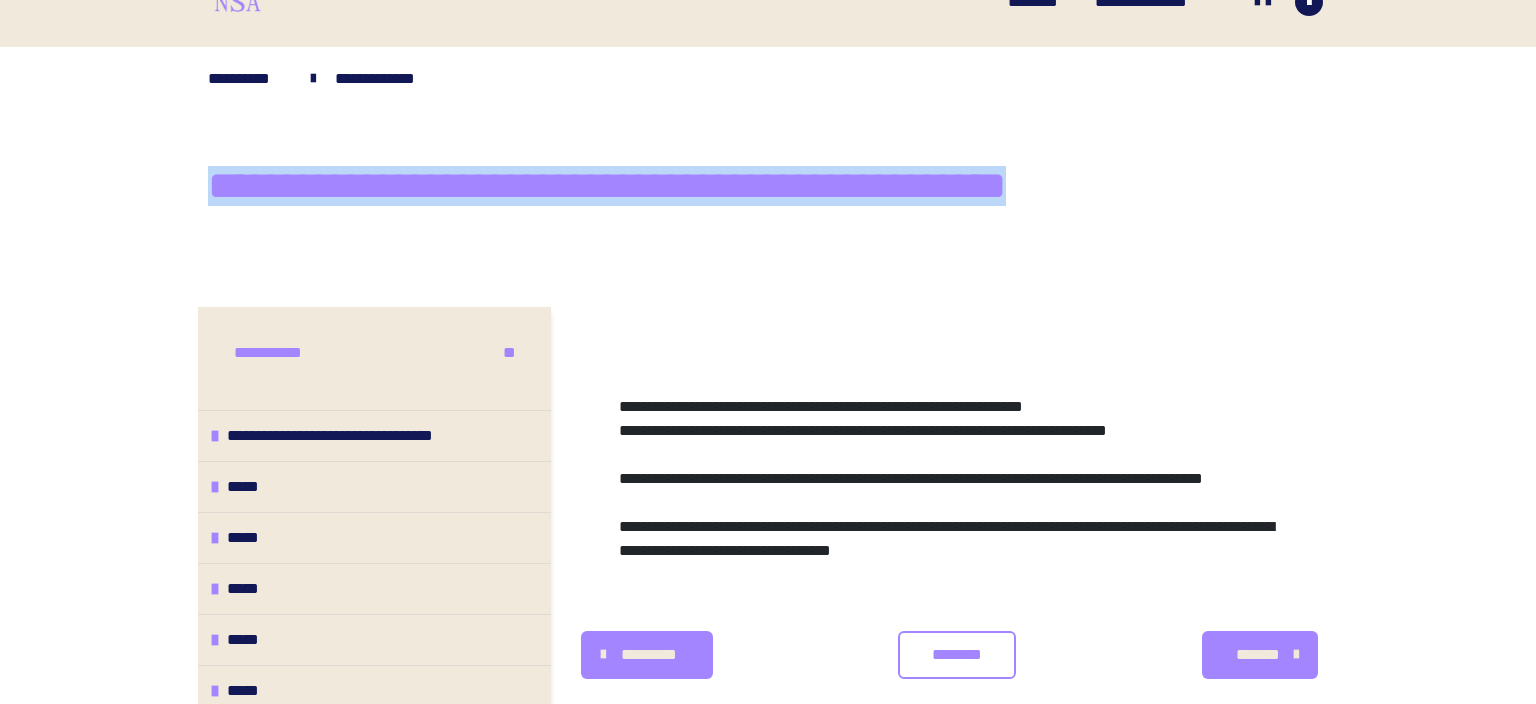 drag, startPoint x: 206, startPoint y: 183, endPoint x: 1207, endPoint y: 154, distance: 1001.42 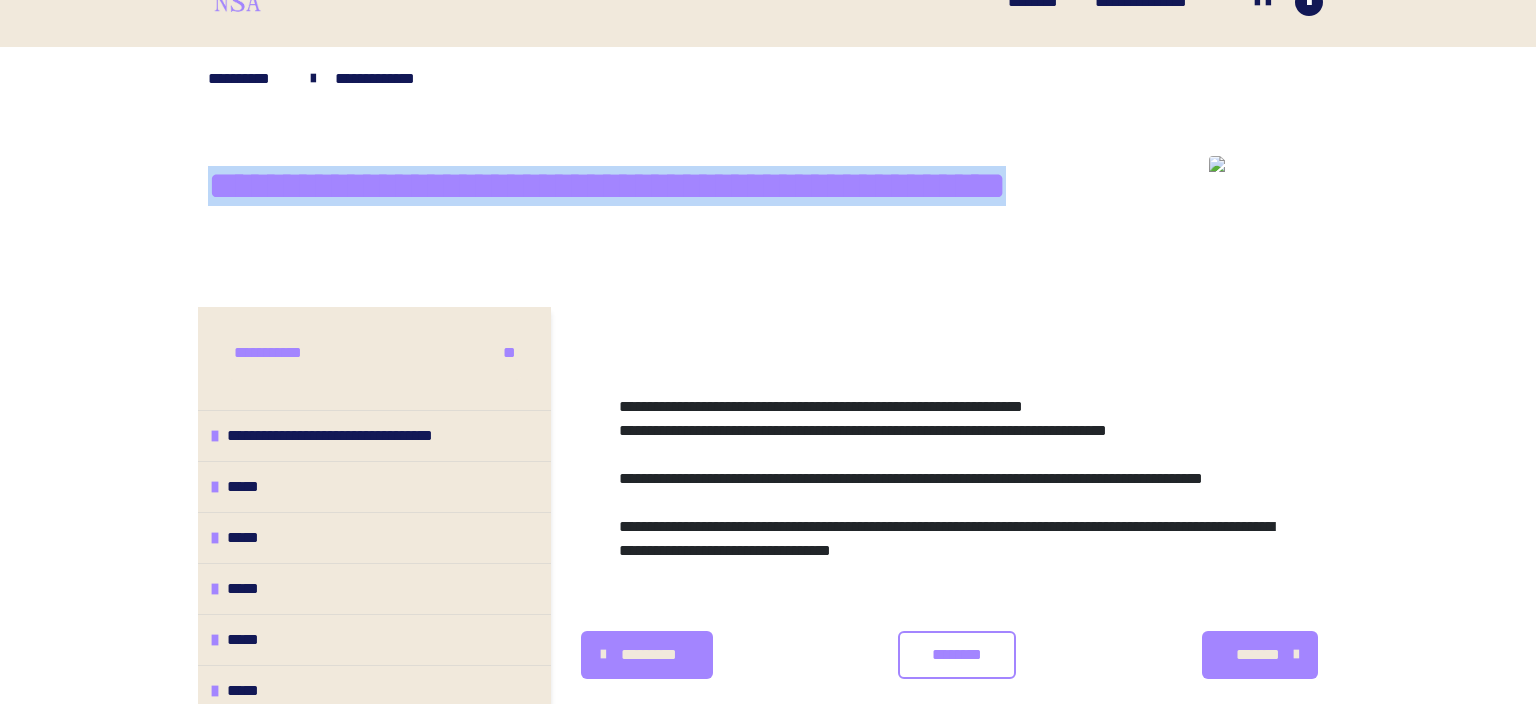 copy on "**********" 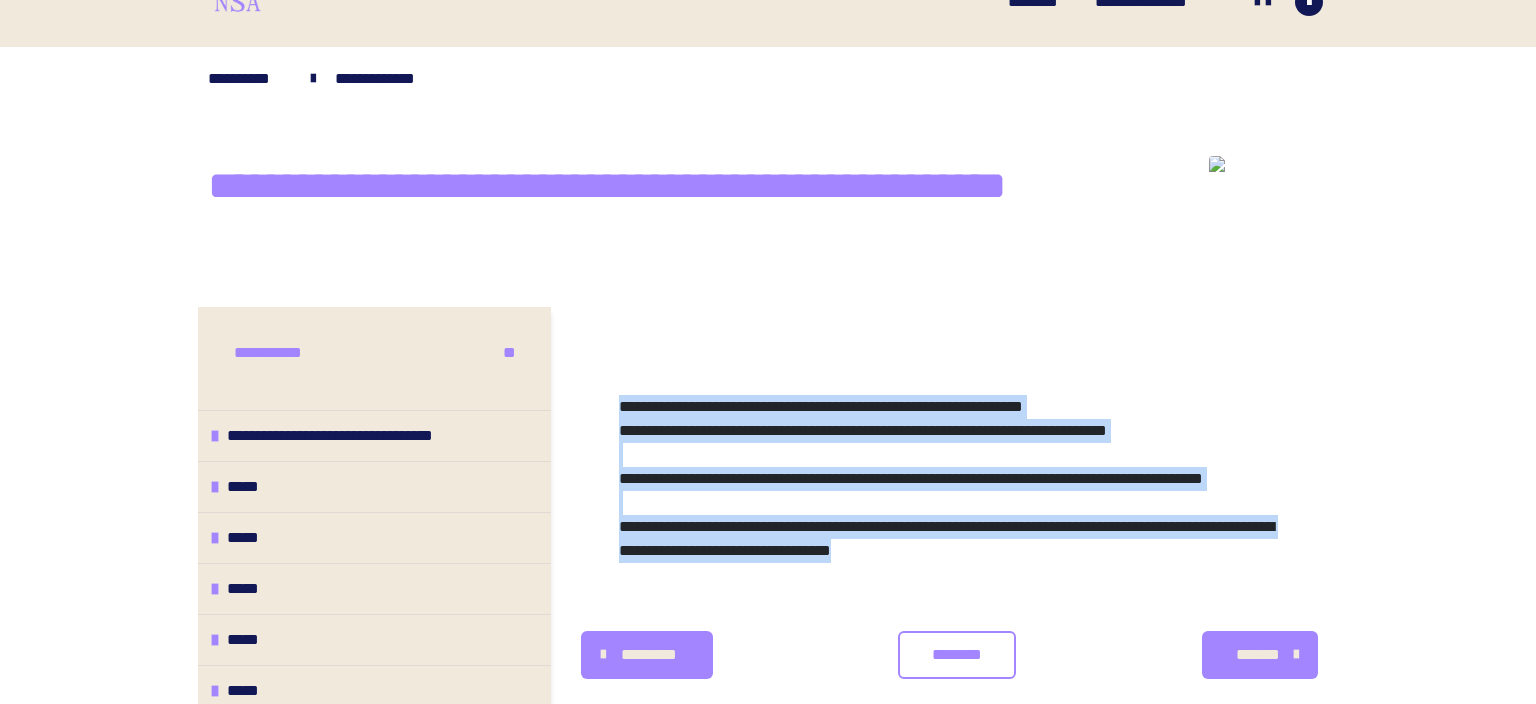 drag, startPoint x: 619, startPoint y: 409, endPoint x: 1114, endPoint y: 598, distance: 529.8547 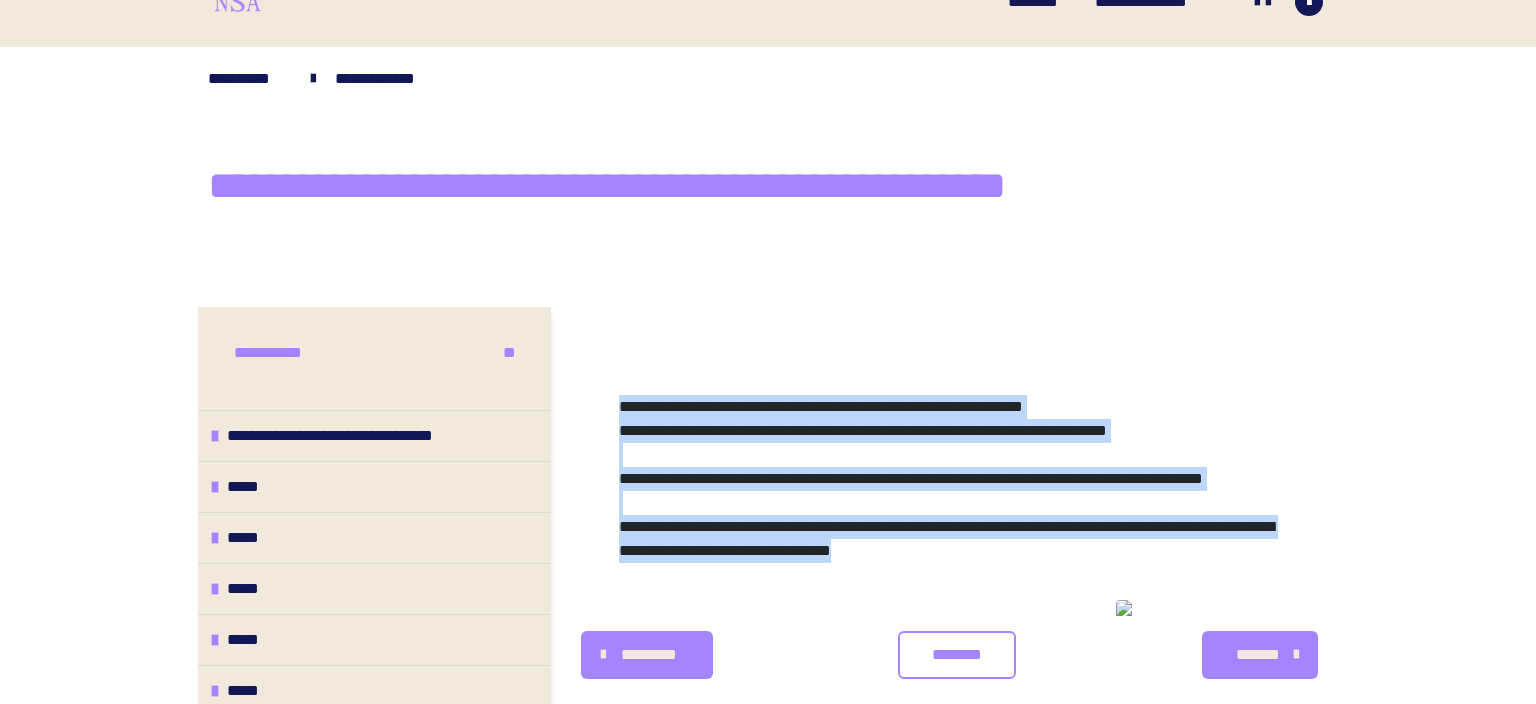 copy on "**********" 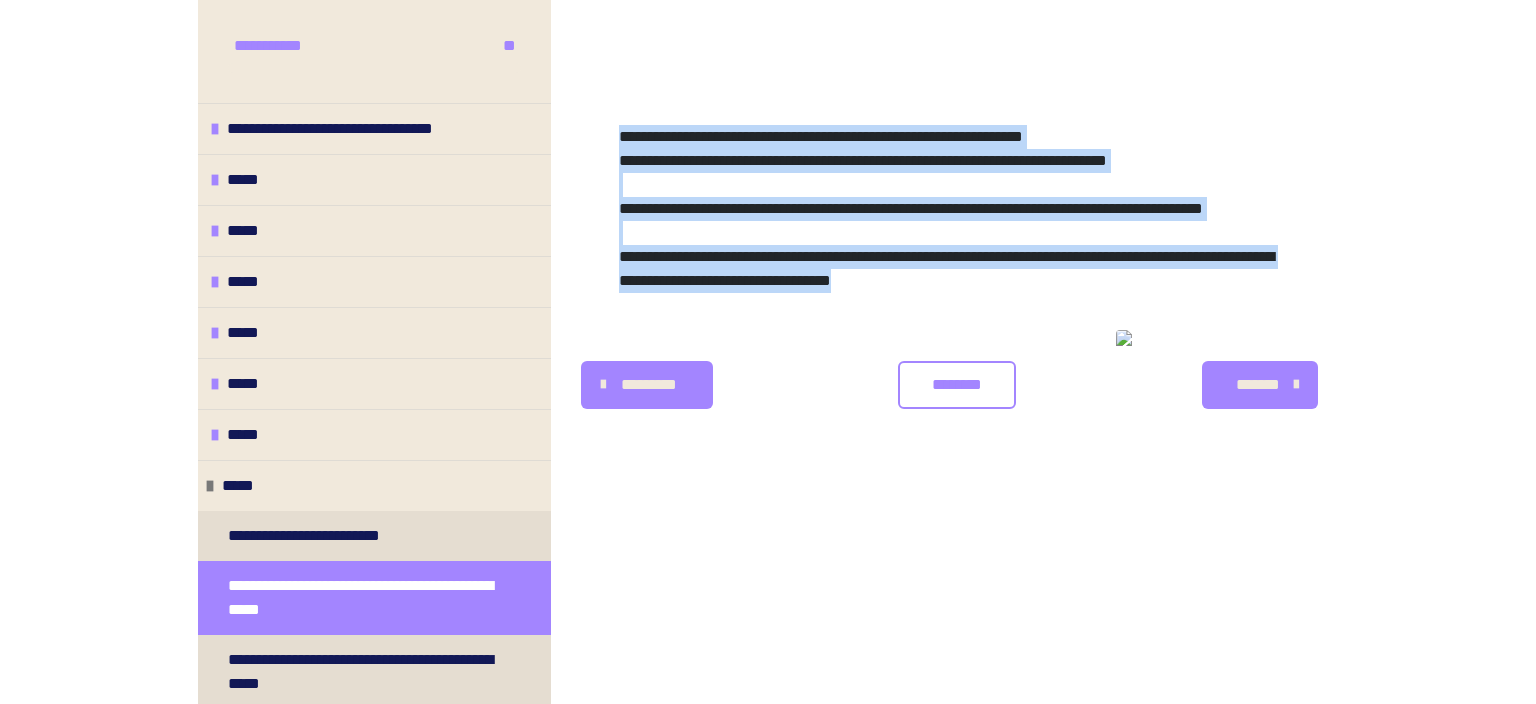 scroll, scrollTop: 431, scrollLeft: 0, axis: vertical 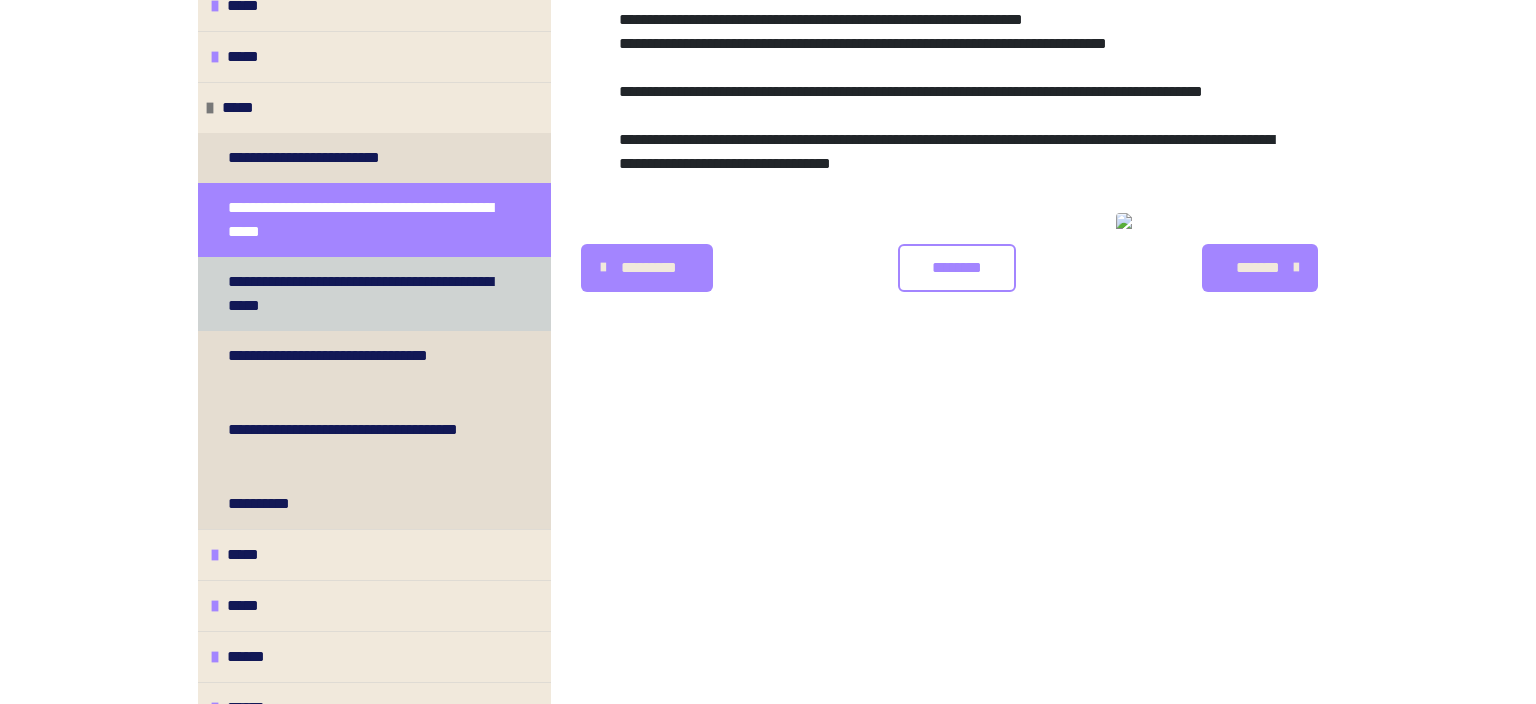 click on "**********" at bounding box center [366, 294] 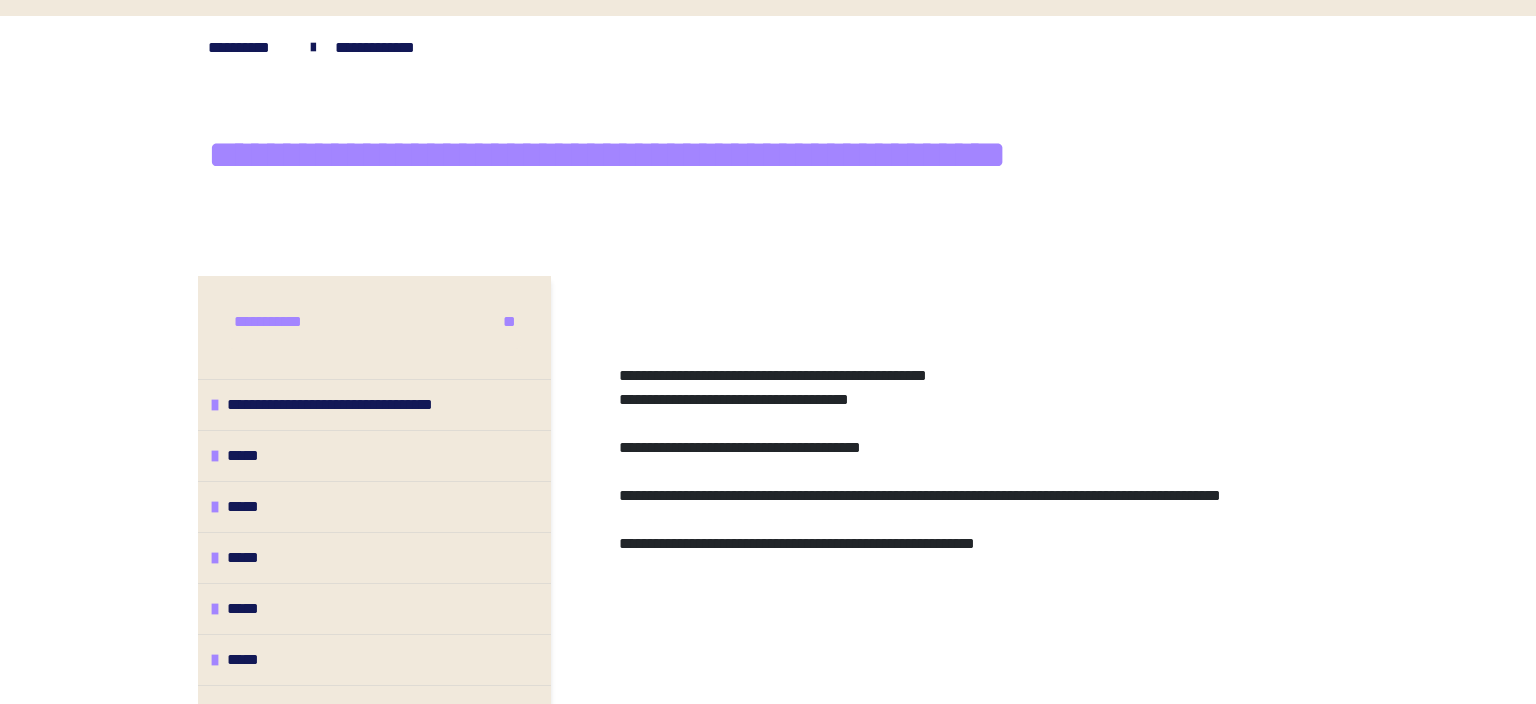scroll, scrollTop: 44, scrollLeft: 0, axis: vertical 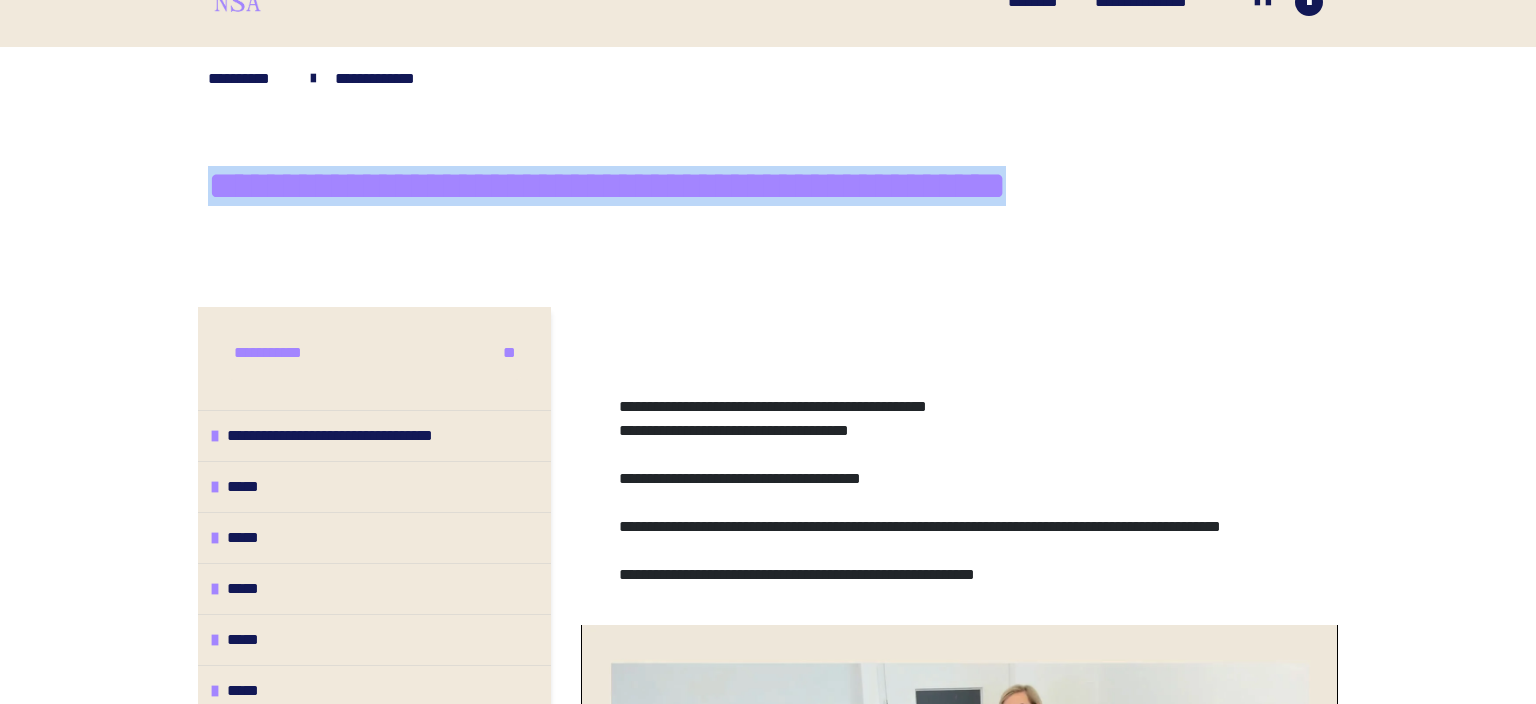 drag, startPoint x: 210, startPoint y: 179, endPoint x: 1278, endPoint y: 198, distance: 1068.169 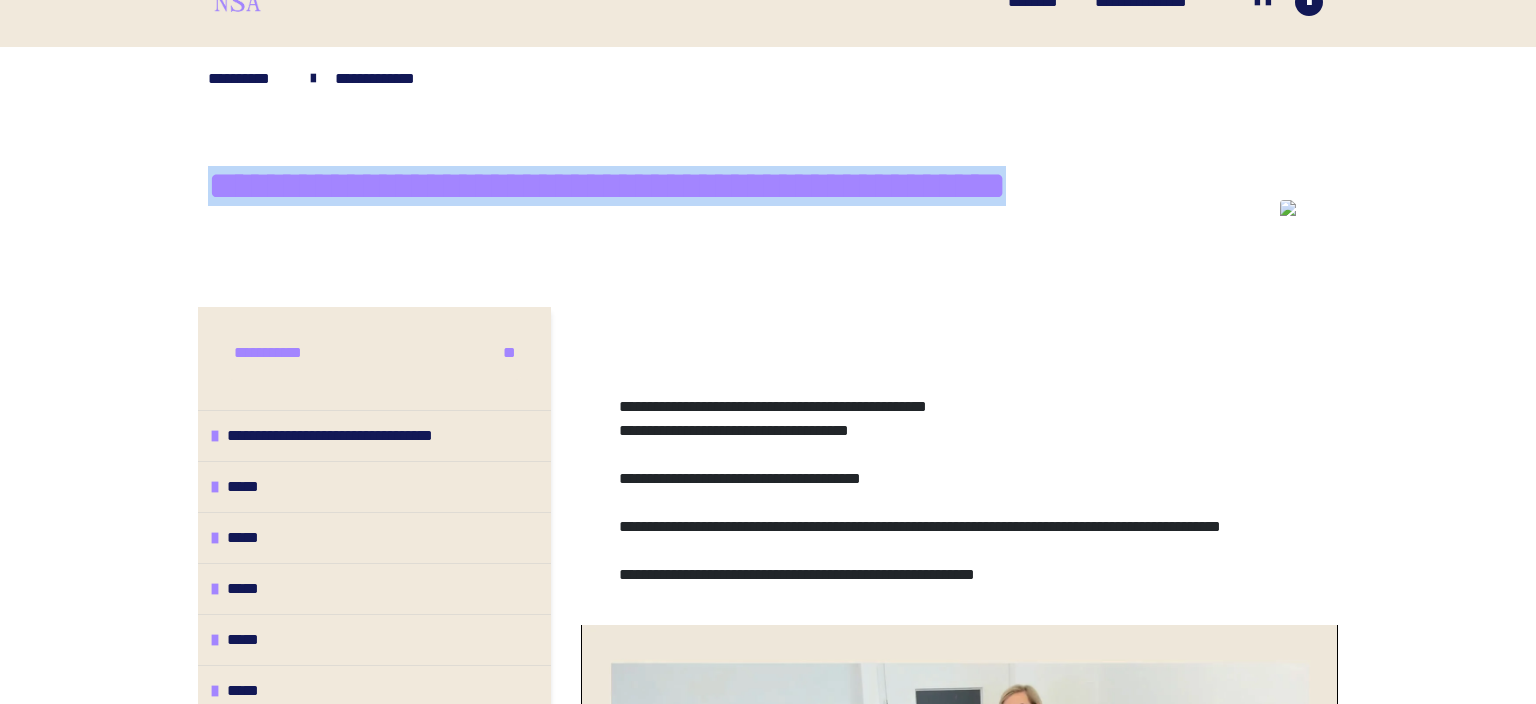 copy on "**********" 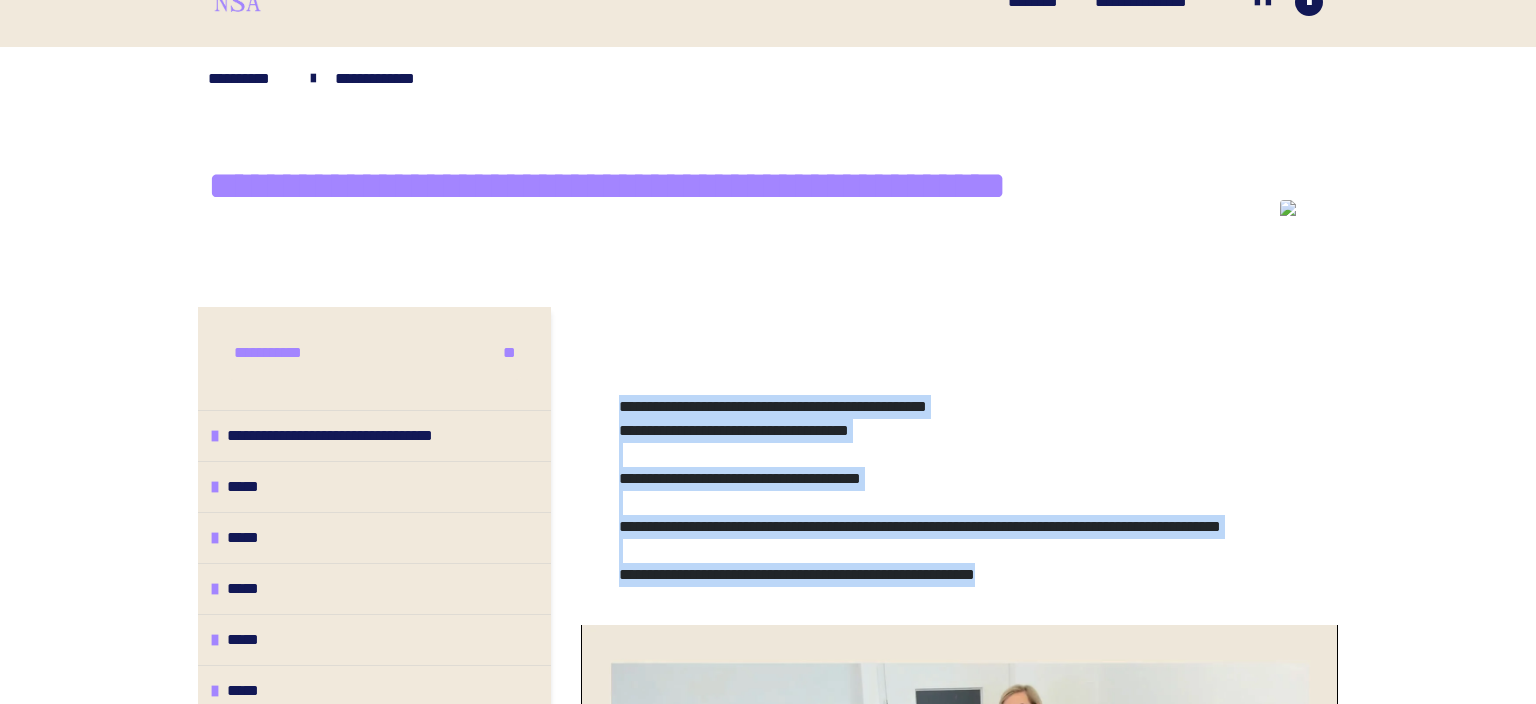 drag, startPoint x: 622, startPoint y: 408, endPoint x: 1101, endPoint y: 614, distance: 521.4183 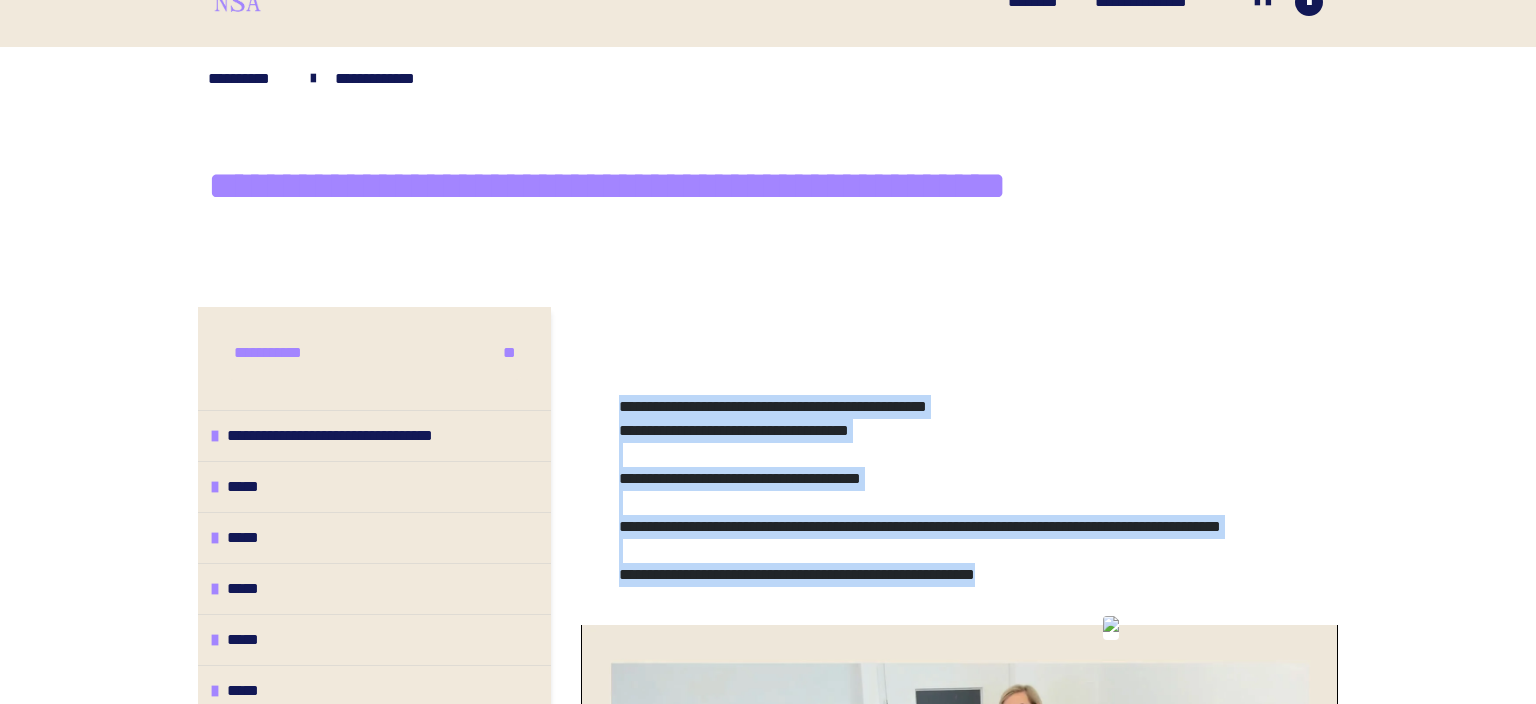 copy on "**********" 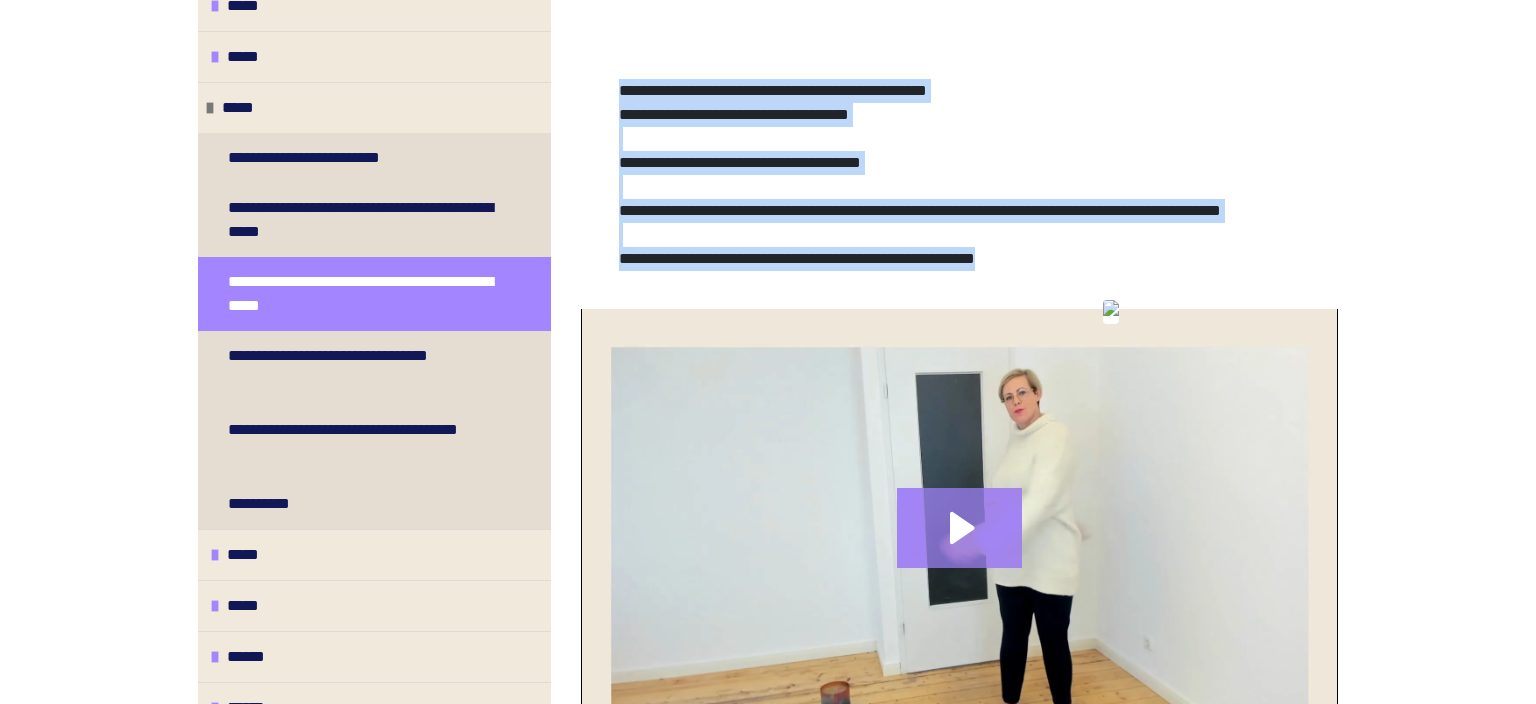 scroll, scrollTop: 600, scrollLeft: 0, axis: vertical 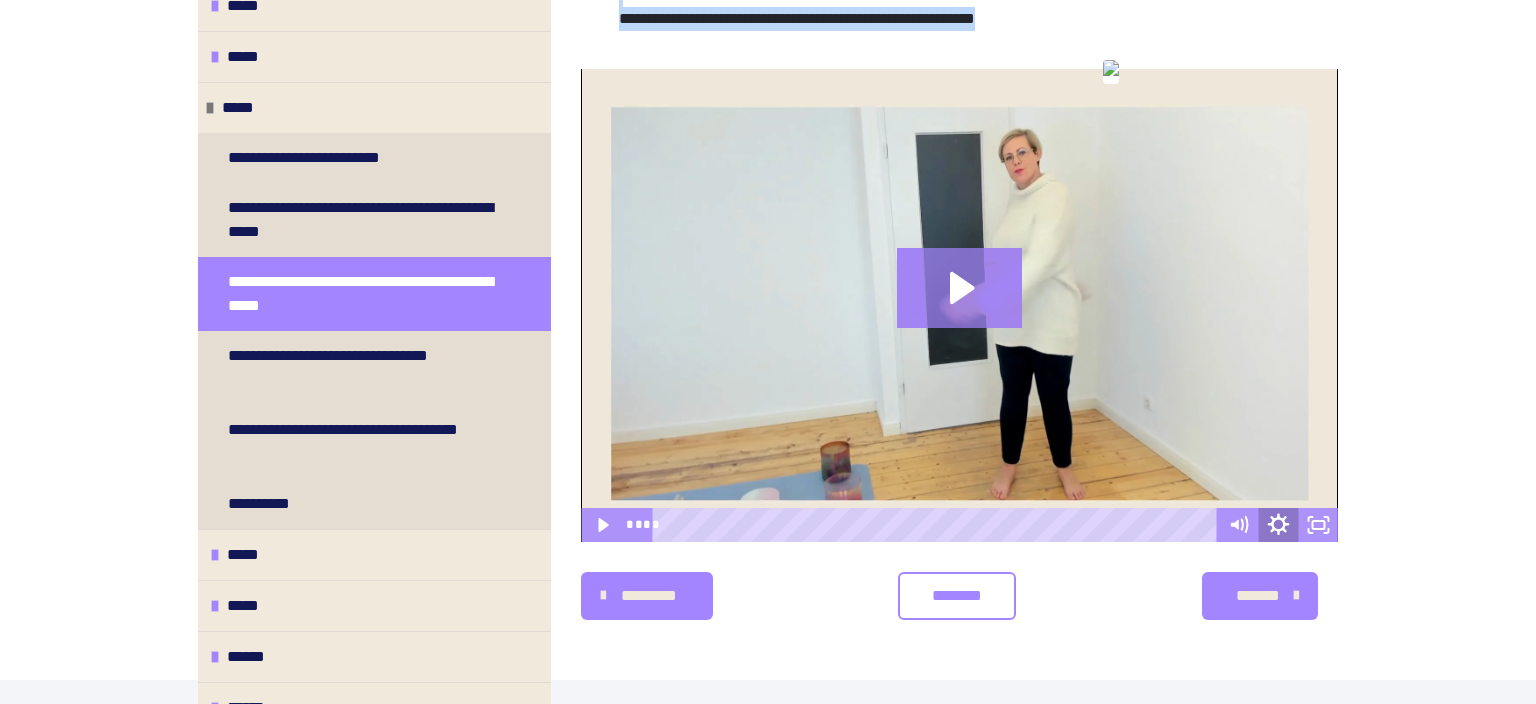 click 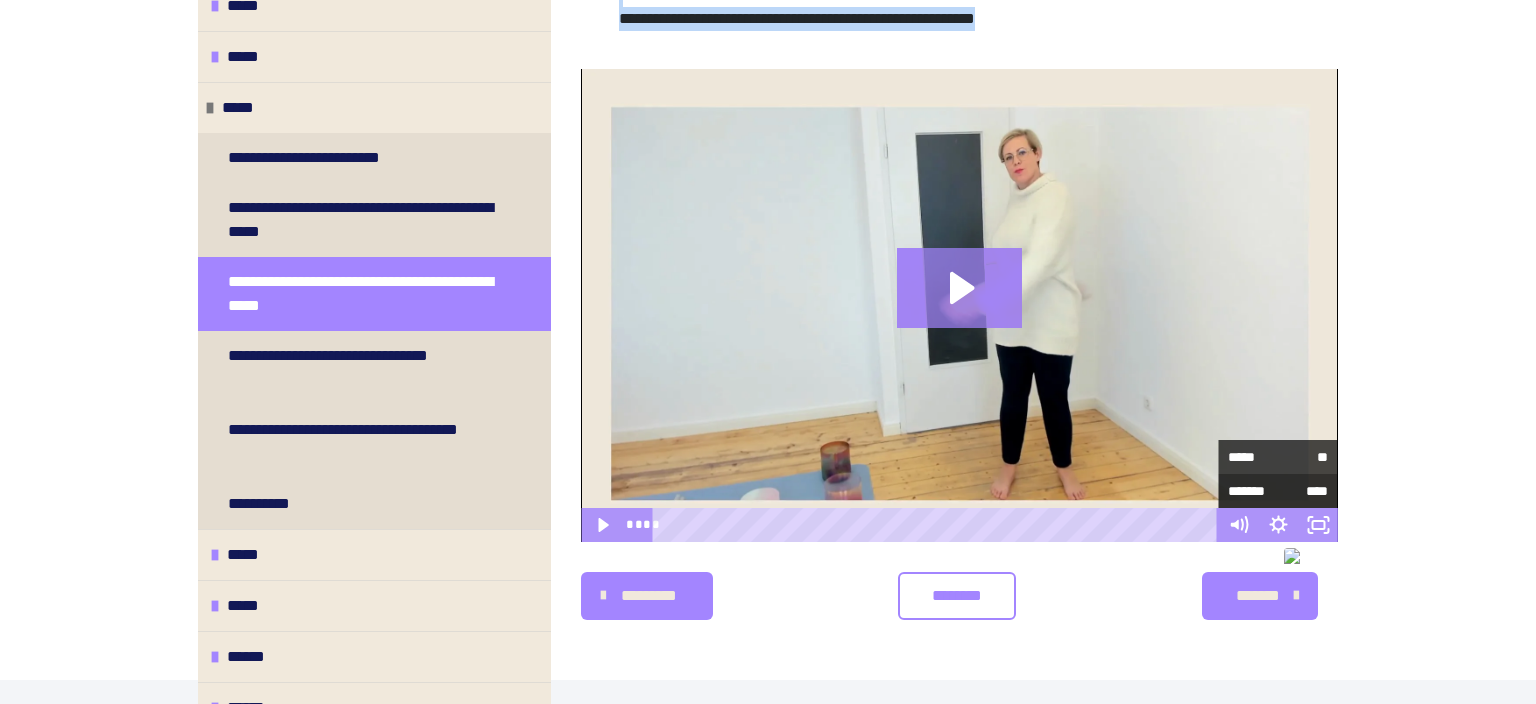 click on "****" at bounding box center (1303, 491) 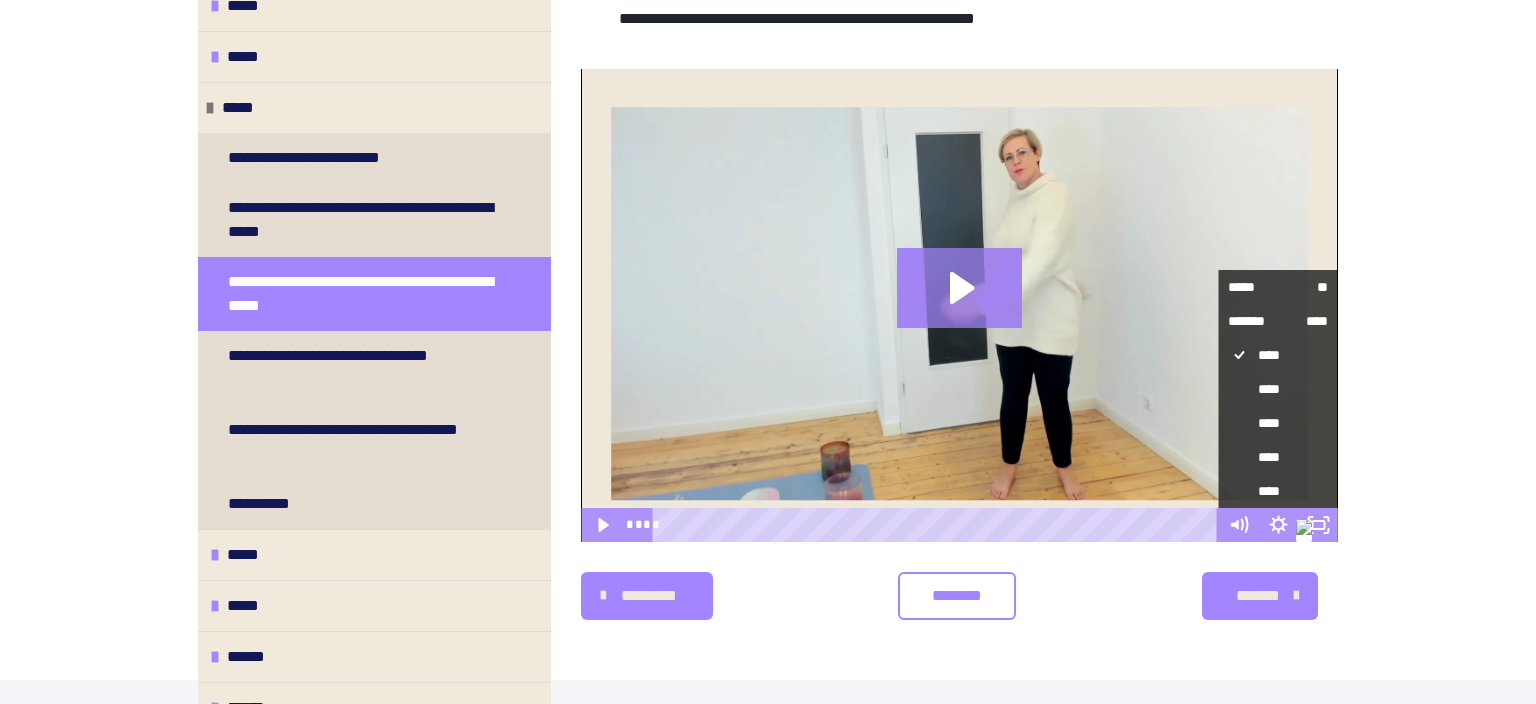 click on "**********" at bounding box center [768, 85] 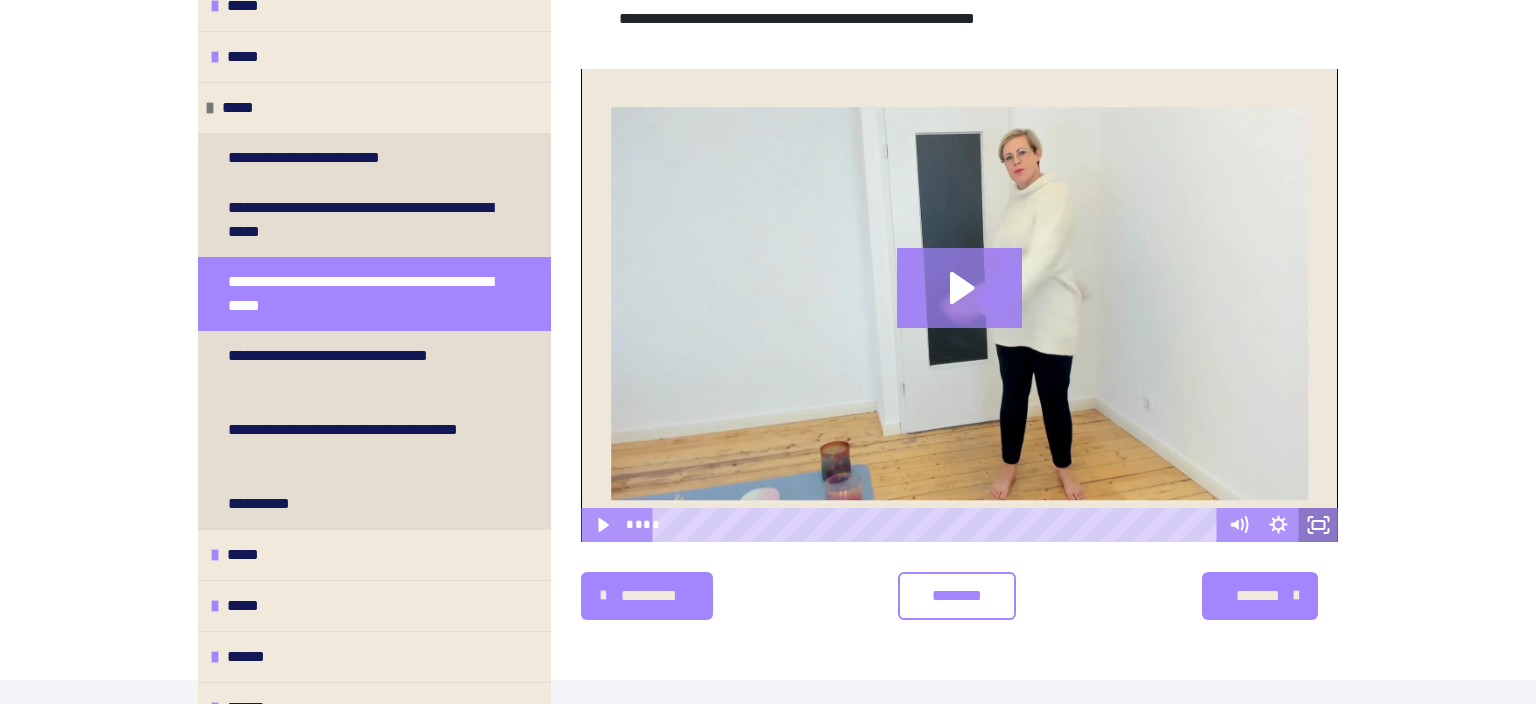 click 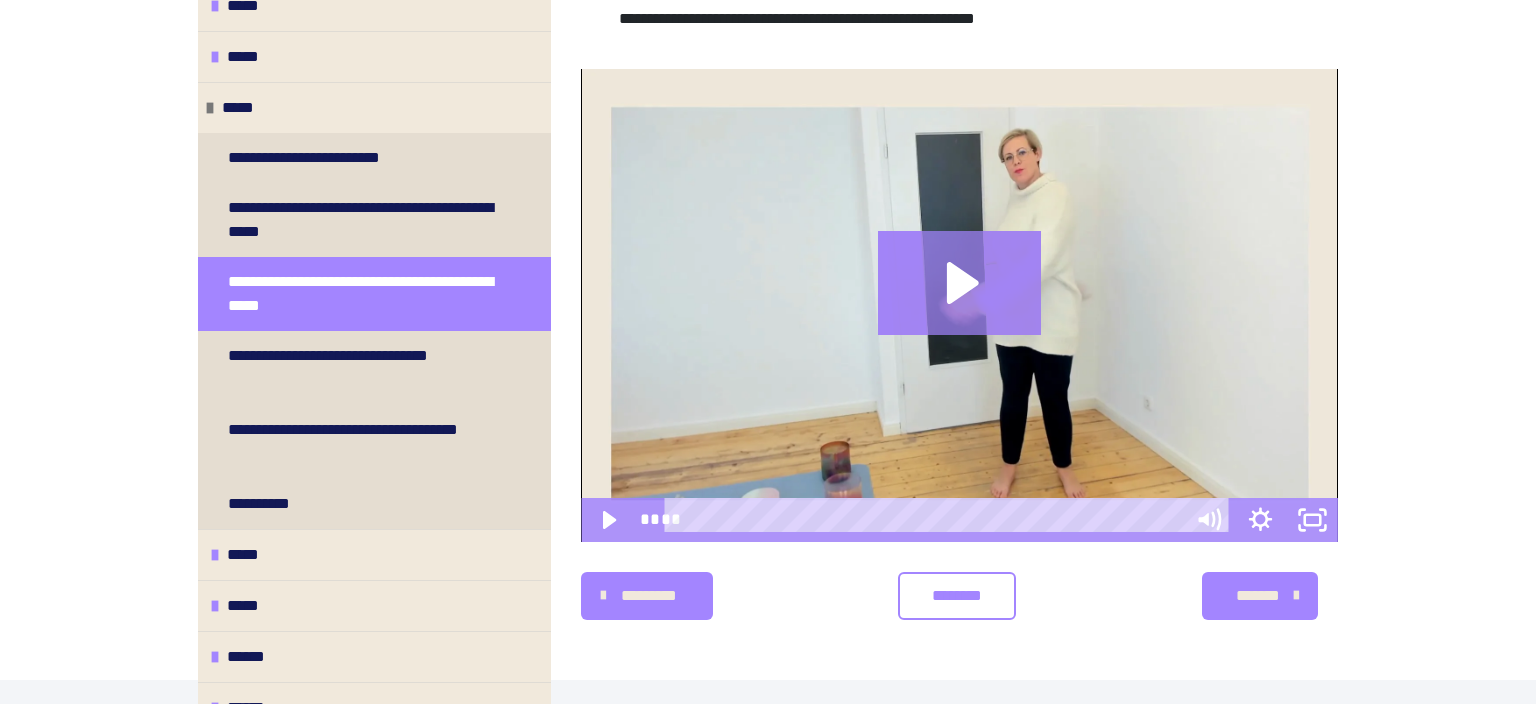 scroll, scrollTop: 440, scrollLeft: 0, axis: vertical 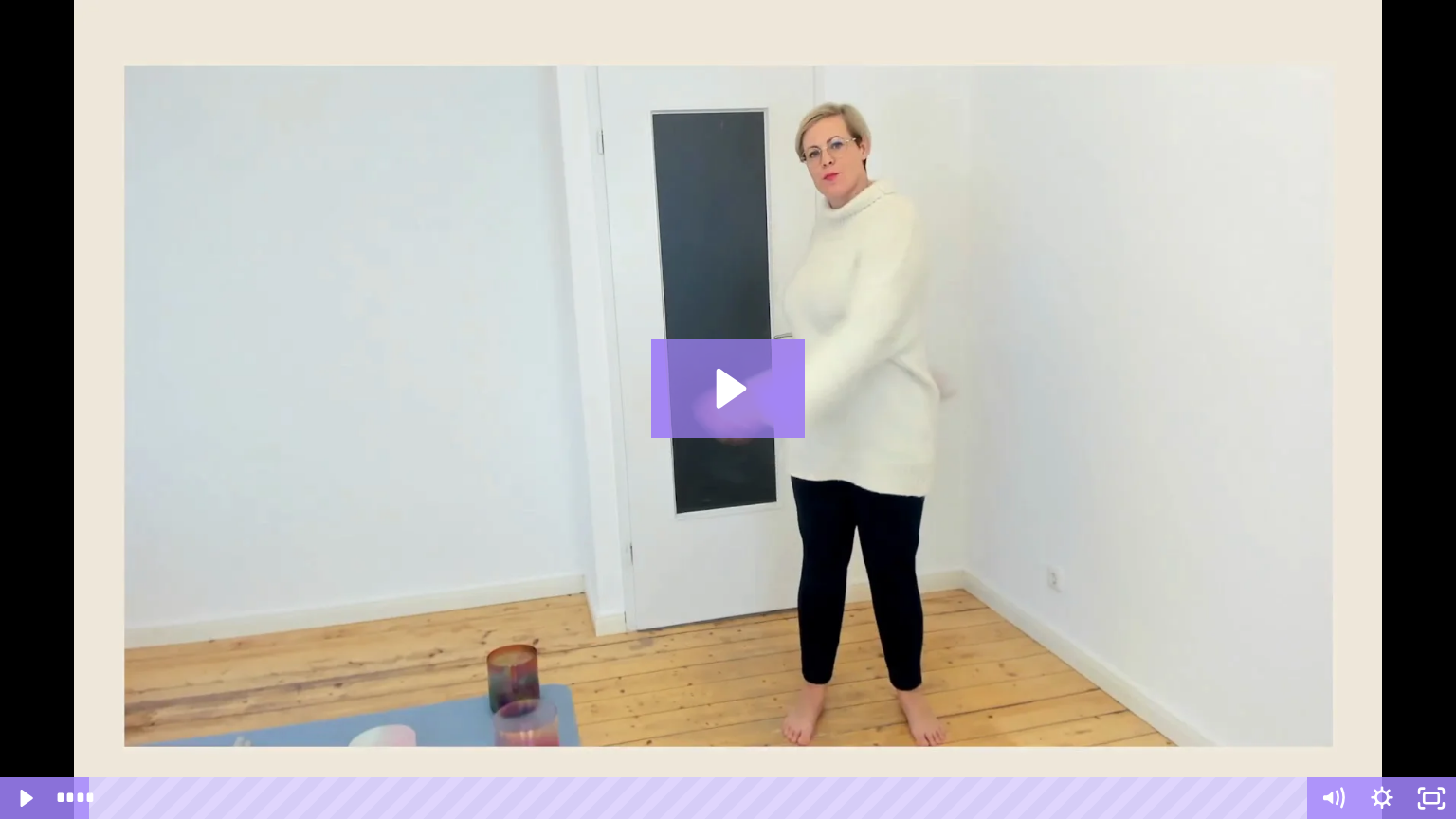 type 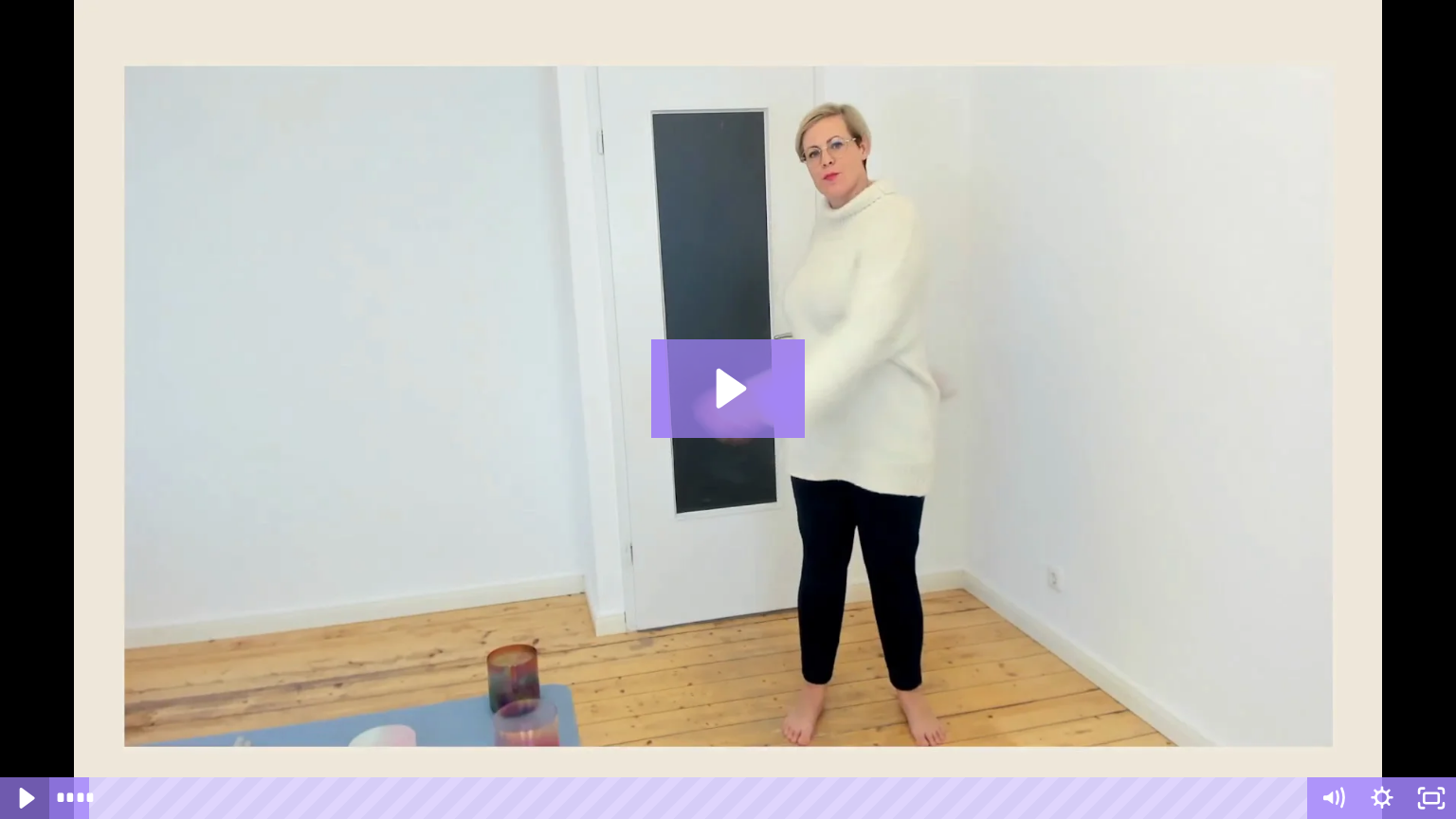 click 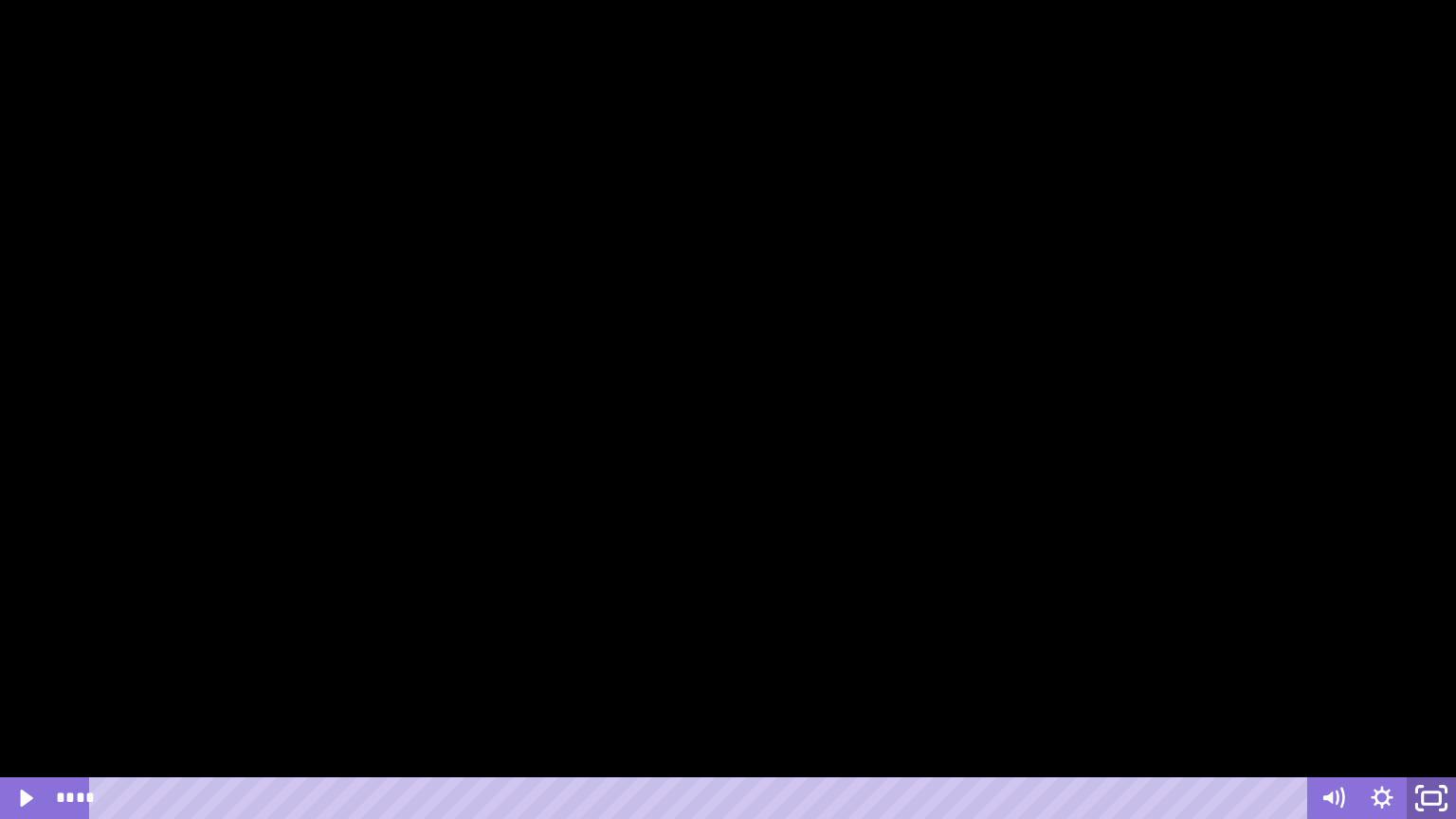 click 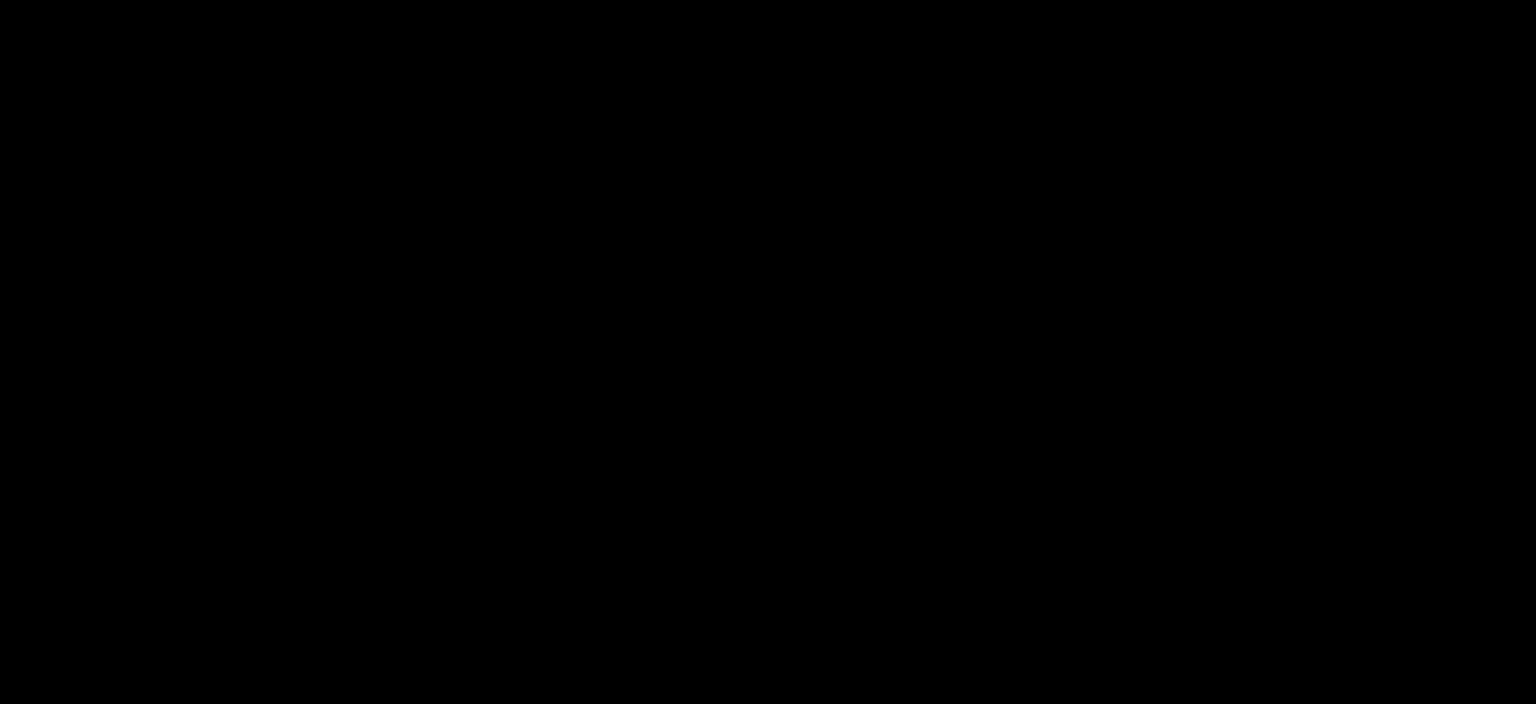 scroll, scrollTop: 384, scrollLeft: 0, axis: vertical 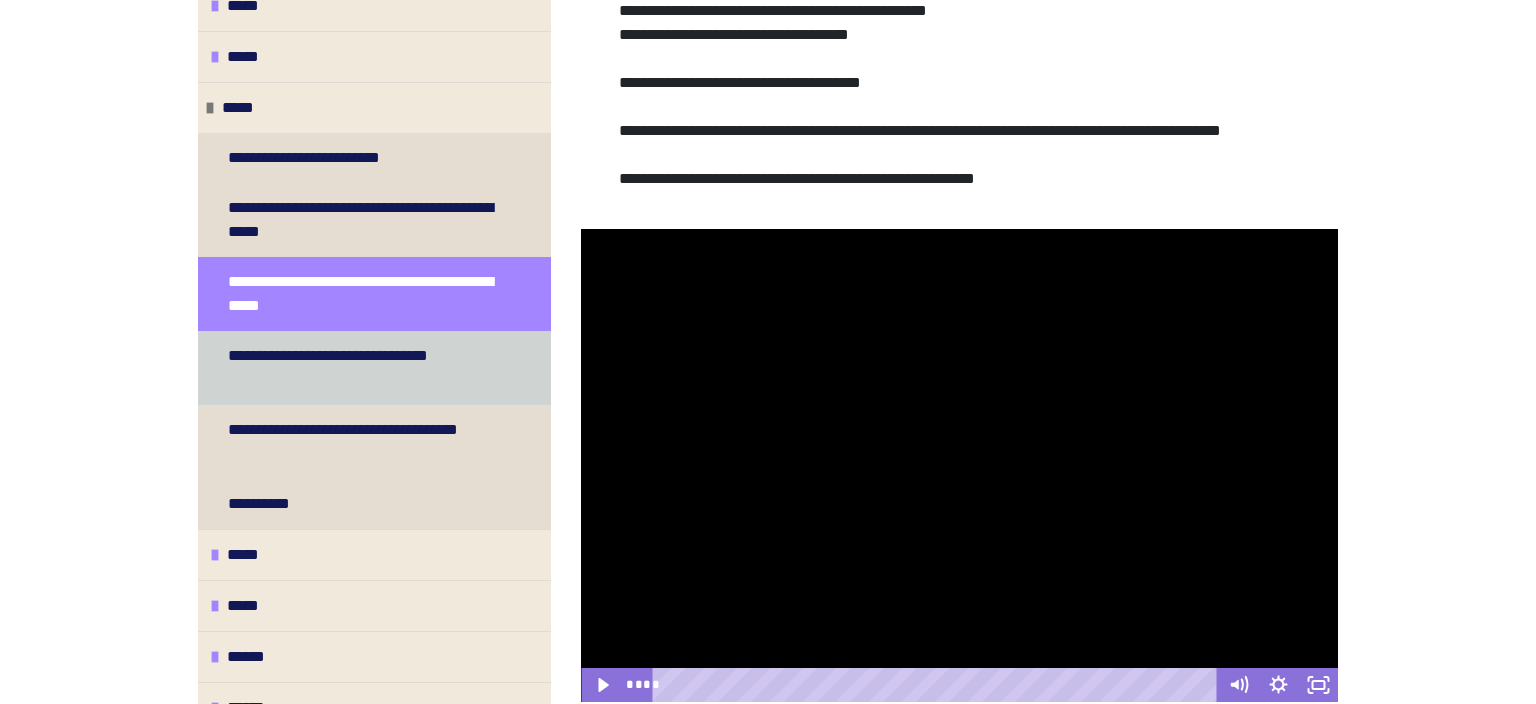 click on "**********" at bounding box center [366, 368] 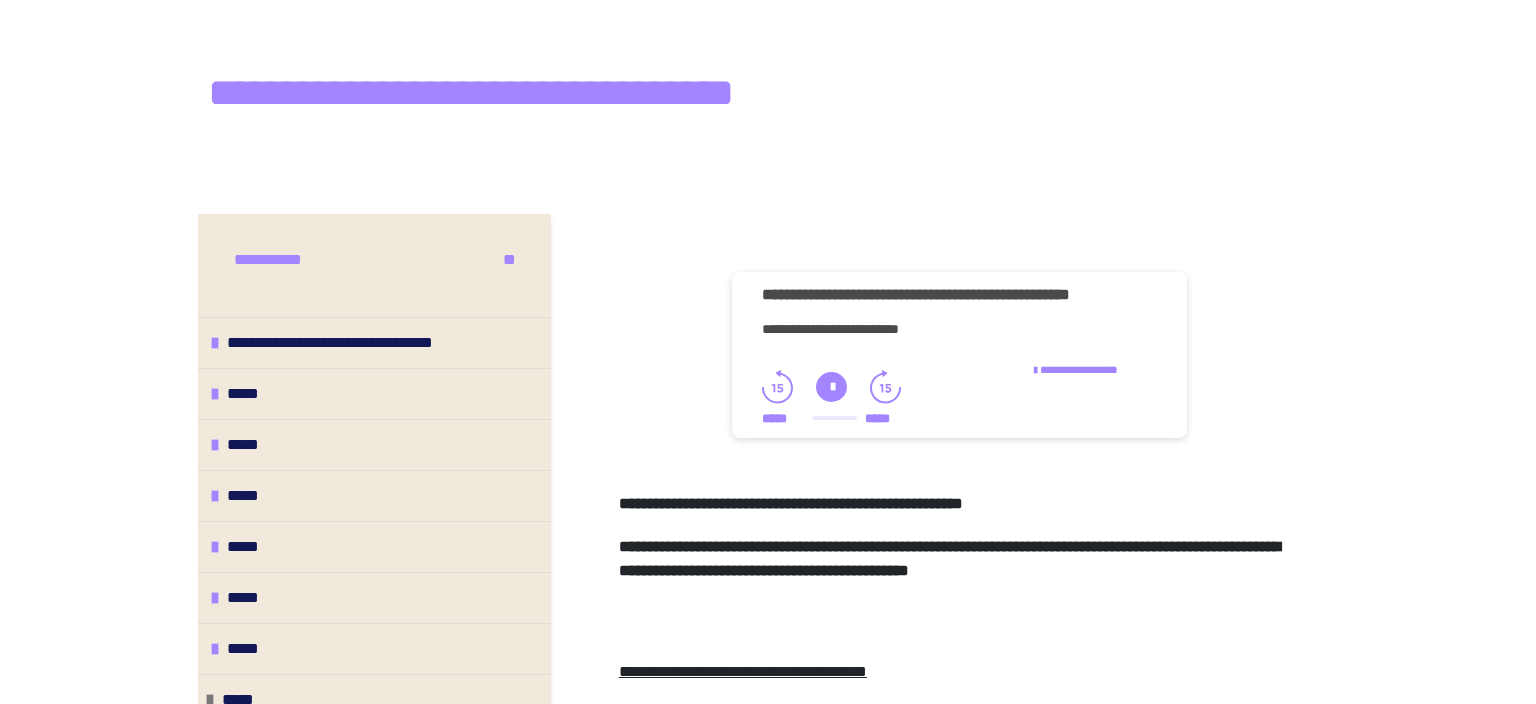 scroll, scrollTop: 44, scrollLeft: 0, axis: vertical 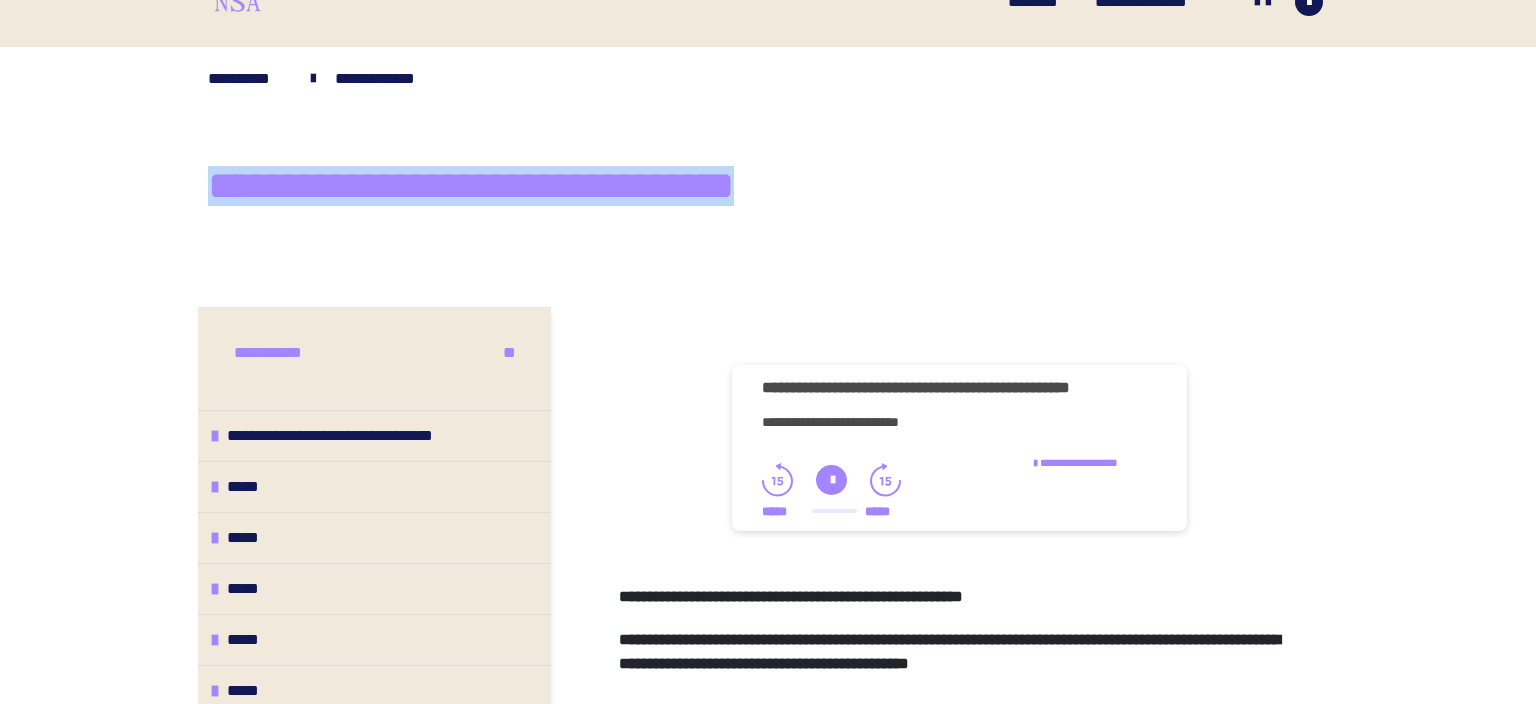 drag, startPoint x: 210, startPoint y: 187, endPoint x: 924, endPoint y: 194, distance: 714.0343 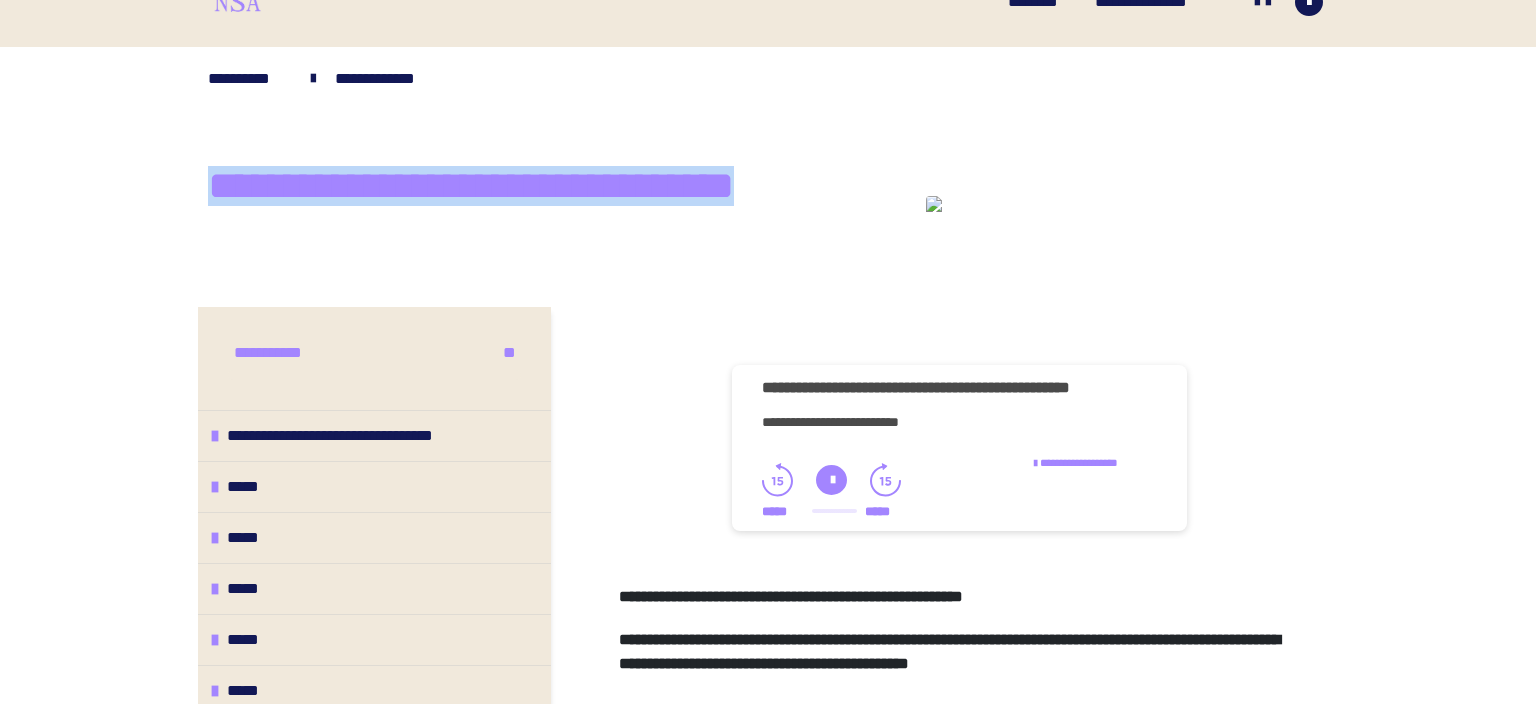 copy on "**********" 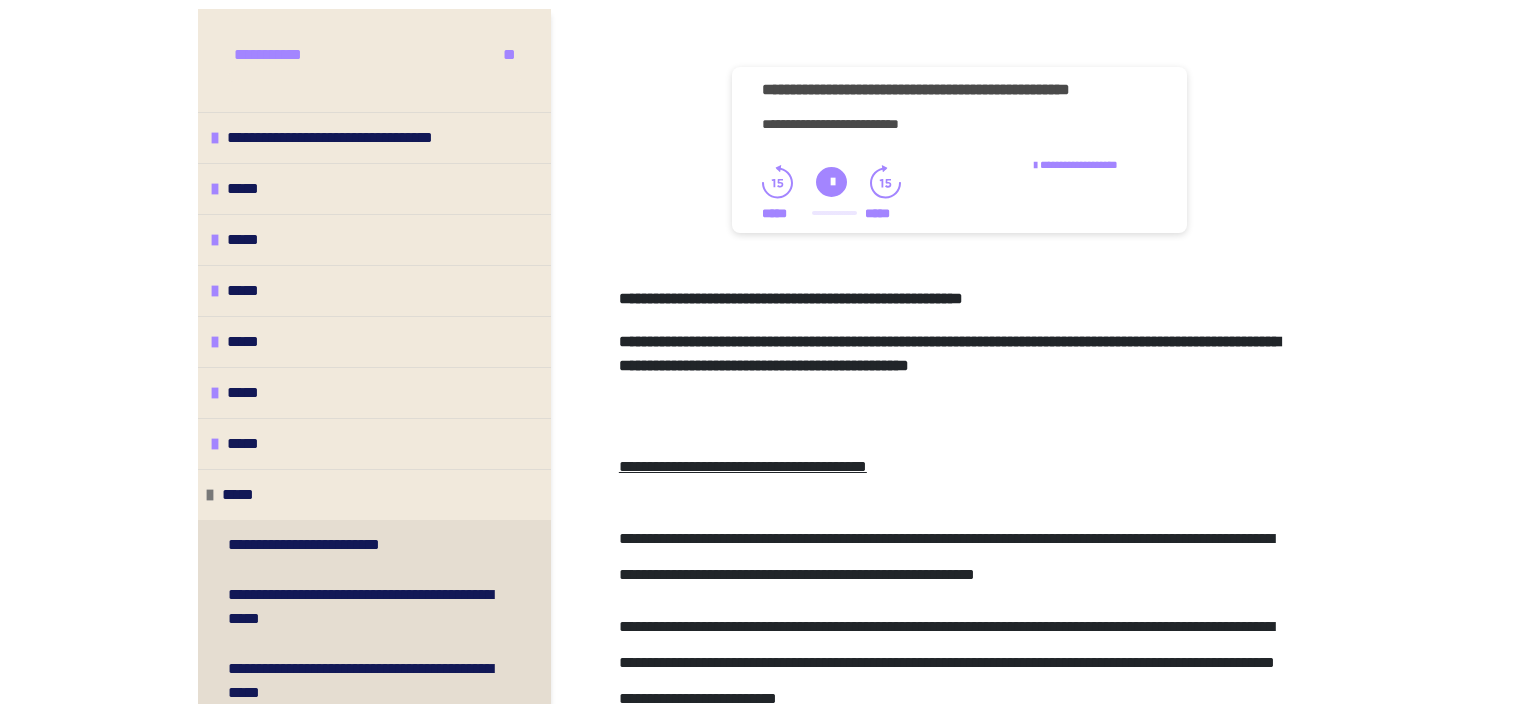 scroll, scrollTop: 360, scrollLeft: 0, axis: vertical 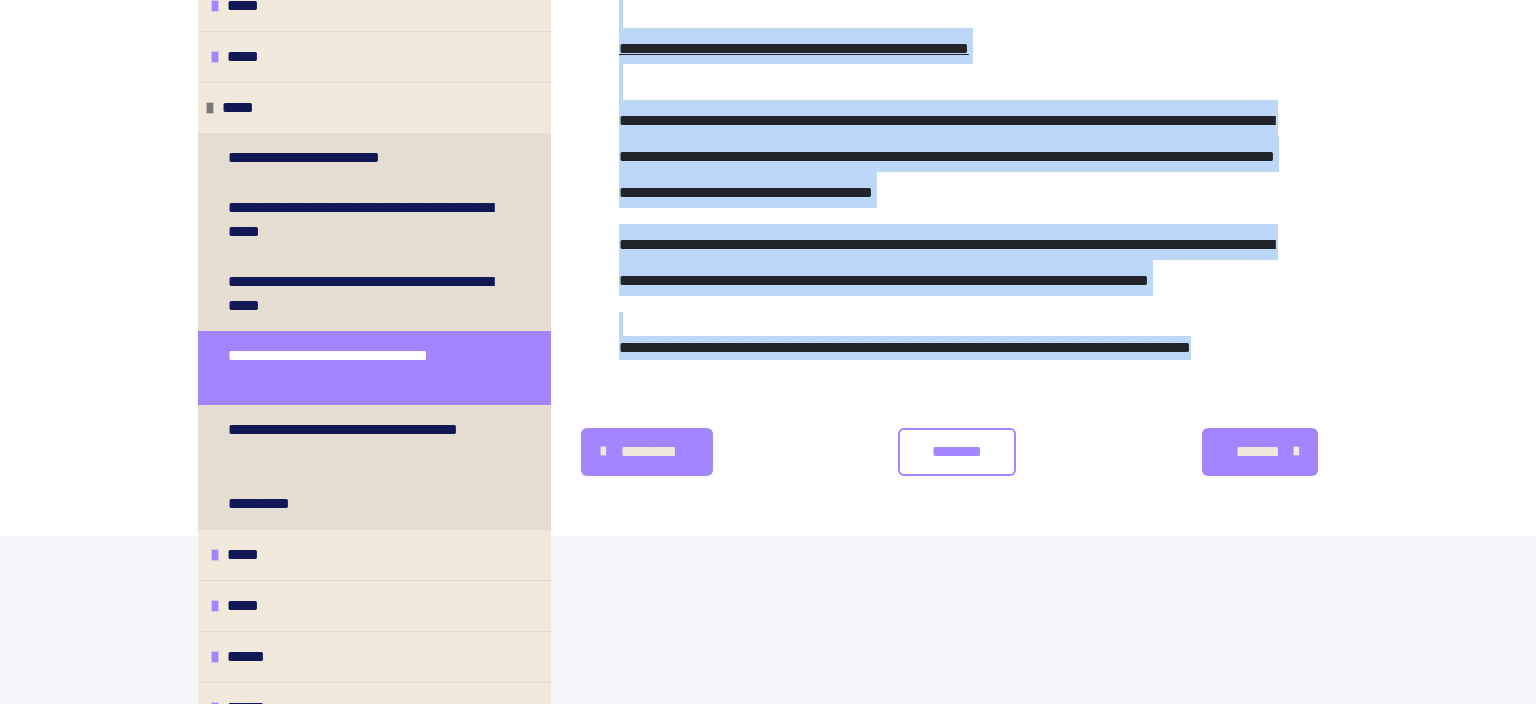 drag, startPoint x: 616, startPoint y: 274, endPoint x: 1282, endPoint y: 507, distance: 705.5813 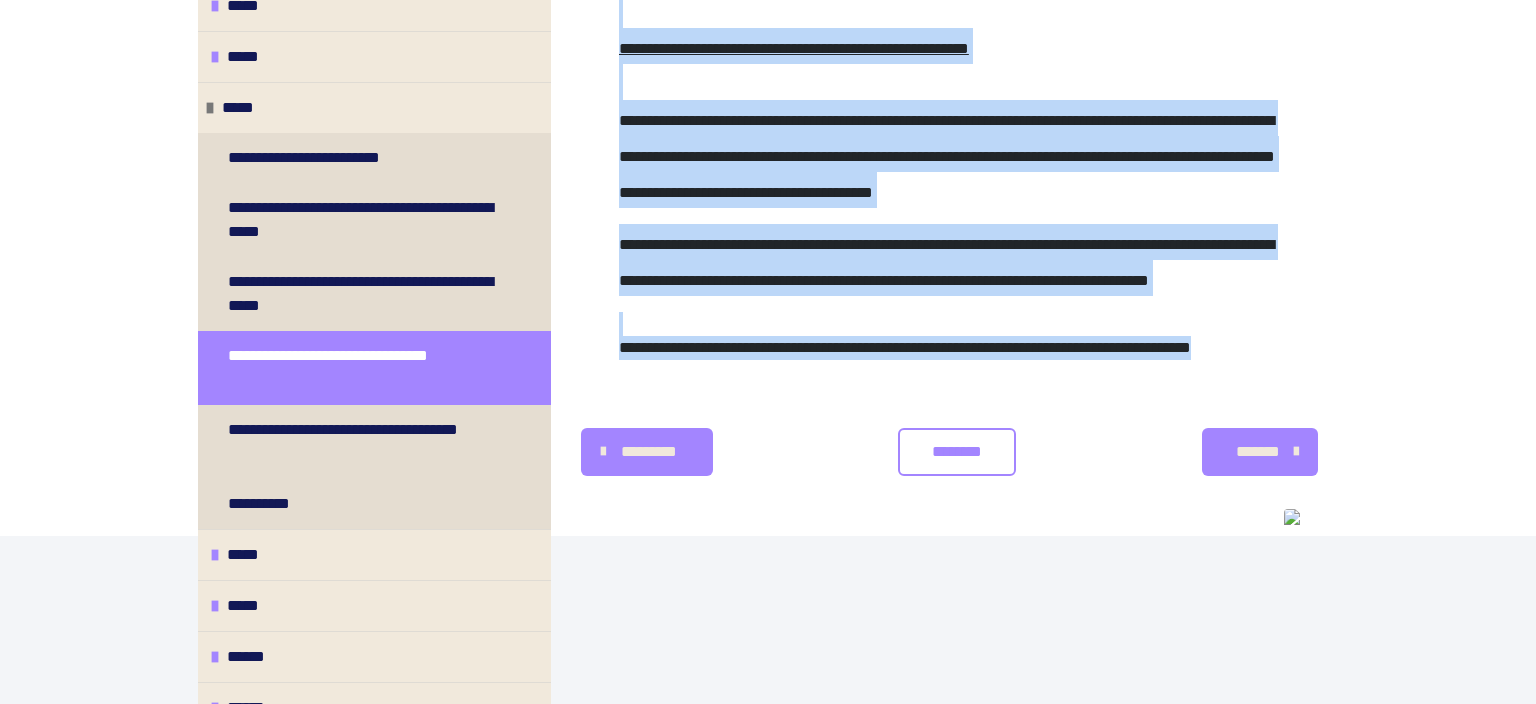 copy on "**********" 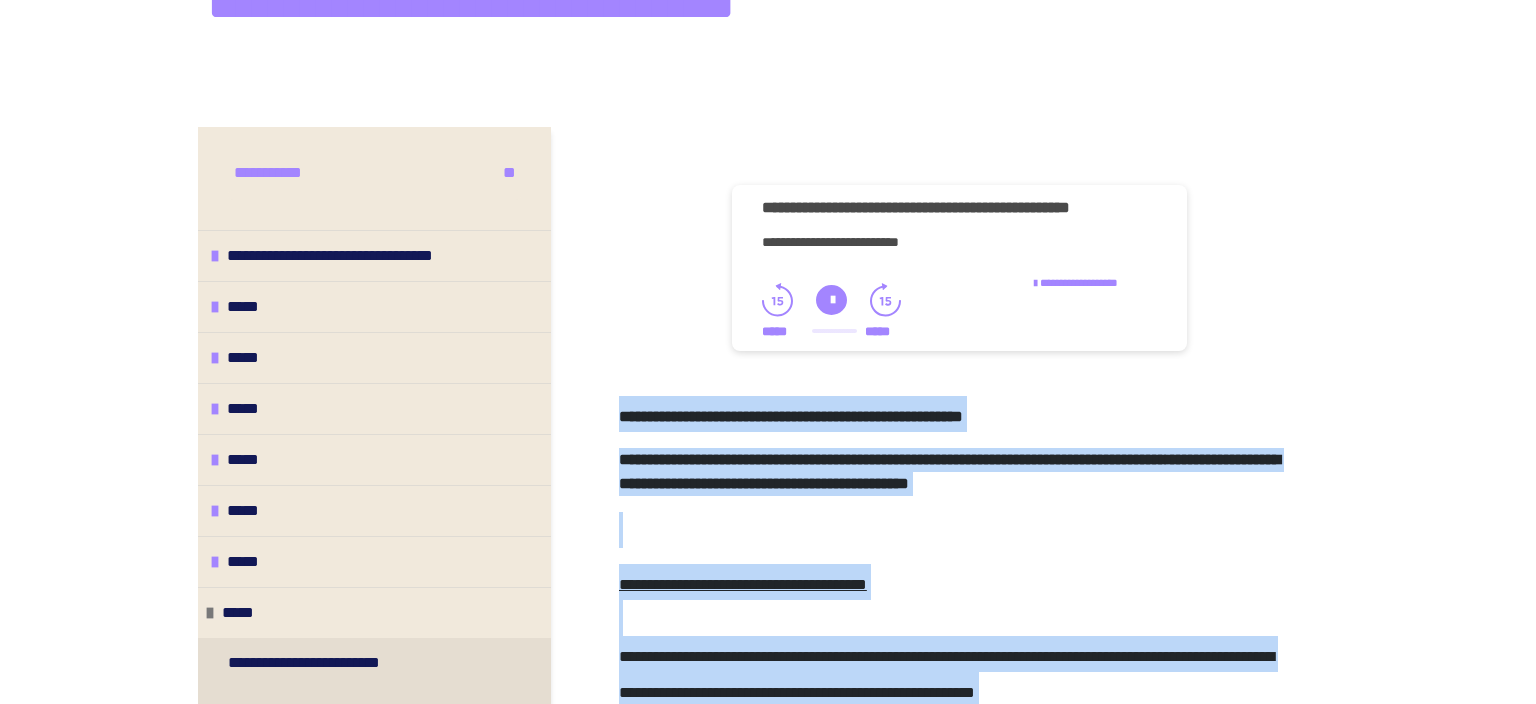 scroll, scrollTop: 0, scrollLeft: 0, axis: both 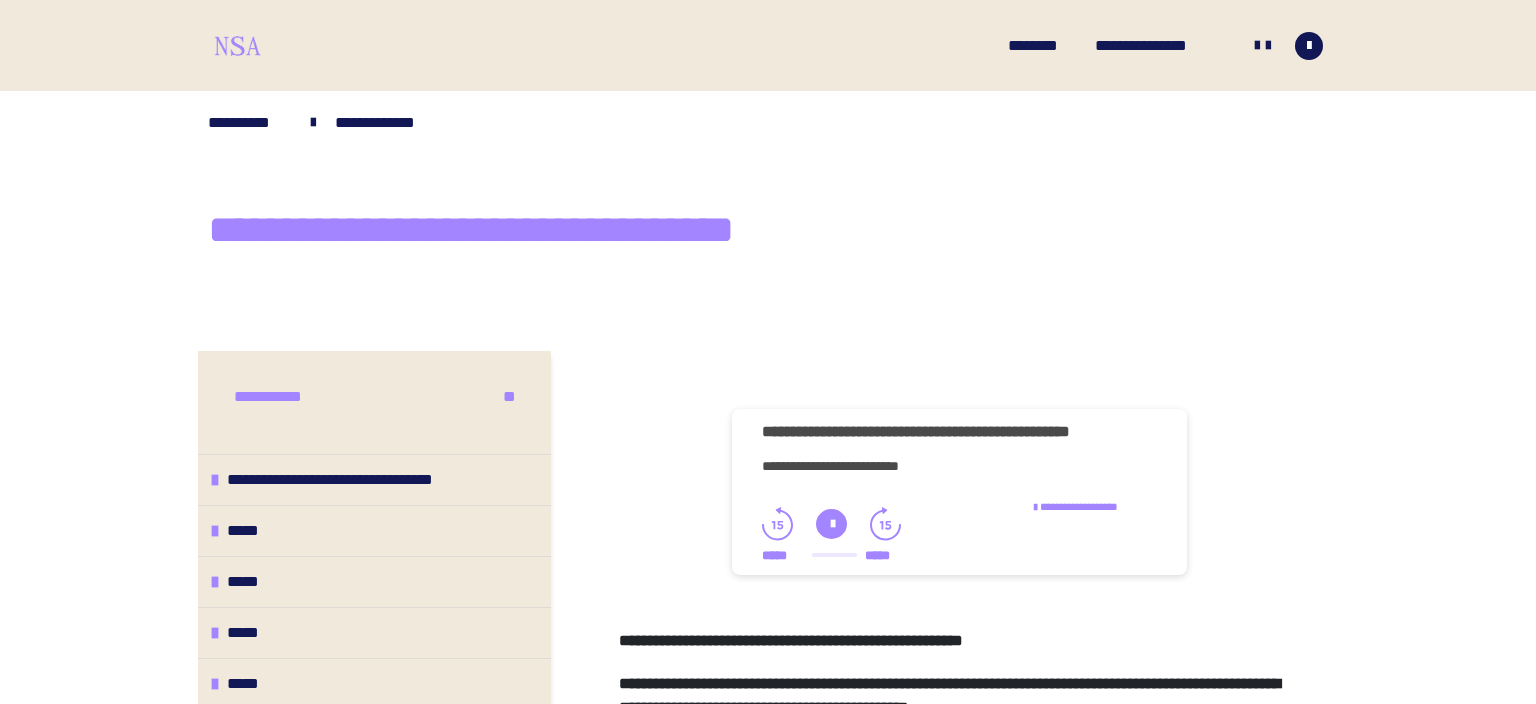 click on "**********" at bounding box center [768, 1323] 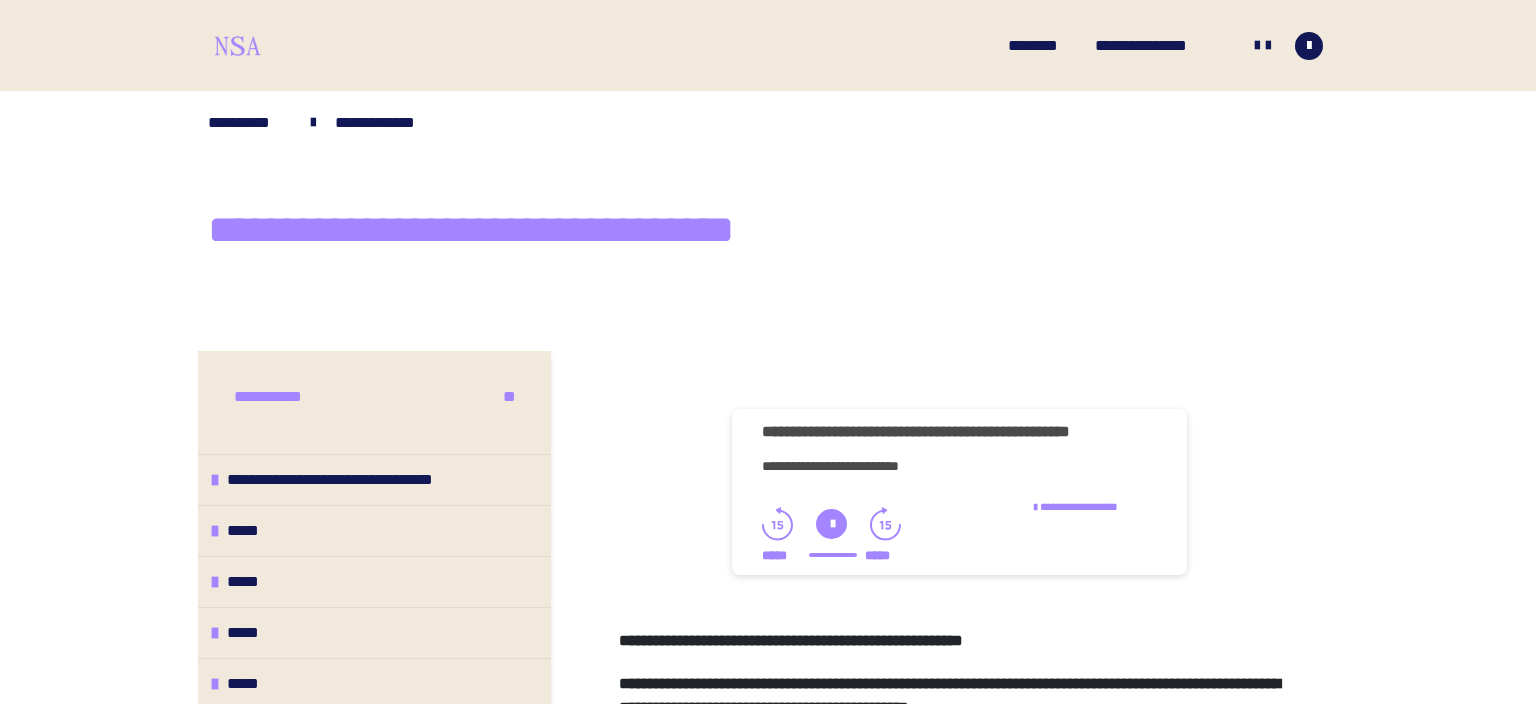 click on "**********" at bounding box center (959, 492) 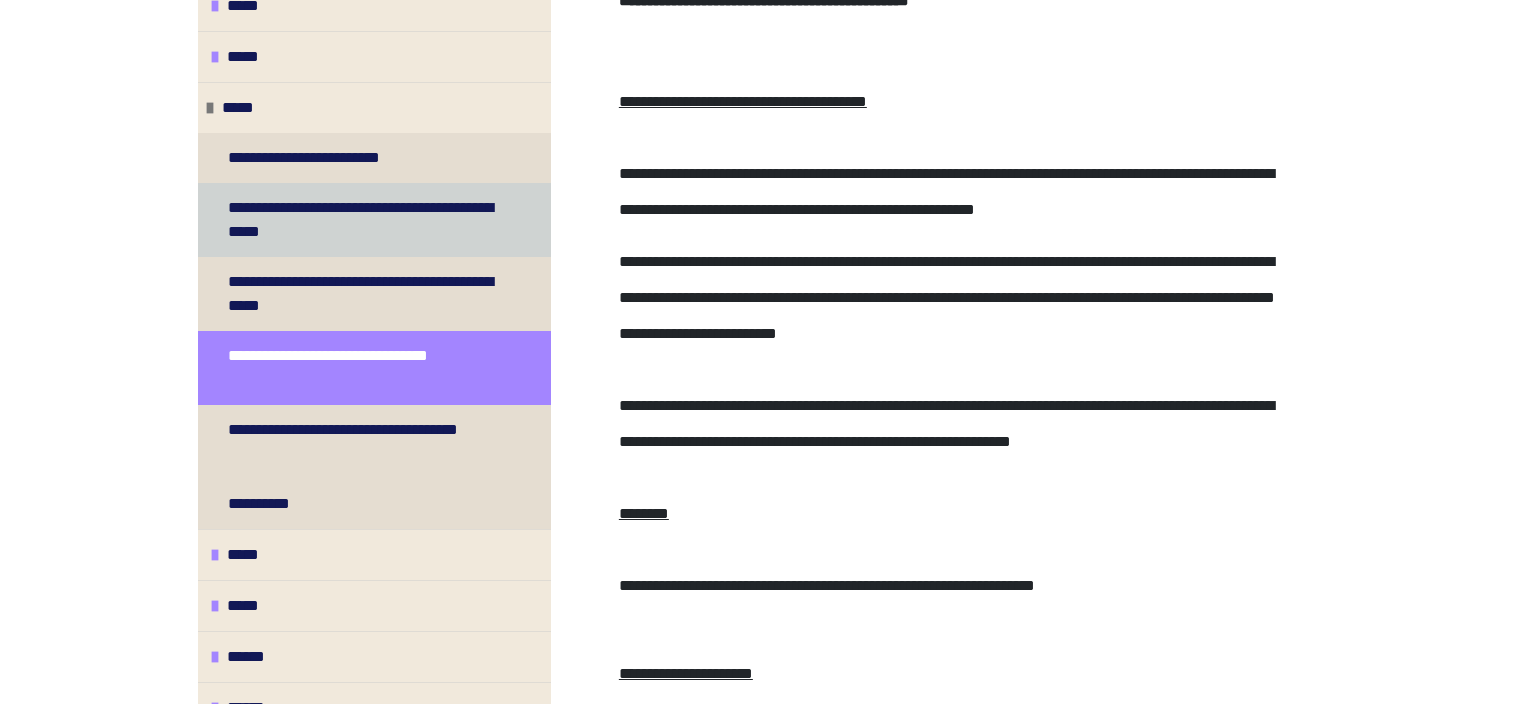 scroll, scrollTop: 739, scrollLeft: 0, axis: vertical 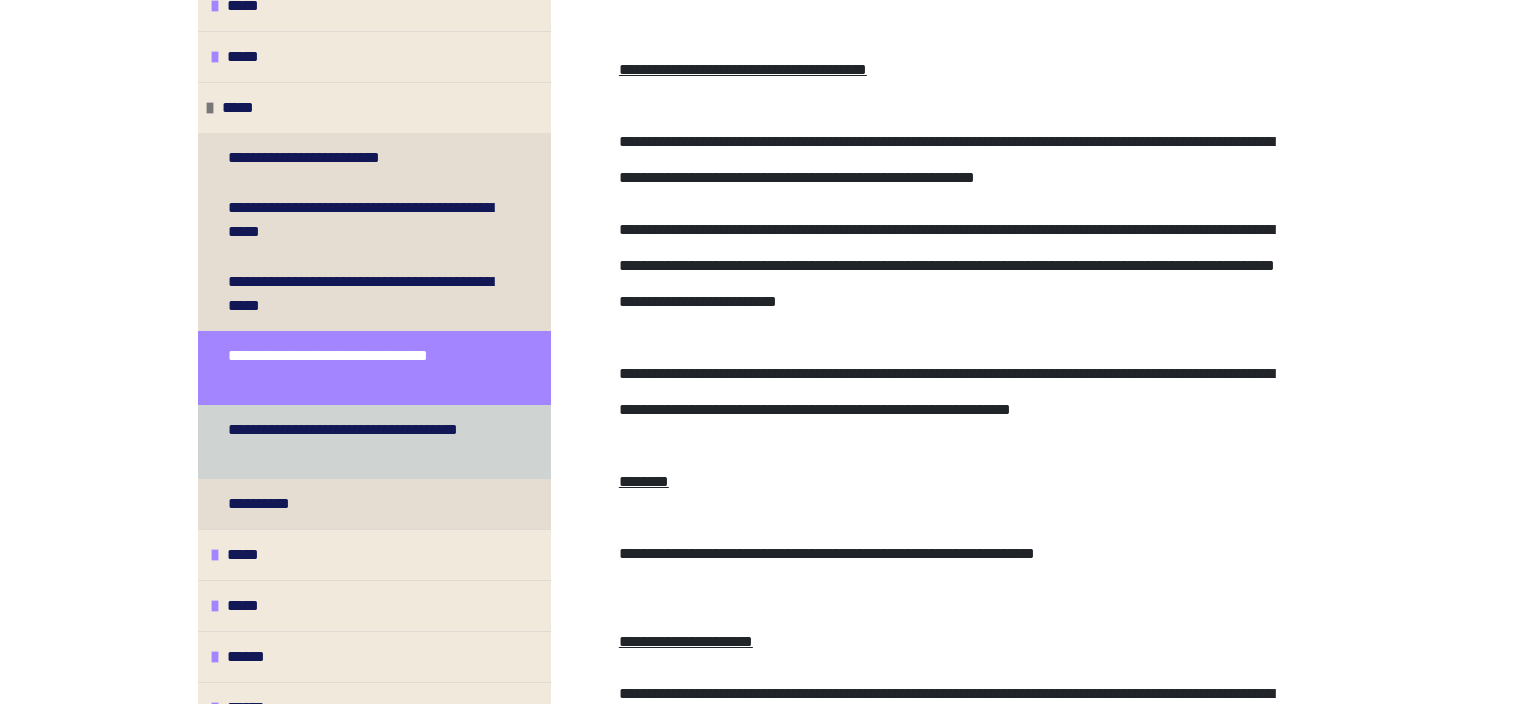 click on "**********" at bounding box center (366, 442) 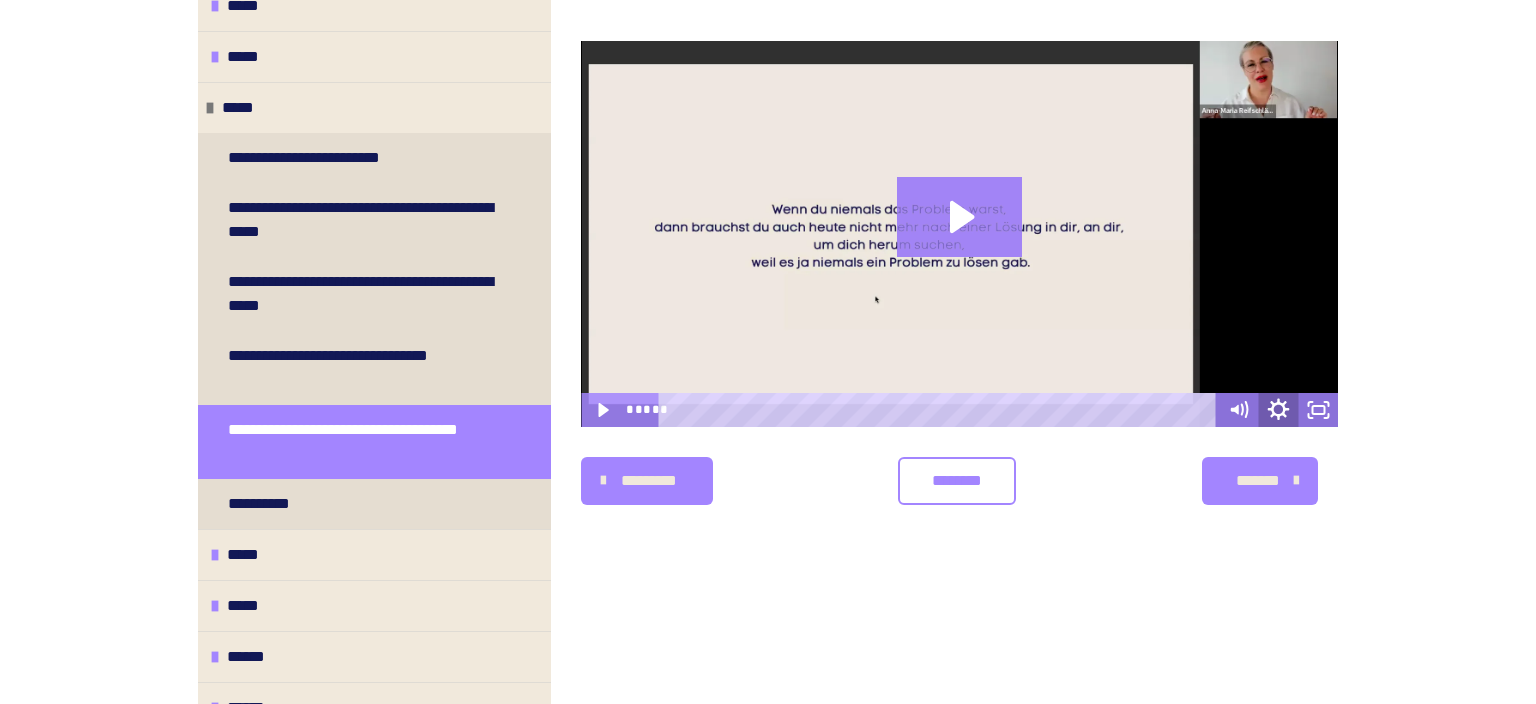 click 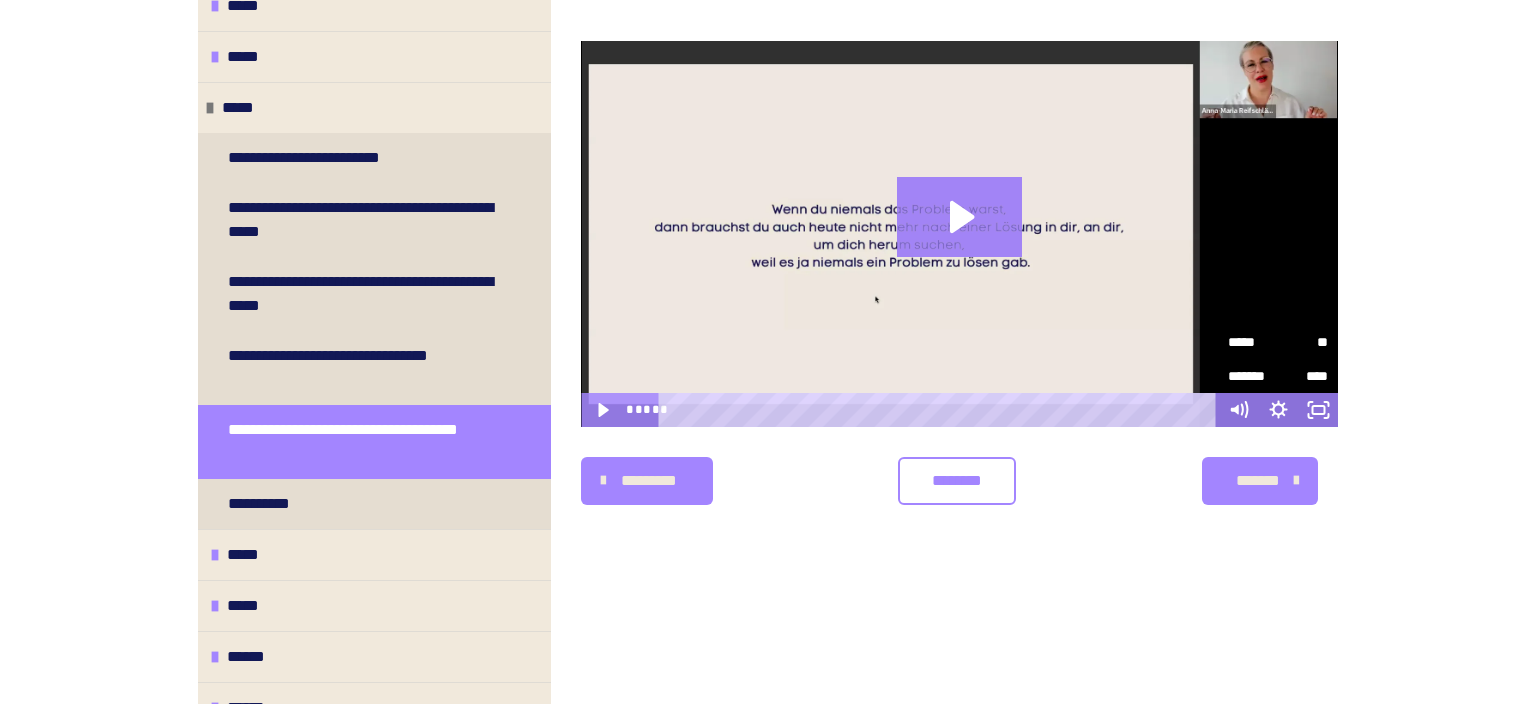 click on "**********" at bounding box center [768, 253] 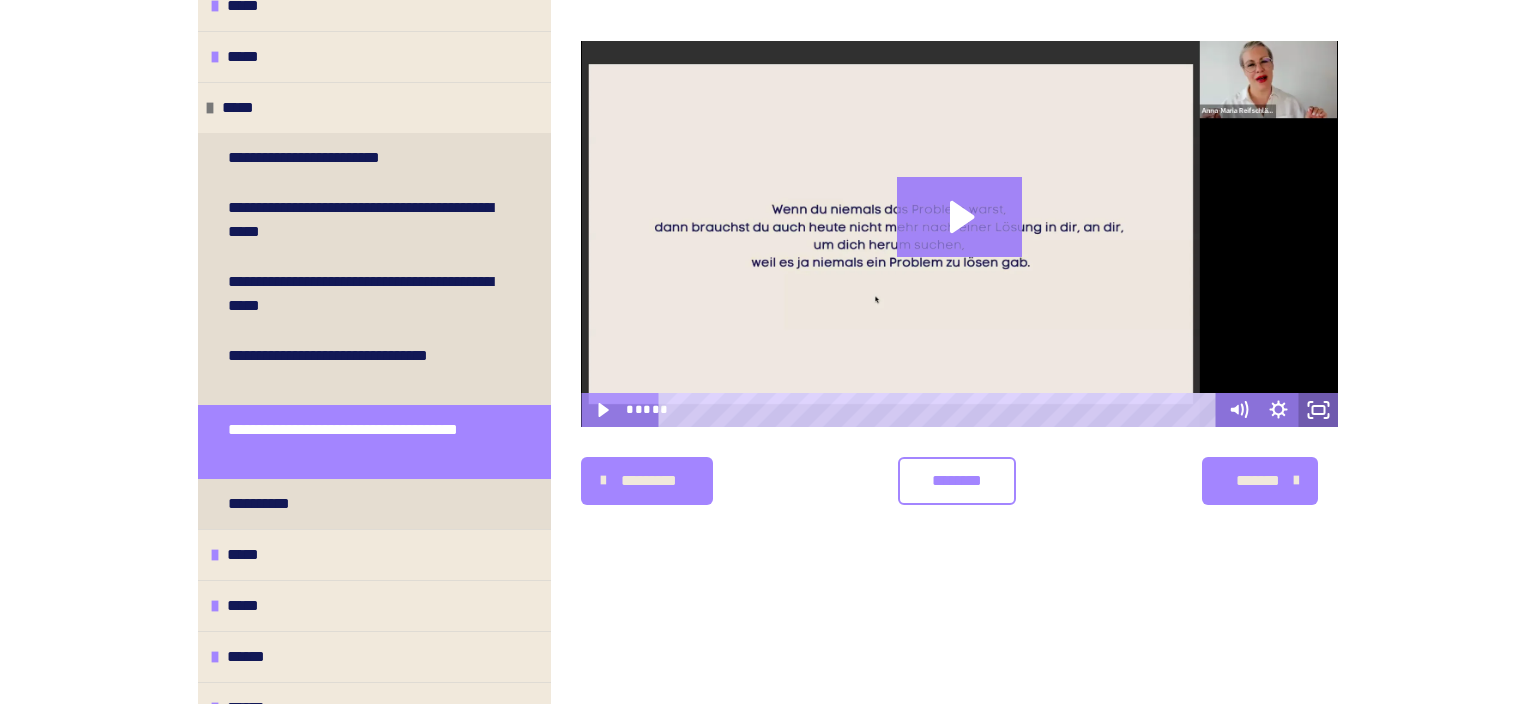 click 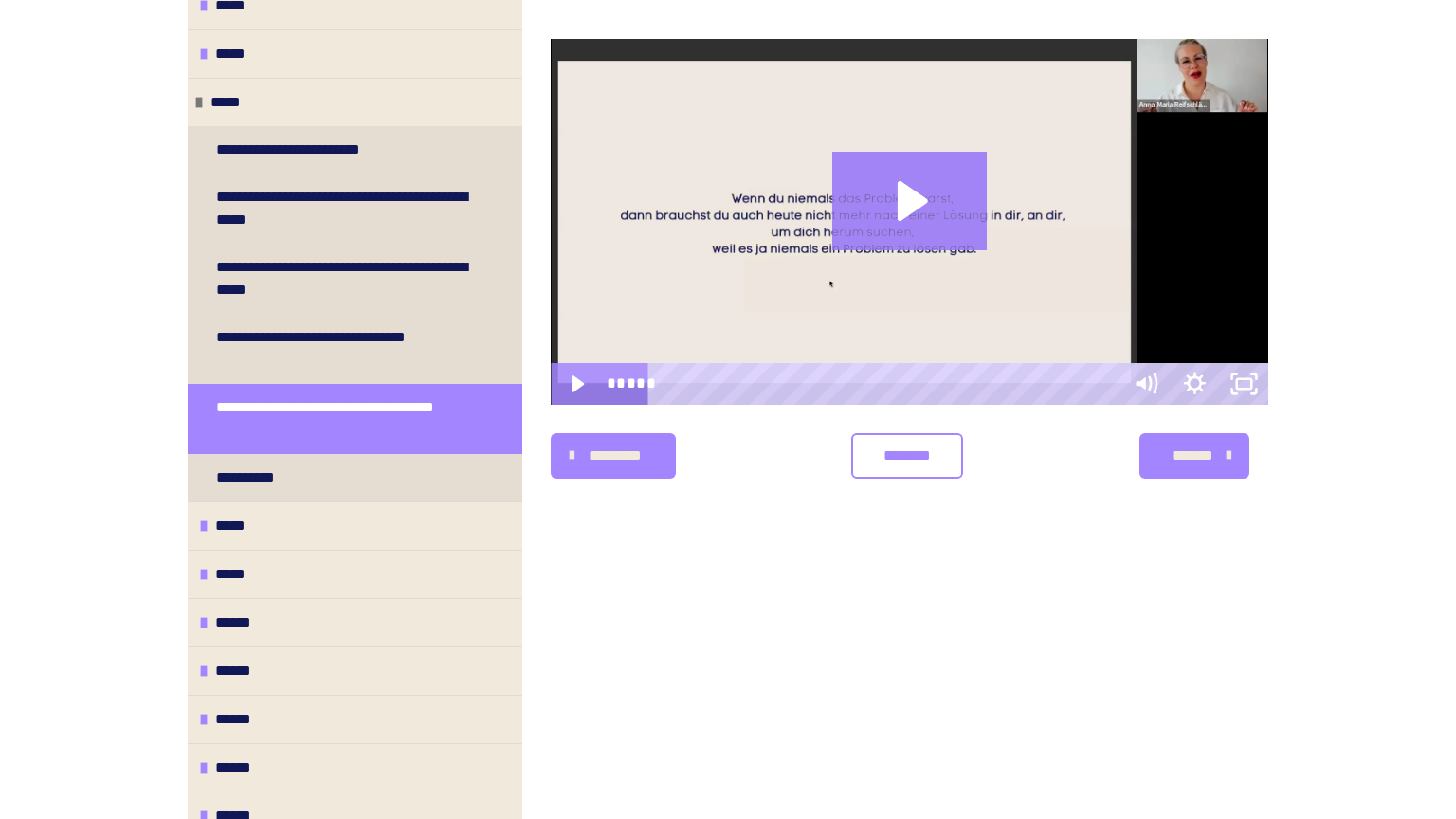 type 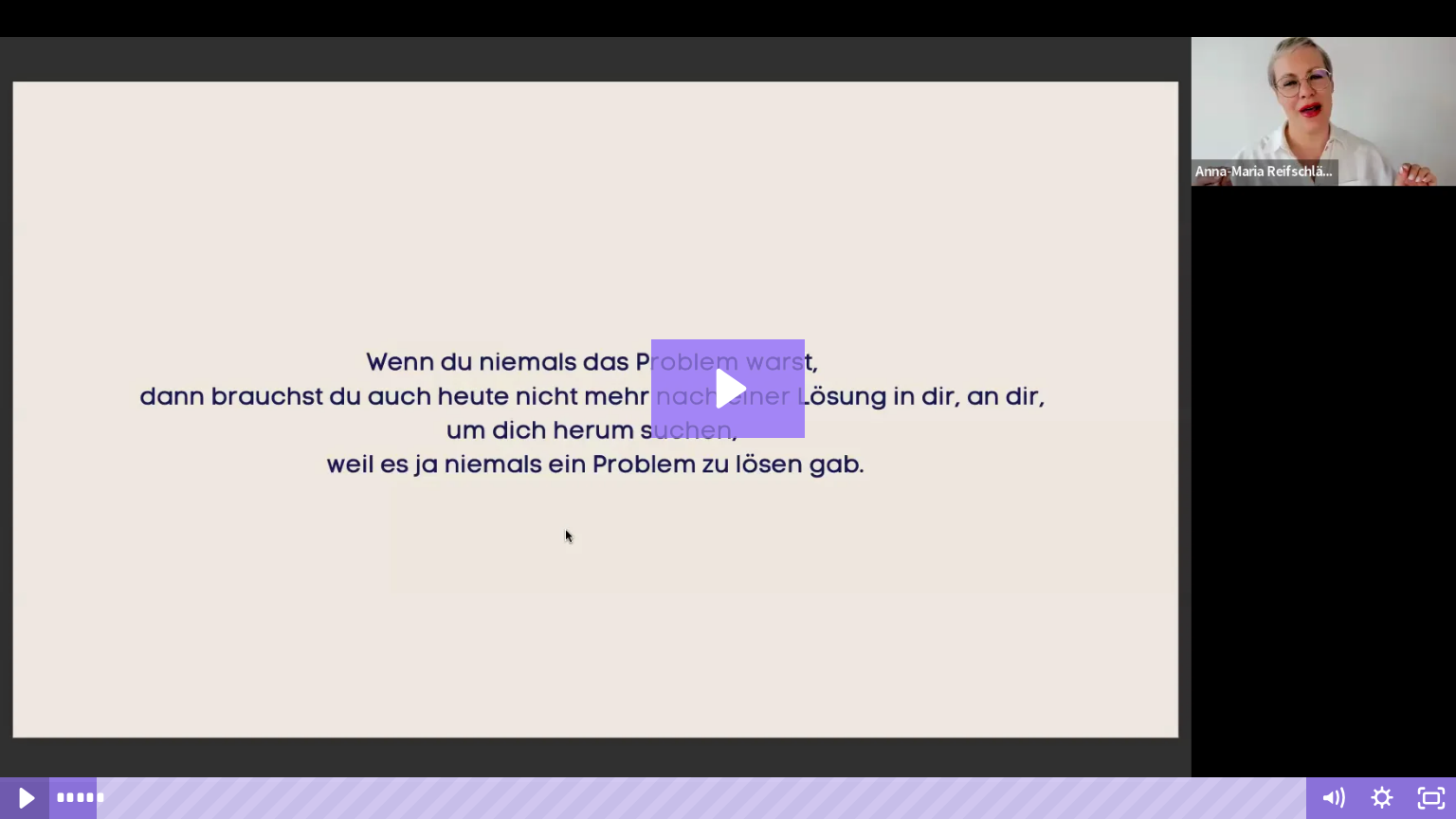 click 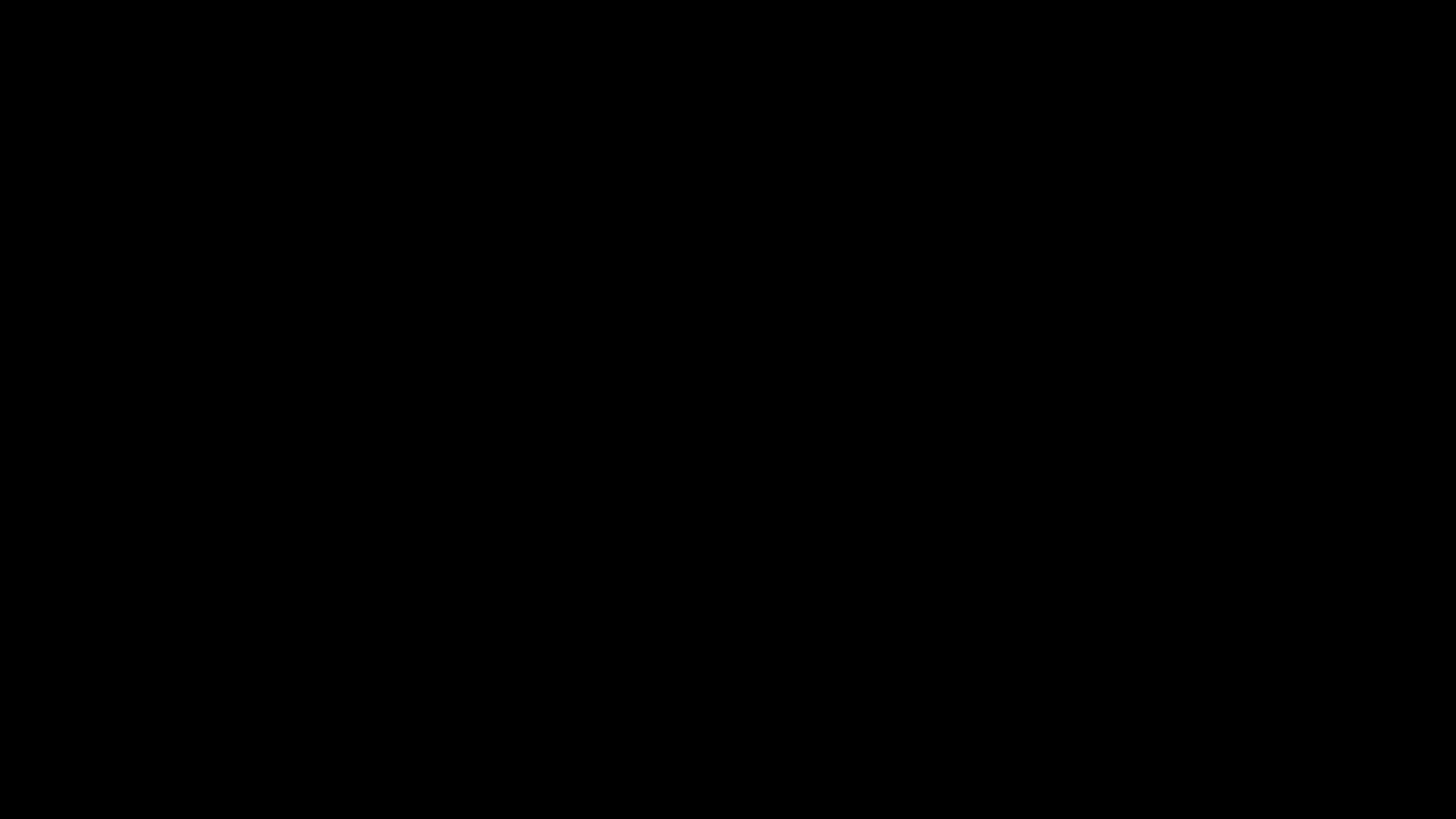 type 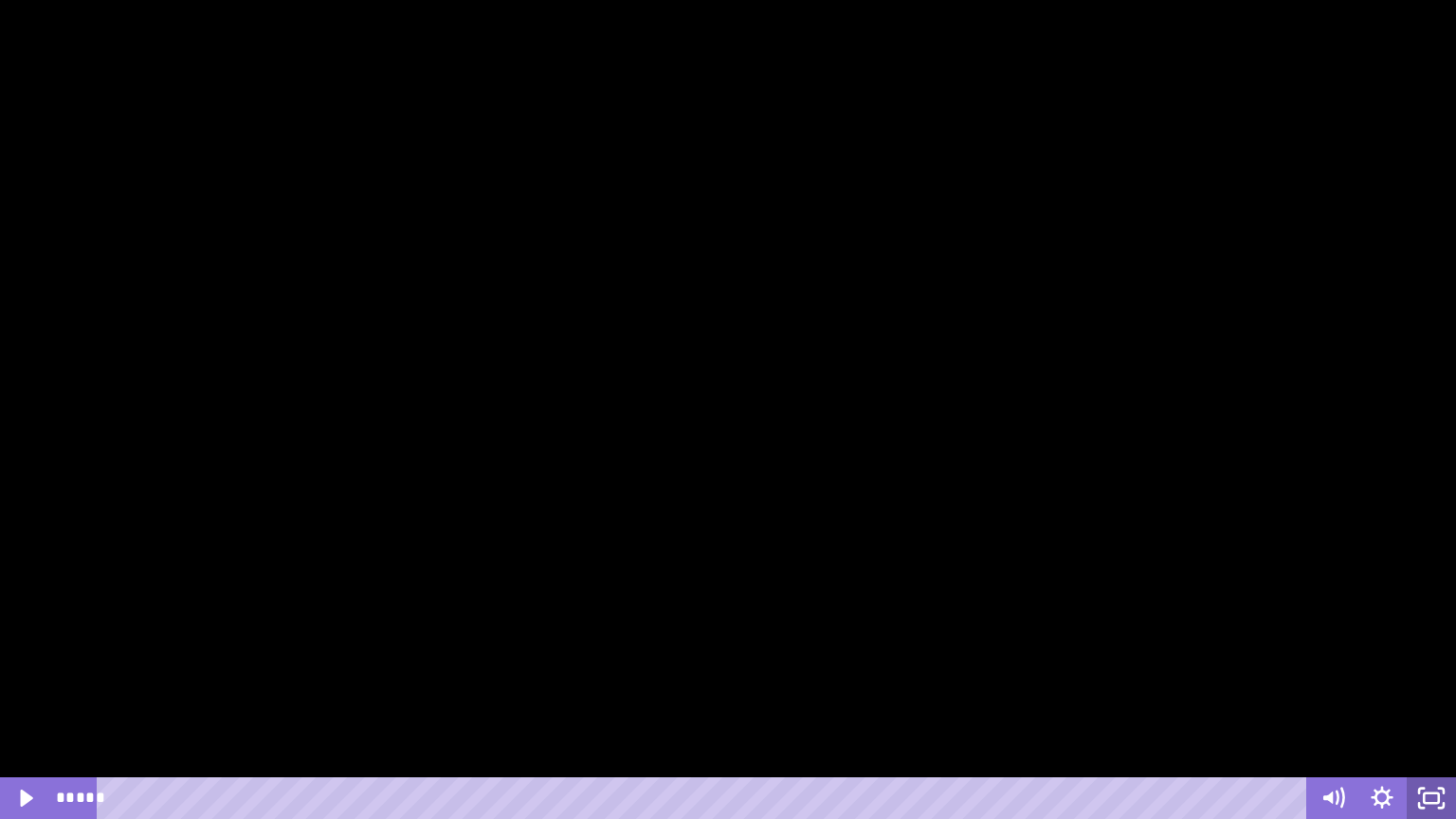 click 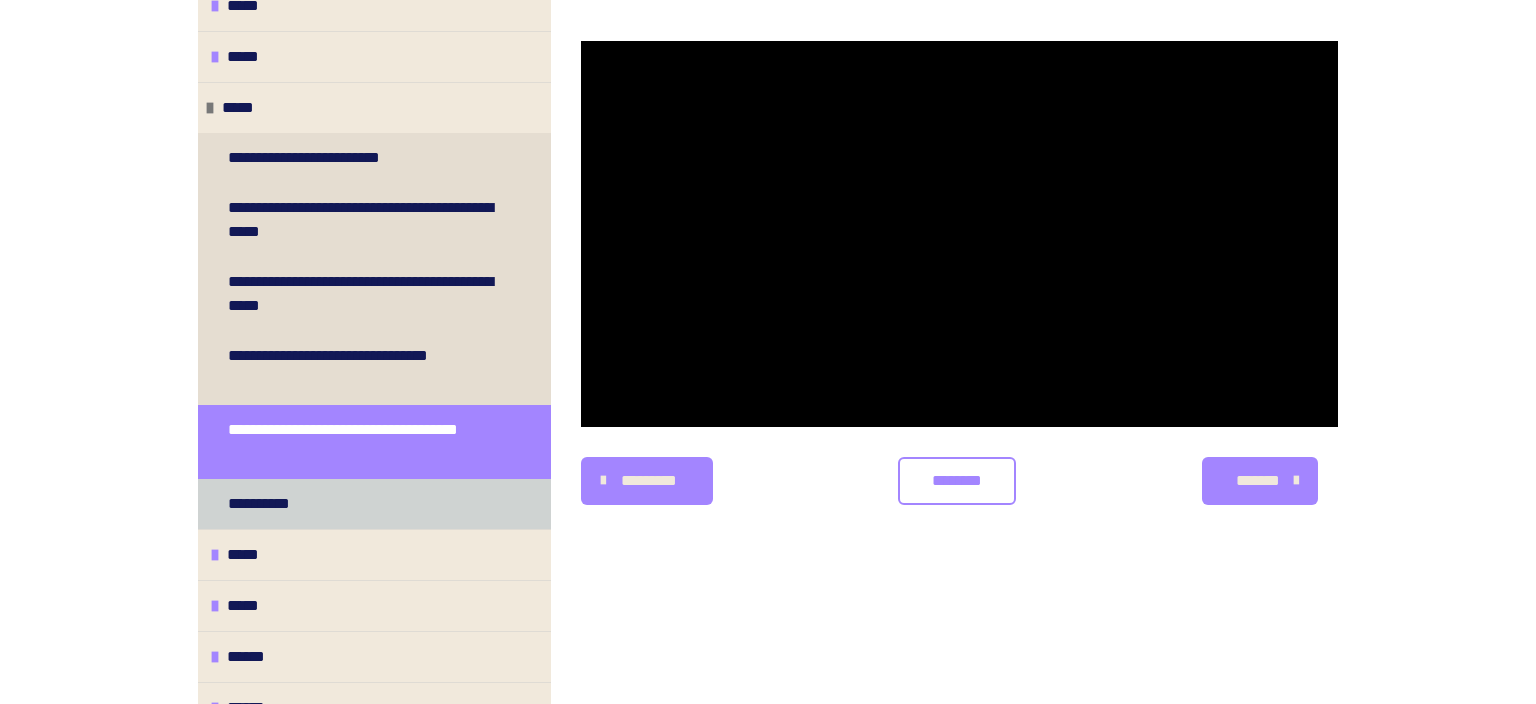 click on "**********" at bounding box center (267, 504) 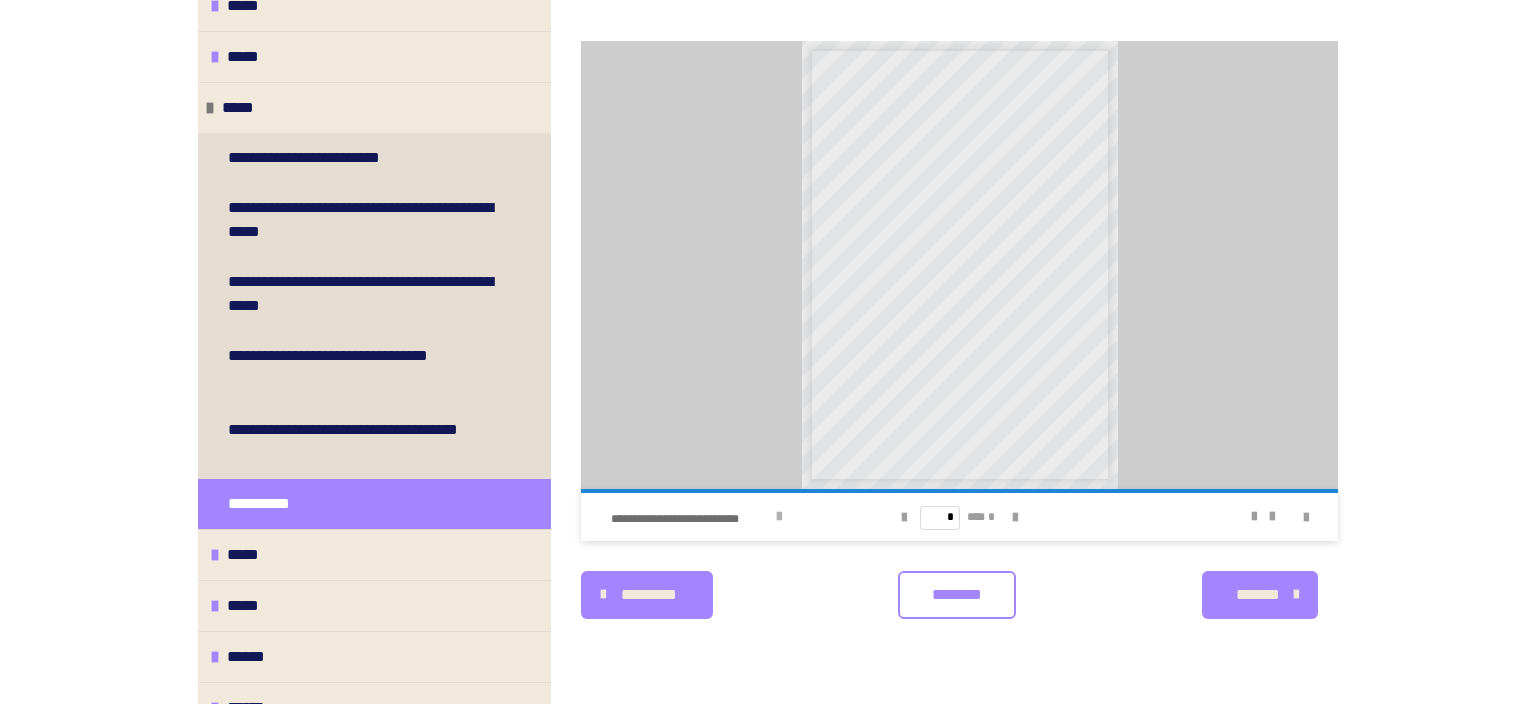 click on "**********" at bounding box center [730, 517] 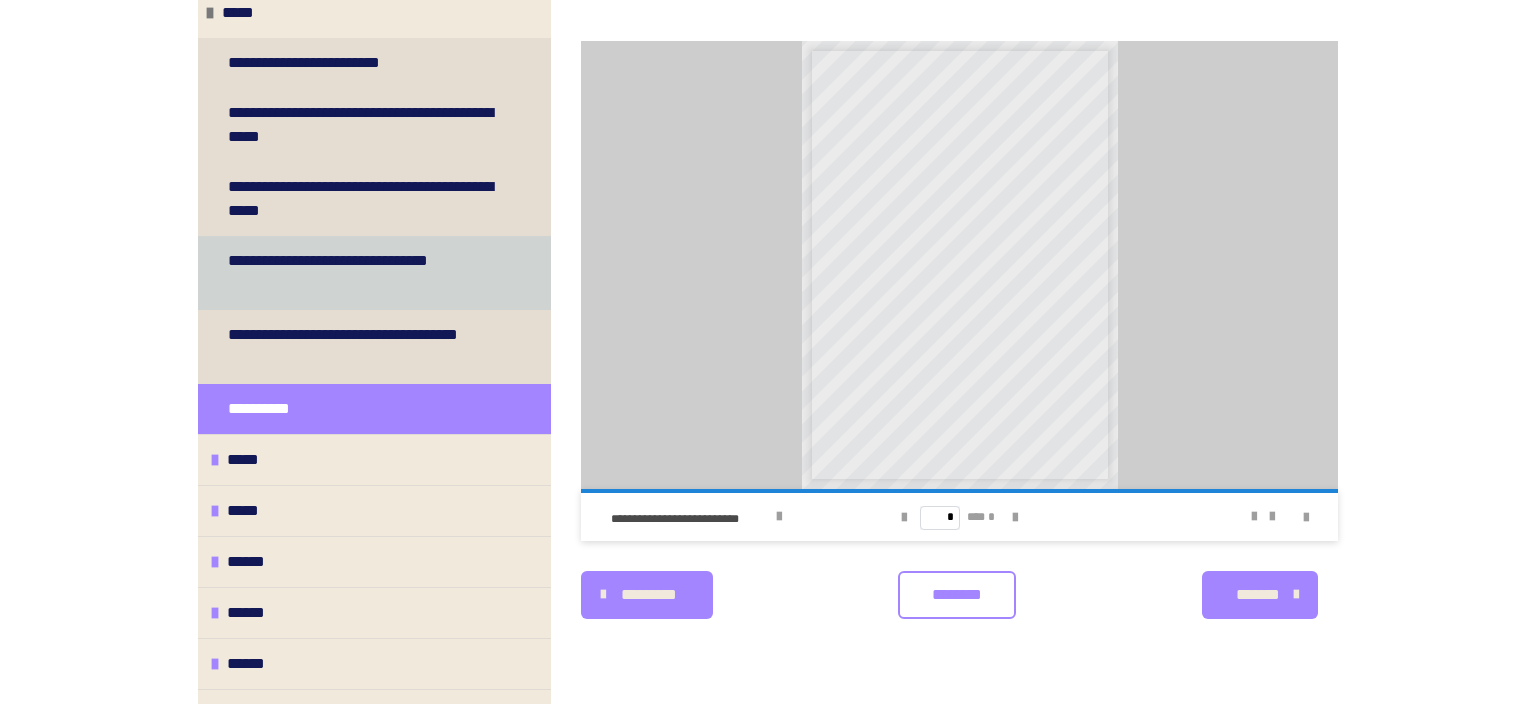 scroll, scrollTop: 480, scrollLeft: 0, axis: vertical 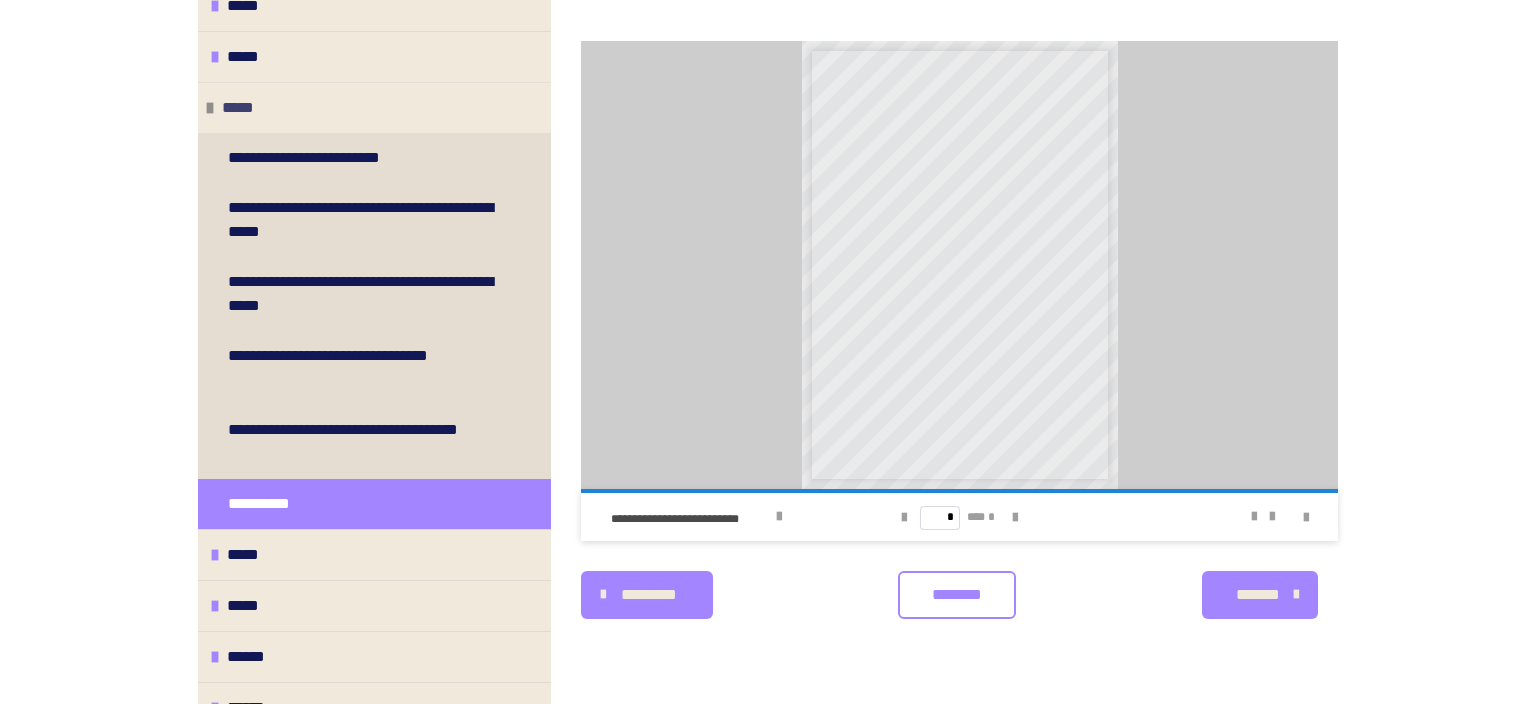 click at bounding box center (210, 108) 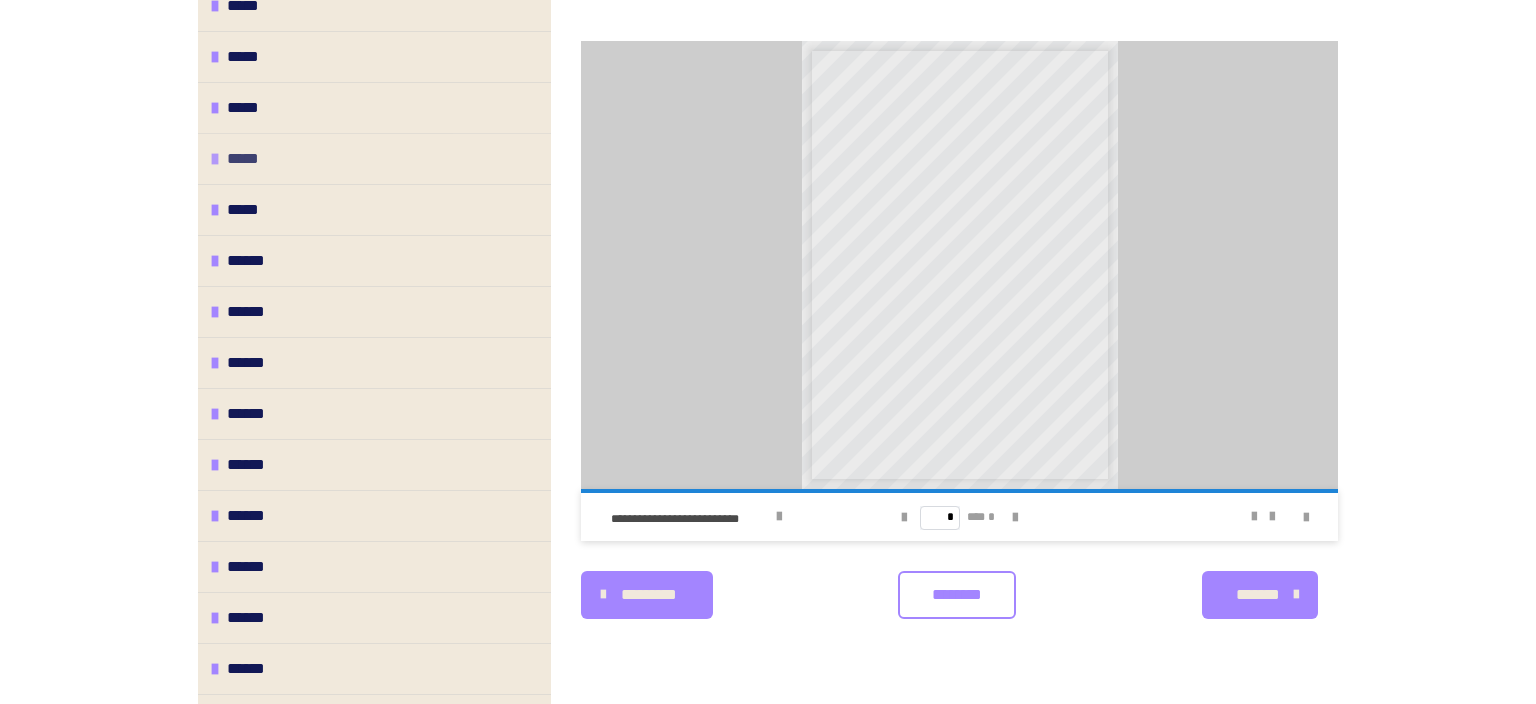 click on "*****" at bounding box center (374, 158) 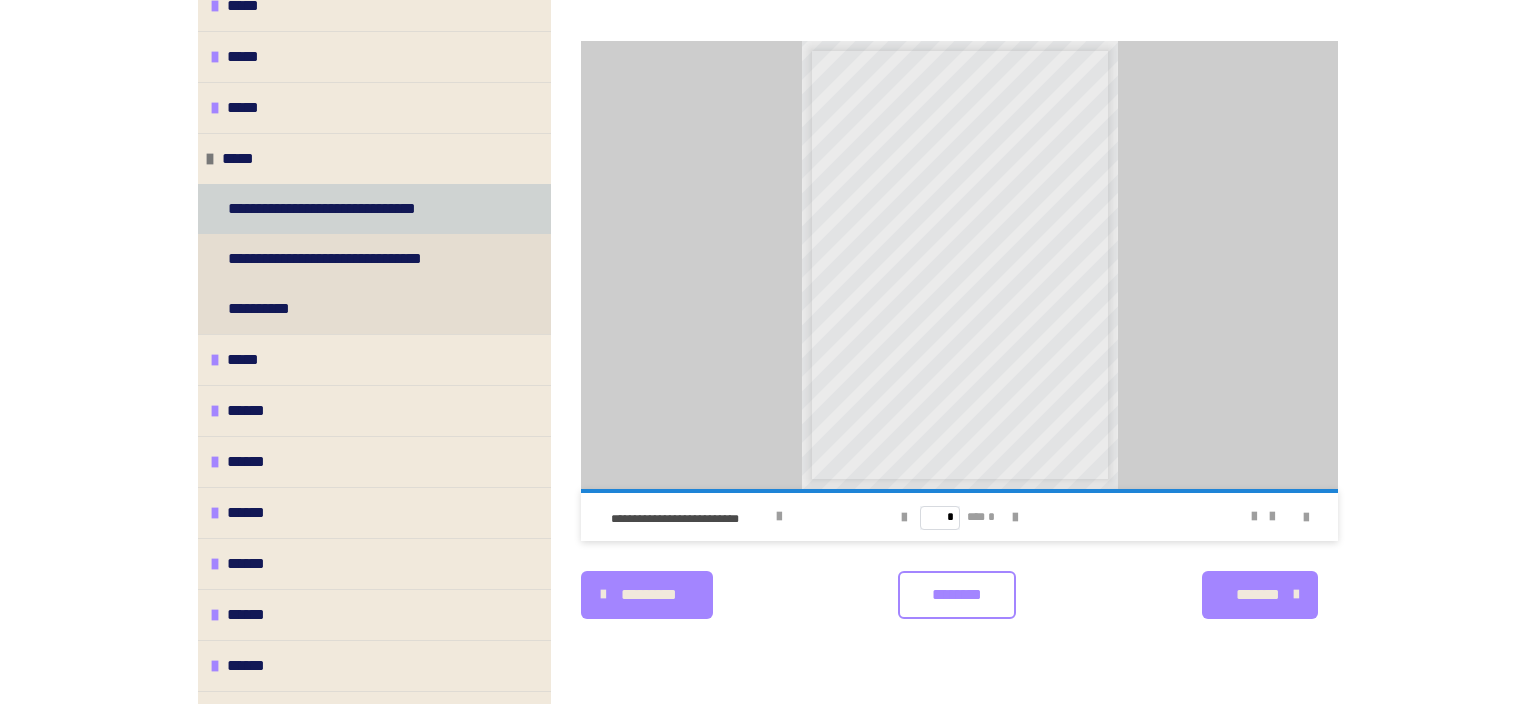 click on "**********" at bounding box center [346, 209] 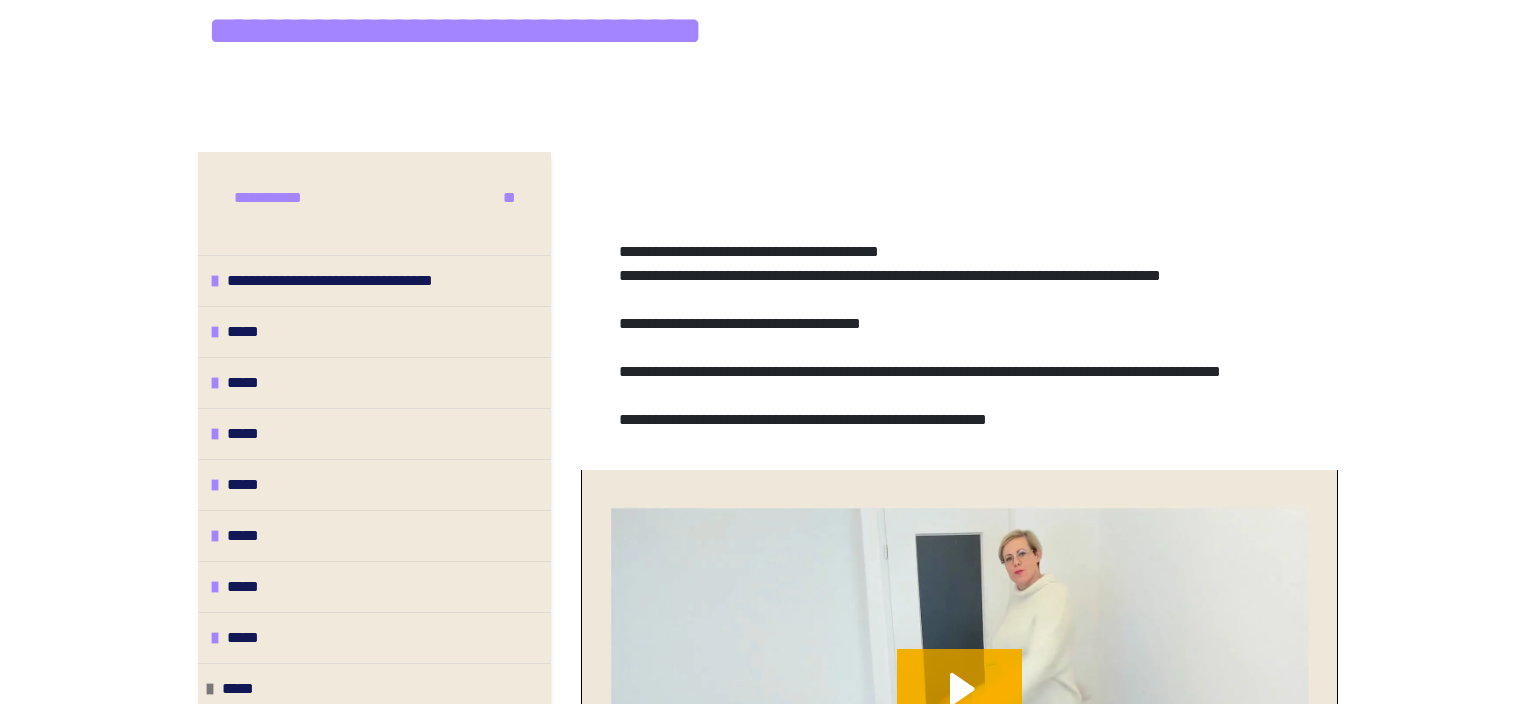 scroll, scrollTop: 149, scrollLeft: 0, axis: vertical 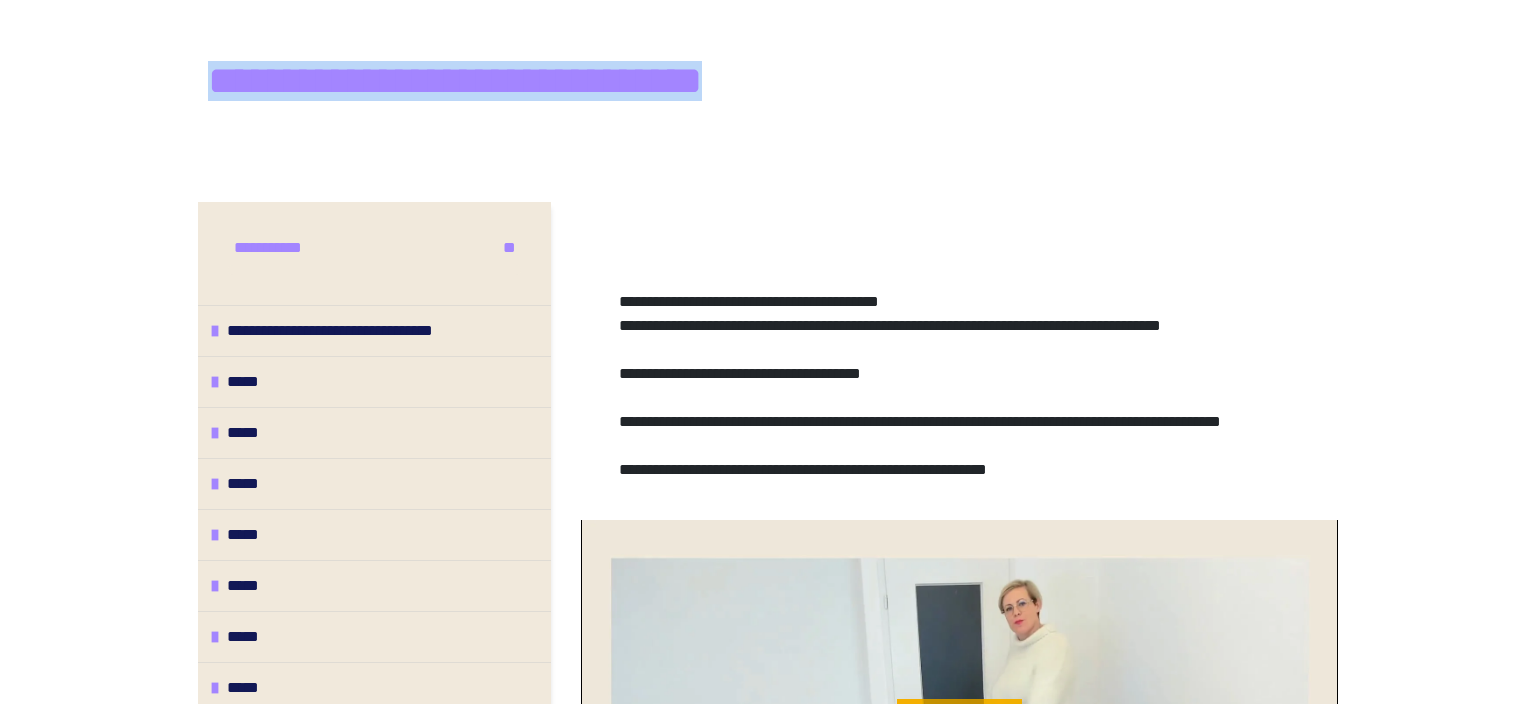 drag, startPoint x: 207, startPoint y: 88, endPoint x: 834, endPoint y: 102, distance: 627.15625 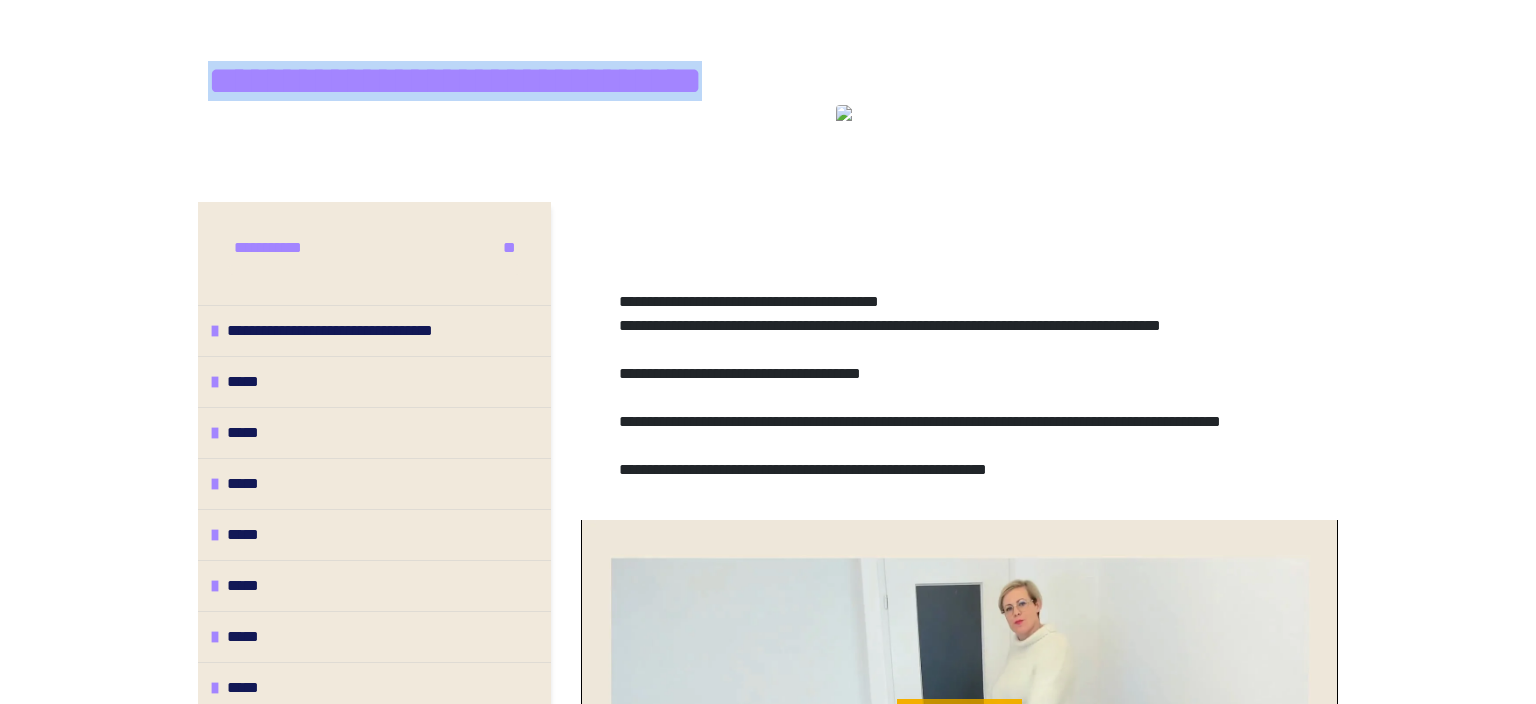 copy on "**********" 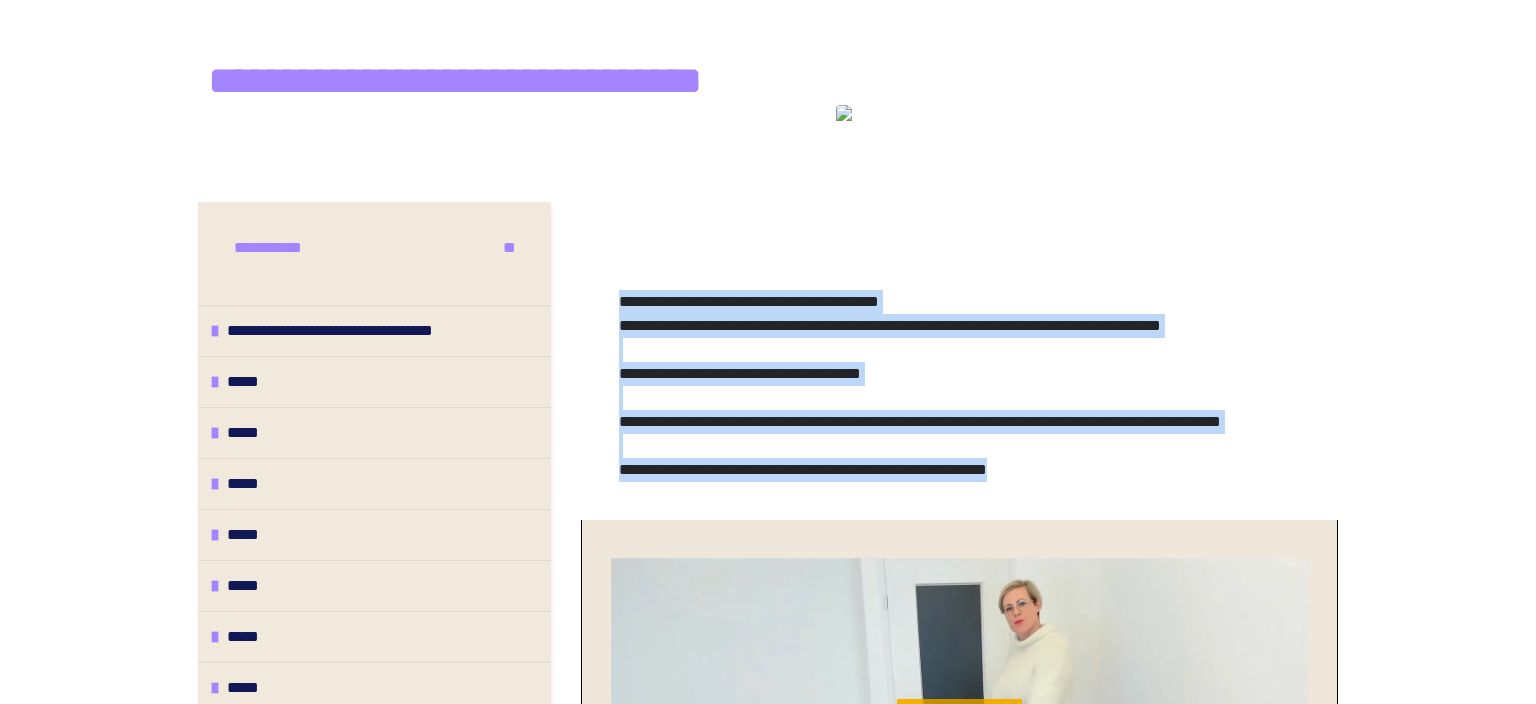drag, startPoint x: 618, startPoint y: 299, endPoint x: 1163, endPoint y: 523, distance: 589.2377 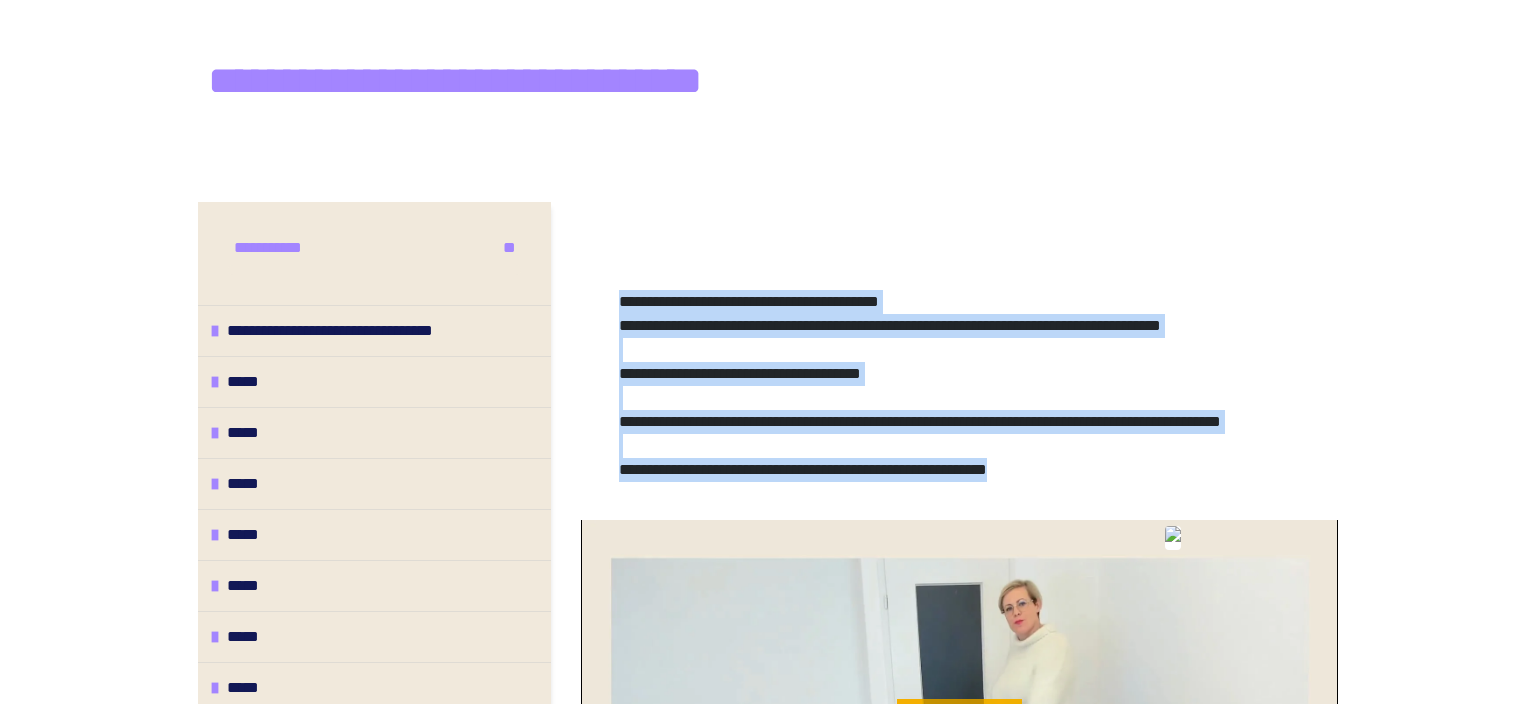copy on "**********" 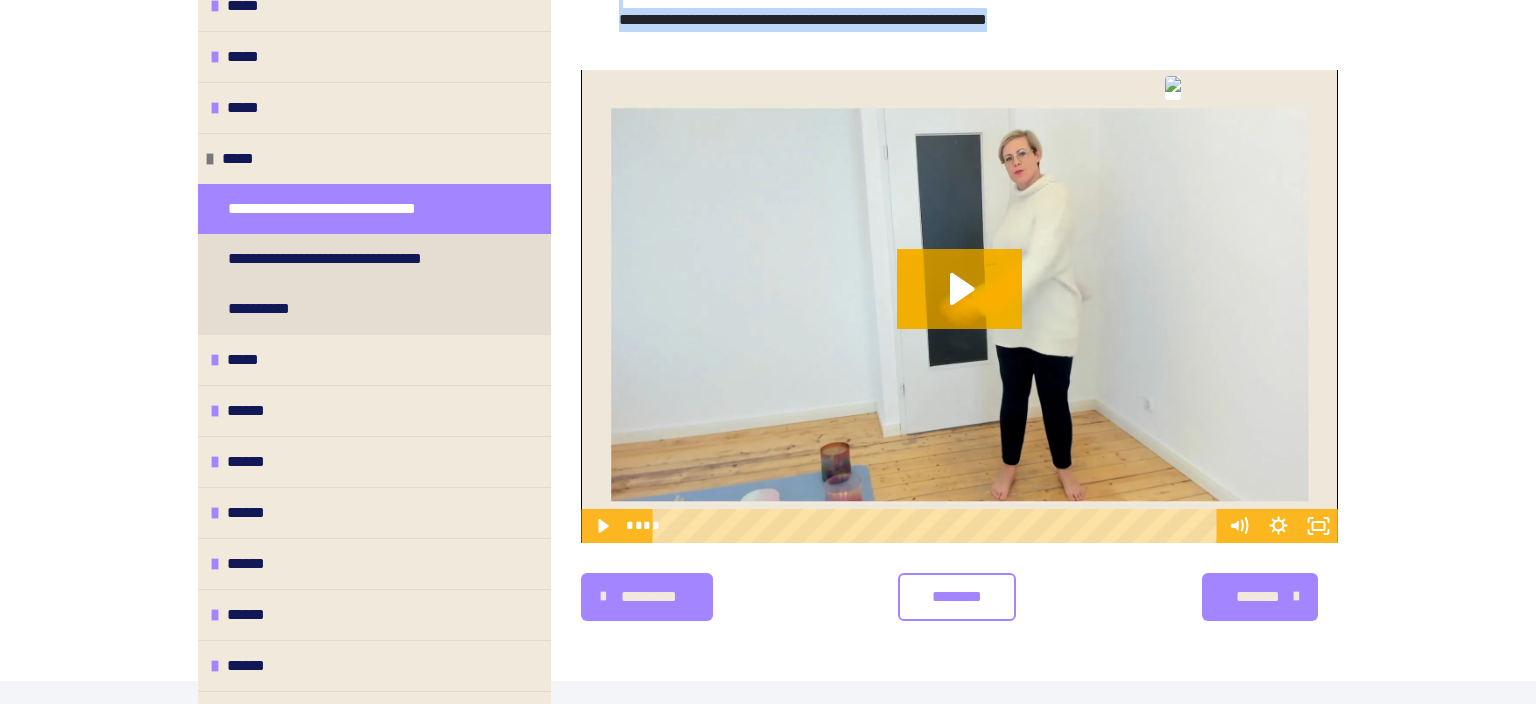 scroll, scrollTop: 624, scrollLeft: 0, axis: vertical 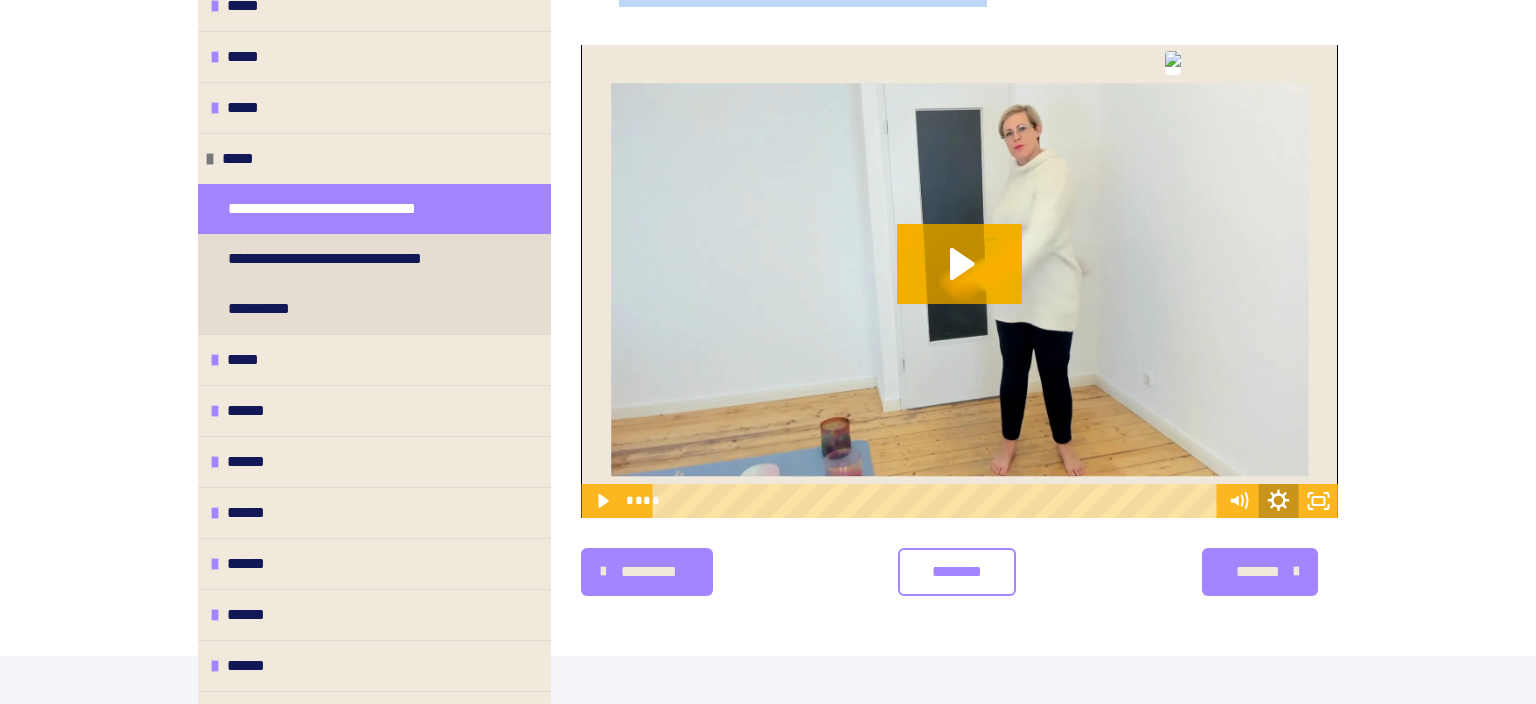 click 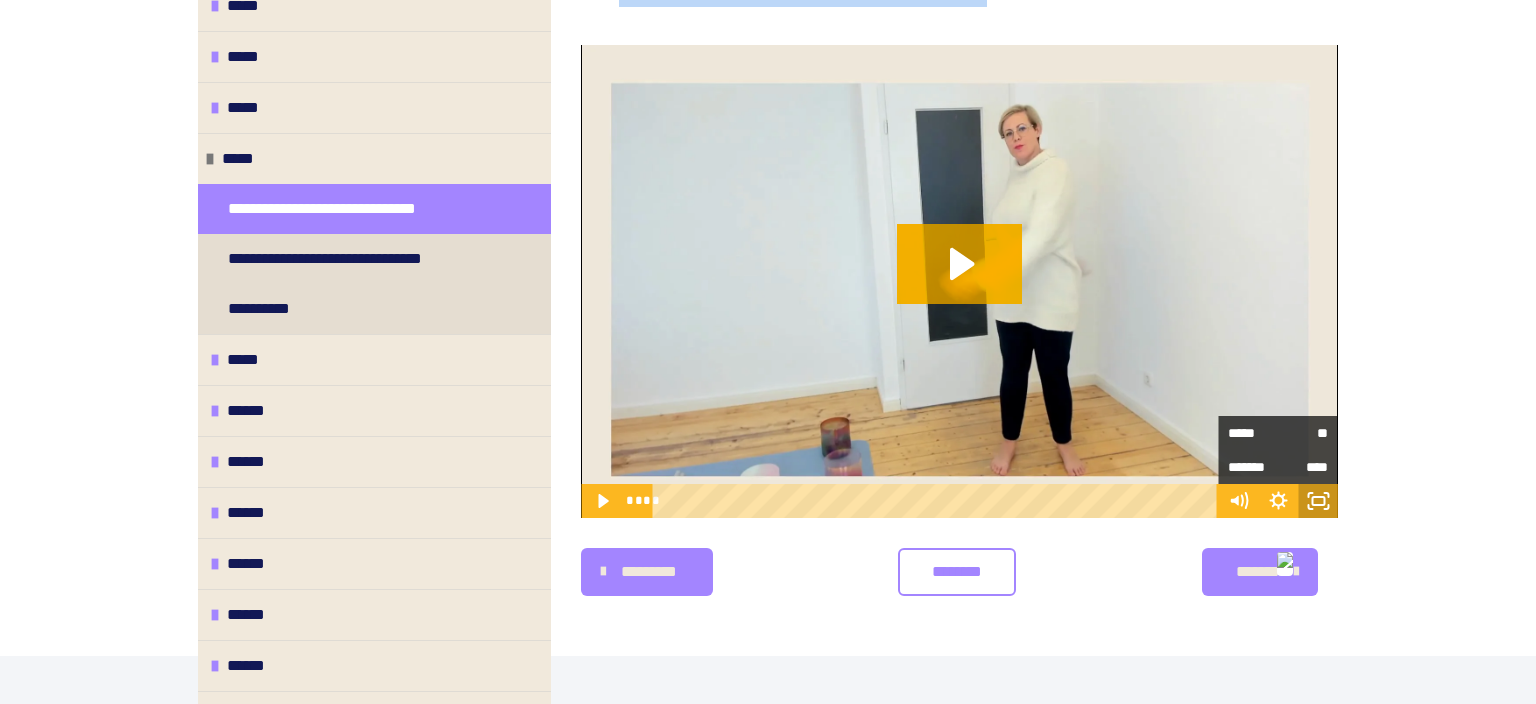 click 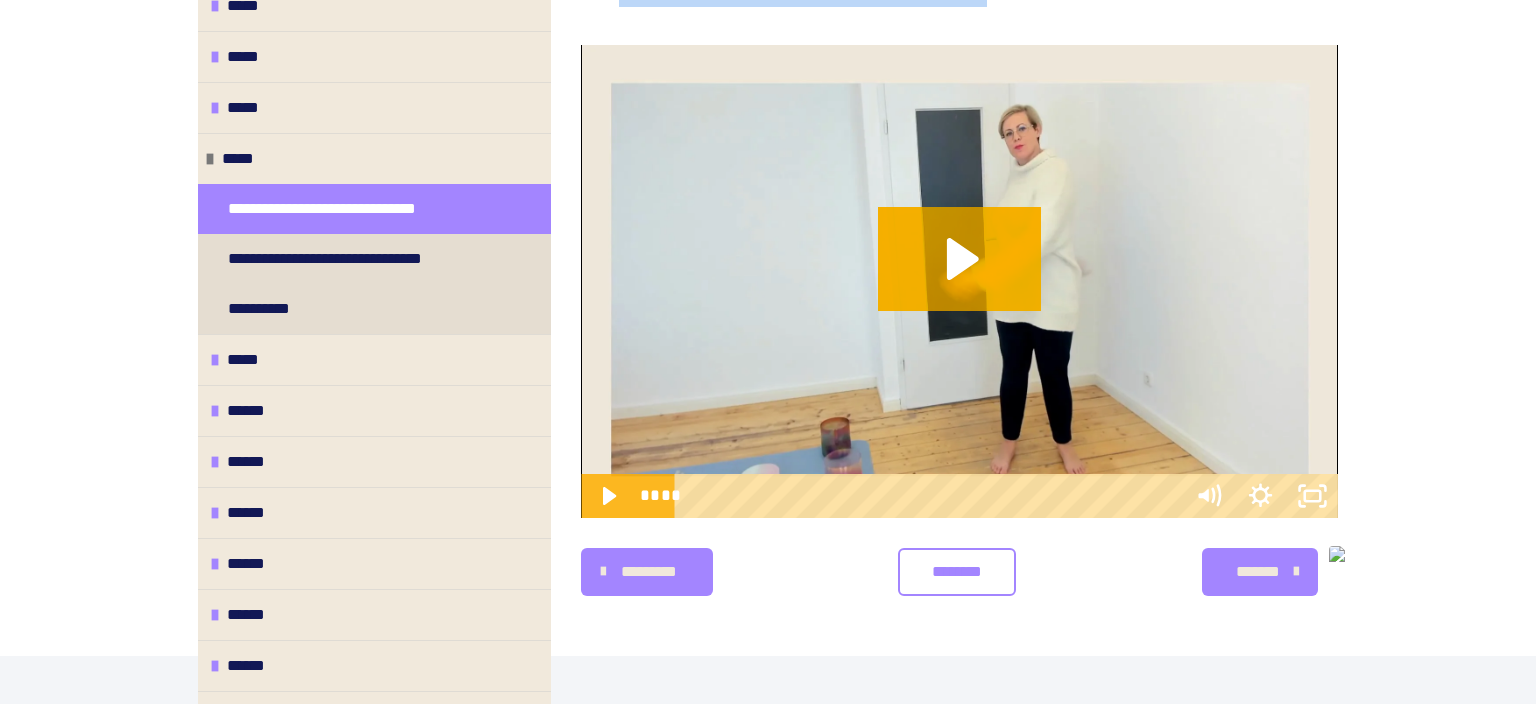 scroll, scrollTop: 464, scrollLeft: 0, axis: vertical 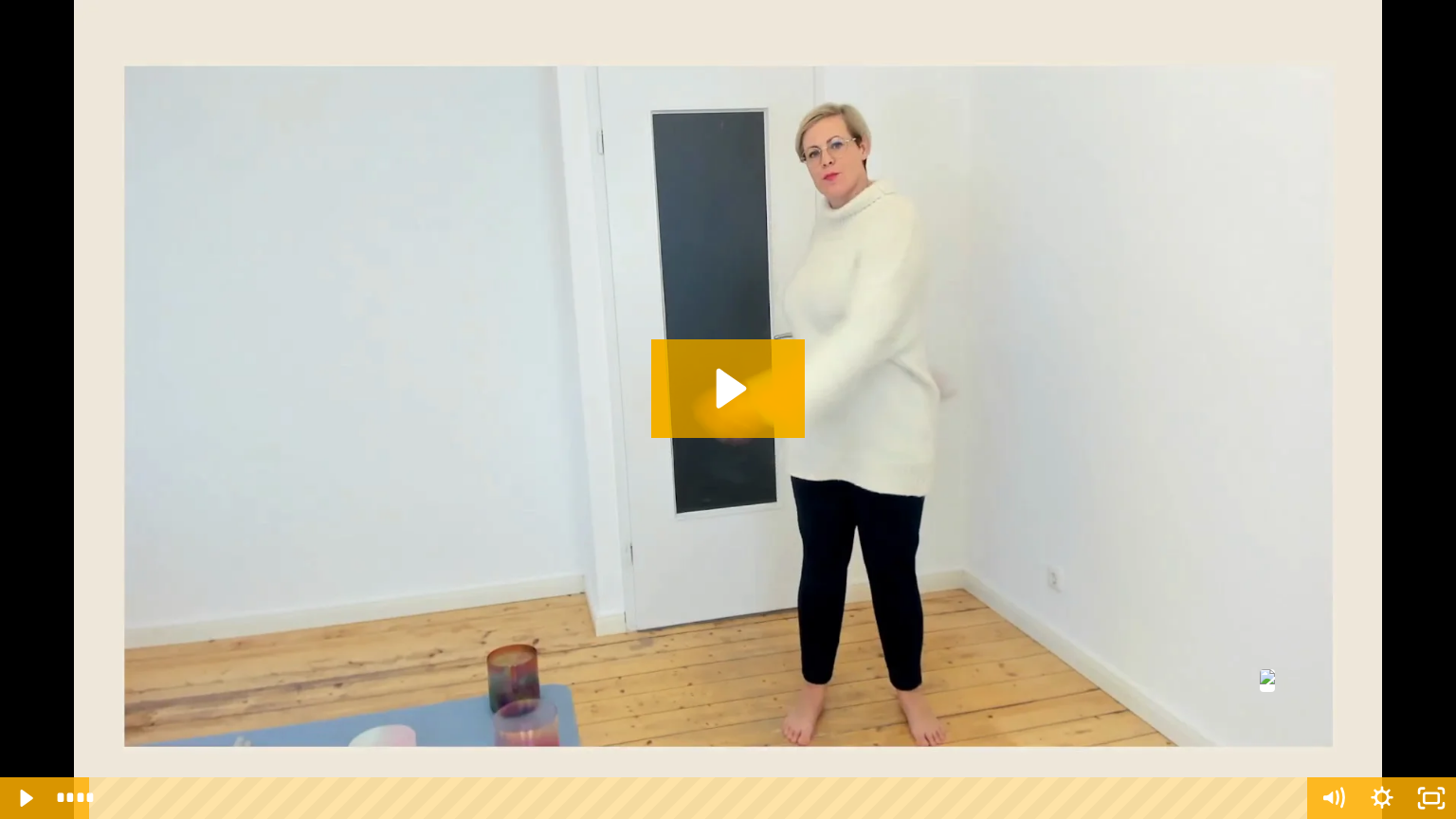 type 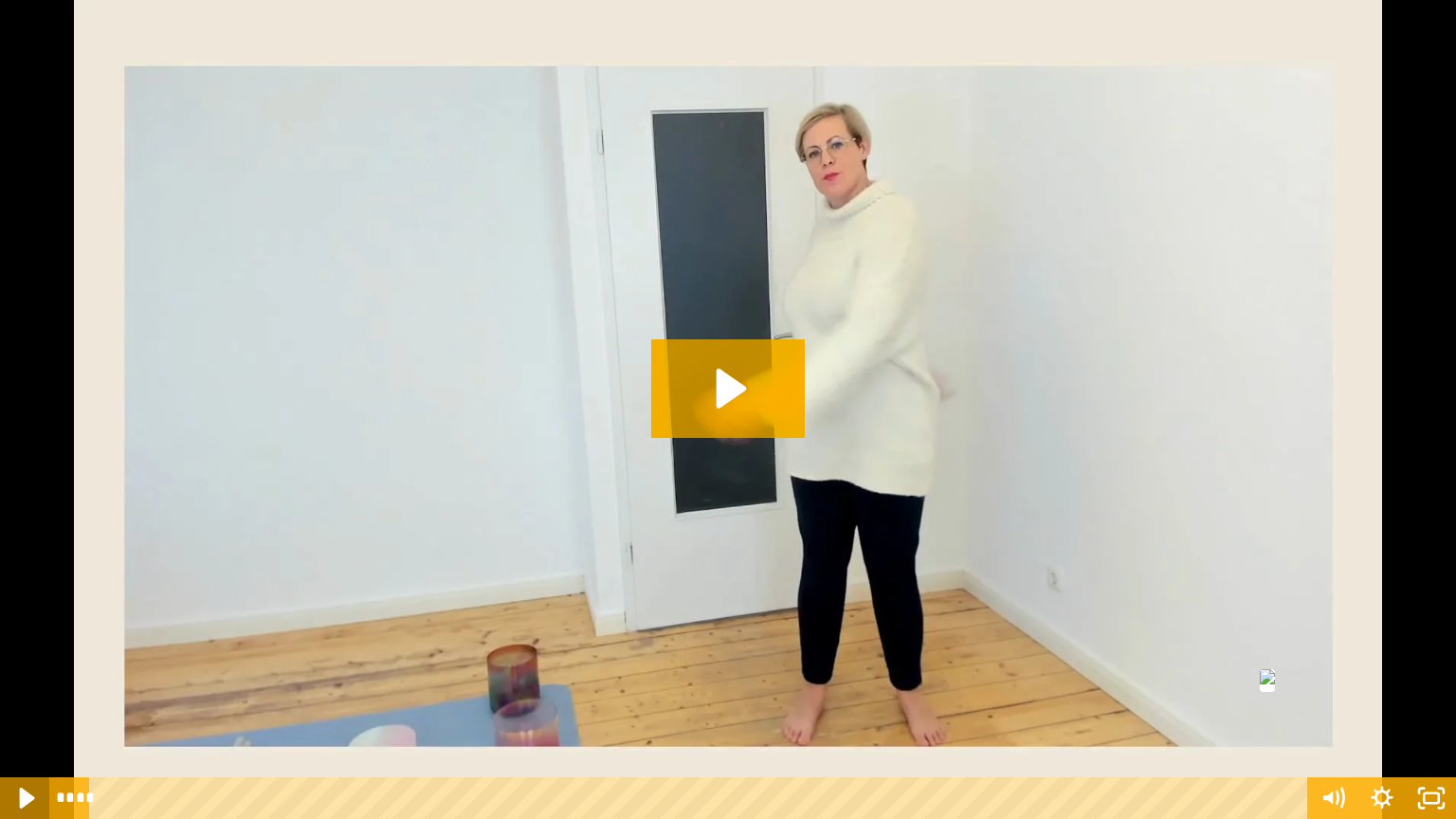 click 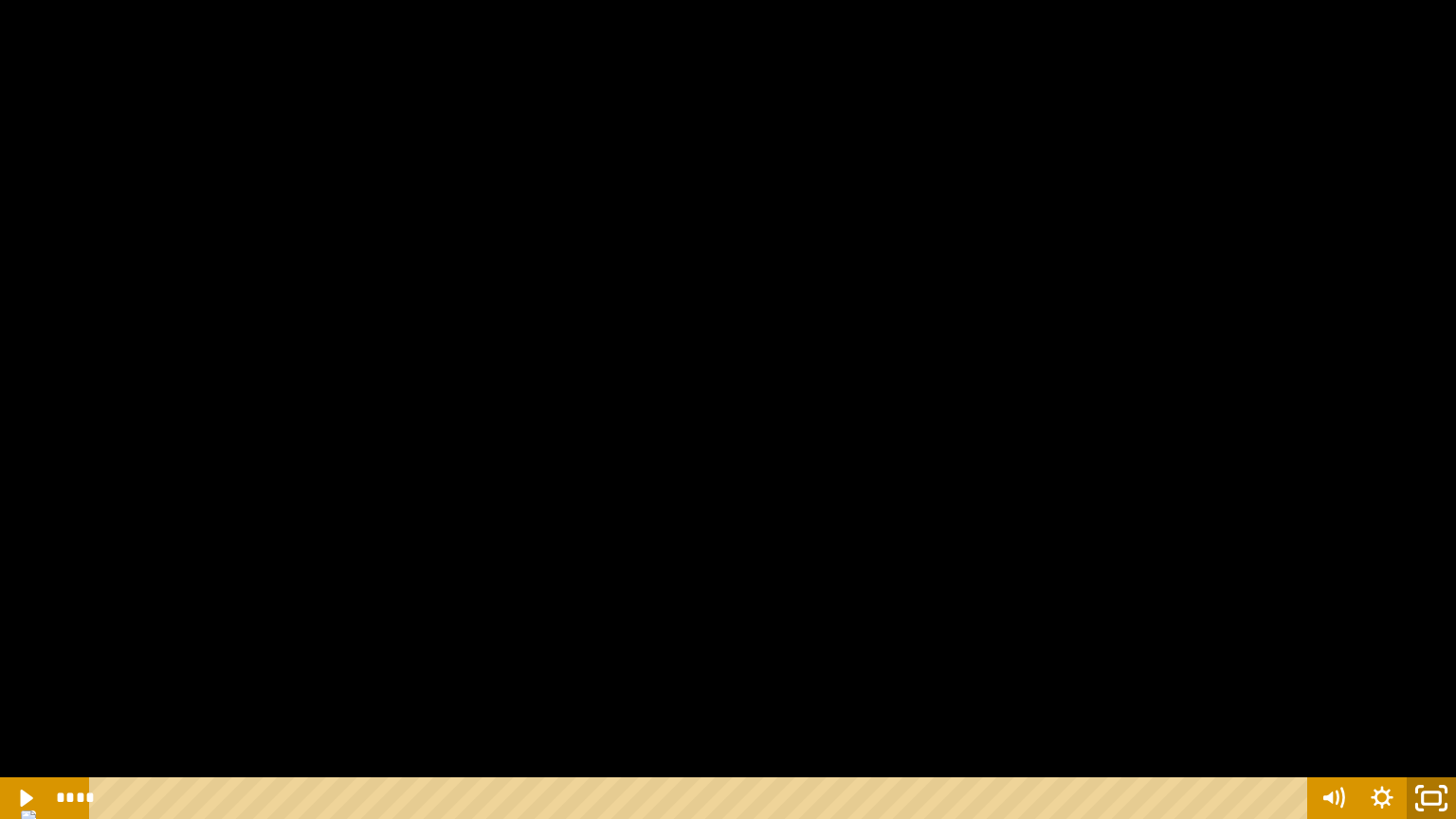 click 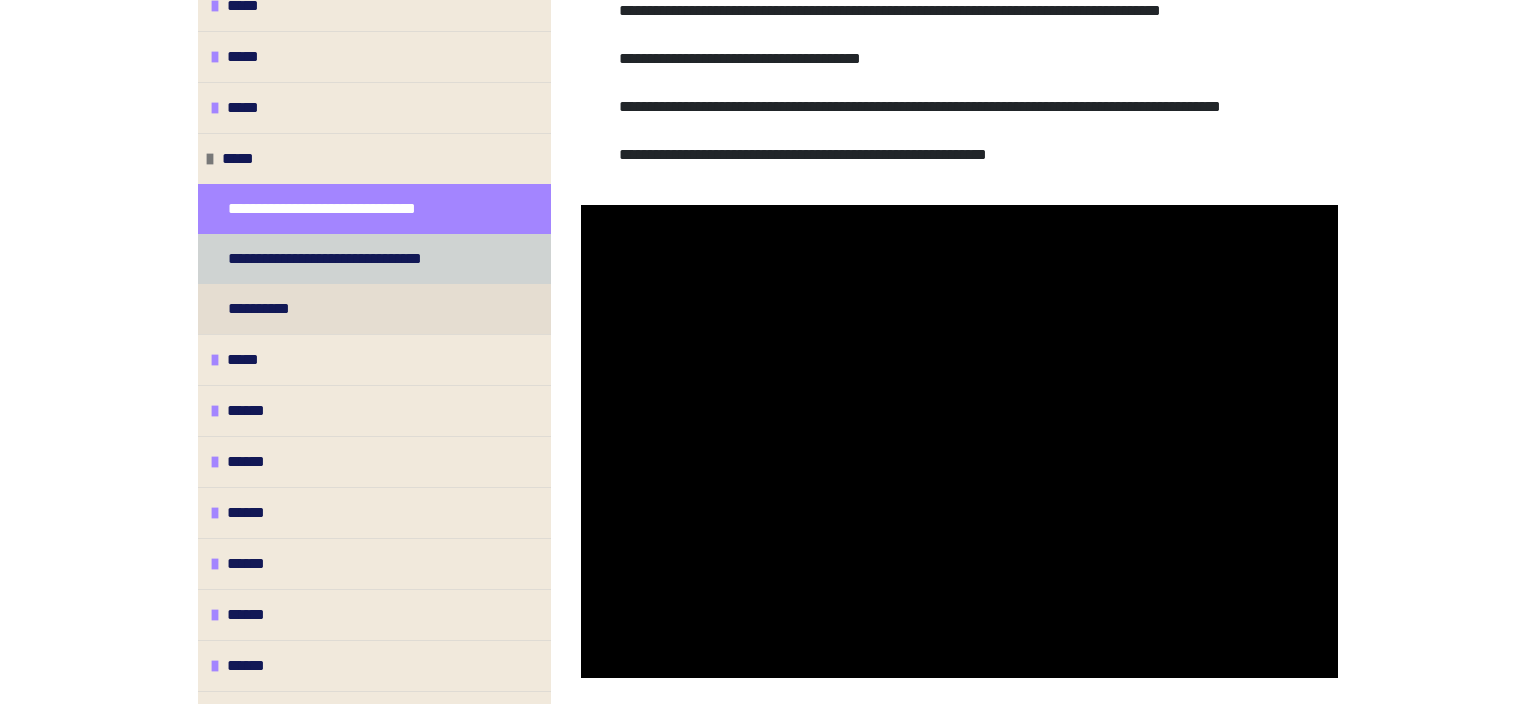 click on "**********" at bounding box center (356, 259) 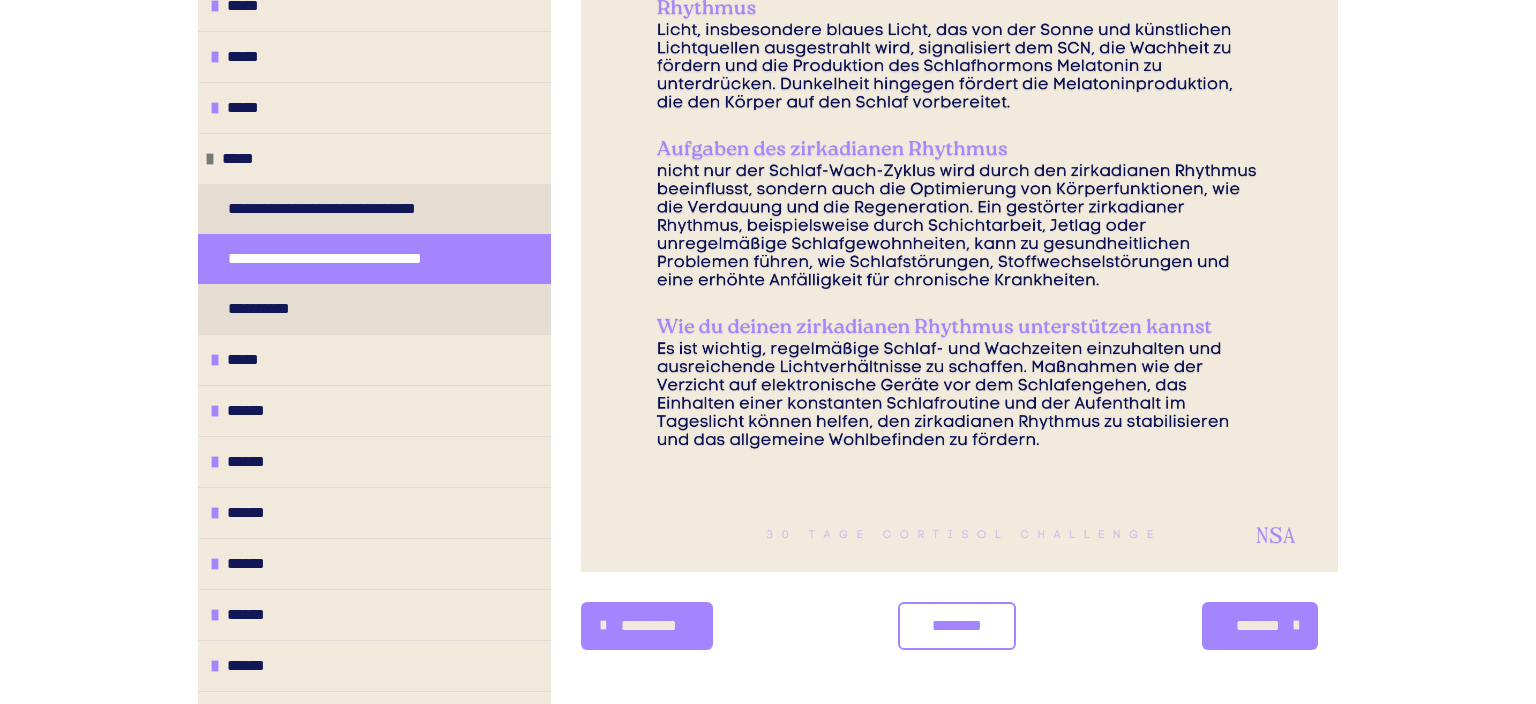 scroll, scrollTop: 905, scrollLeft: 0, axis: vertical 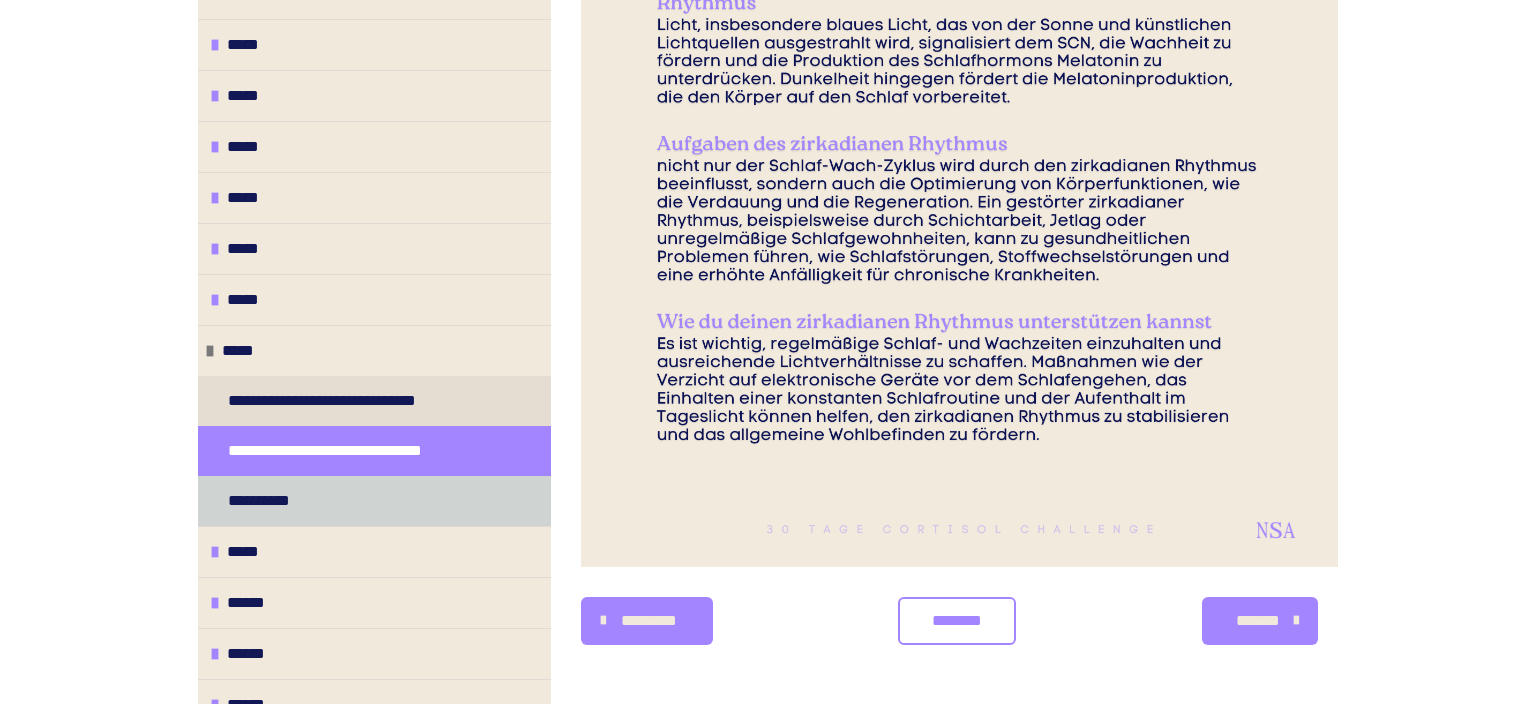 click on "**********" at bounding box center (267, 501) 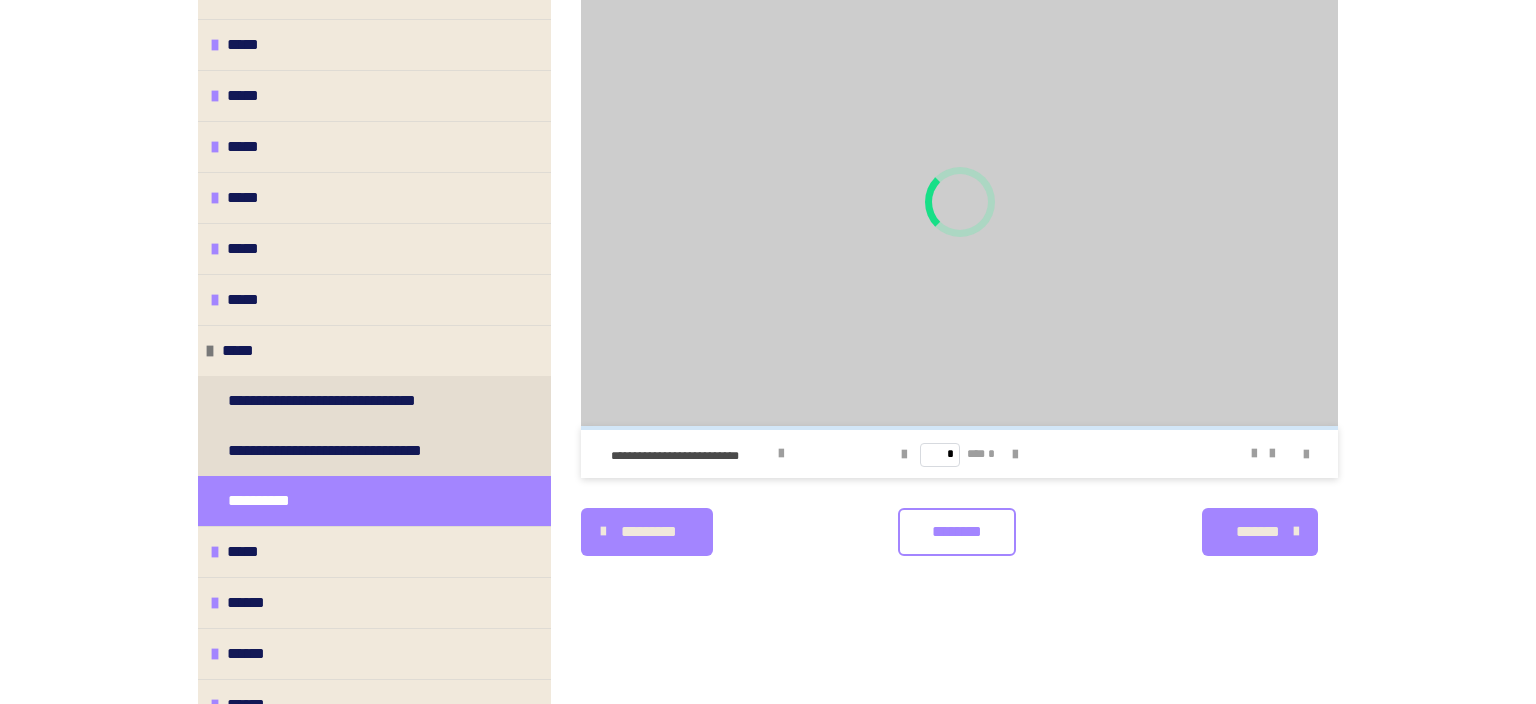 scroll, scrollTop: 431, scrollLeft: 0, axis: vertical 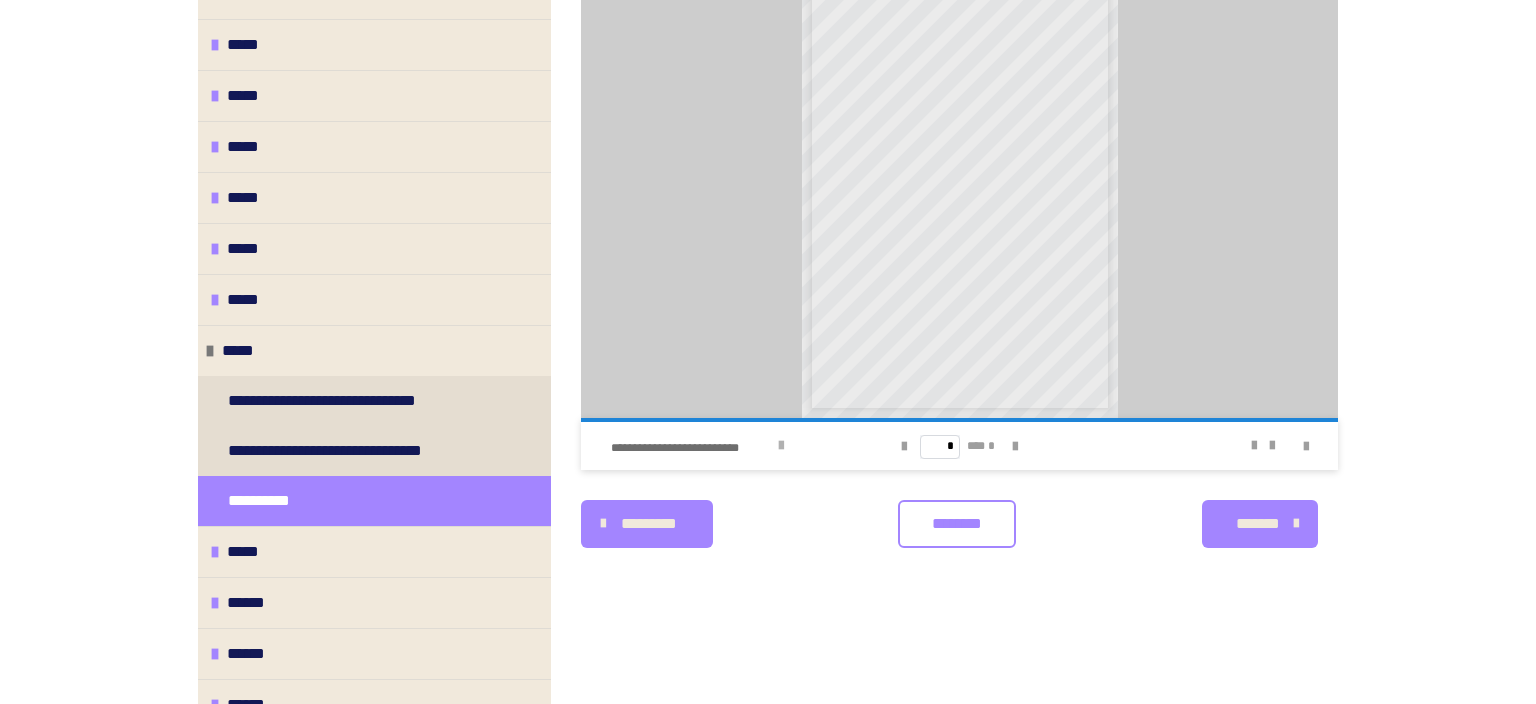 click at bounding box center (781, 446) 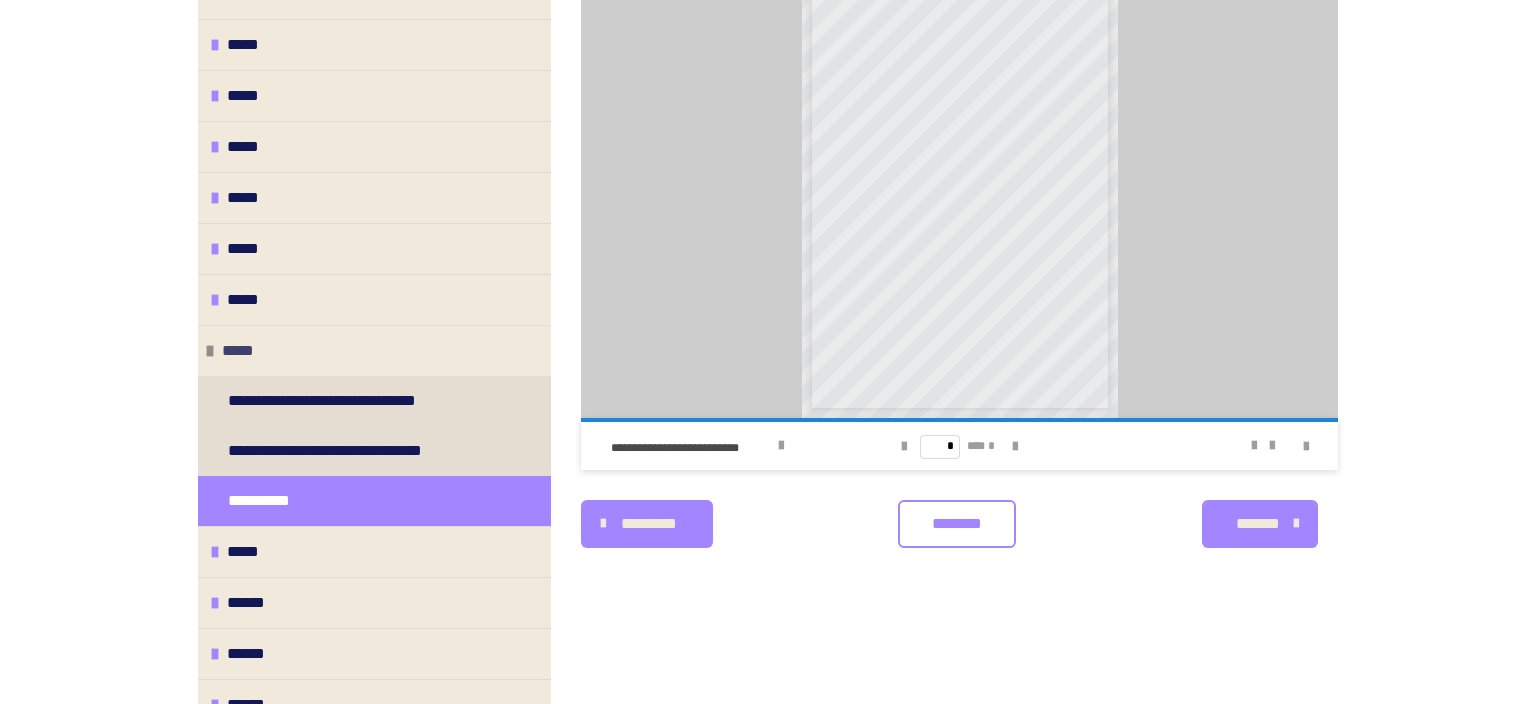 click at bounding box center (210, 351) 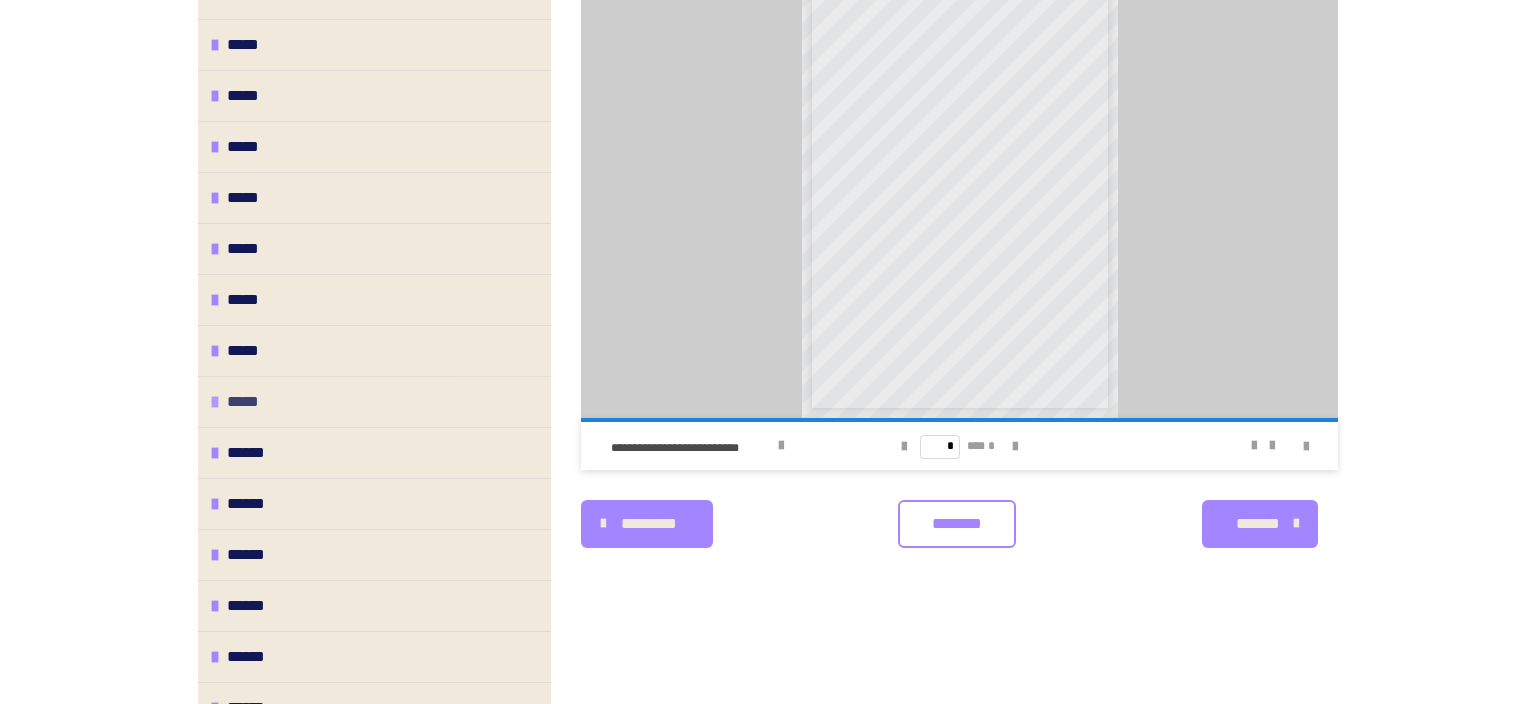 click at bounding box center [215, 402] 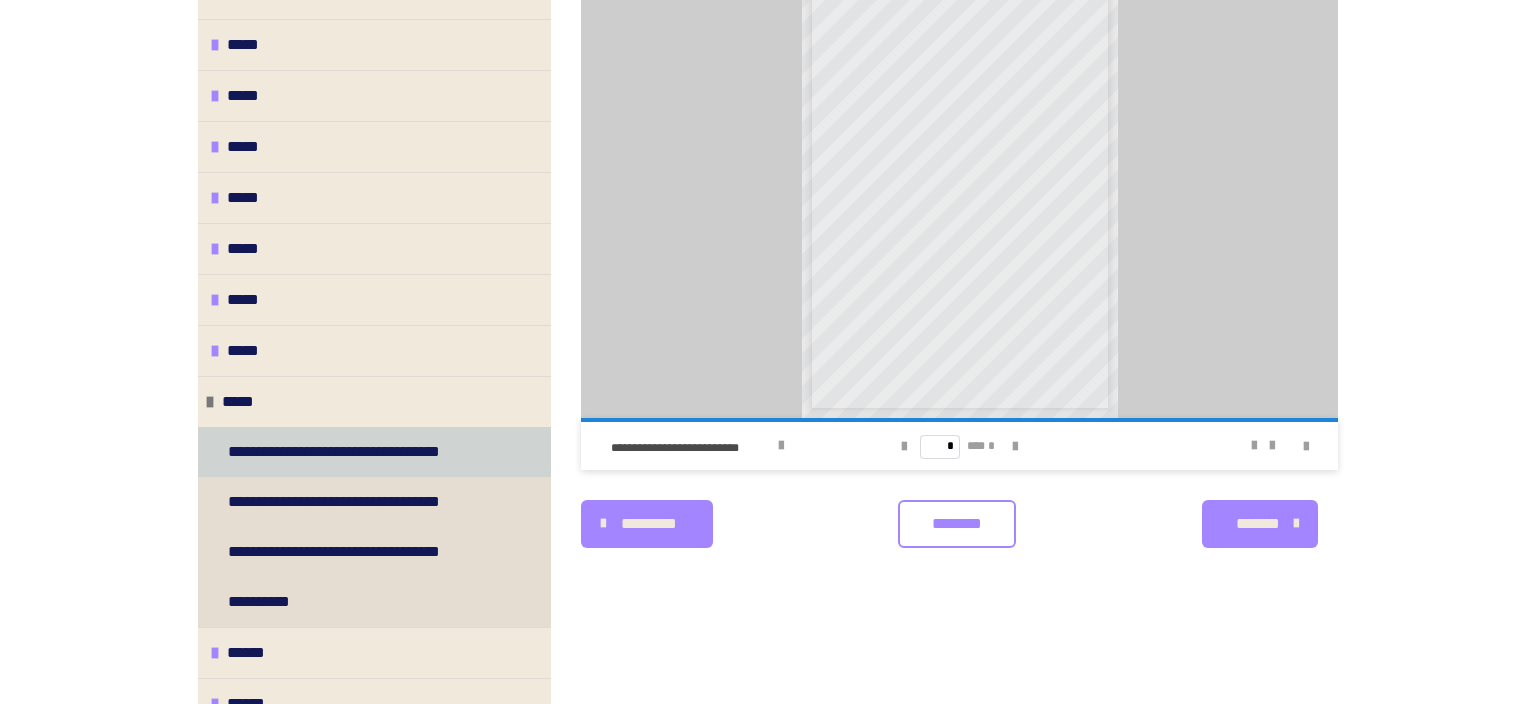 click on "**********" at bounding box center (360, 452) 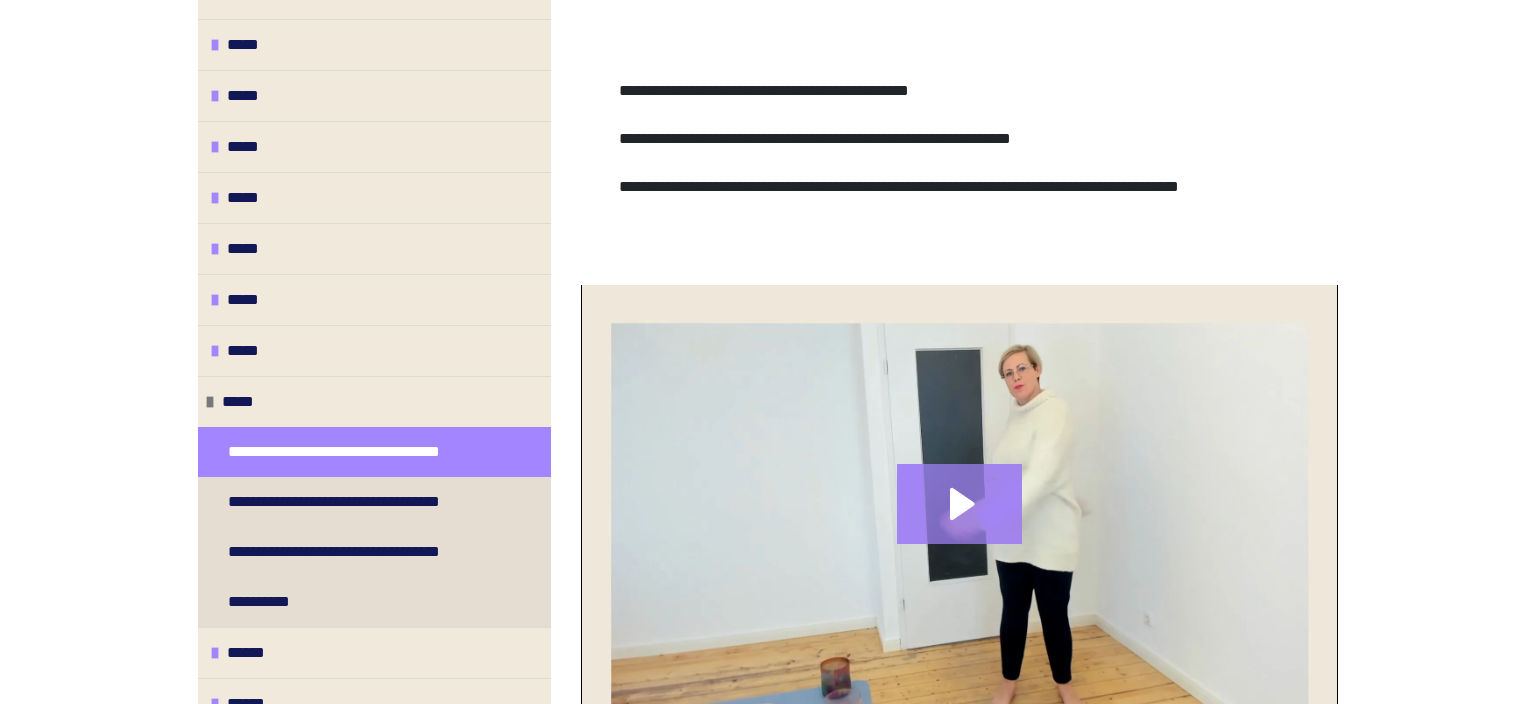 scroll, scrollTop: 360, scrollLeft: 0, axis: vertical 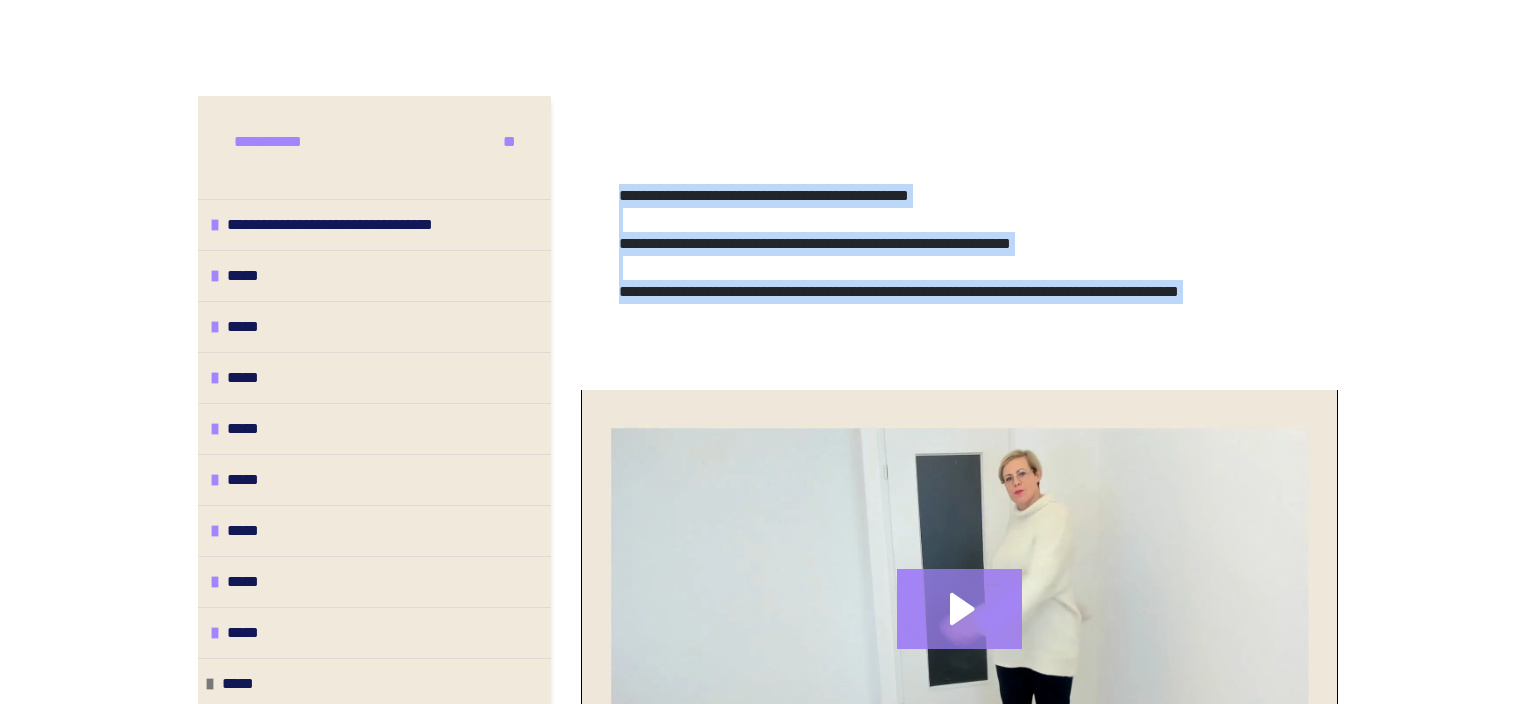 drag, startPoint x: 622, startPoint y: 195, endPoint x: 1307, endPoint y: 320, distance: 696.3117 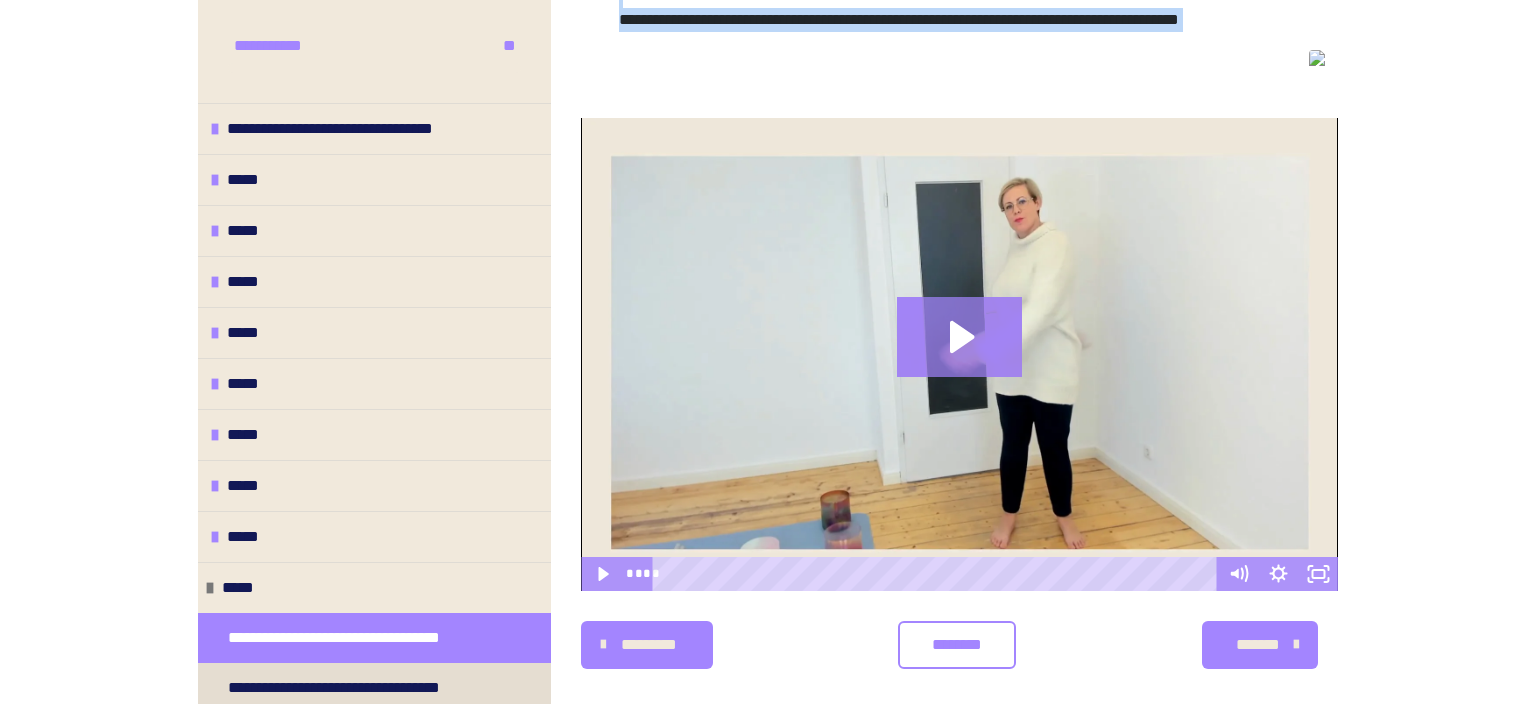 scroll, scrollTop: 552, scrollLeft: 0, axis: vertical 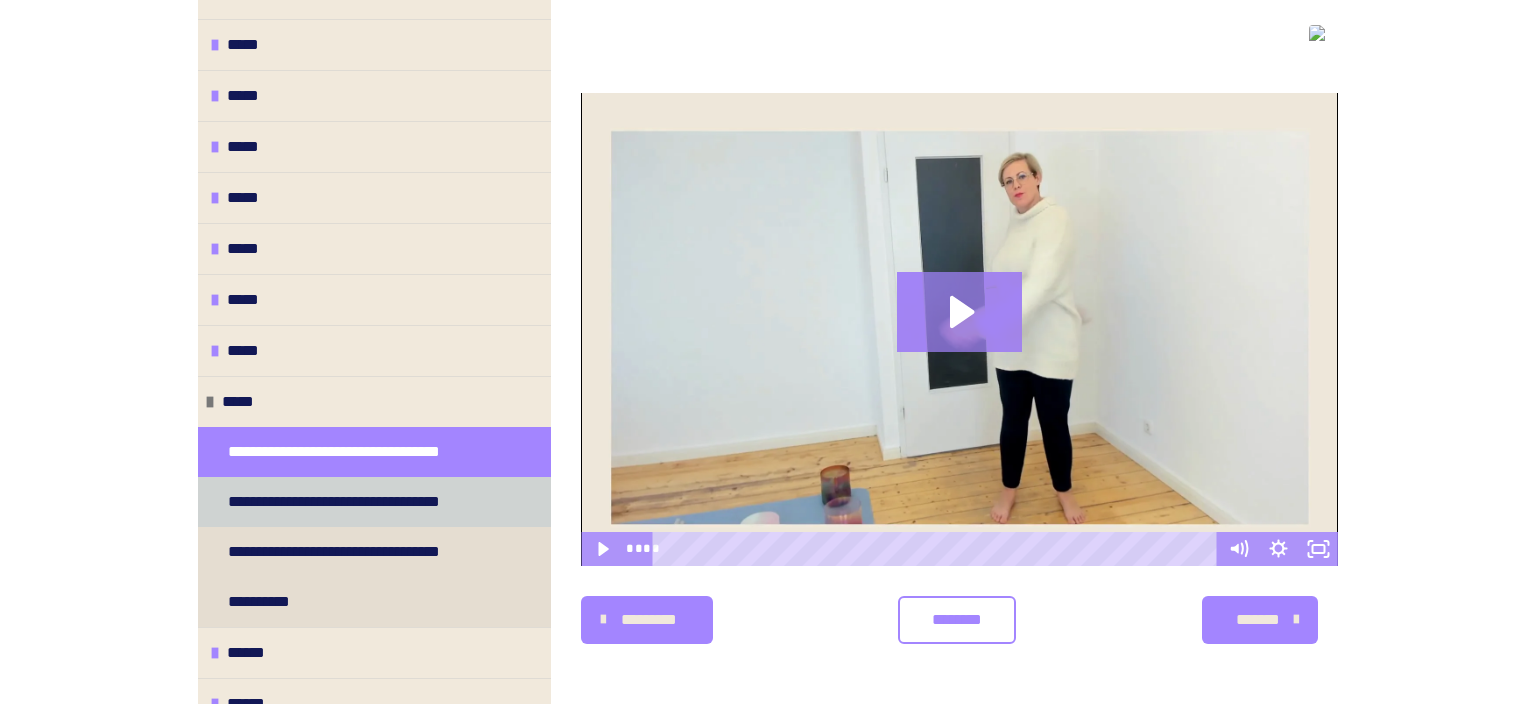 click on "**********" at bounding box center (361, 502) 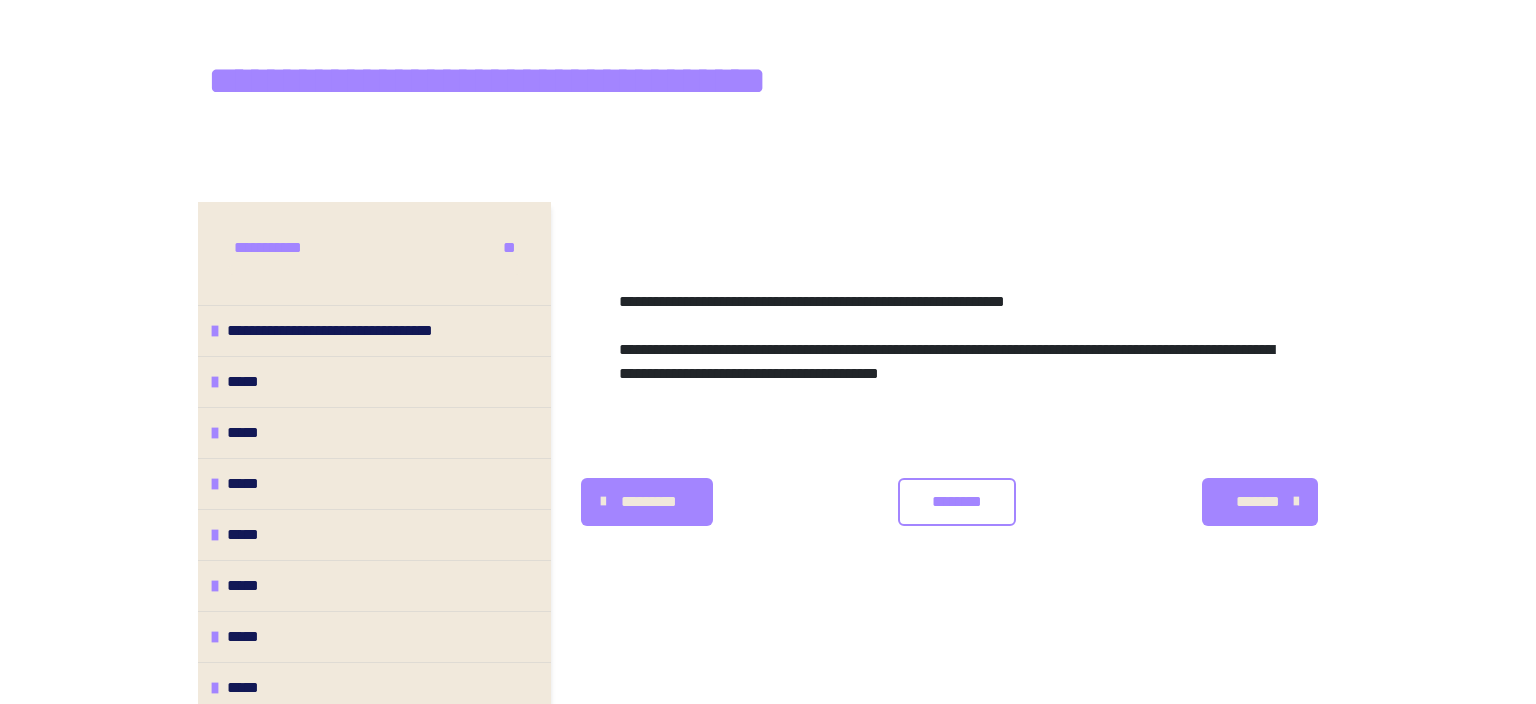 scroll, scrollTop: 431, scrollLeft: 0, axis: vertical 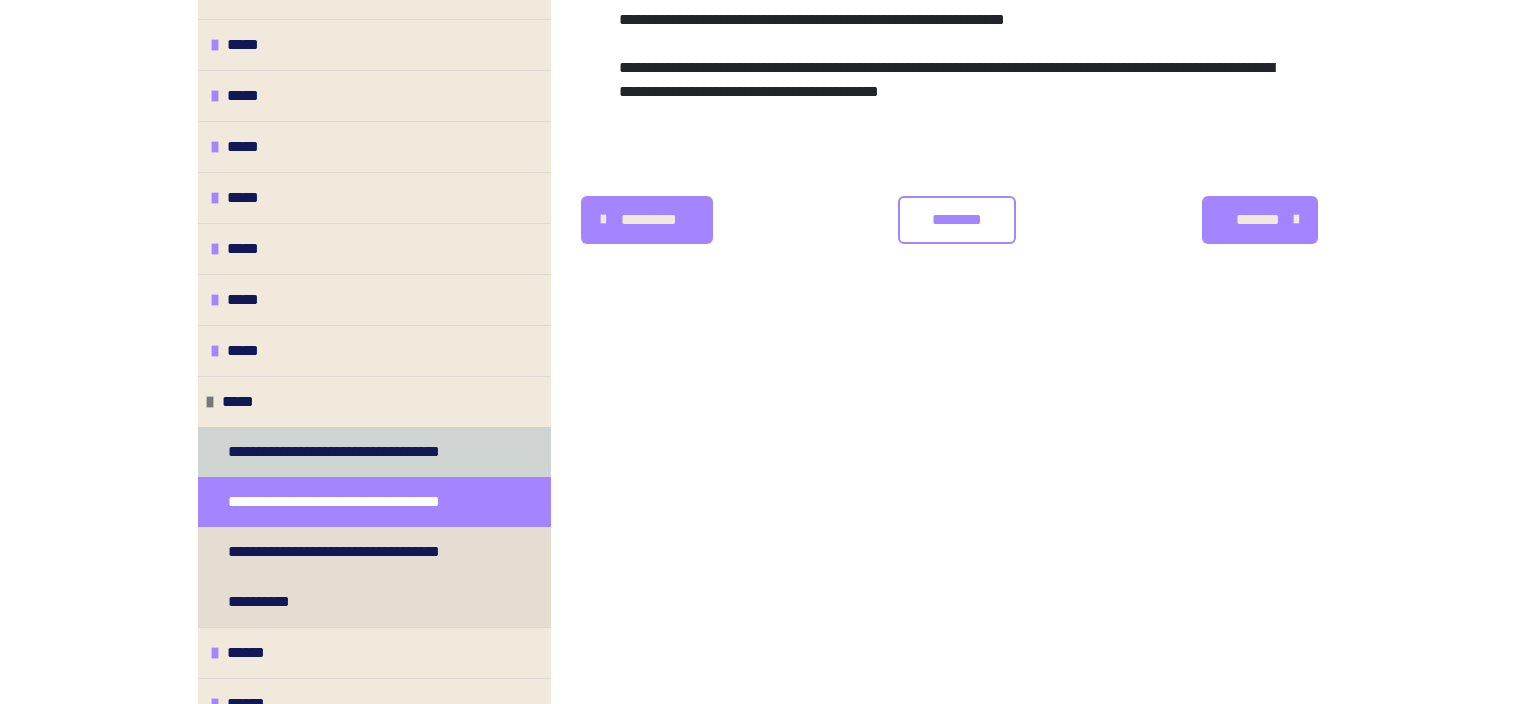 click on "**********" at bounding box center (360, 452) 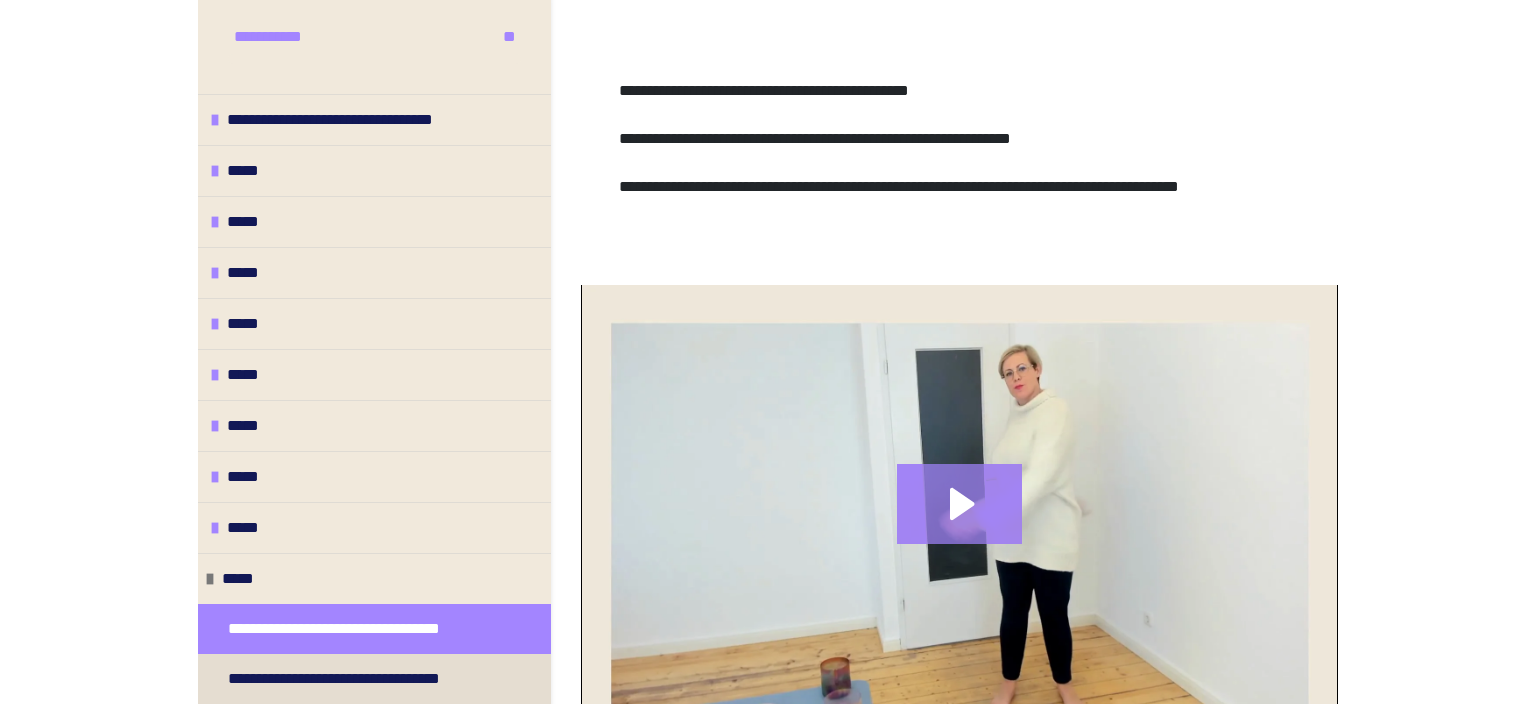 scroll, scrollTop: 149, scrollLeft: 0, axis: vertical 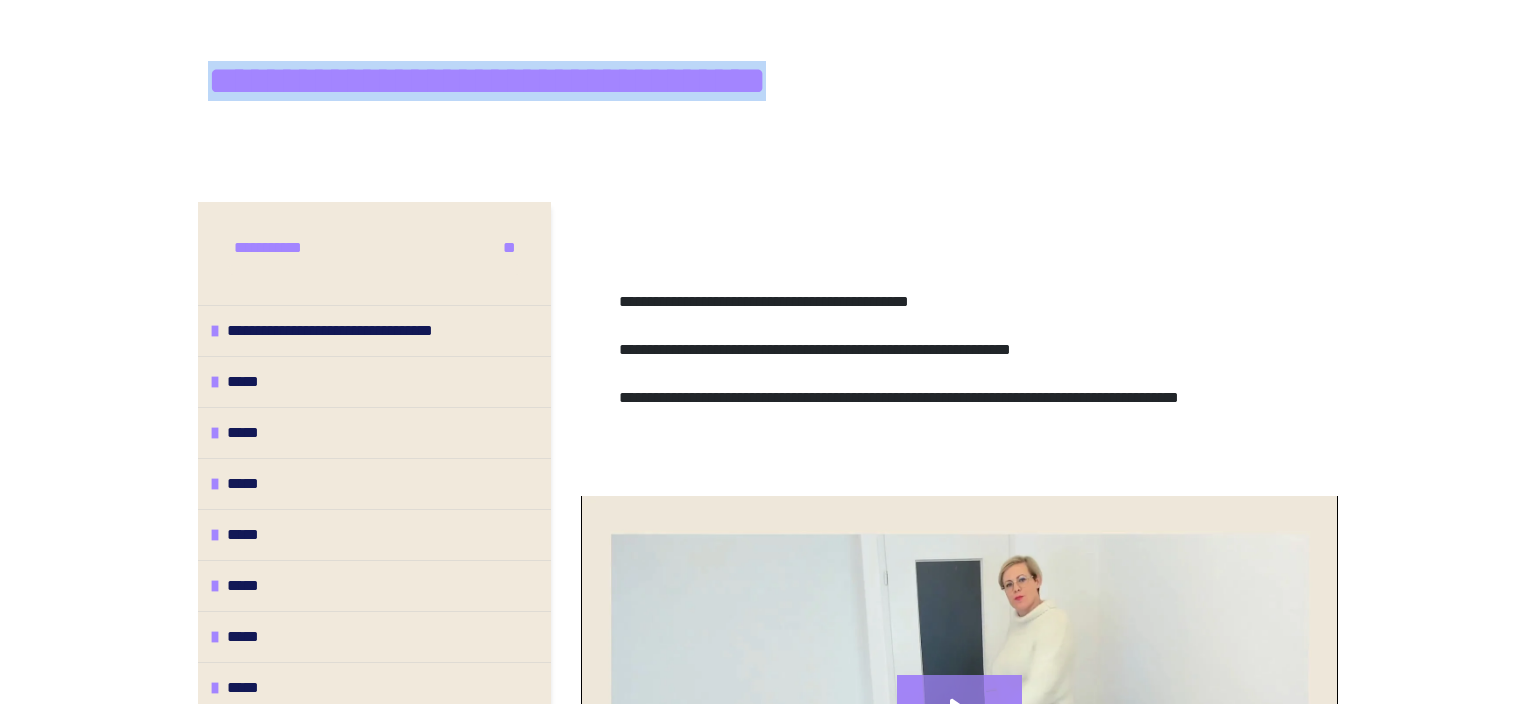 drag, startPoint x: 210, startPoint y: 89, endPoint x: 930, endPoint y: 95, distance: 720.025 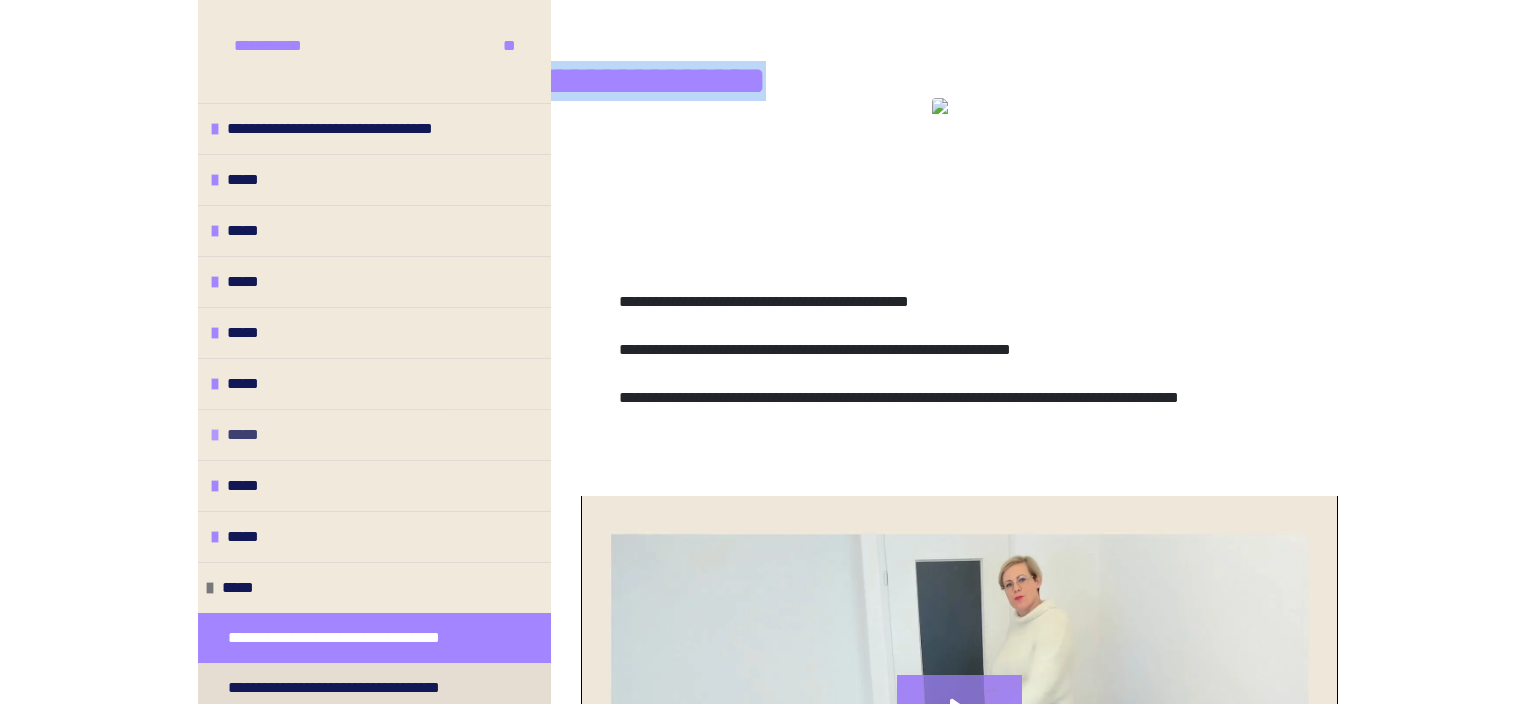 scroll, scrollTop: 552, scrollLeft: 0, axis: vertical 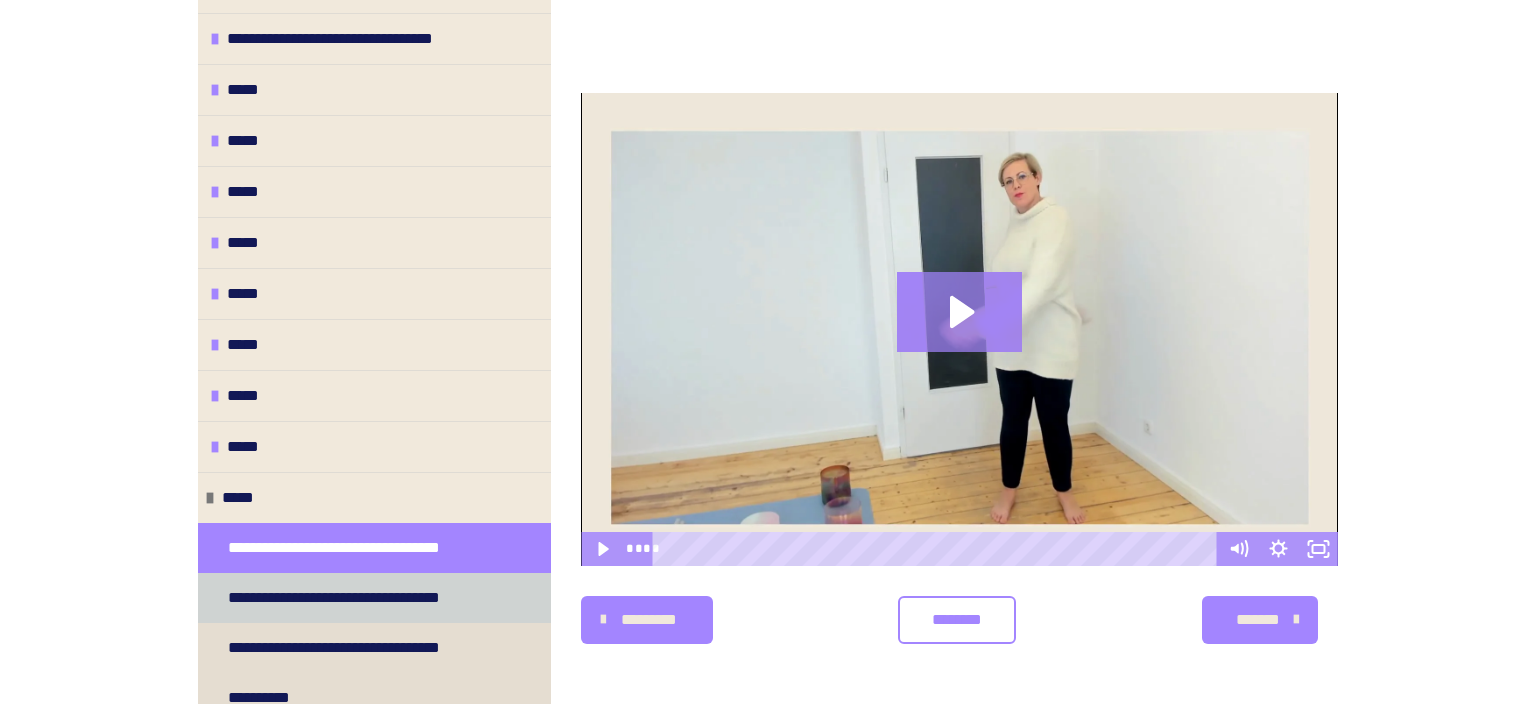 click on "**********" at bounding box center (361, 598) 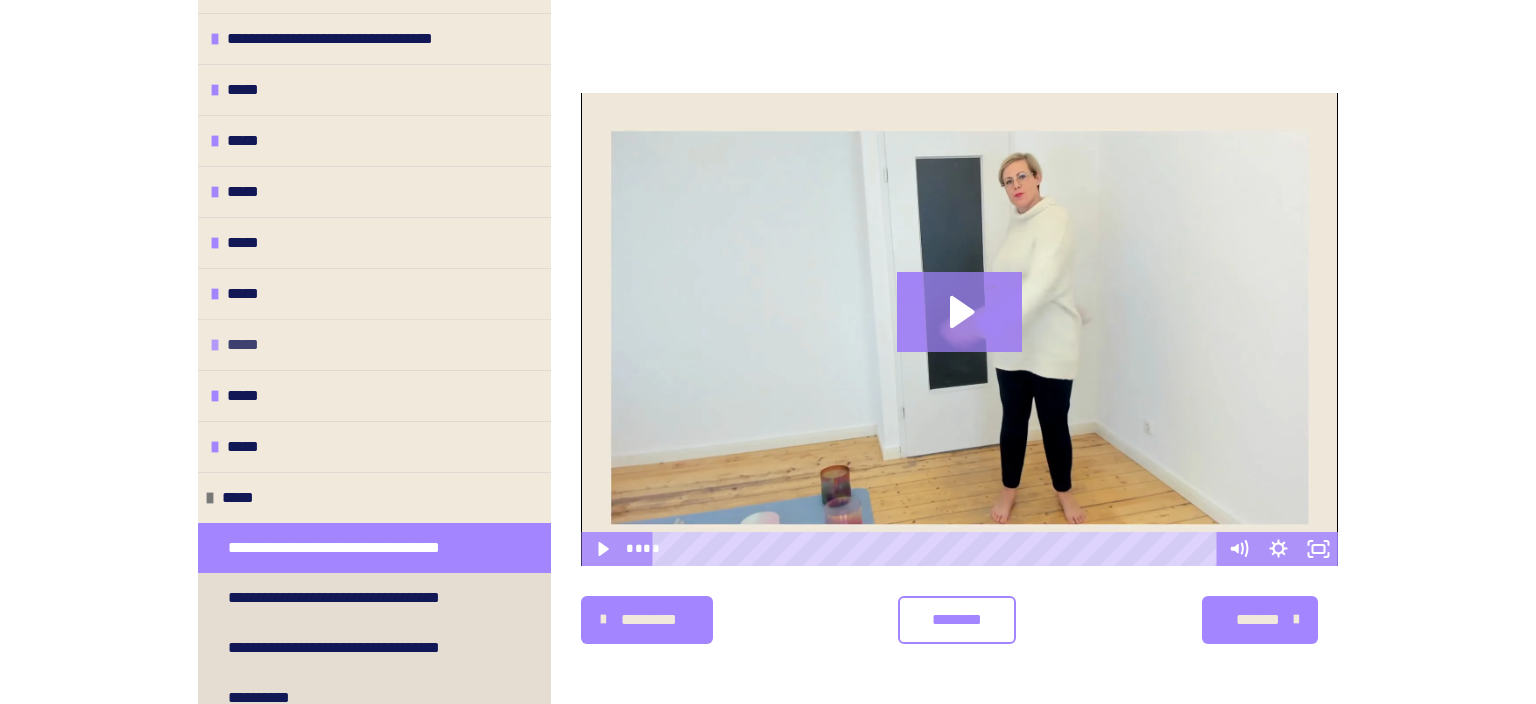 scroll, scrollTop: 360, scrollLeft: 0, axis: vertical 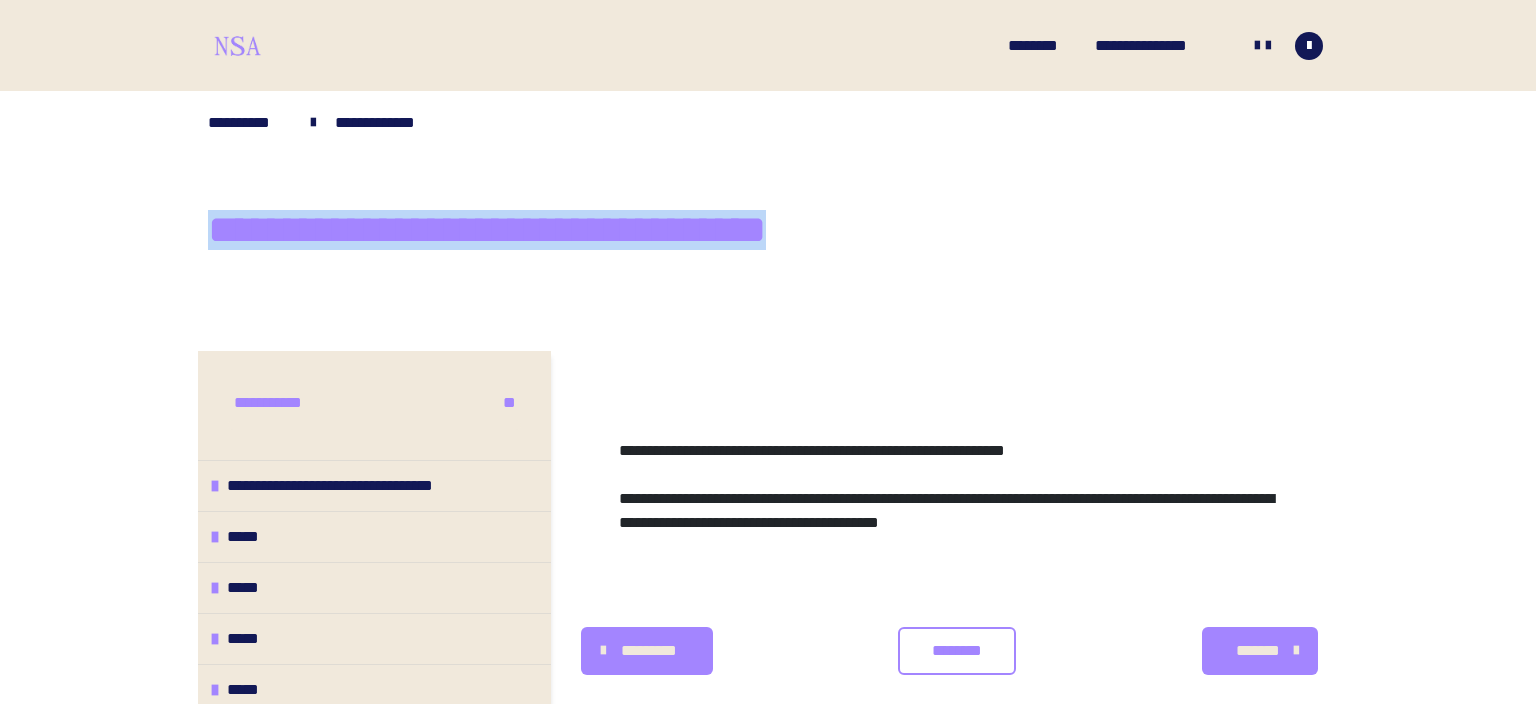 drag, startPoint x: 212, startPoint y: 222, endPoint x: 914, endPoint y: 221, distance: 702.00073 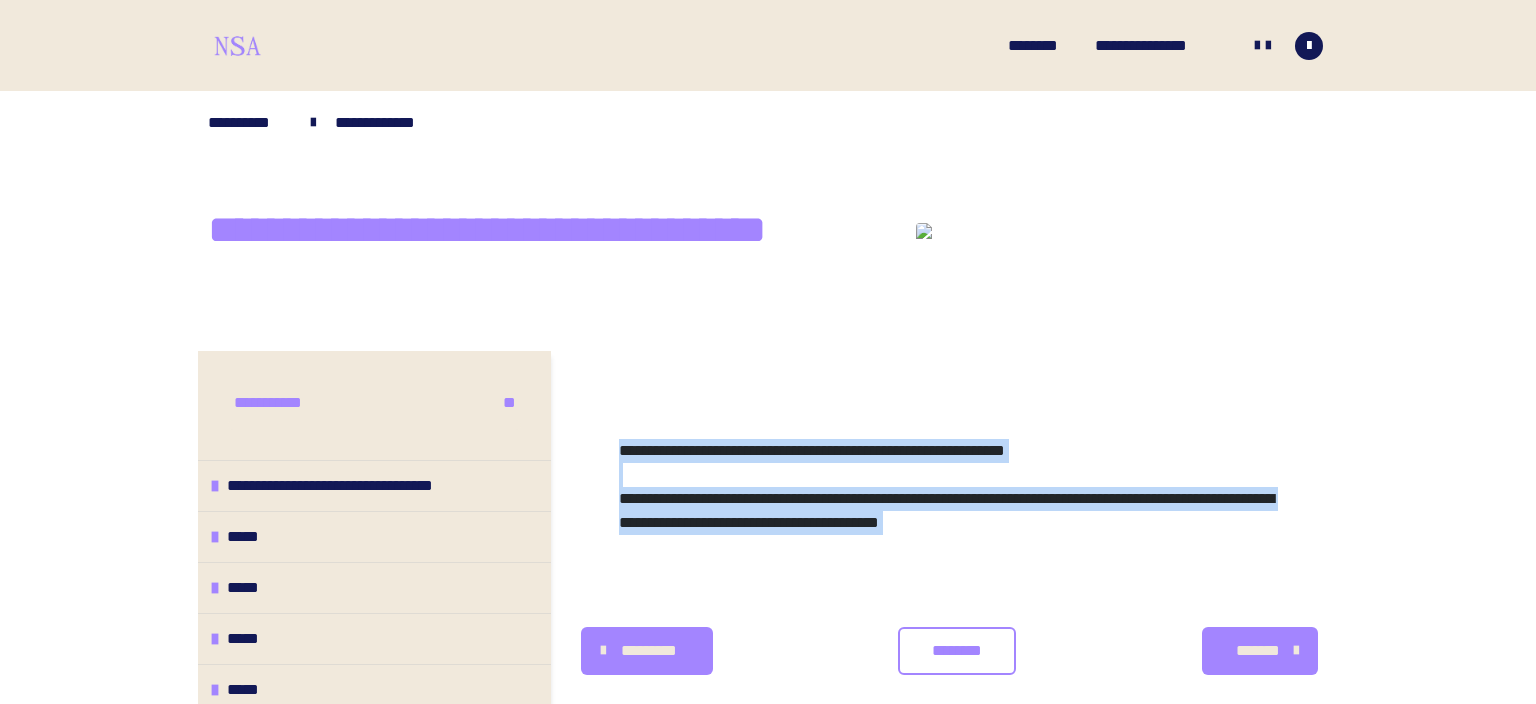 drag, startPoint x: 615, startPoint y: 451, endPoint x: 1133, endPoint y: 538, distance: 525.2552 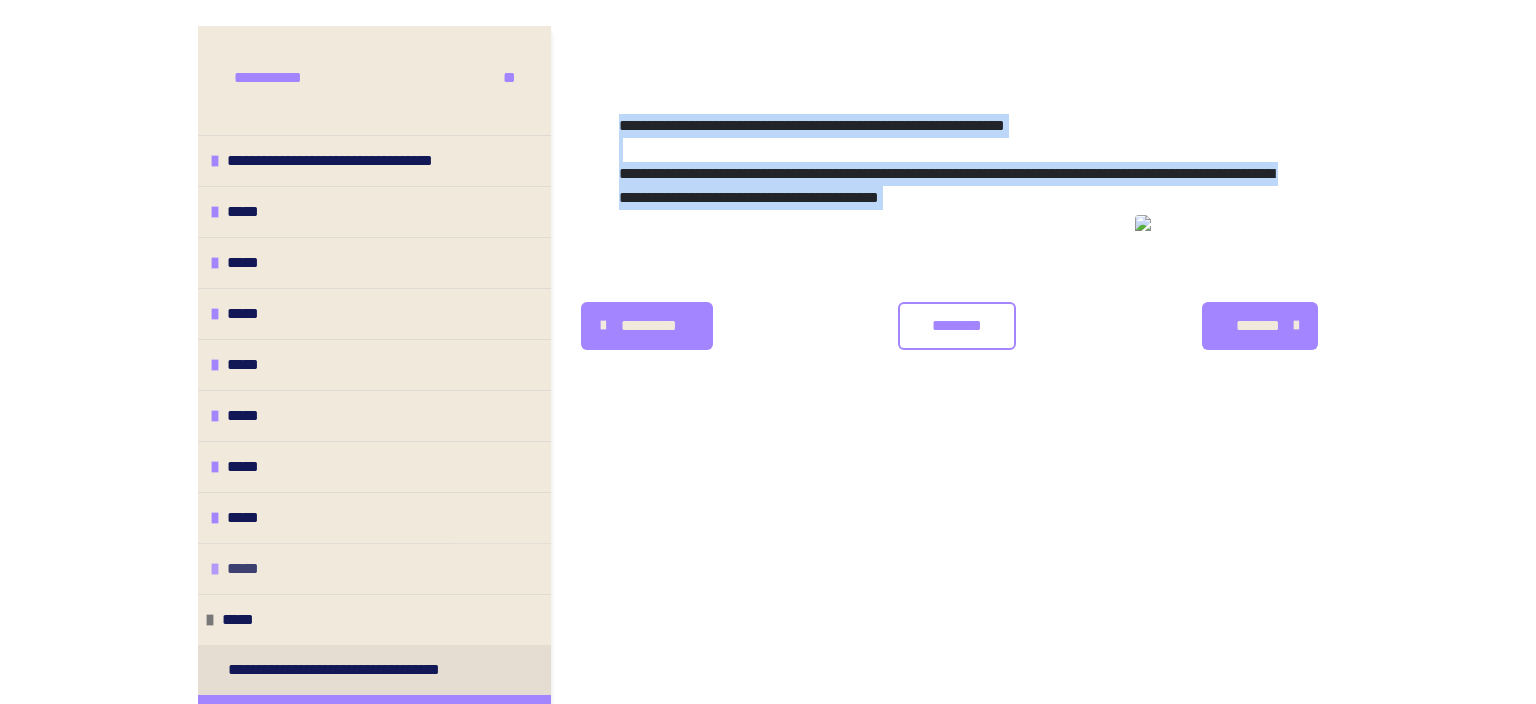 scroll, scrollTop: 431, scrollLeft: 0, axis: vertical 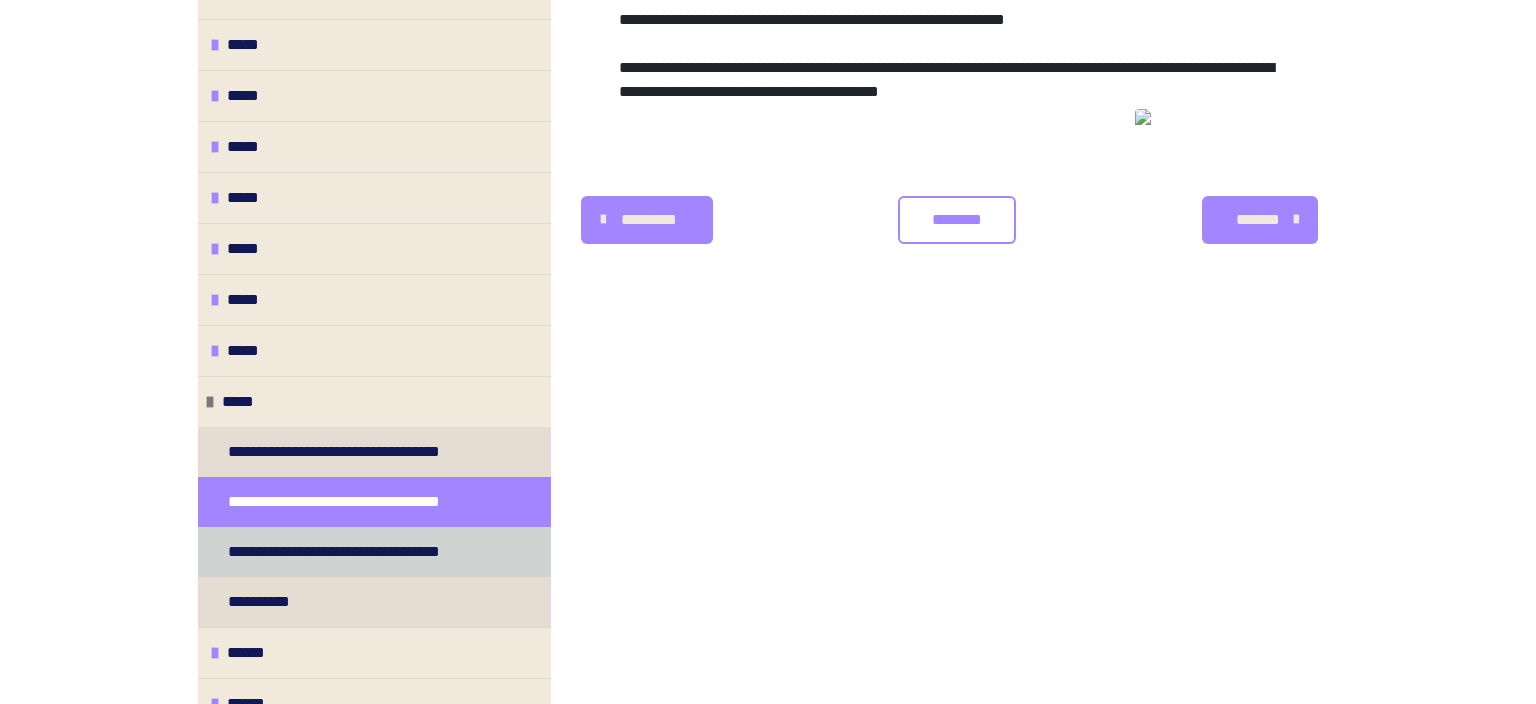 click on "**********" at bounding box center [361, 552] 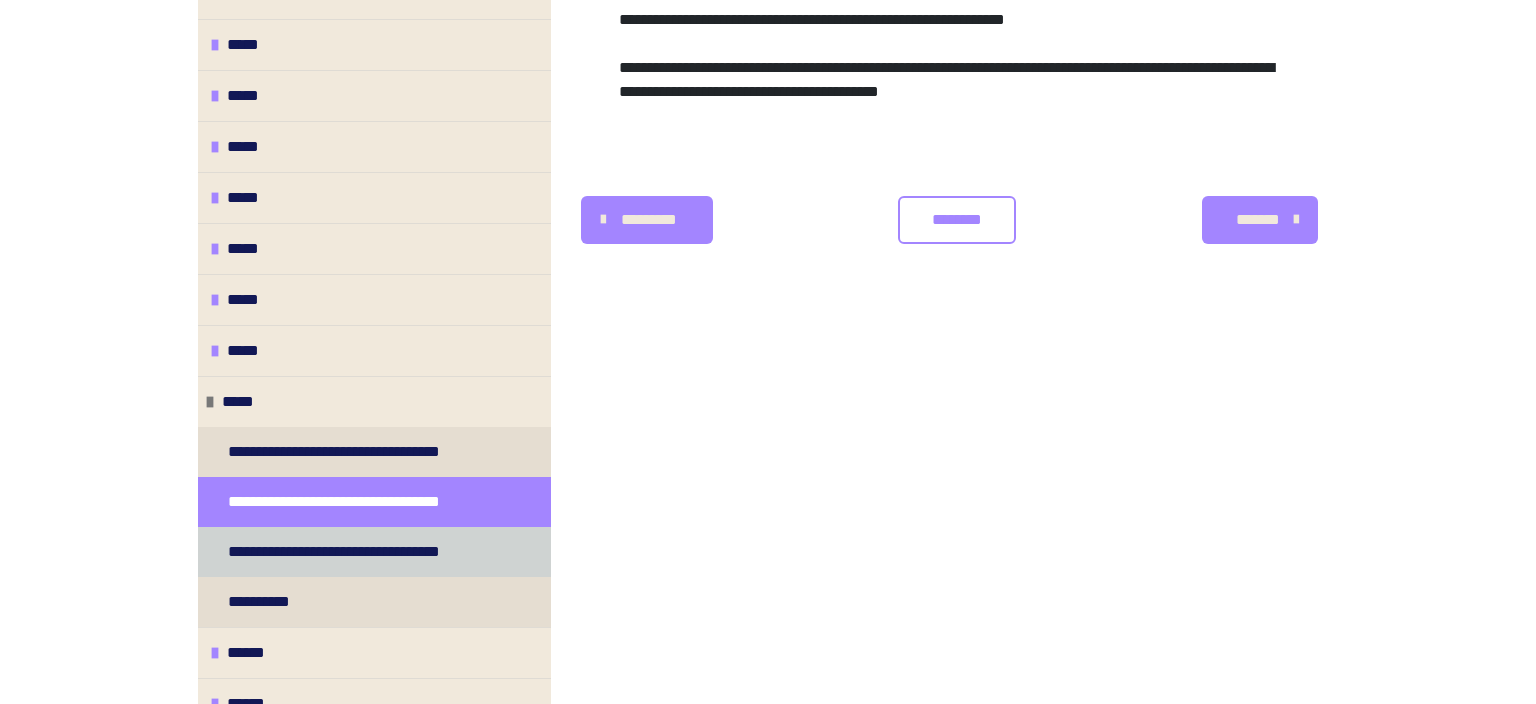 scroll, scrollTop: 360, scrollLeft: 0, axis: vertical 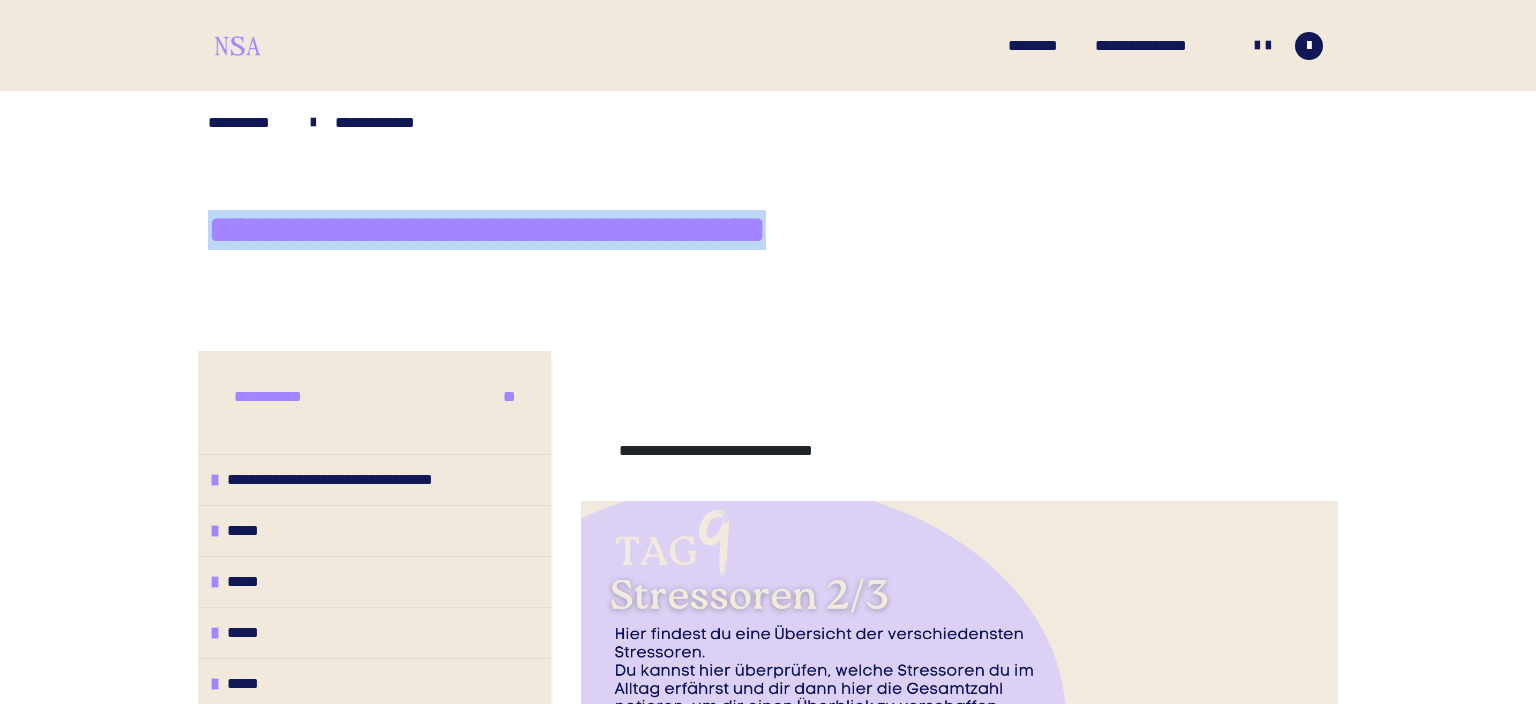 drag, startPoint x: 206, startPoint y: 230, endPoint x: 888, endPoint y: 230, distance: 682 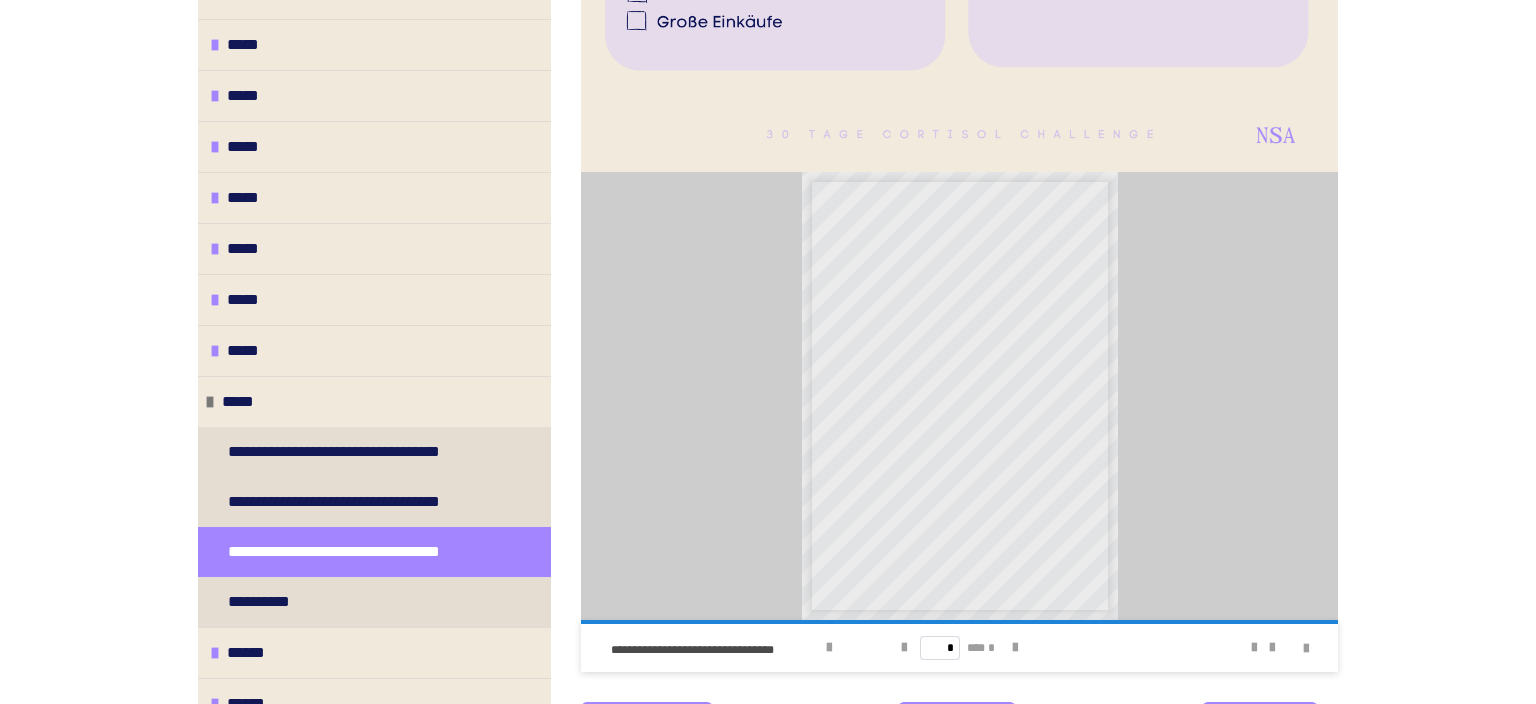 scroll, scrollTop: 1478, scrollLeft: 0, axis: vertical 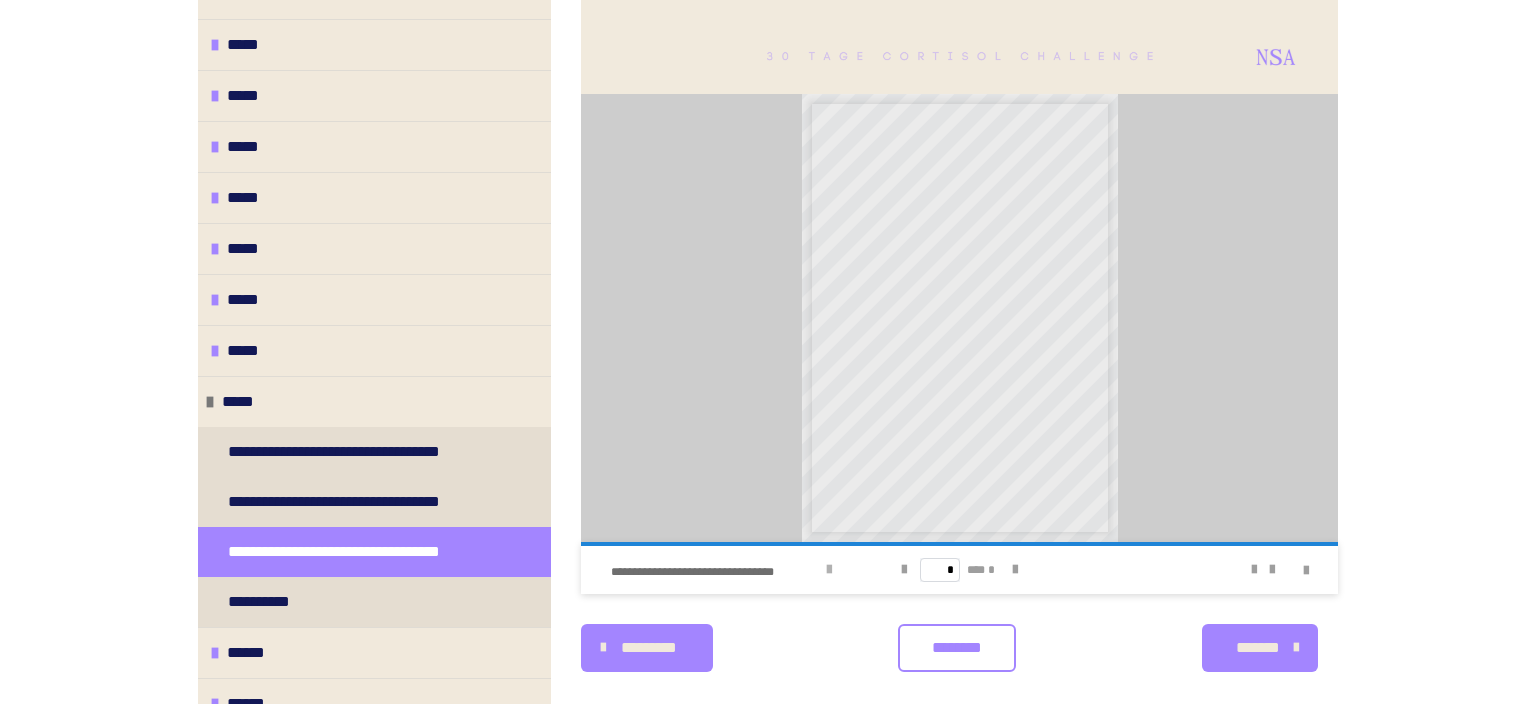 click at bounding box center [829, 570] 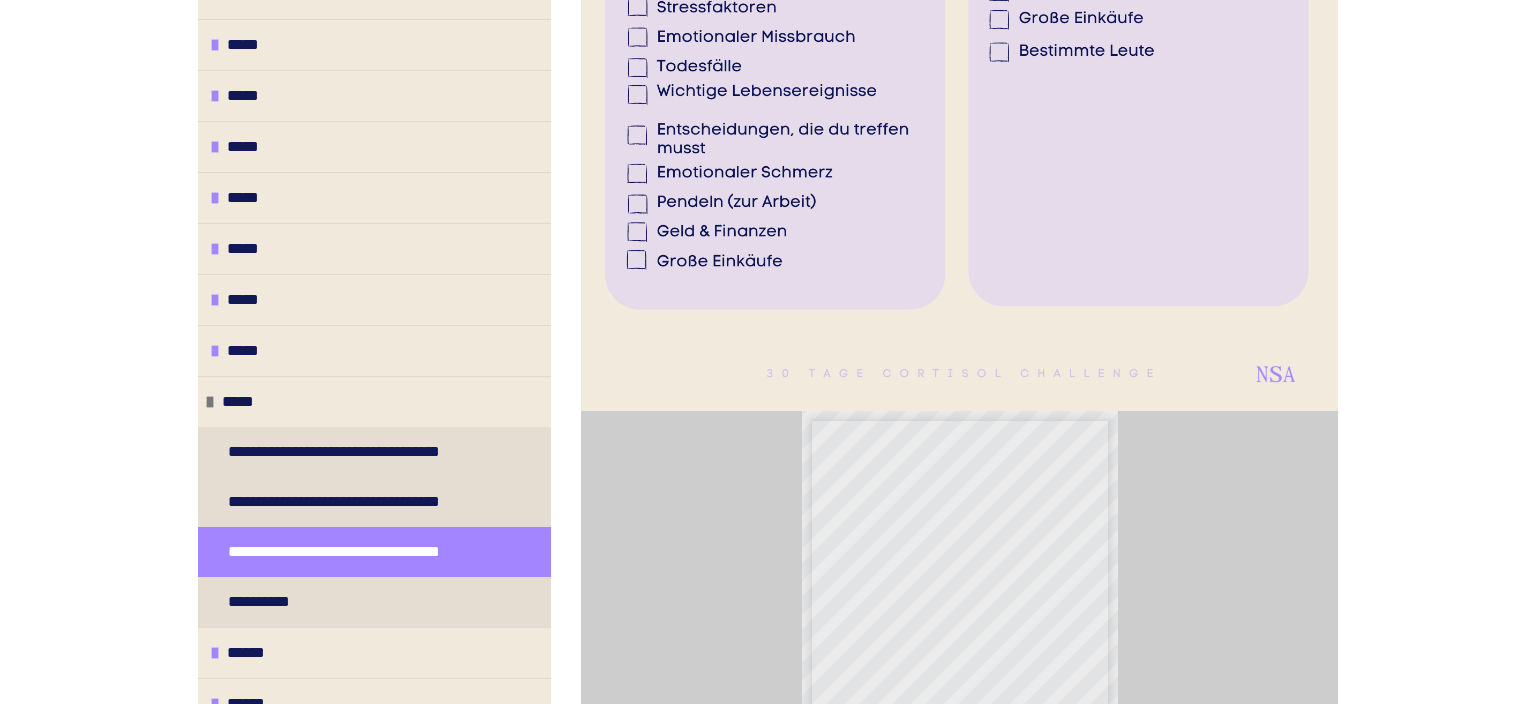 scroll, scrollTop: 1505, scrollLeft: 0, axis: vertical 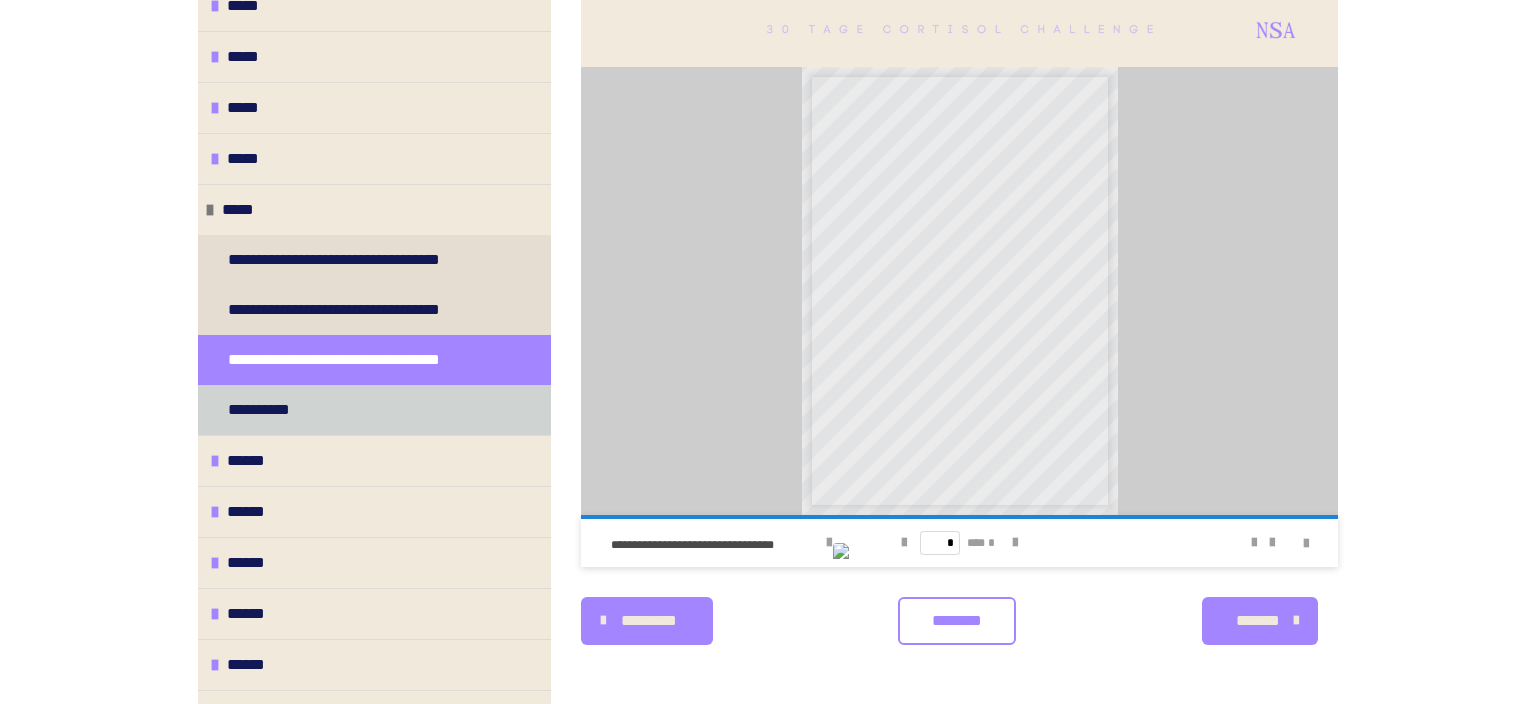 click on "**********" at bounding box center (267, 410) 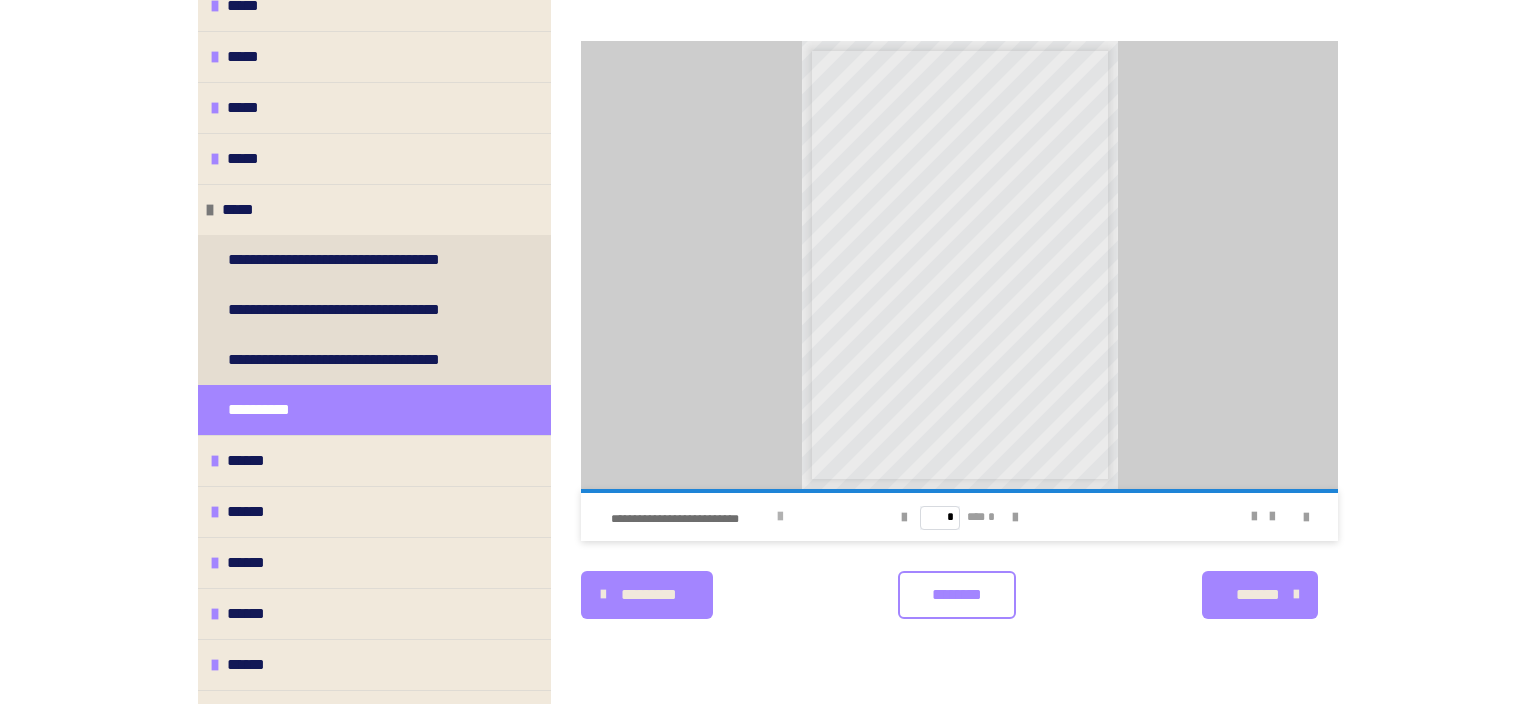 click at bounding box center [780, 517] 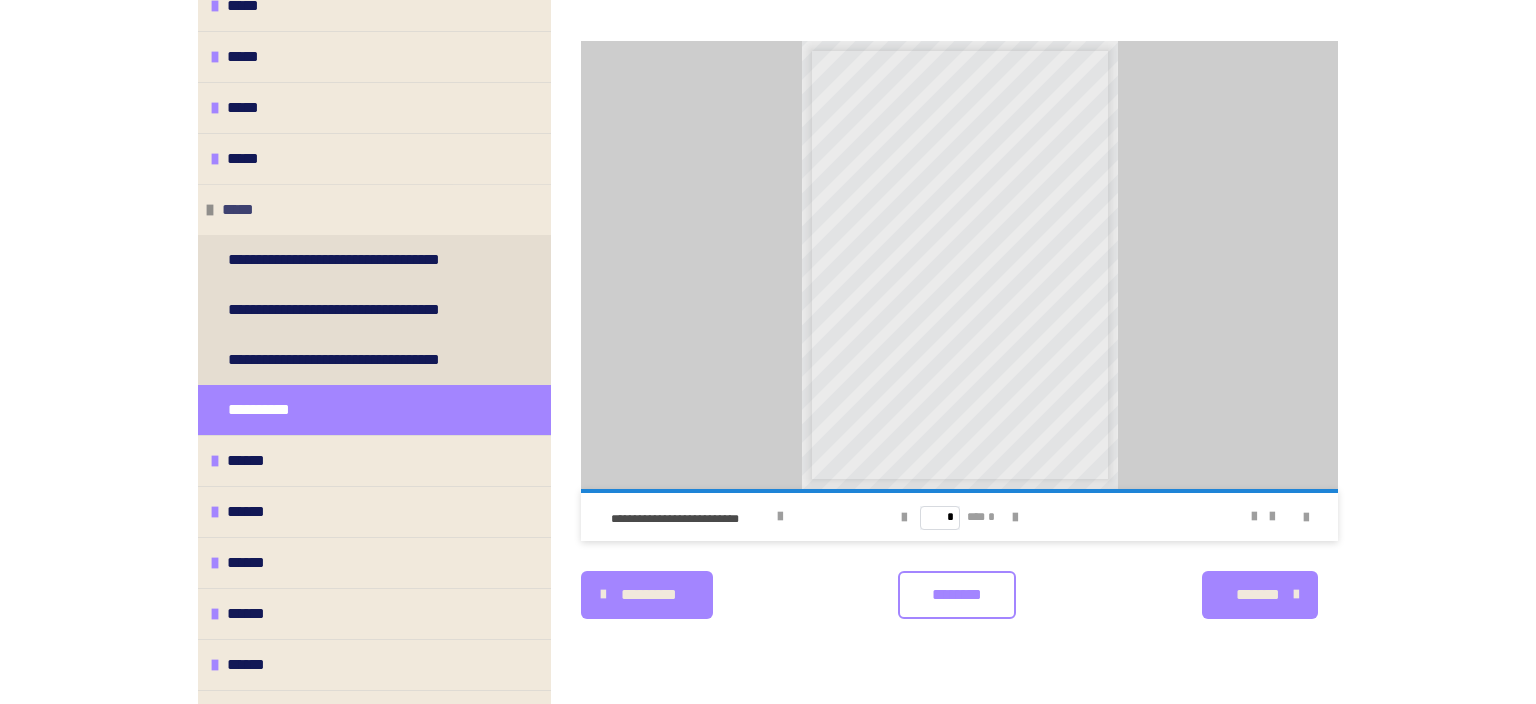 click on "*****" at bounding box center (374, 209) 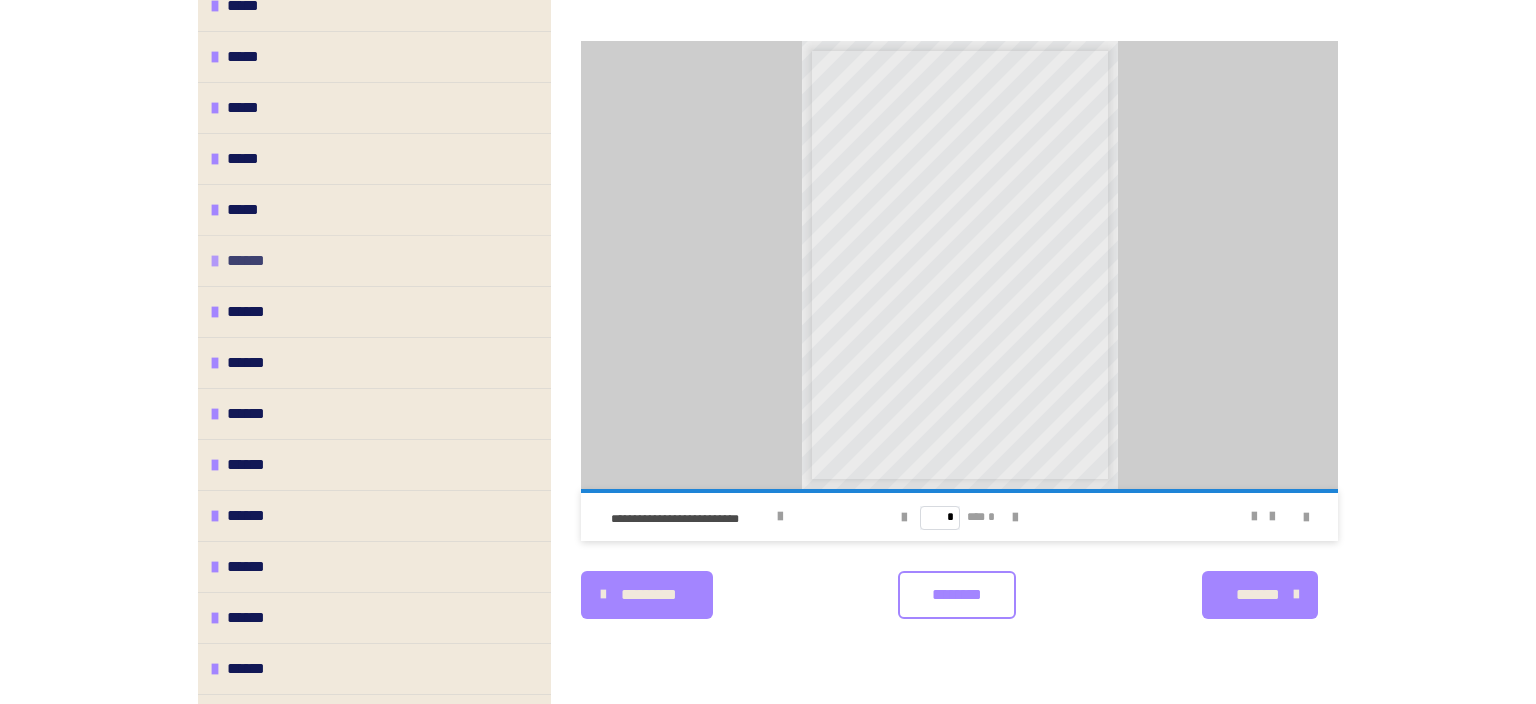 click at bounding box center (215, 261) 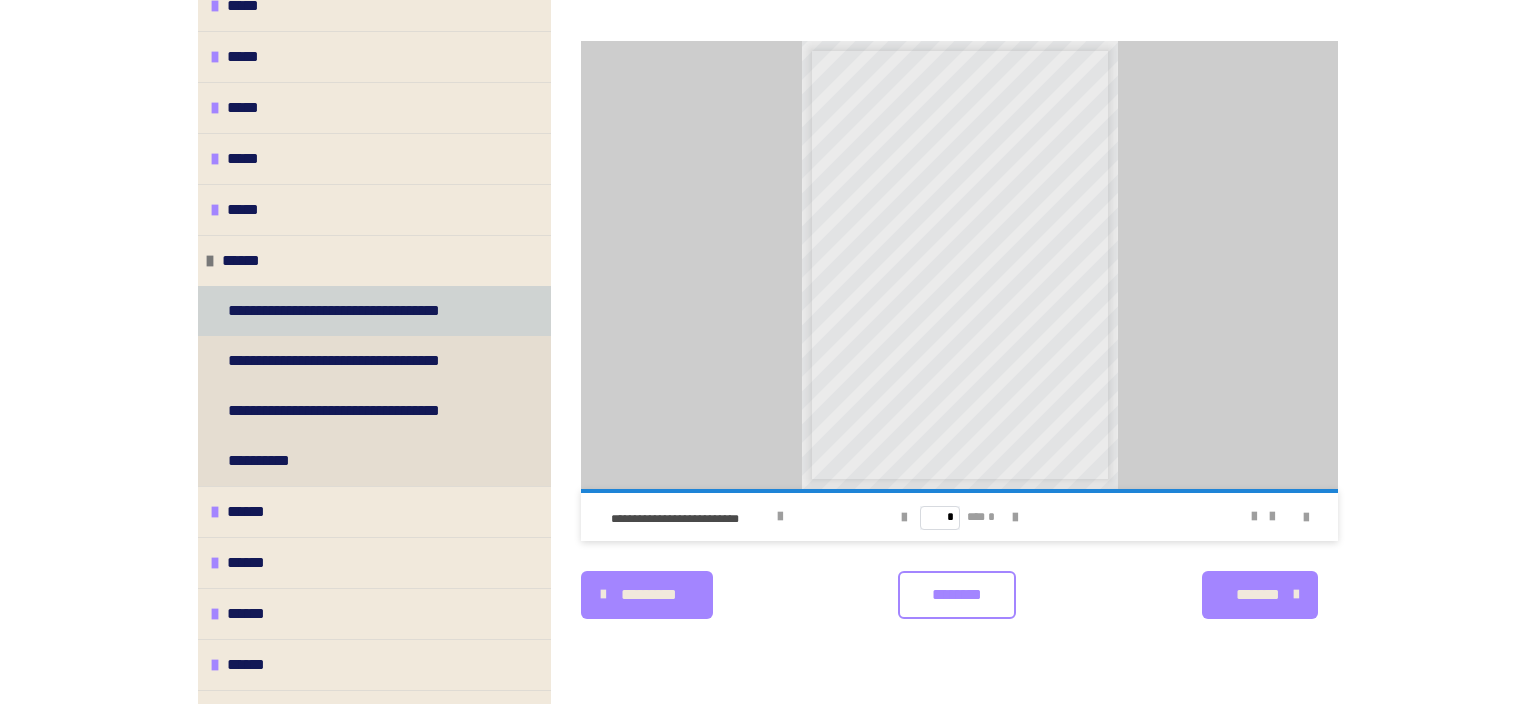 click on "**********" at bounding box center [360, 311] 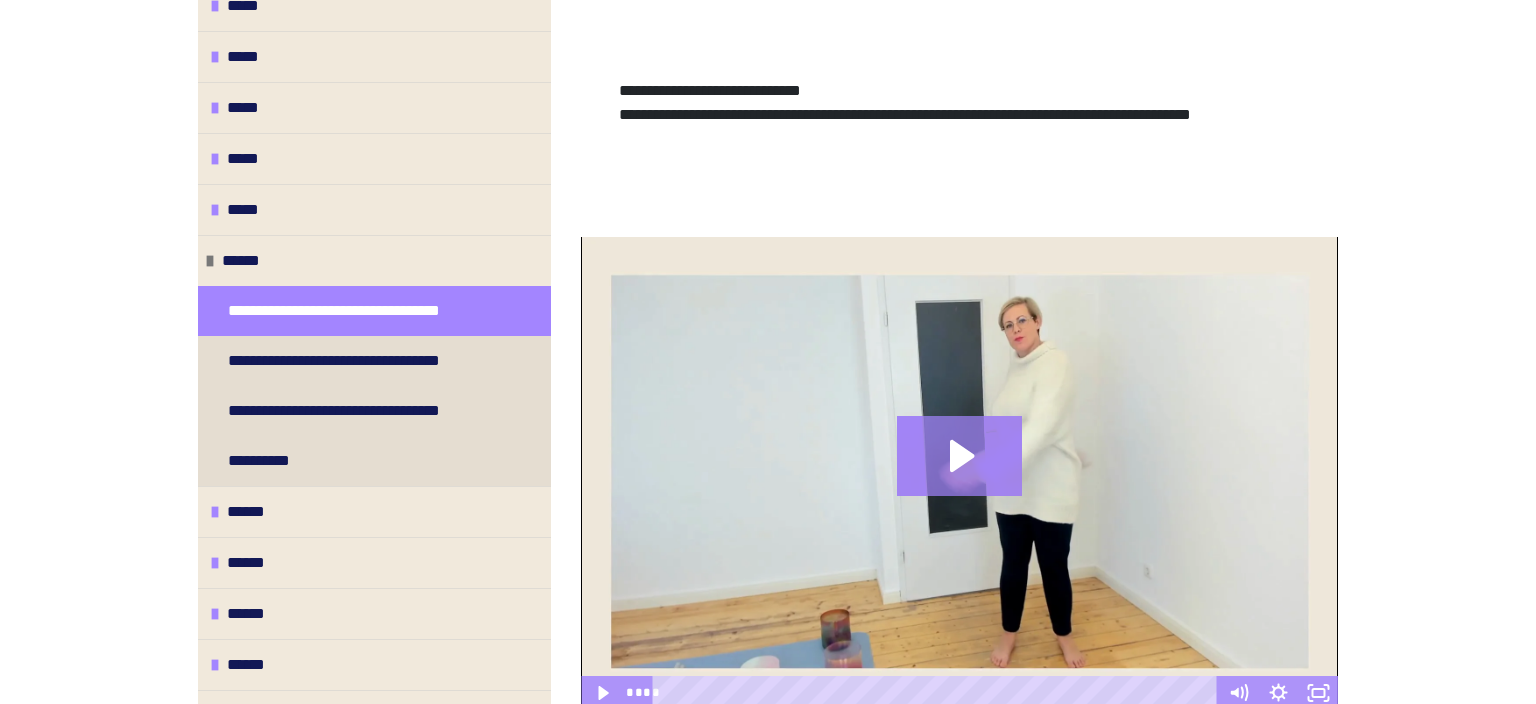 scroll, scrollTop: 255, scrollLeft: 0, axis: vertical 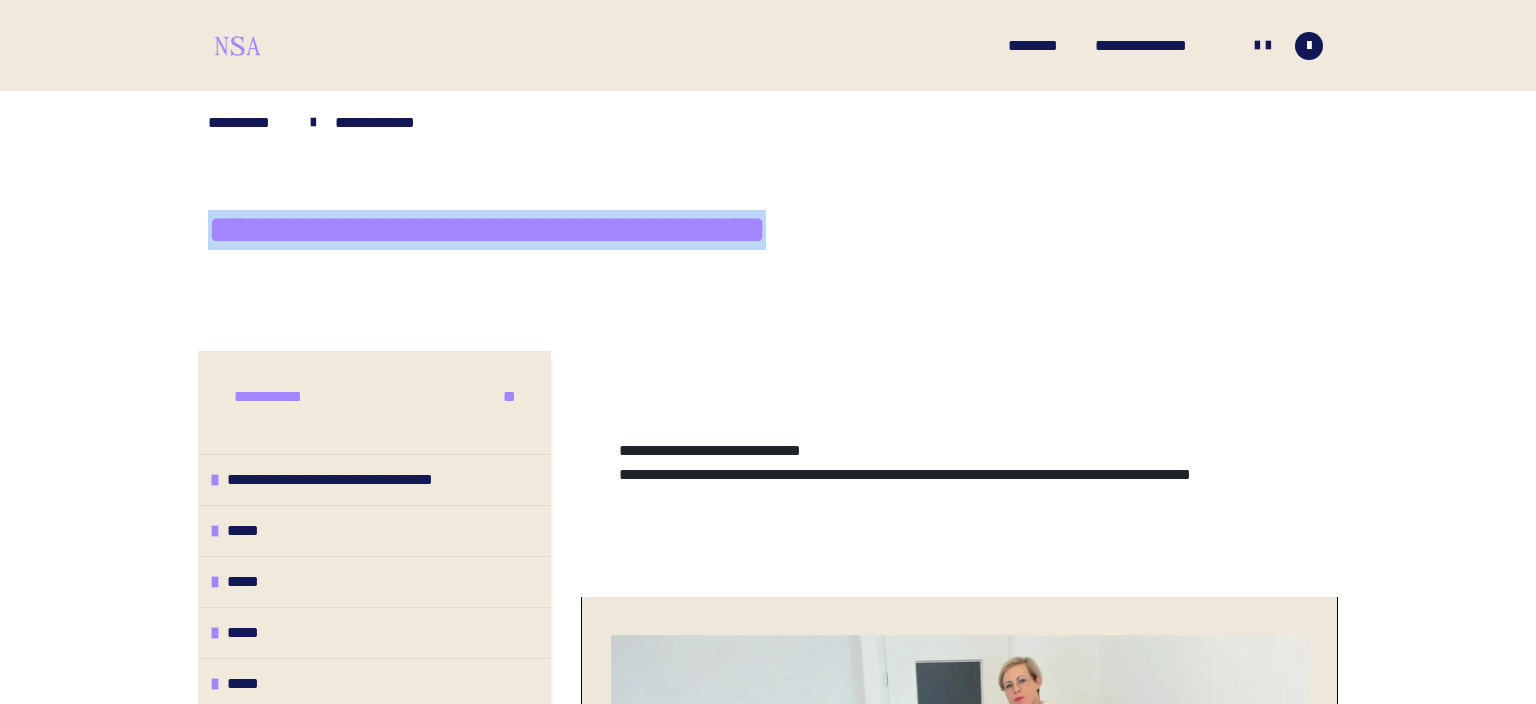 drag, startPoint x: 201, startPoint y: 227, endPoint x: 928, endPoint y: 235, distance: 727.044 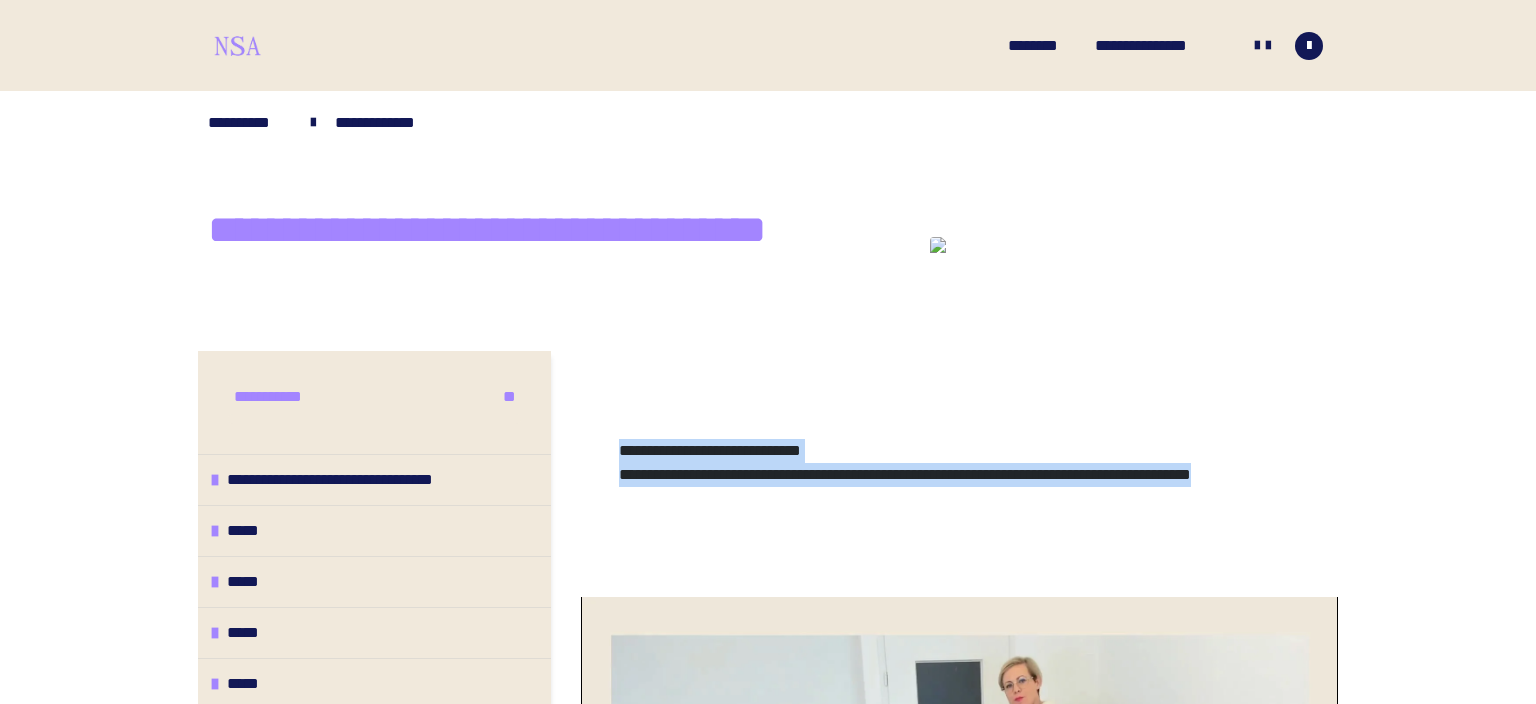 drag, startPoint x: 615, startPoint y: 448, endPoint x: 740, endPoint y: 501, distance: 135.77187 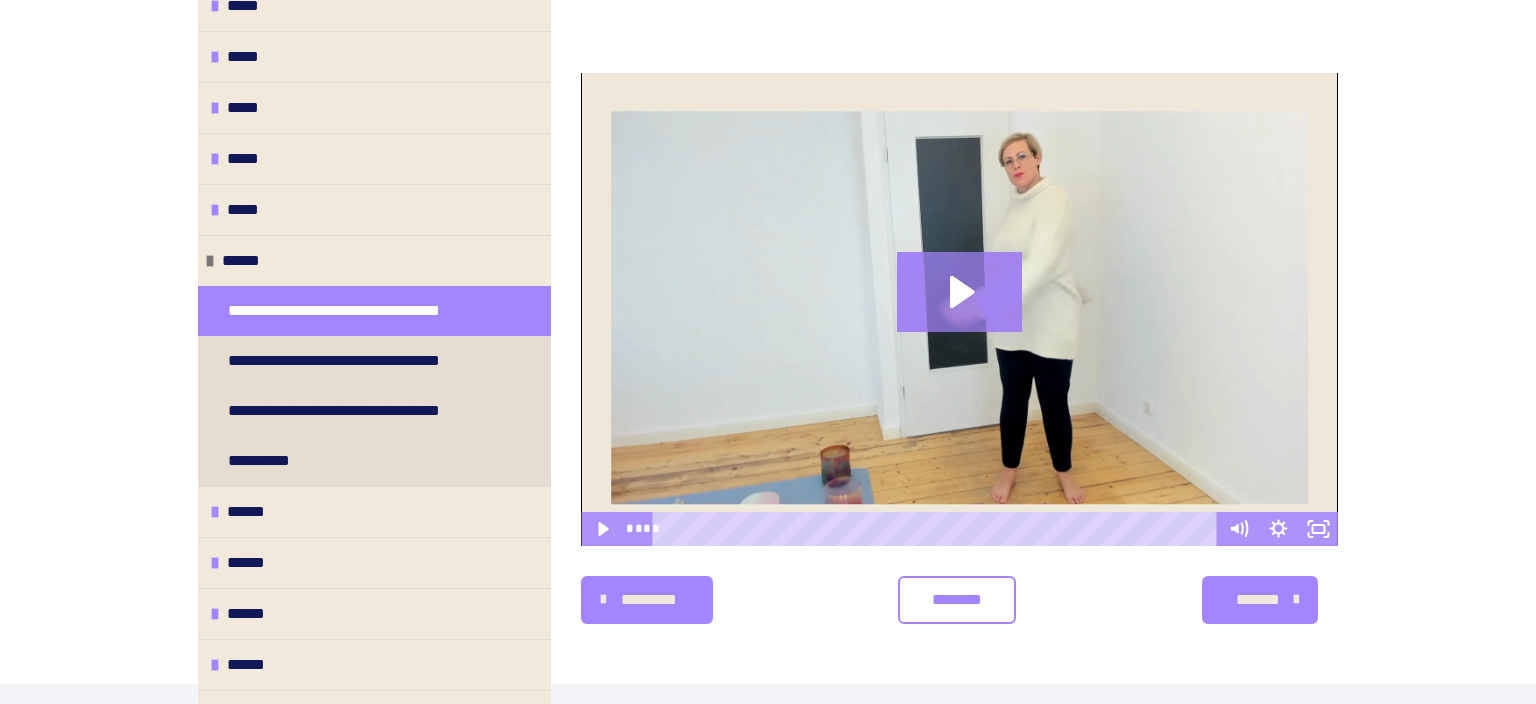 scroll, scrollTop: 528, scrollLeft: 0, axis: vertical 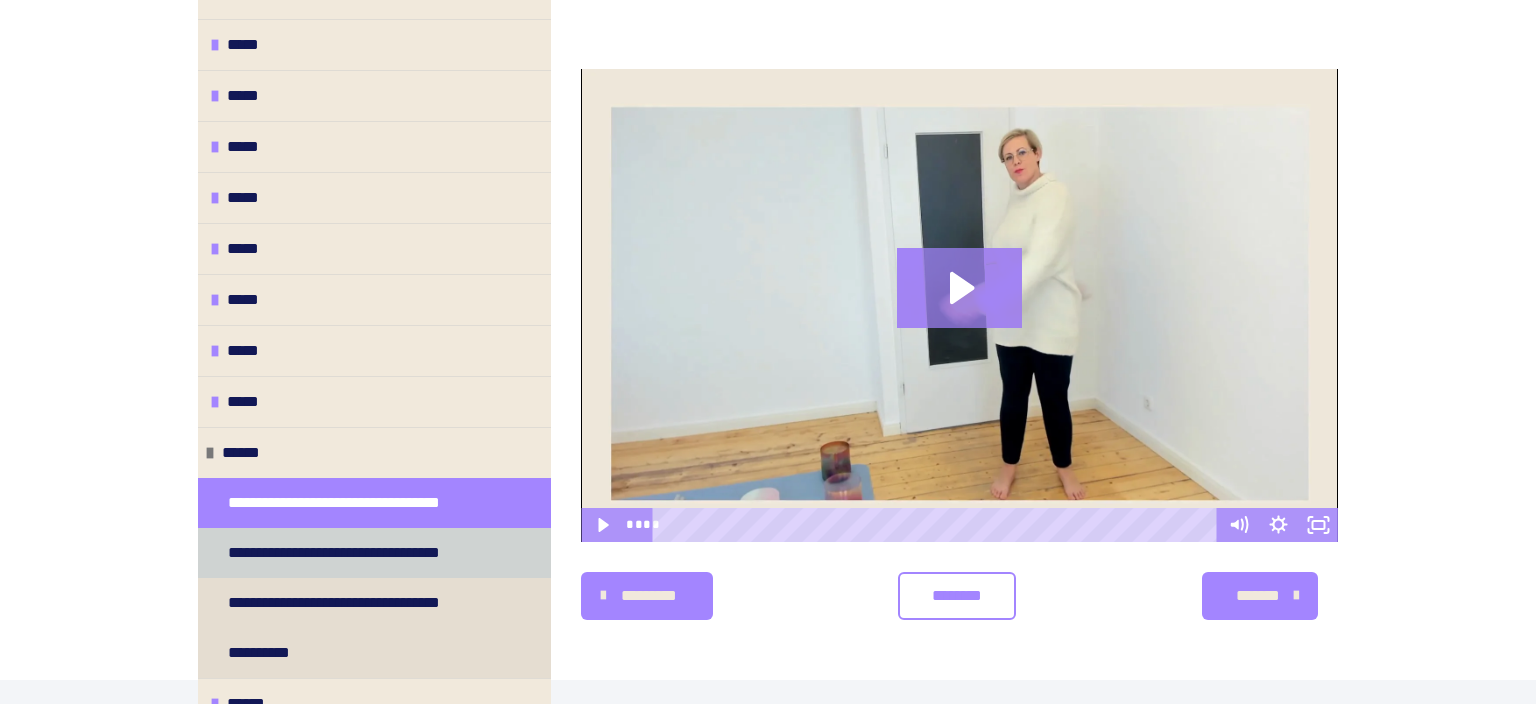 click on "**********" at bounding box center (361, 553) 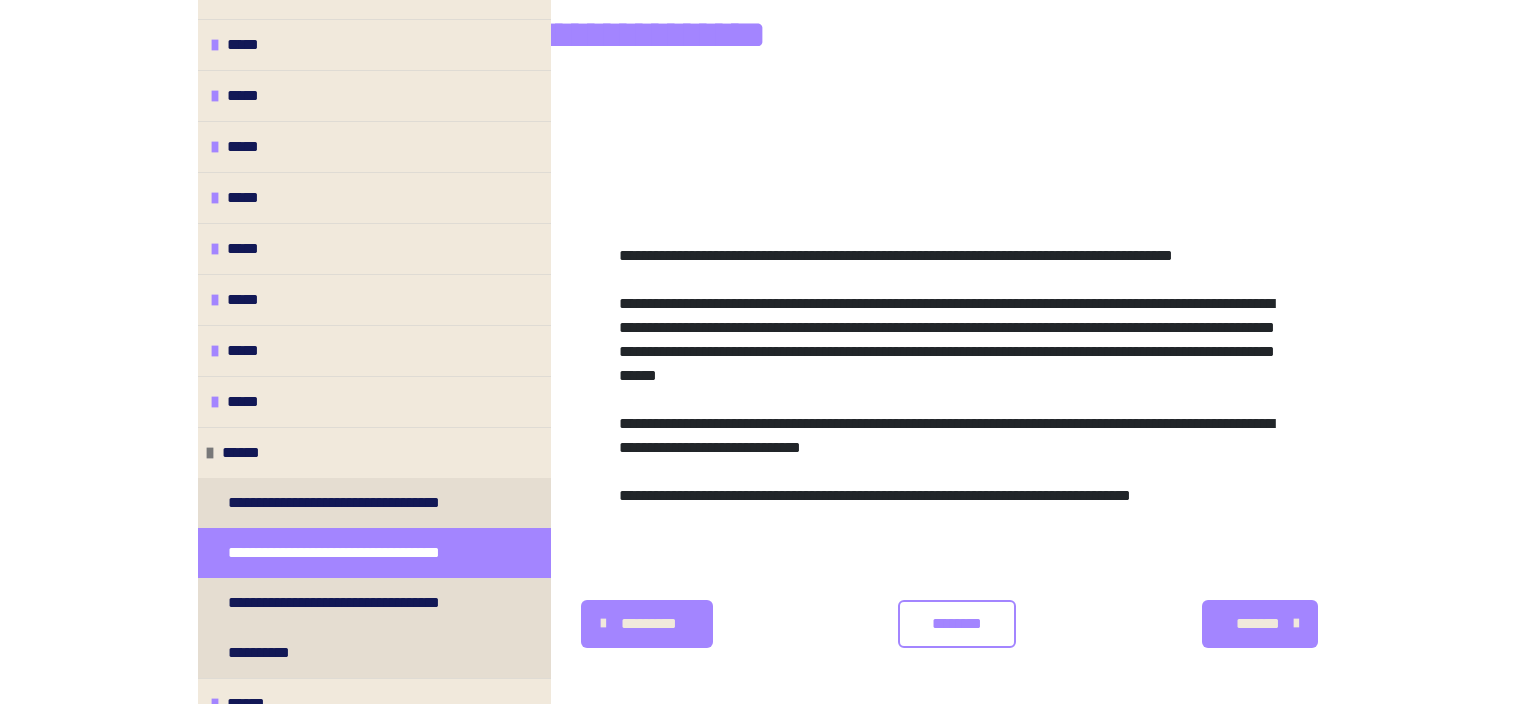 scroll, scrollTop: 149, scrollLeft: 0, axis: vertical 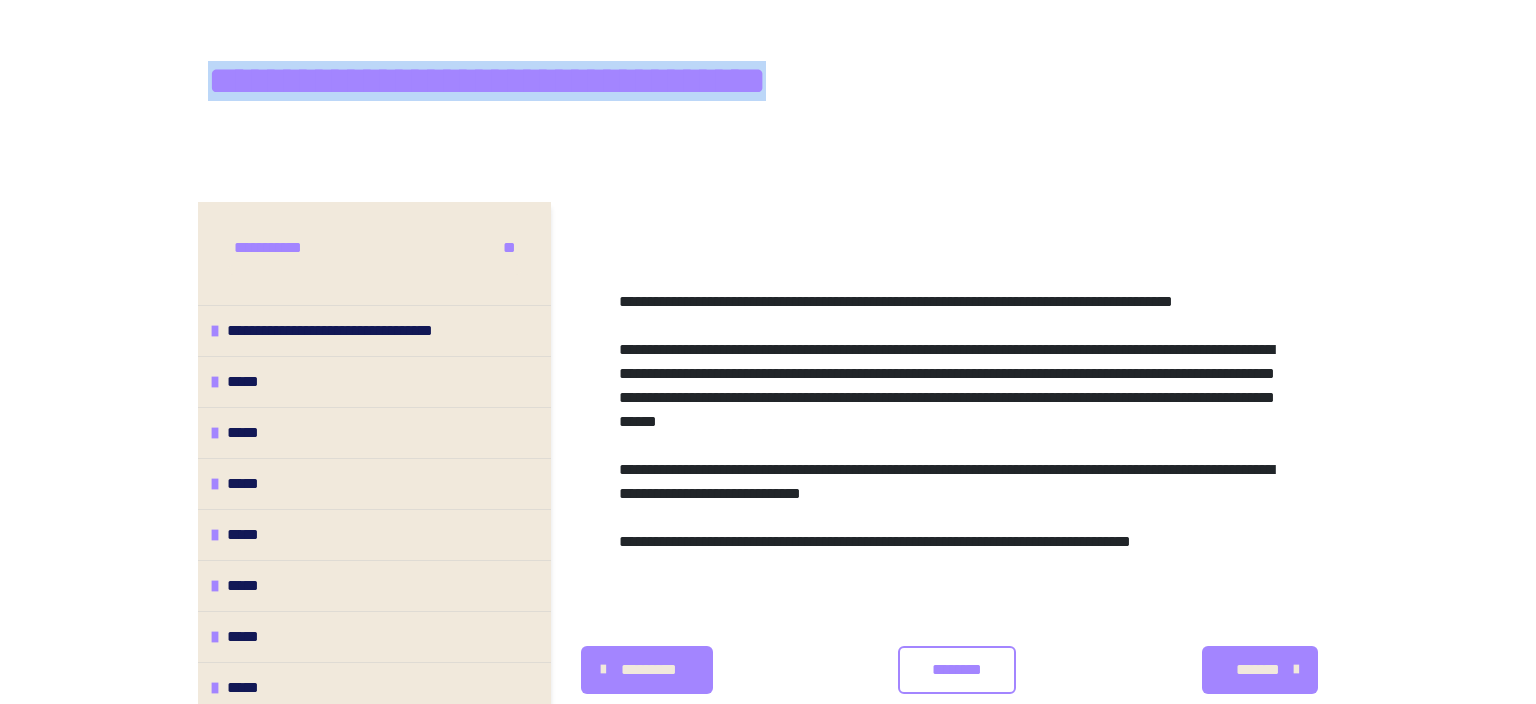 drag, startPoint x: 205, startPoint y: 74, endPoint x: 897, endPoint y: 85, distance: 692.0874 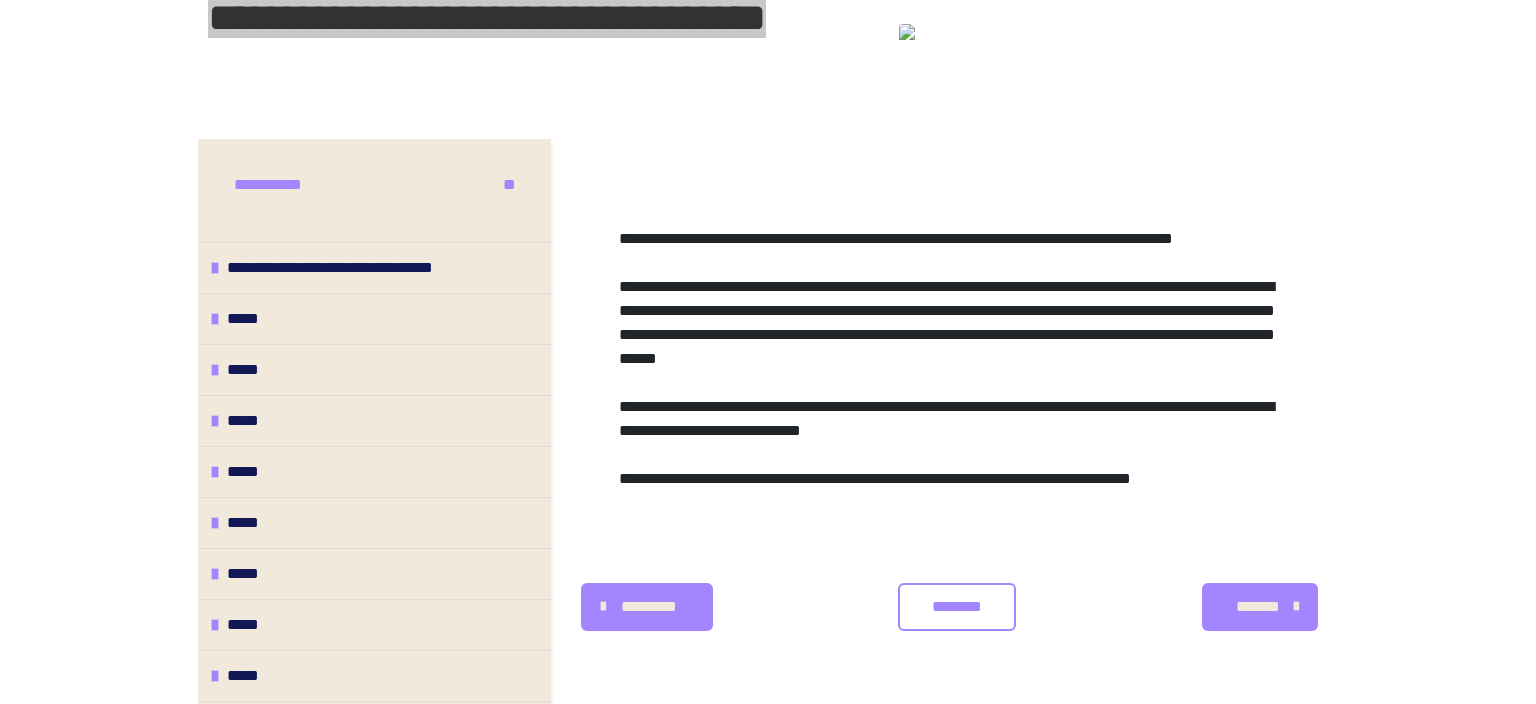scroll, scrollTop: 255, scrollLeft: 0, axis: vertical 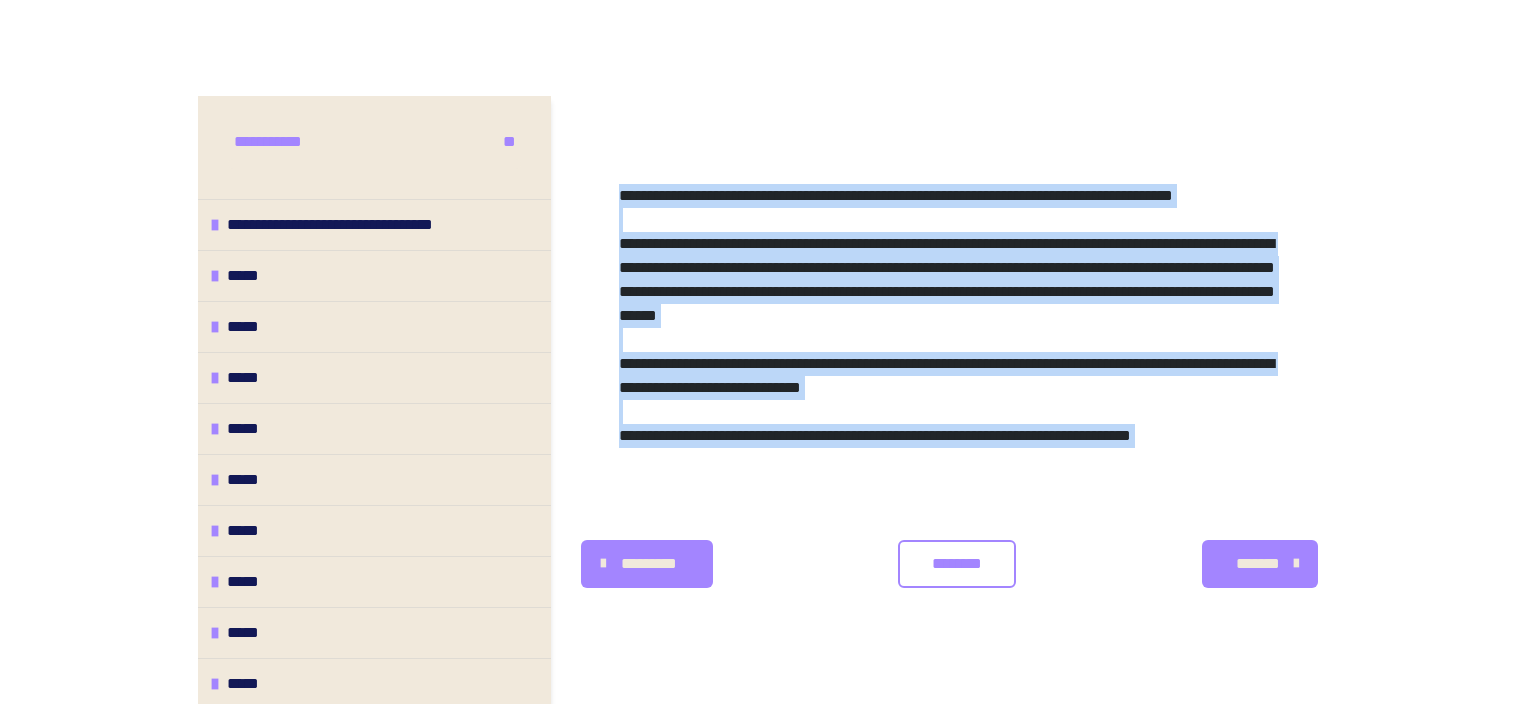 drag, startPoint x: 622, startPoint y: 189, endPoint x: 1294, endPoint y: 489, distance: 735.9239 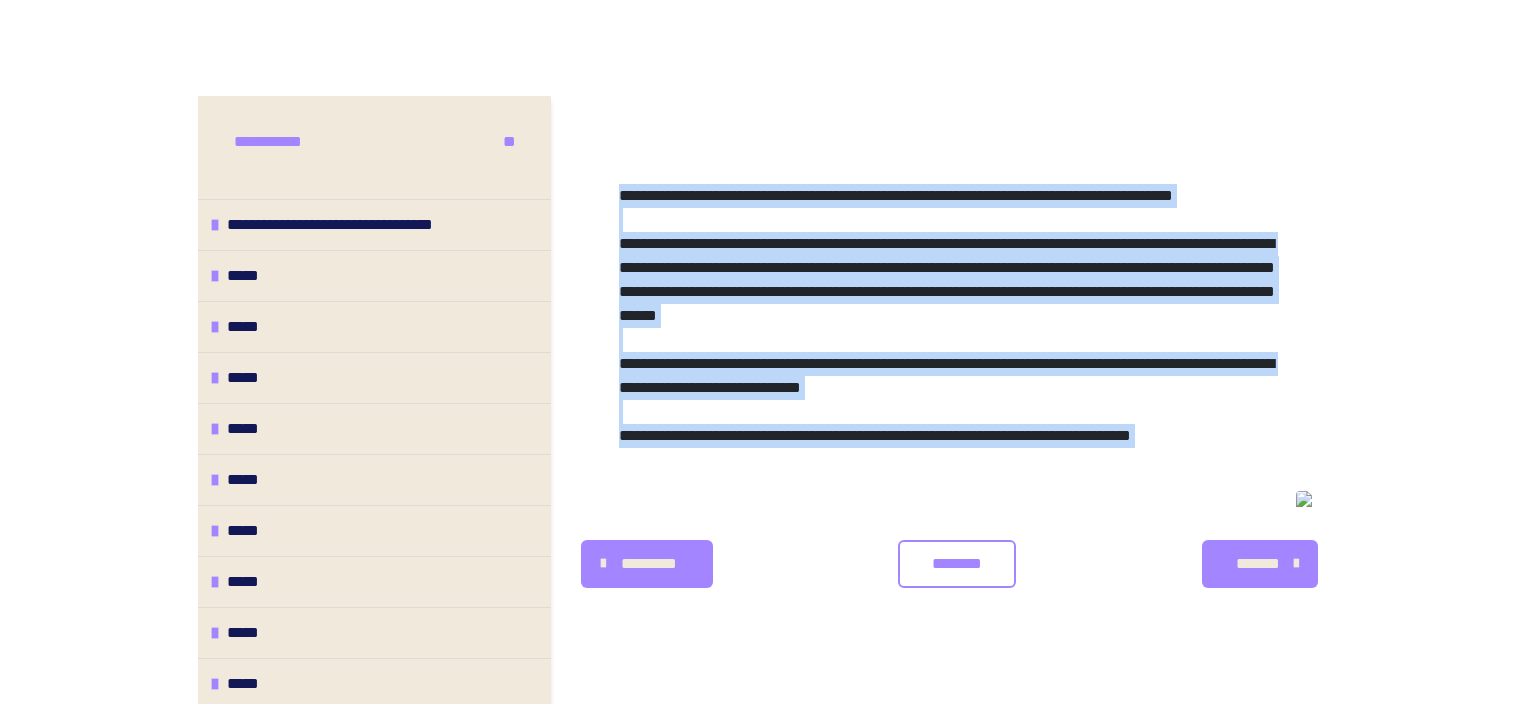 scroll, scrollTop: 431, scrollLeft: 0, axis: vertical 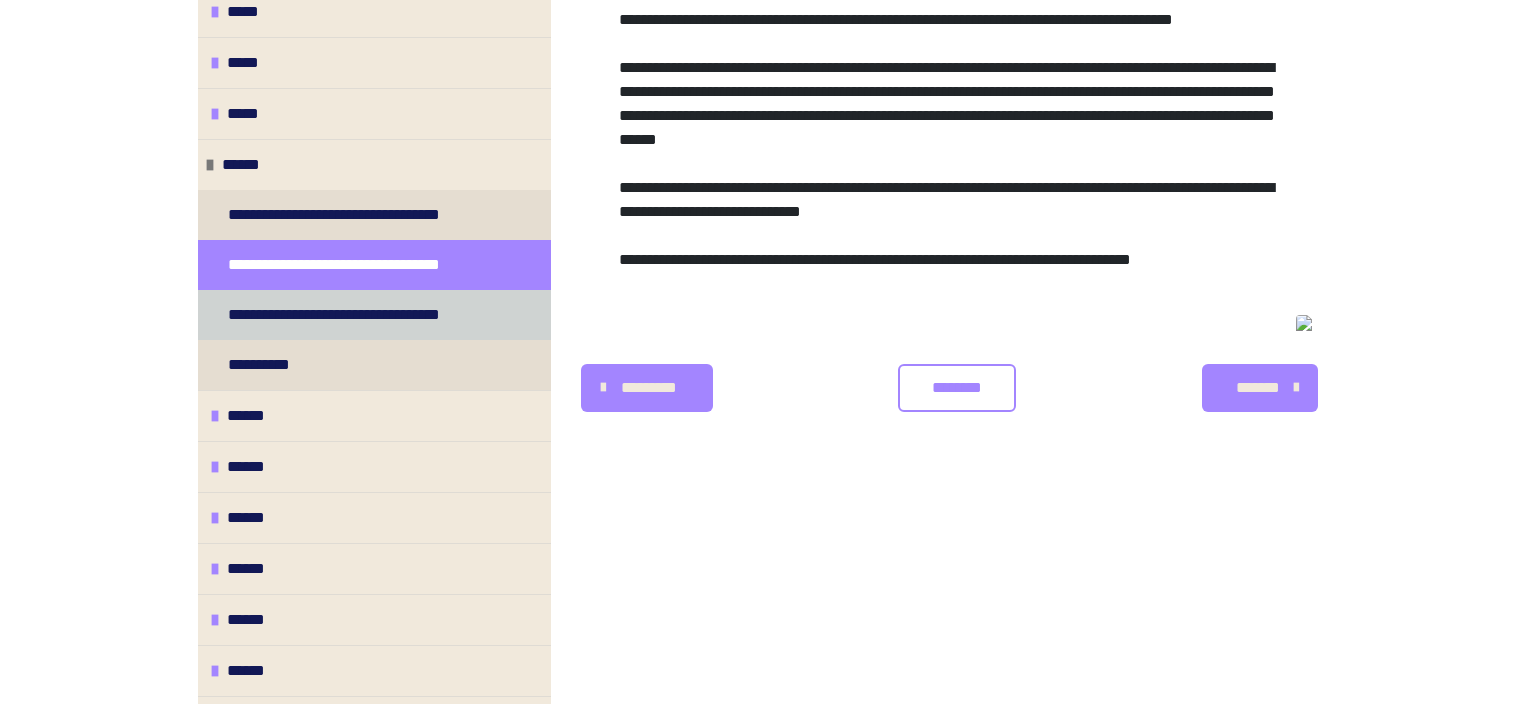 click on "**********" at bounding box center (361, 315) 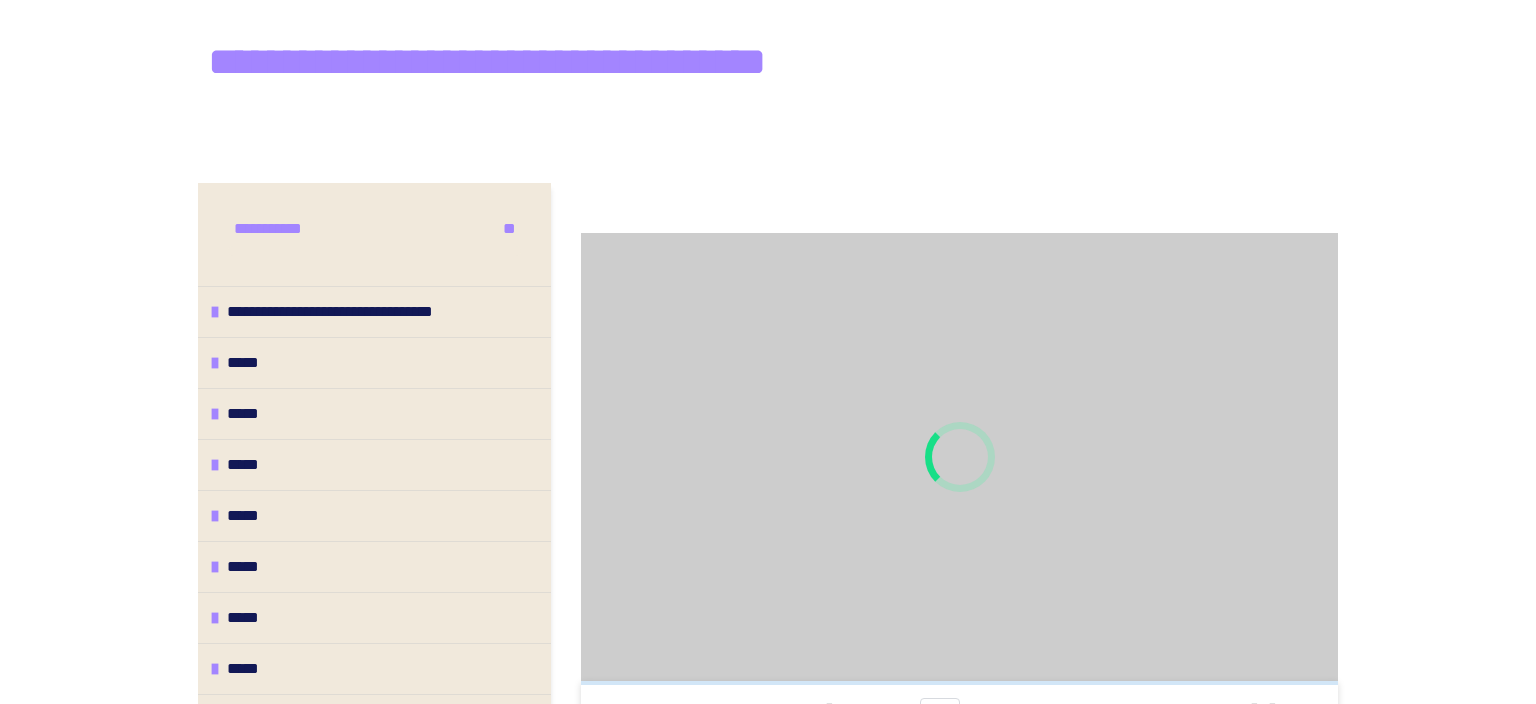 scroll, scrollTop: 149, scrollLeft: 0, axis: vertical 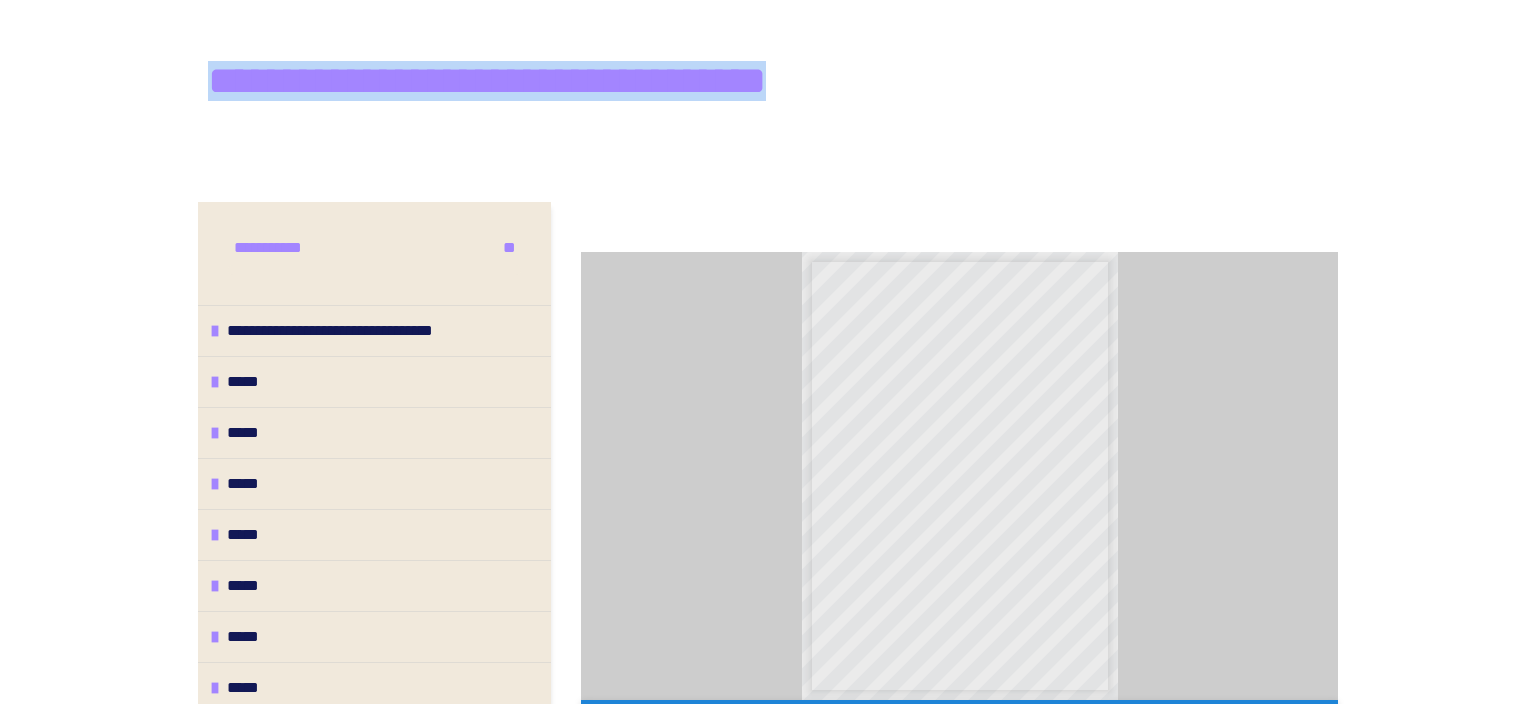 drag, startPoint x: 207, startPoint y: 76, endPoint x: 900, endPoint y: 106, distance: 693.64905 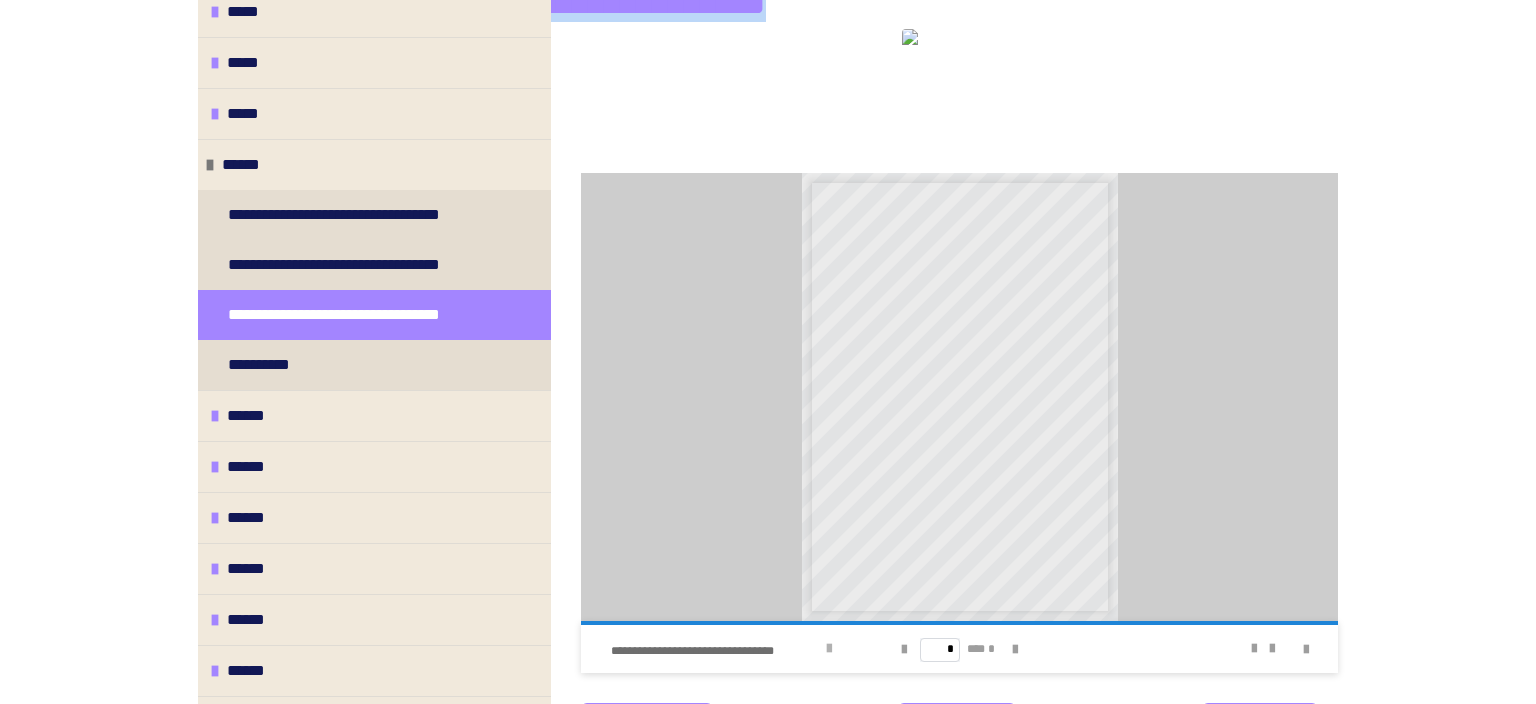 scroll, scrollTop: 220, scrollLeft: 0, axis: vertical 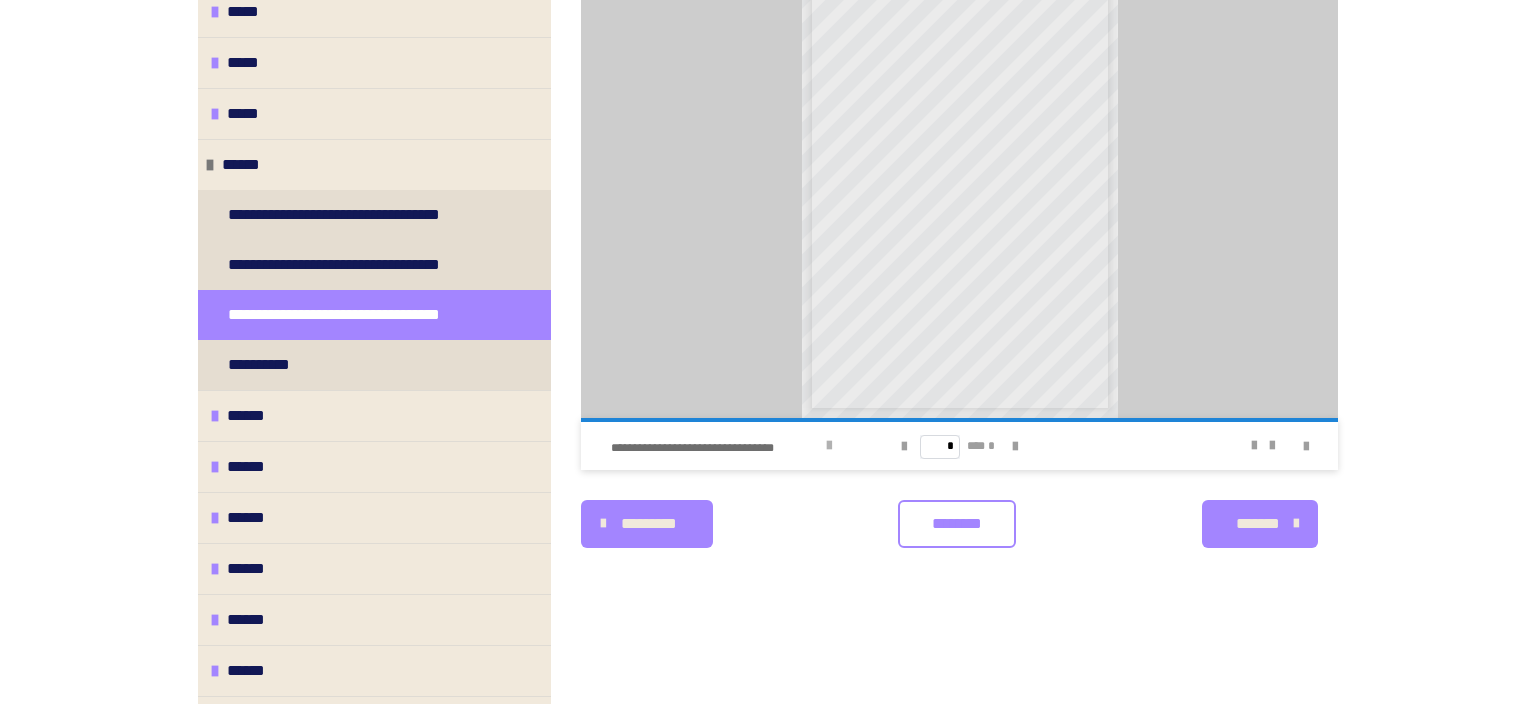 click on "**********" at bounding box center [730, 446] 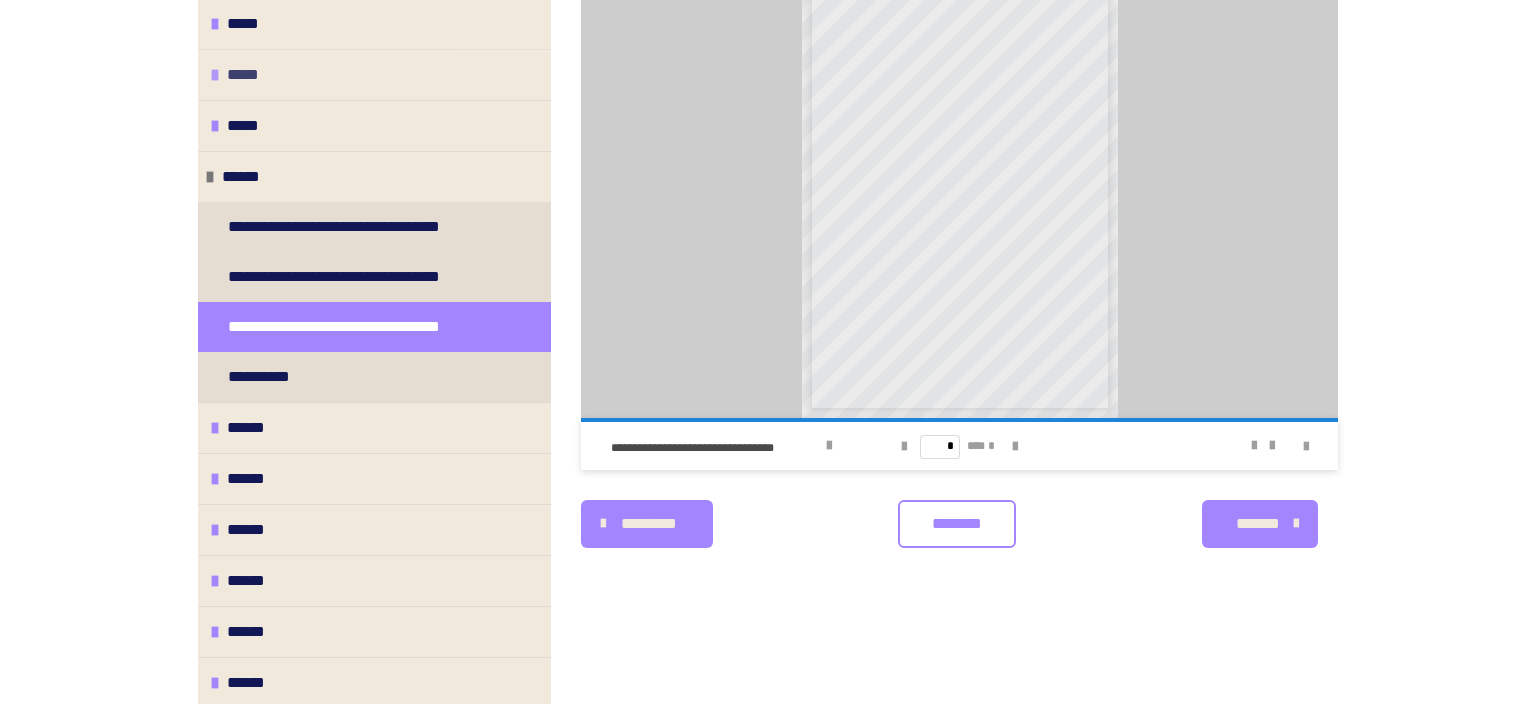 scroll, scrollTop: 480, scrollLeft: 0, axis: vertical 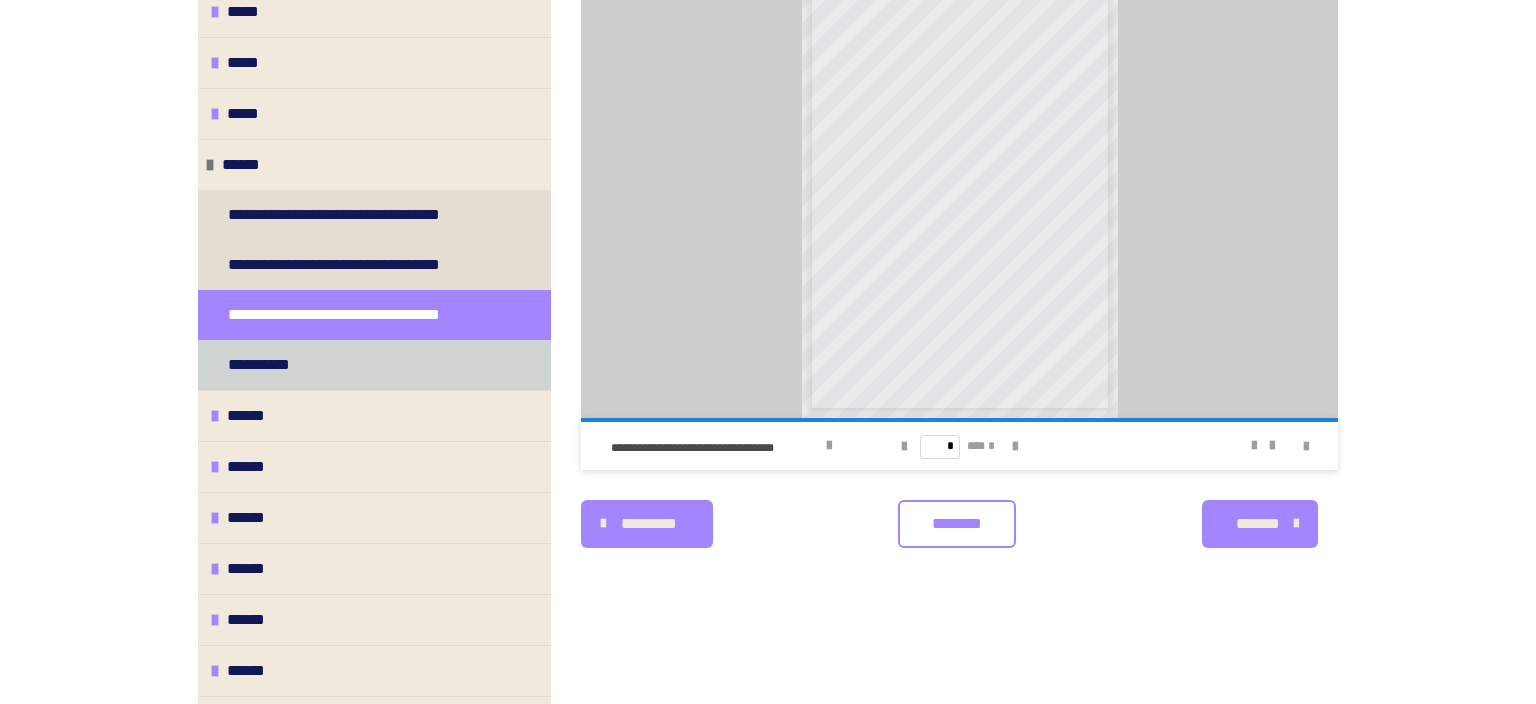 click on "**********" at bounding box center [267, 365] 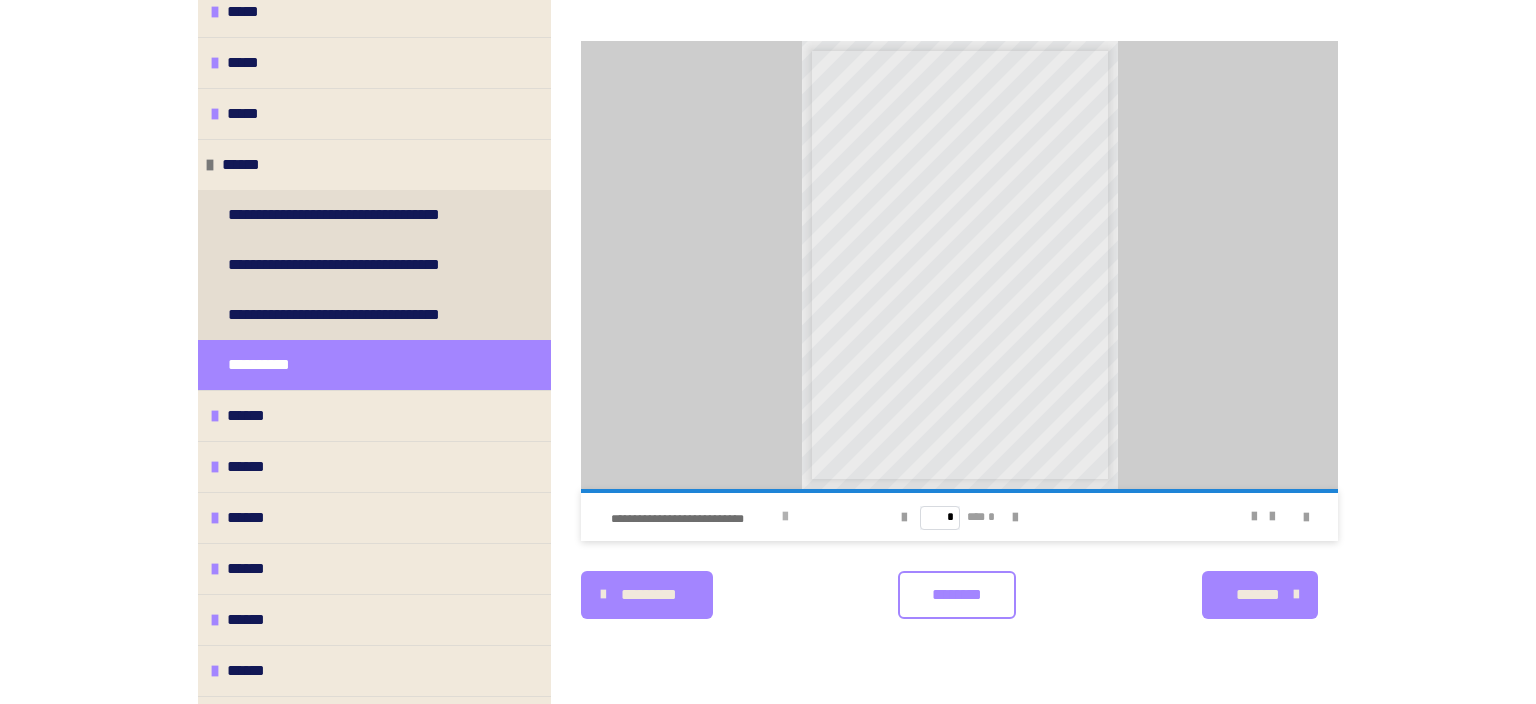click at bounding box center (785, 517) 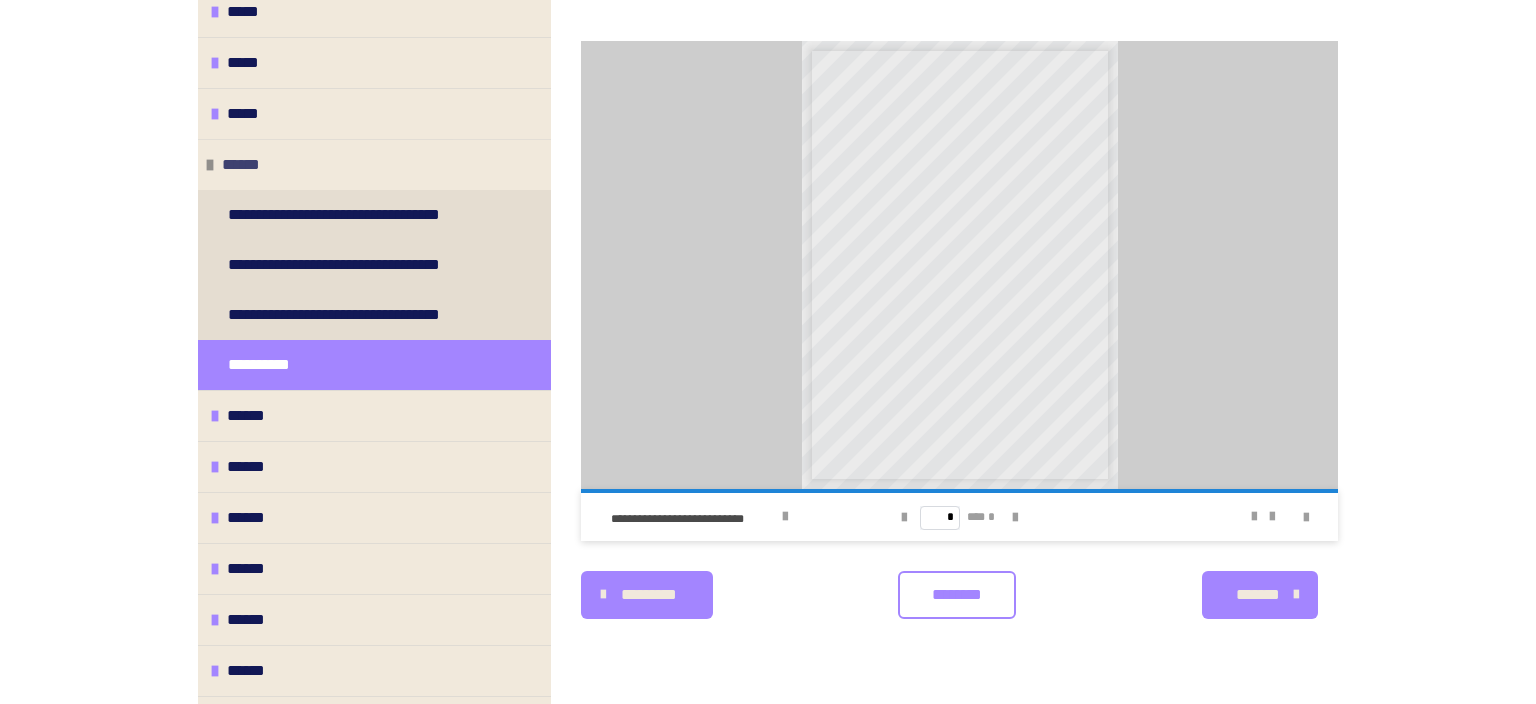 click at bounding box center [210, 165] 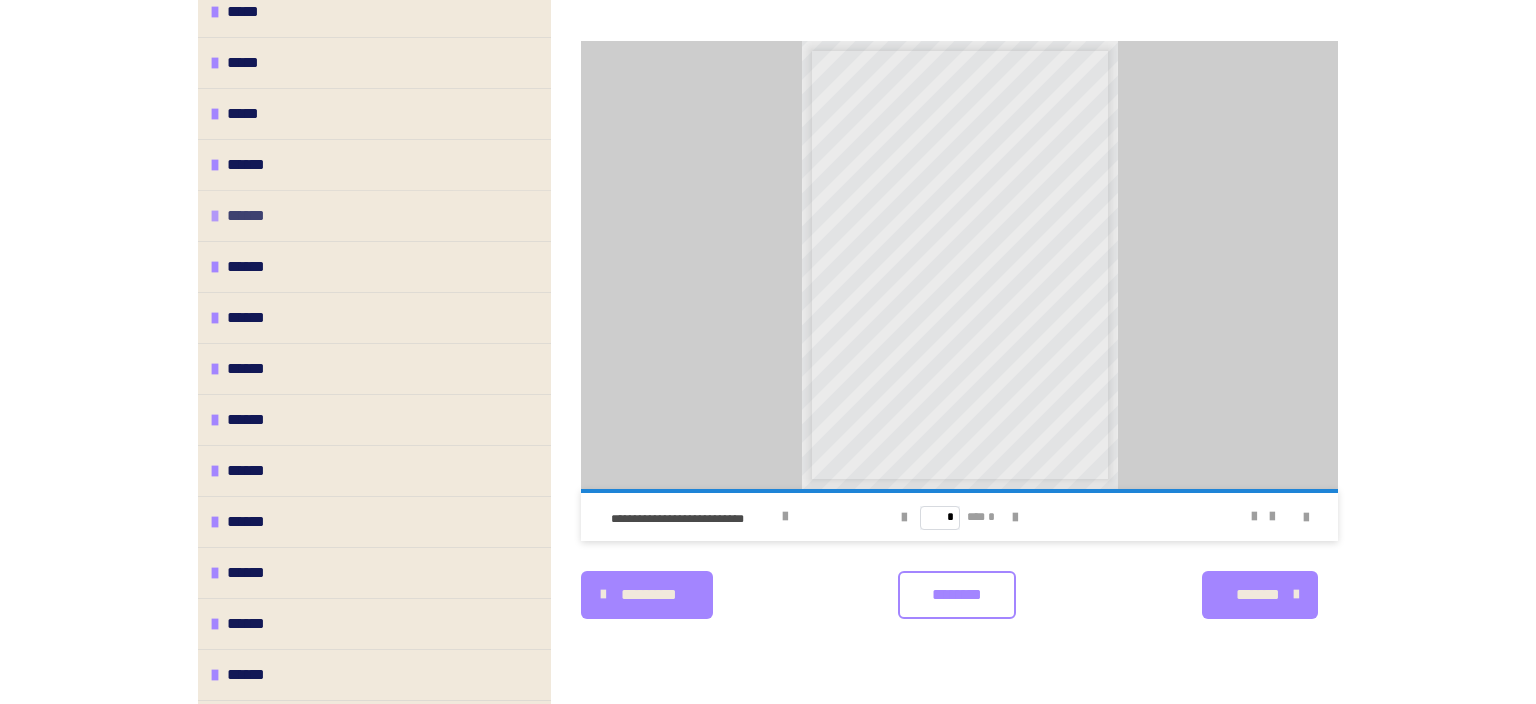 click at bounding box center (215, 216) 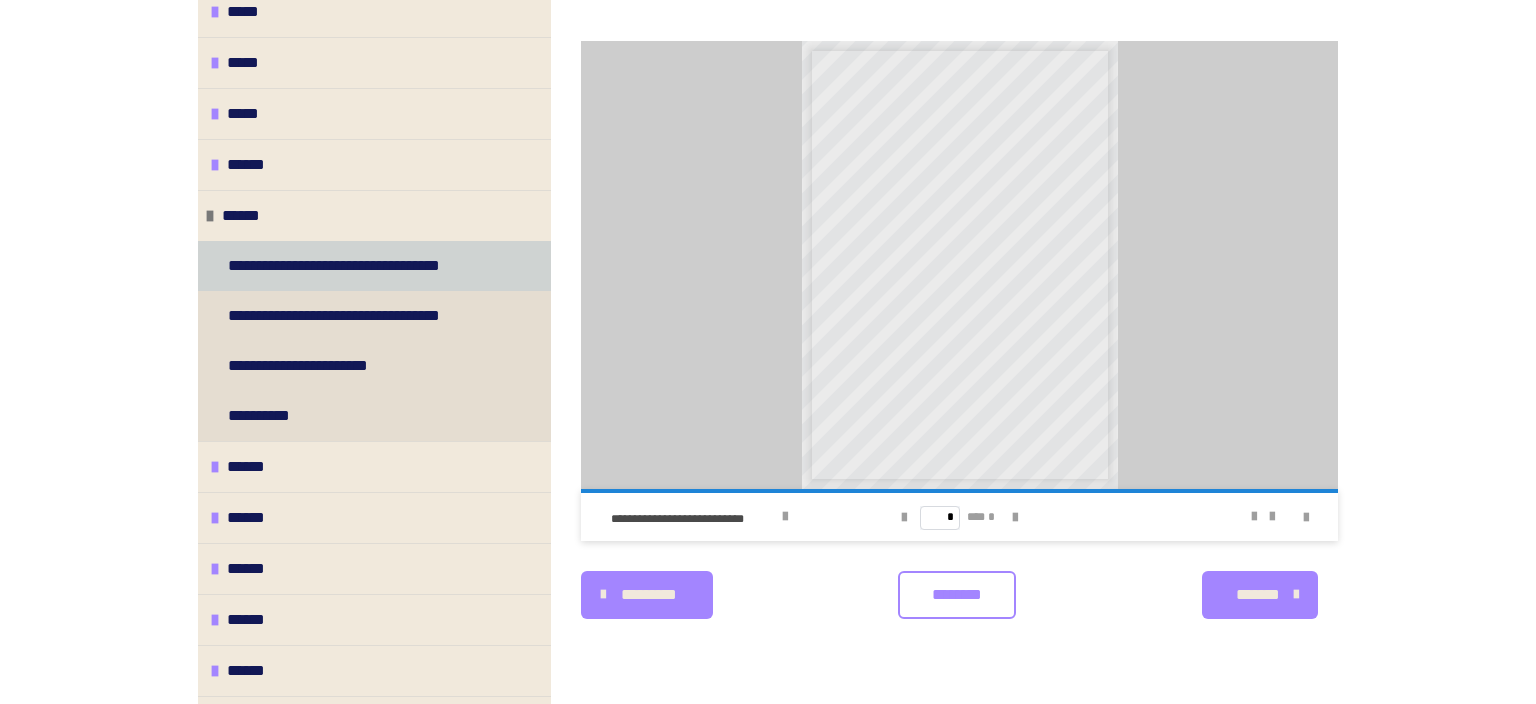 click on "**********" at bounding box center (360, 266) 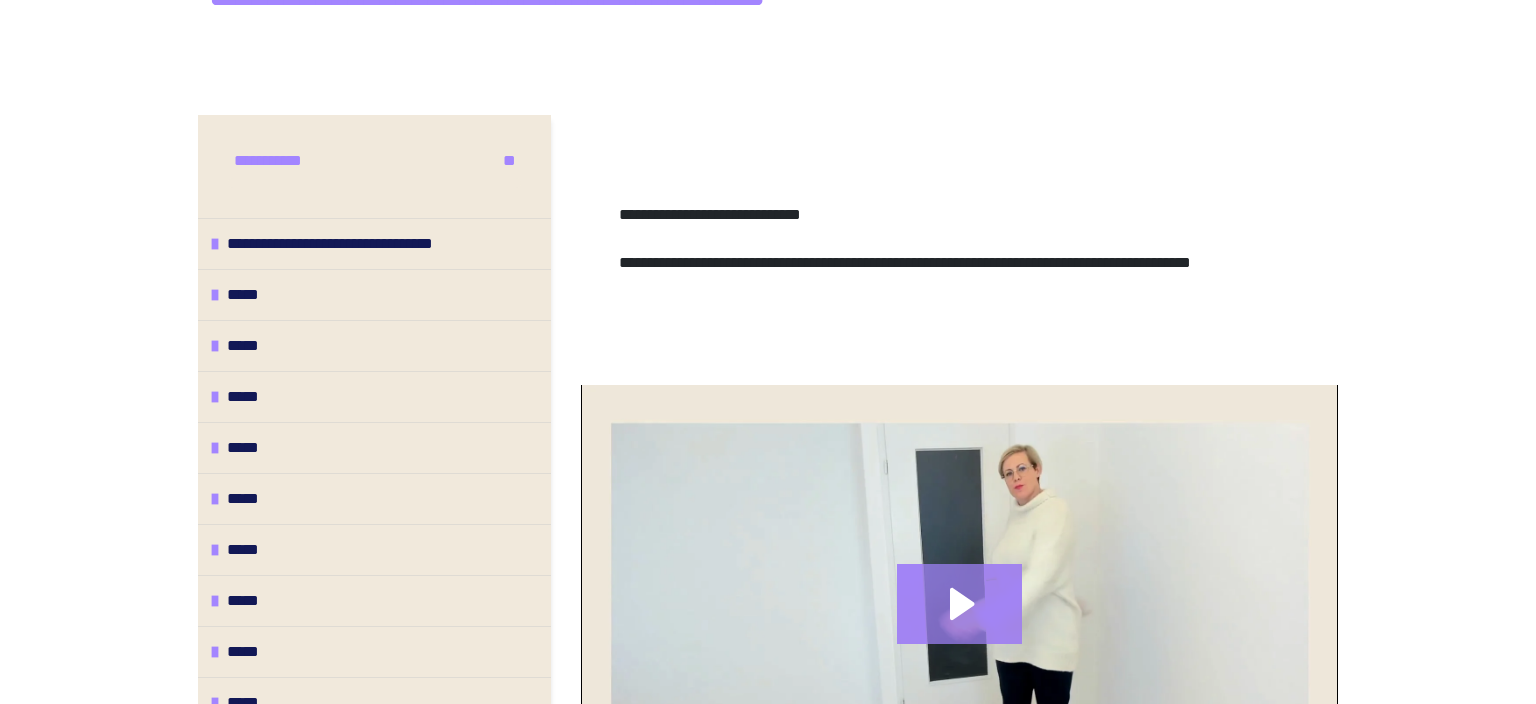 scroll, scrollTop: 149, scrollLeft: 0, axis: vertical 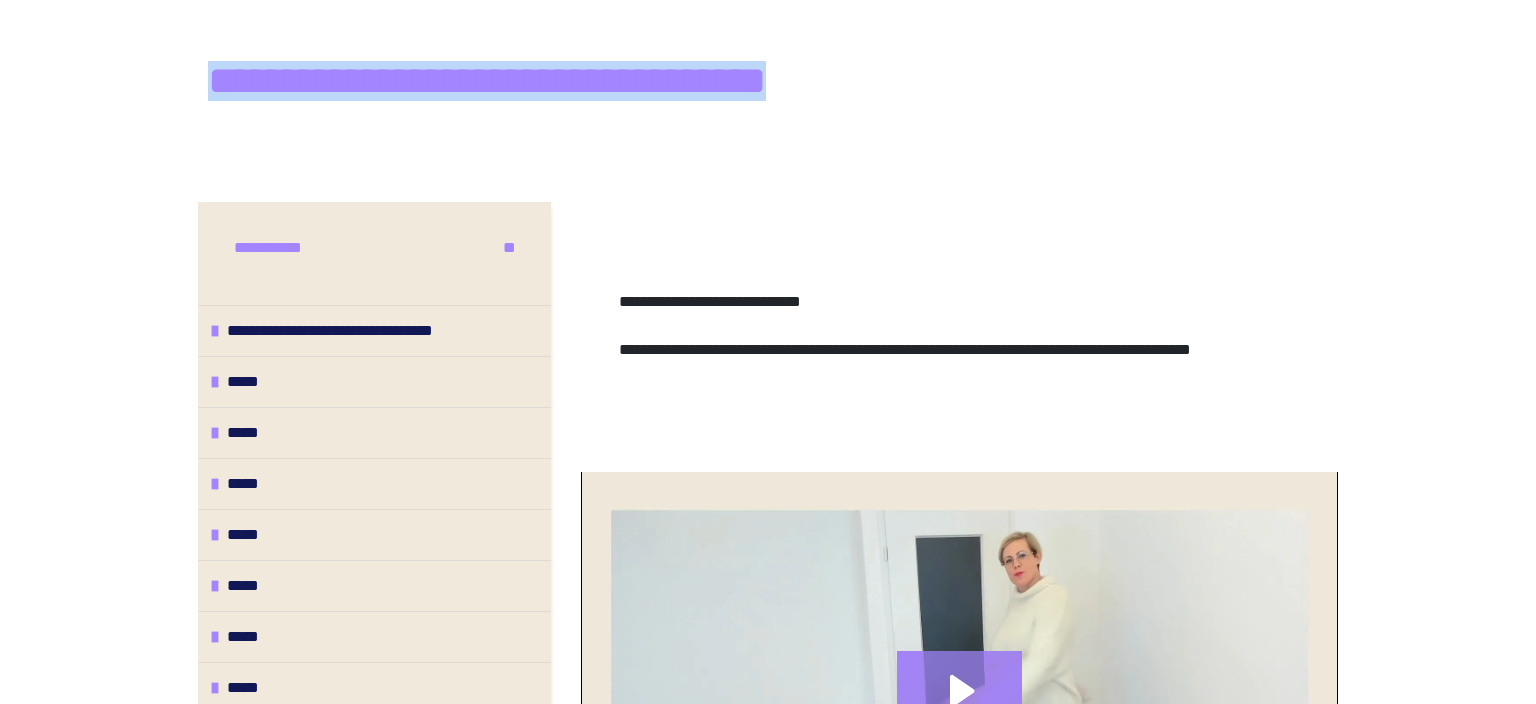 drag, startPoint x: 207, startPoint y: 69, endPoint x: 895, endPoint y: 109, distance: 689.1618 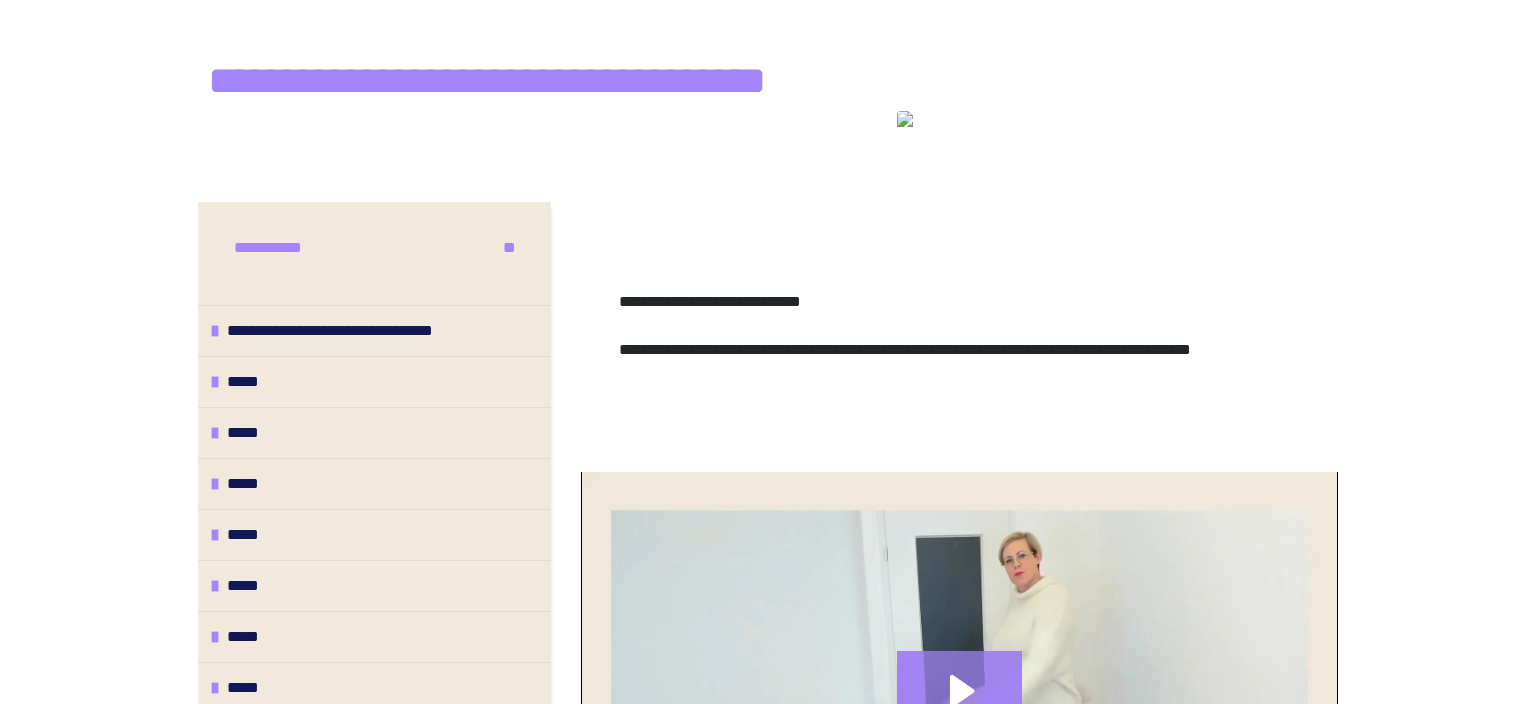 click on "**********" at bounding box center [710, 301] 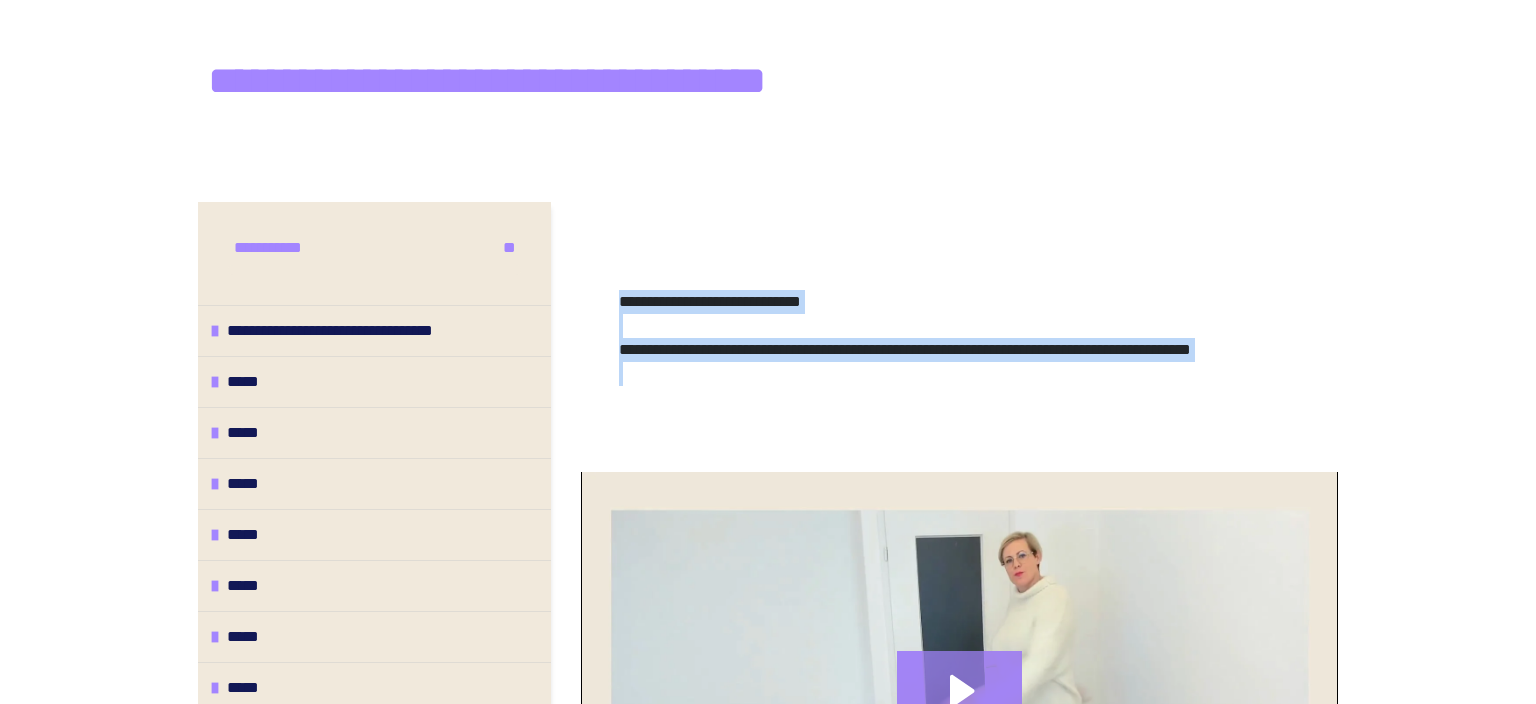 drag, startPoint x: 618, startPoint y: 298, endPoint x: 702, endPoint y: 410, distance: 140 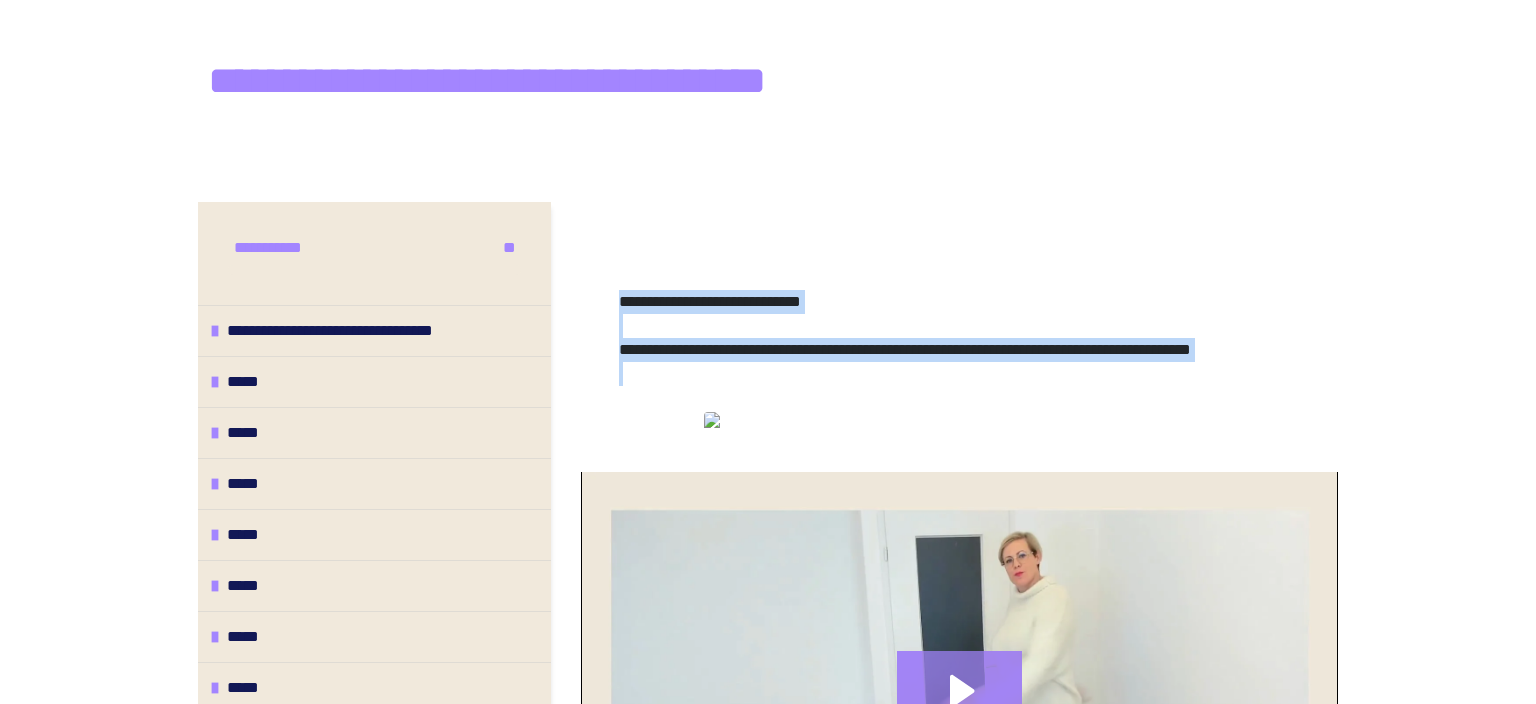 scroll, scrollTop: 552, scrollLeft: 0, axis: vertical 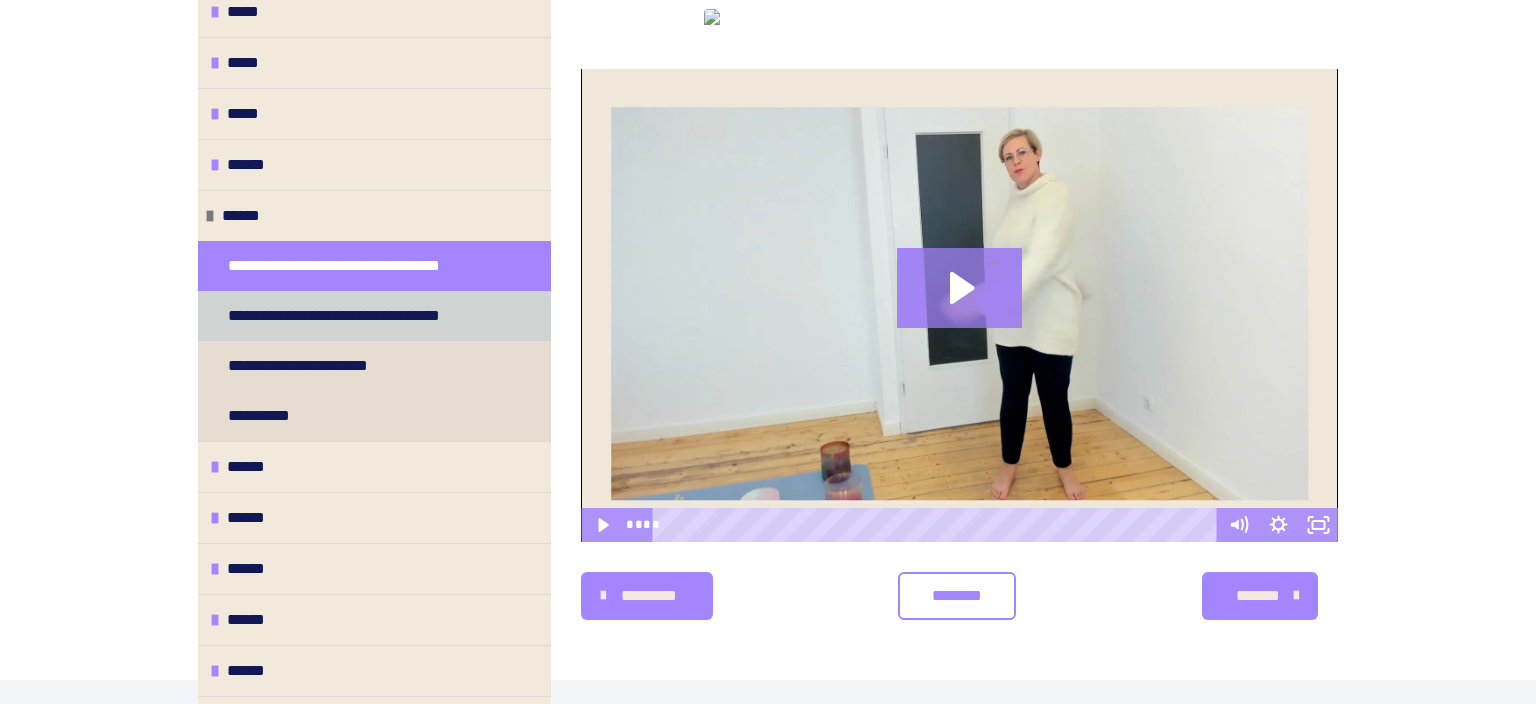 click on "**********" at bounding box center (361, 316) 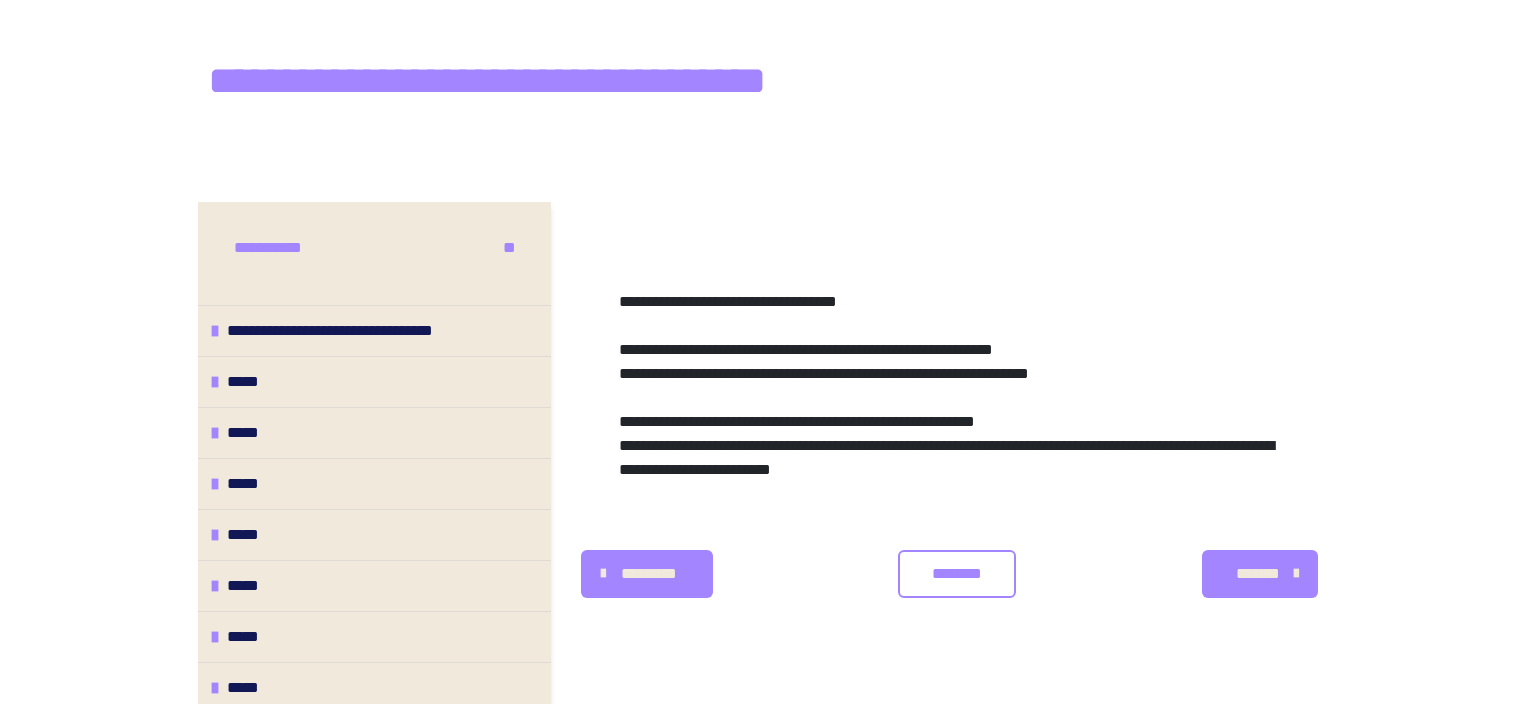scroll, scrollTop: 44, scrollLeft: 0, axis: vertical 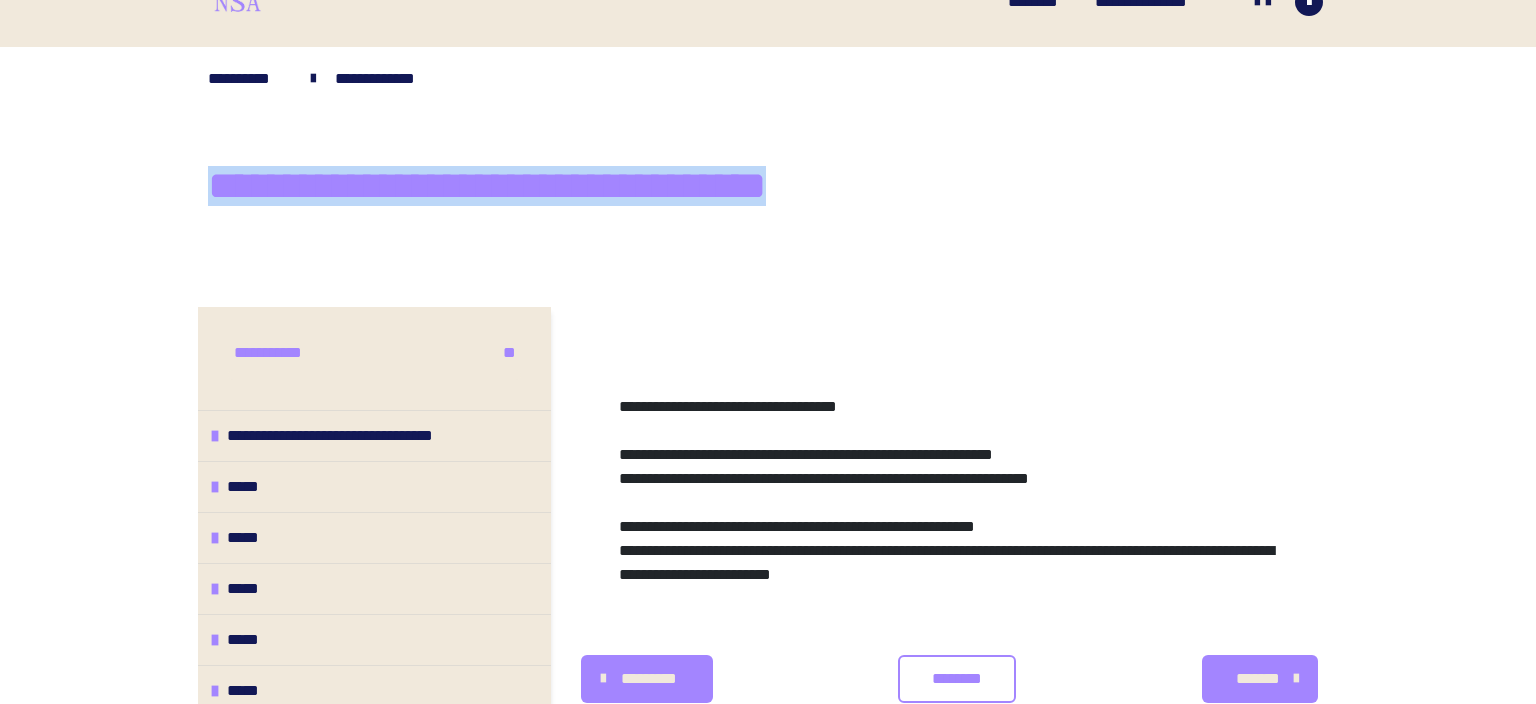 drag, startPoint x: 212, startPoint y: 184, endPoint x: 910, endPoint y: 206, distance: 698.3466 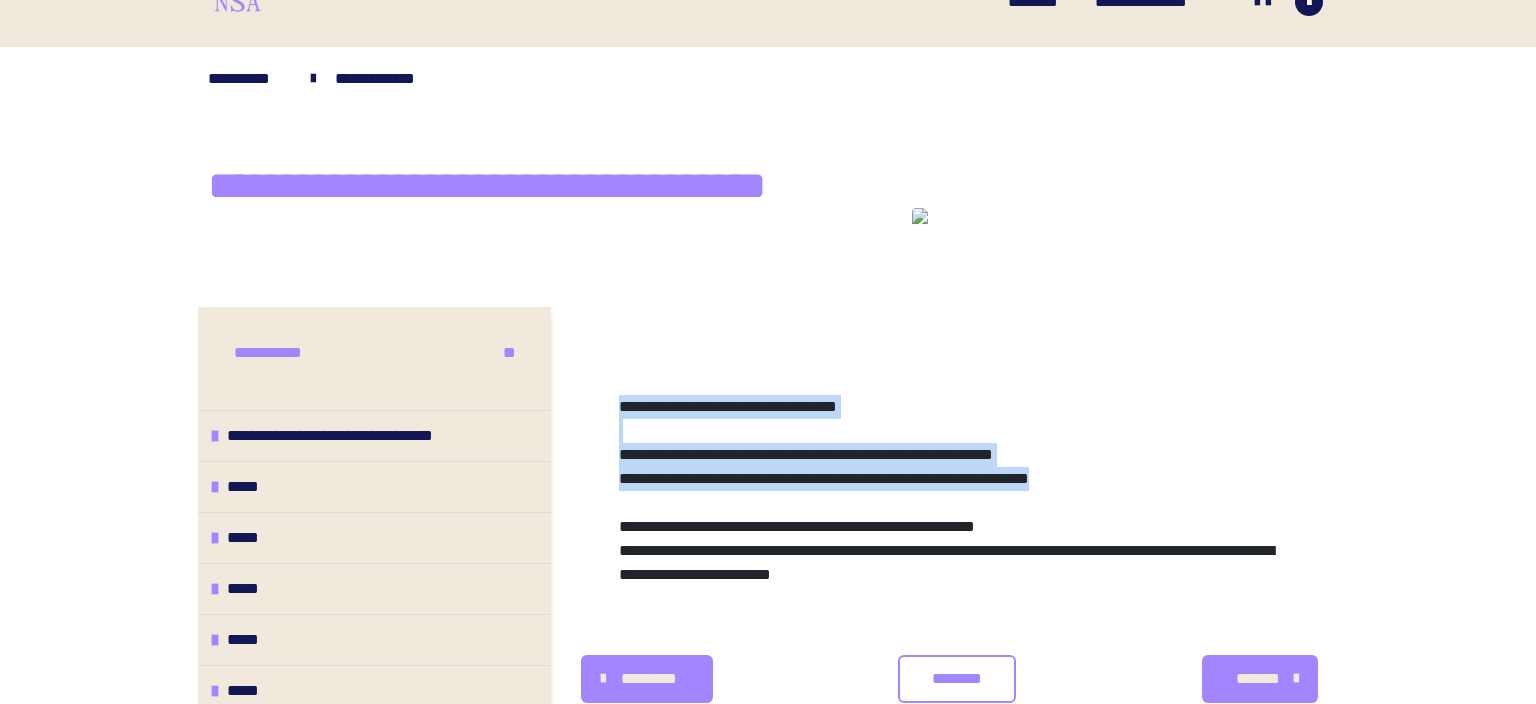 drag, startPoint x: 623, startPoint y: 407, endPoint x: 1089, endPoint y: 606, distance: 506.71194 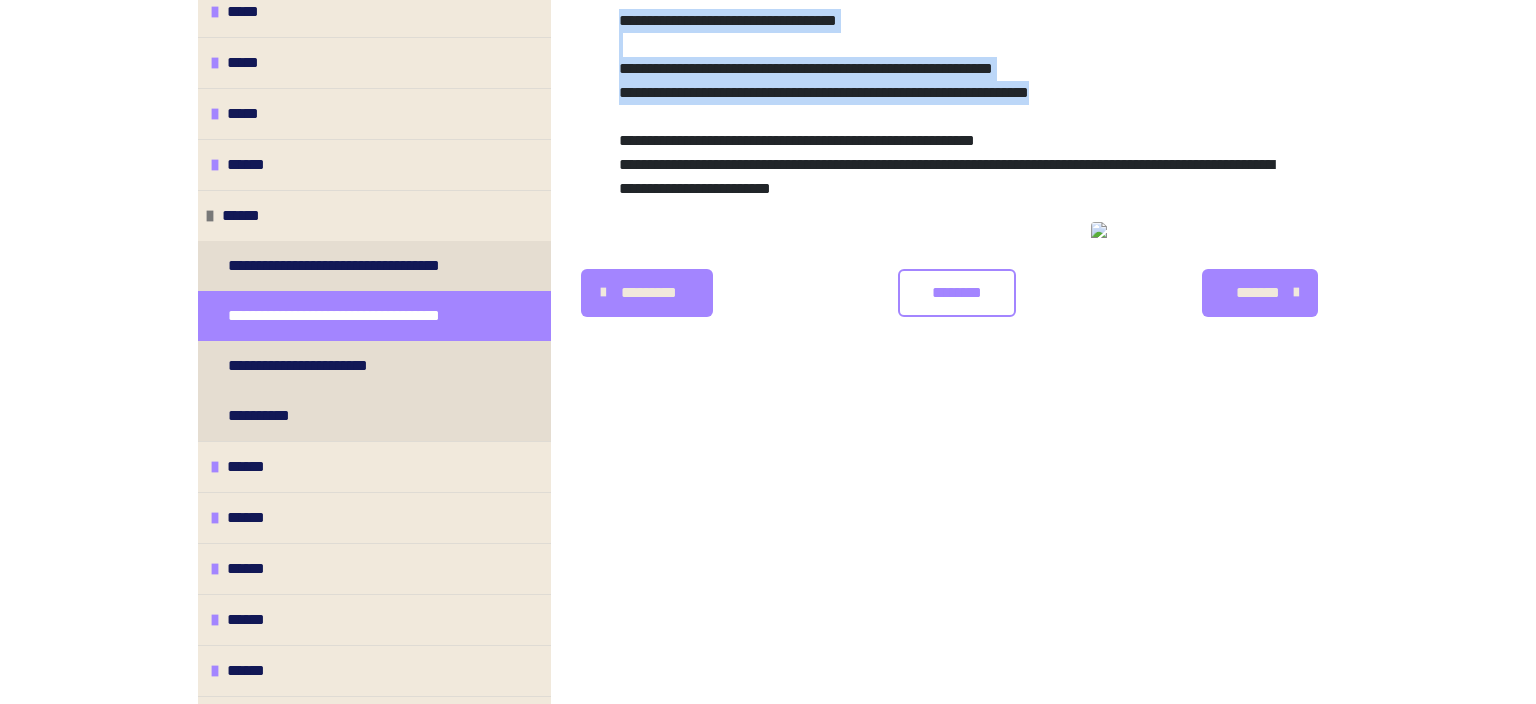 scroll, scrollTop: 431, scrollLeft: 0, axis: vertical 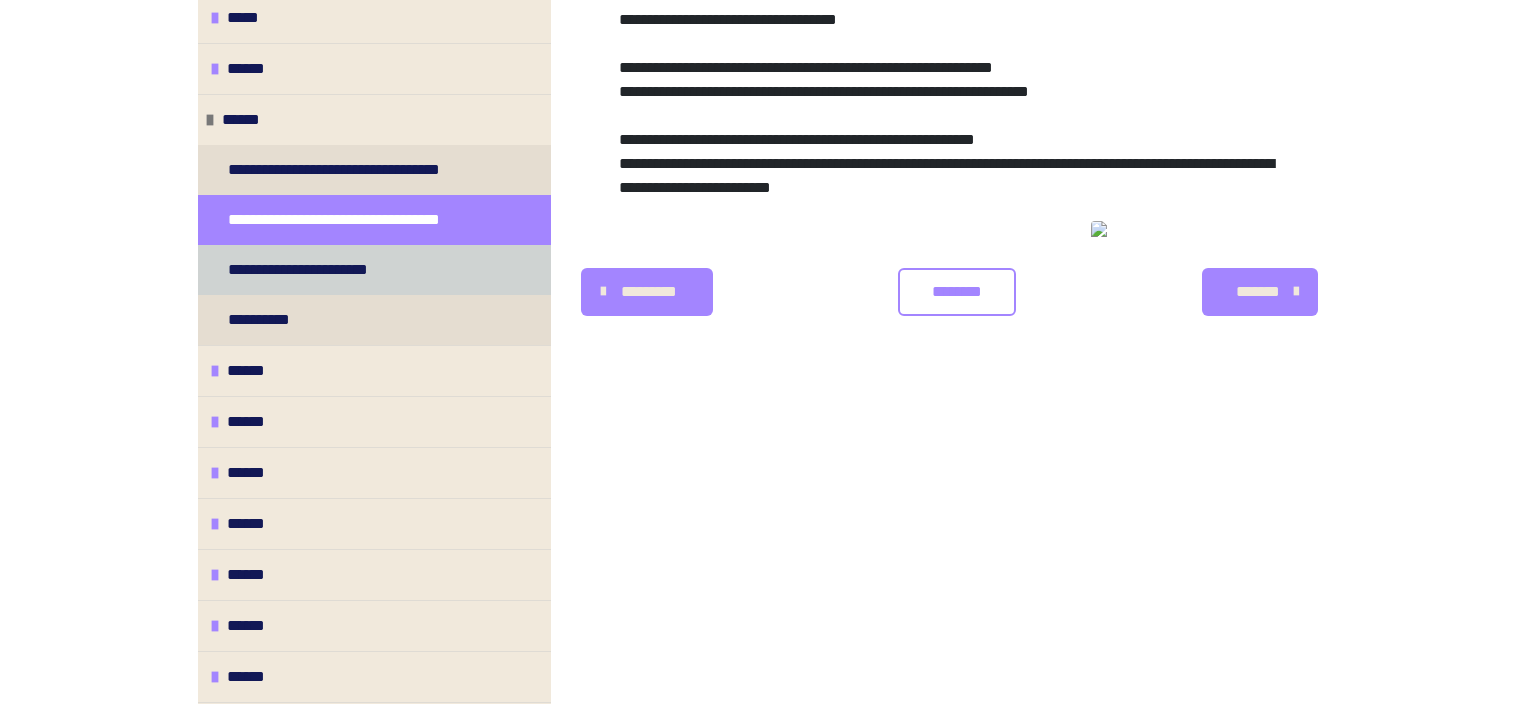 click on "**********" at bounding box center (315, 270) 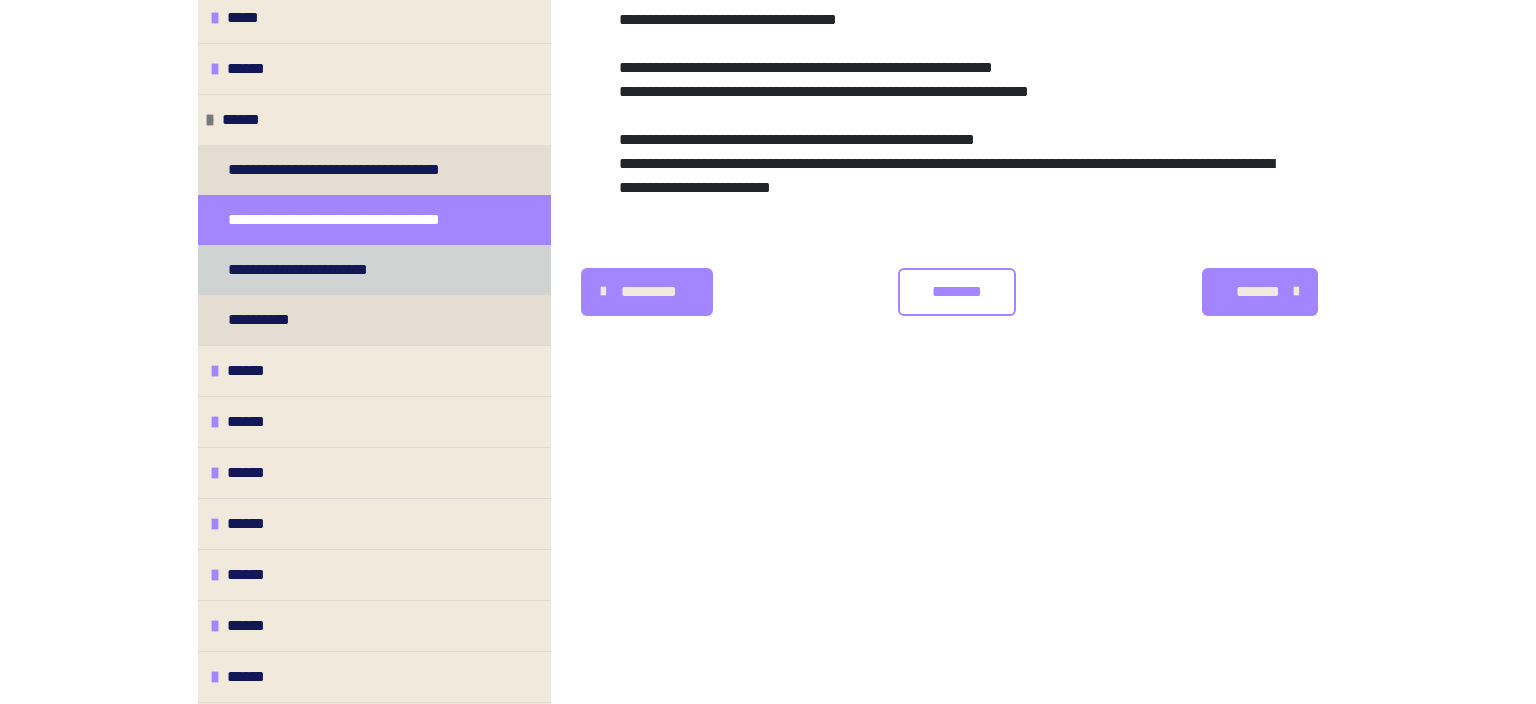scroll, scrollTop: 360, scrollLeft: 0, axis: vertical 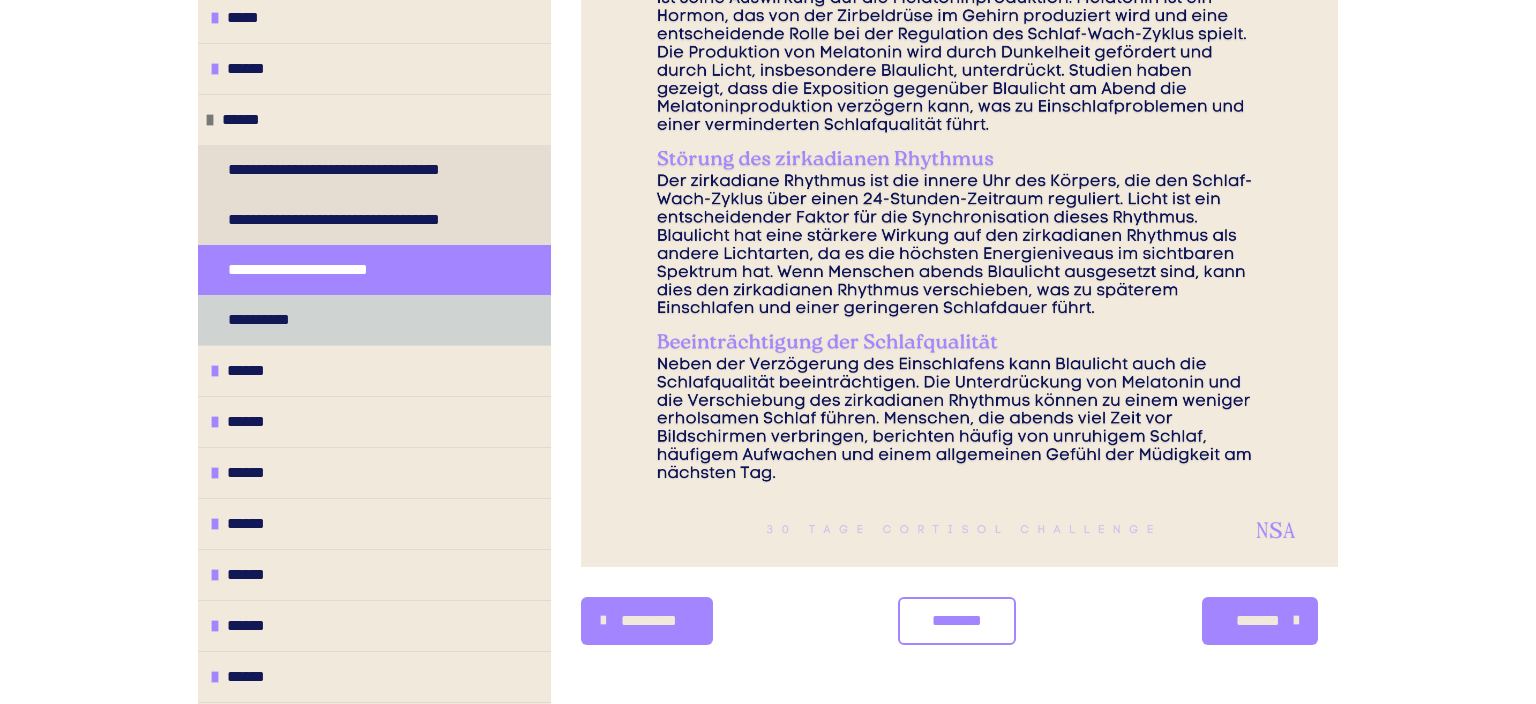 click on "**********" at bounding box center (267, 320) 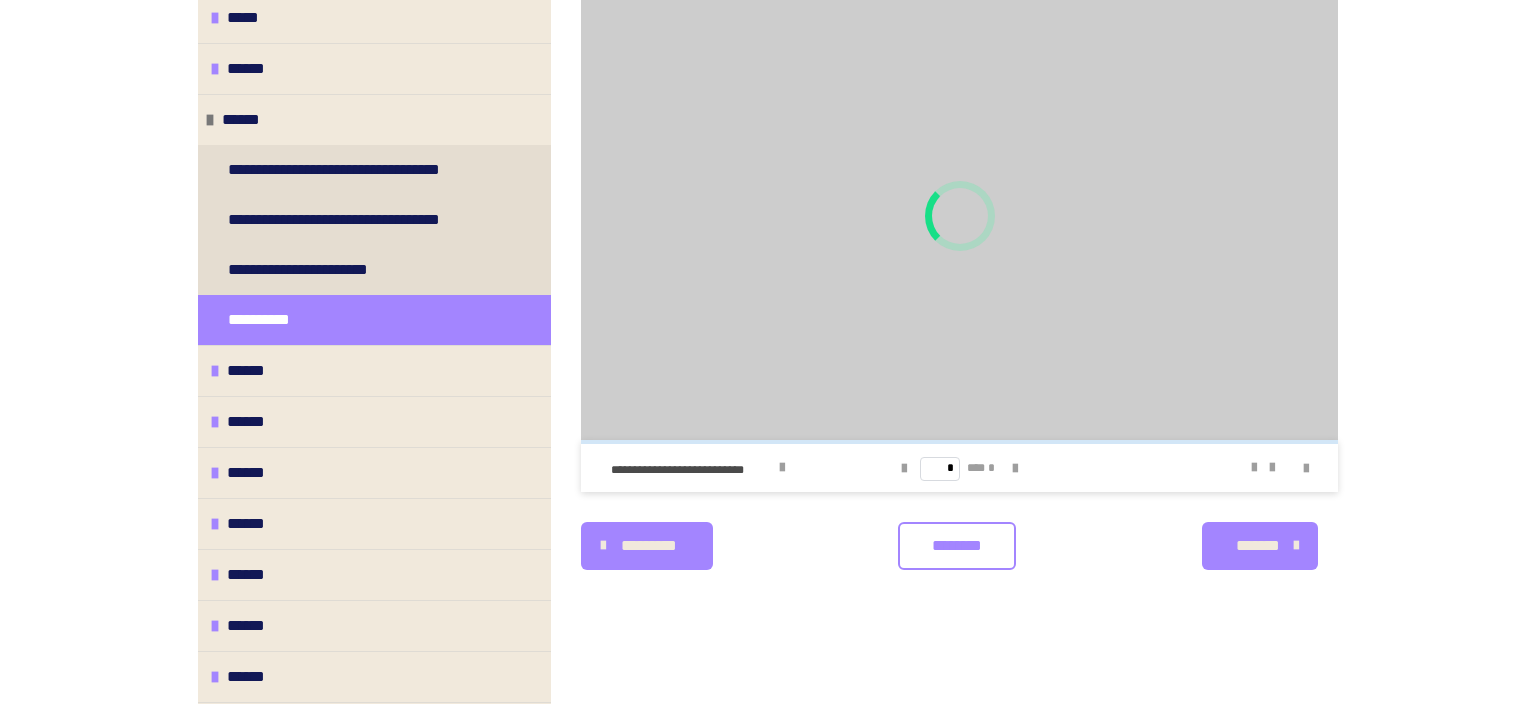 scroll, scrollTop: 431, scrollLeft: 0, axis: vertical 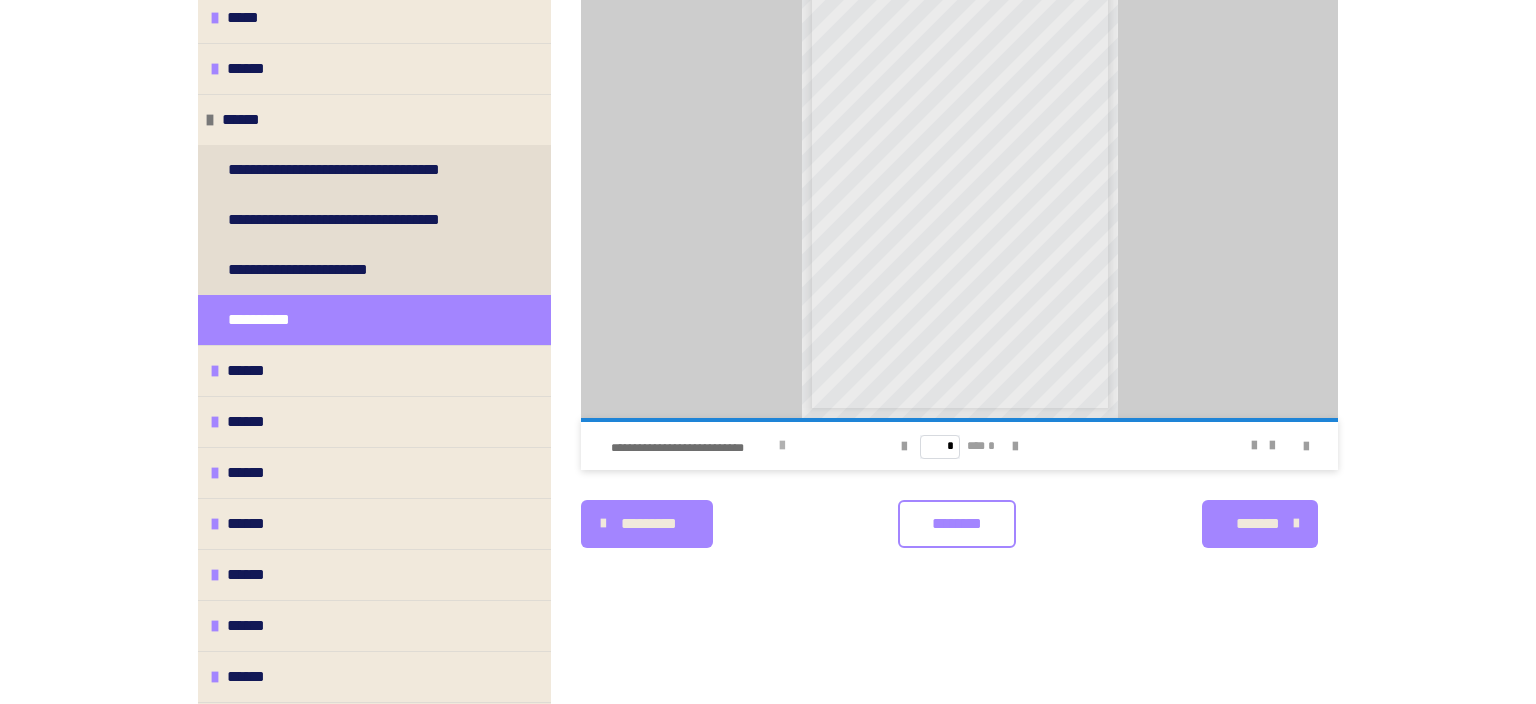 click on "**********" at bounding box center (730, 446) 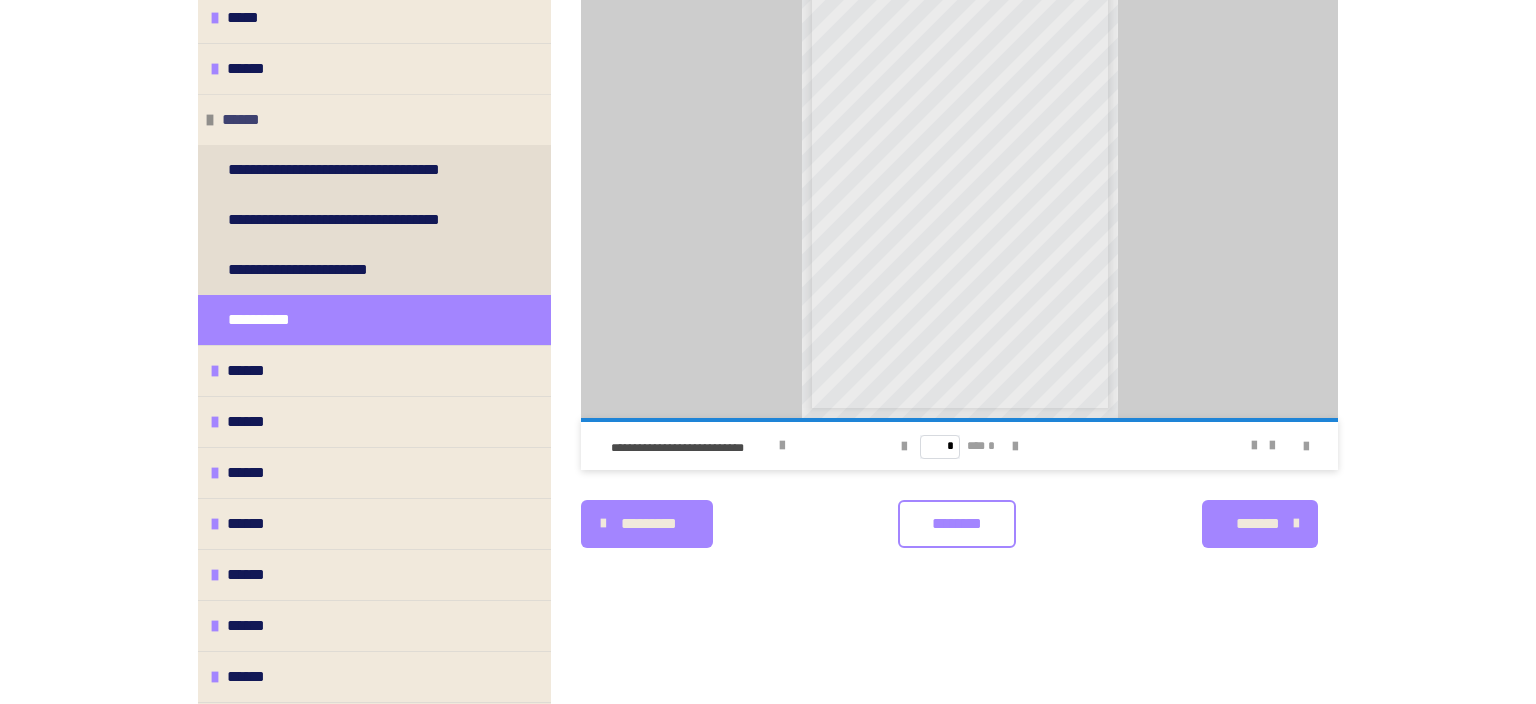 click at bounding box center (210, 120) 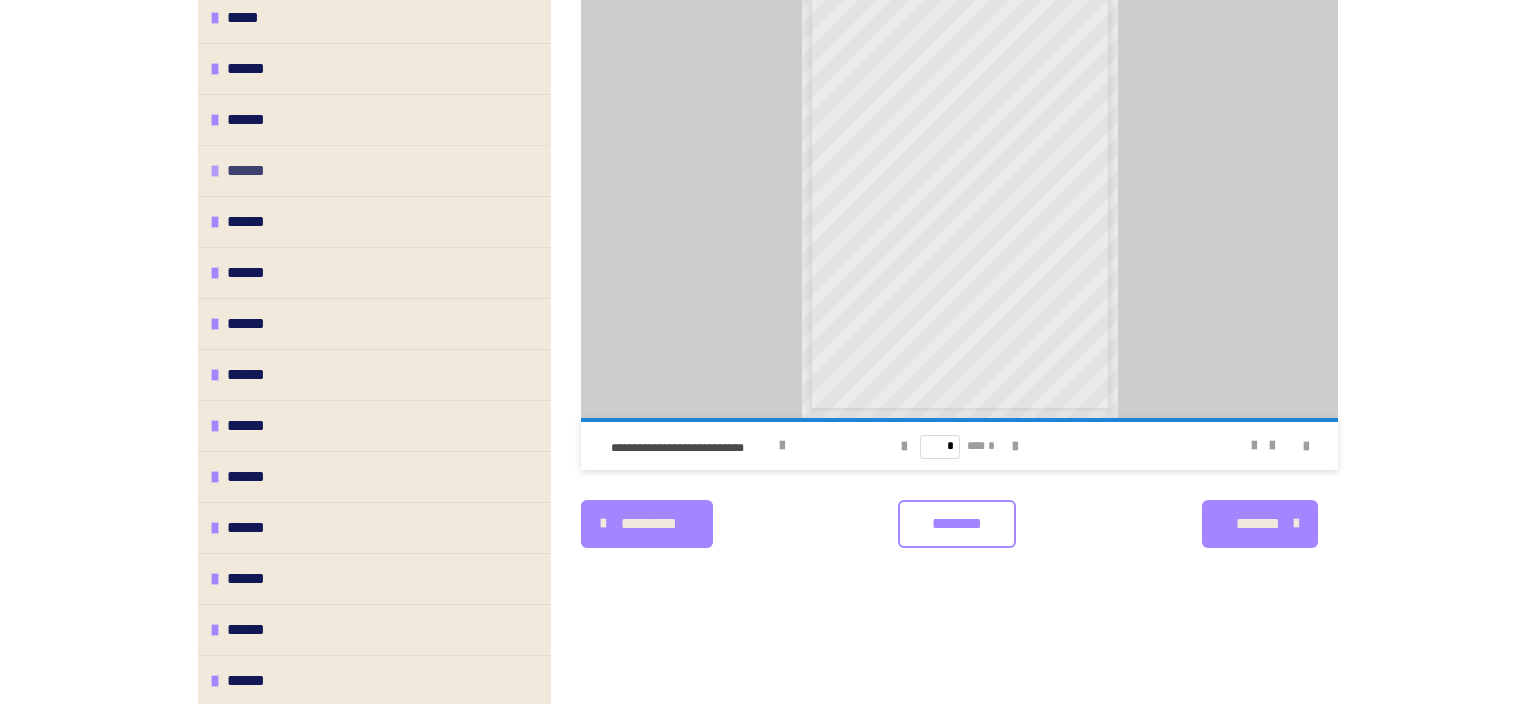 click at bounding box center (215, 171) 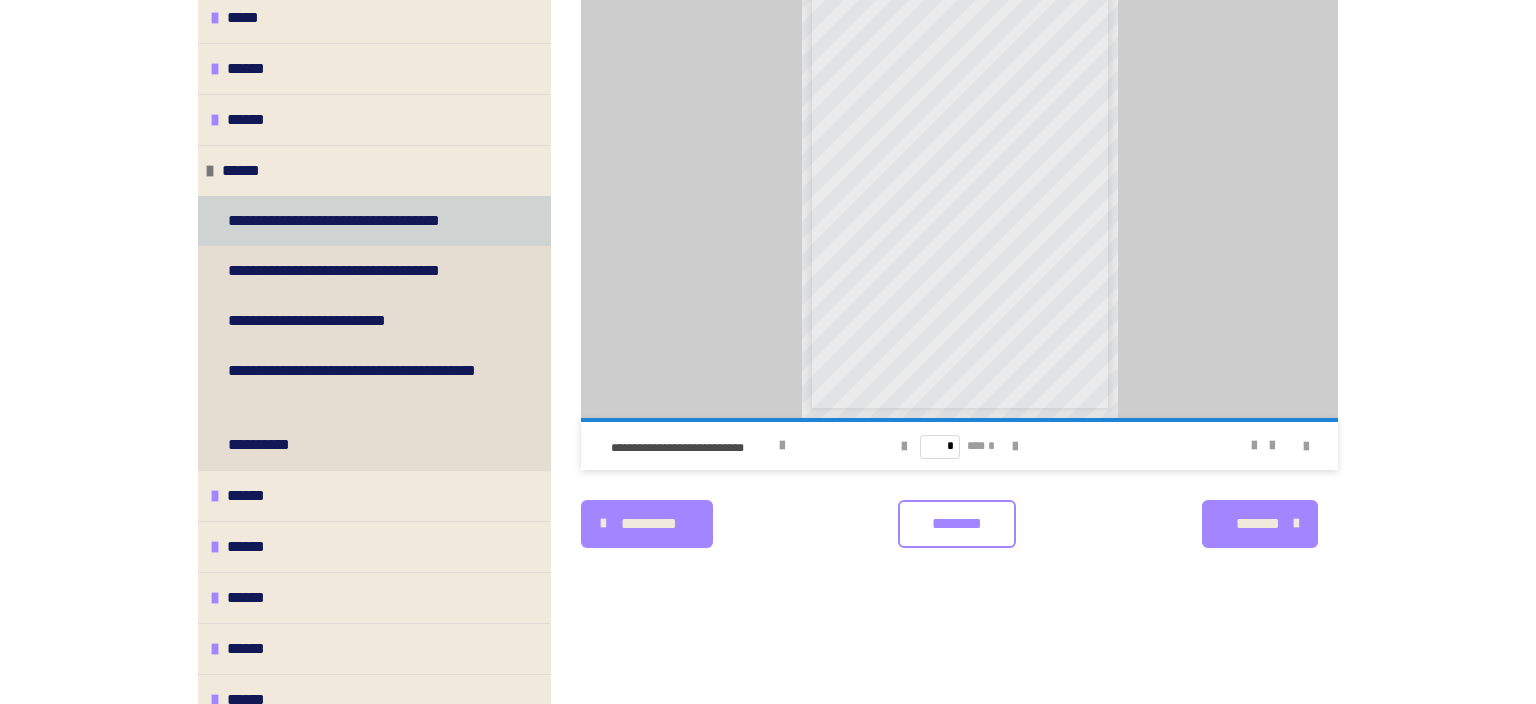 click on "**********" at bounding box center (360, 221) 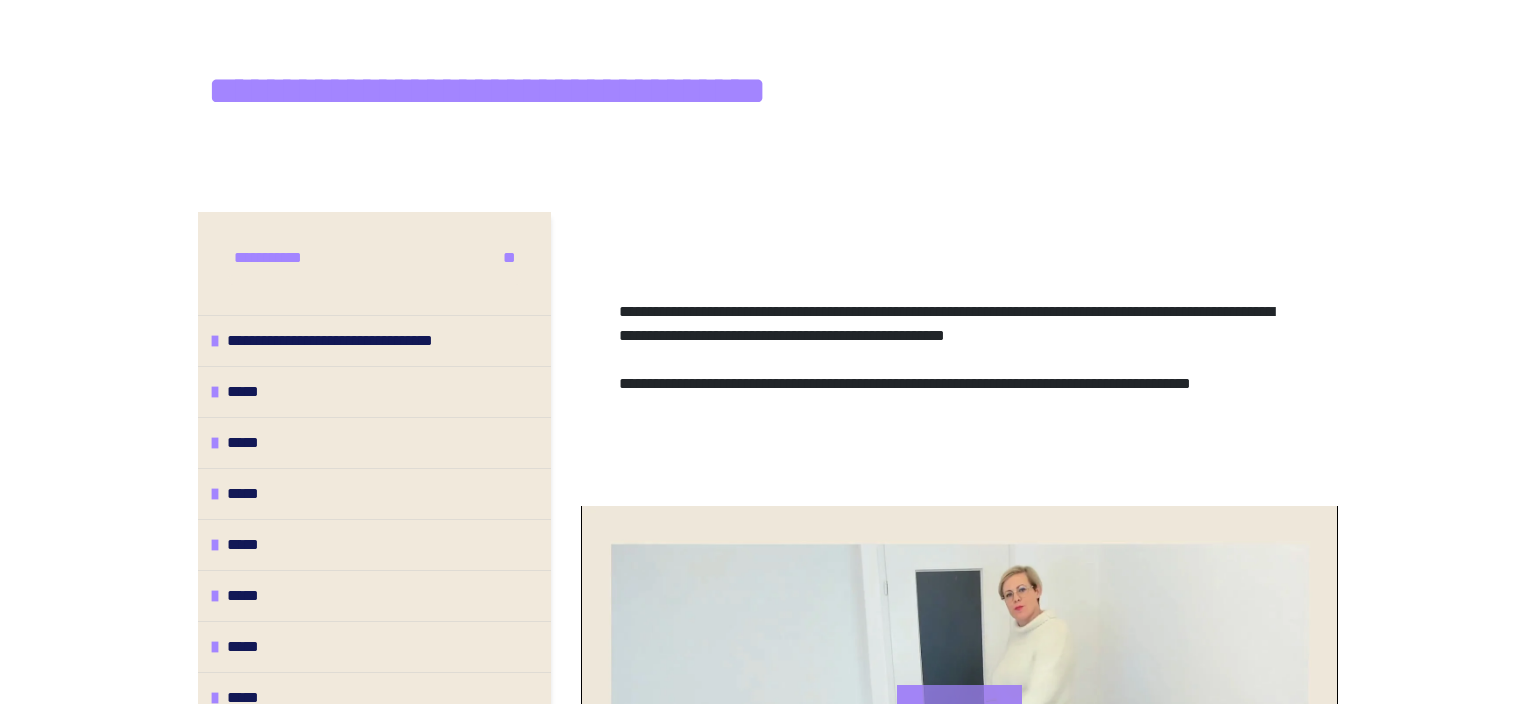 scroll, scrollTop: 44, scrollLeft: 0, axis: vertical 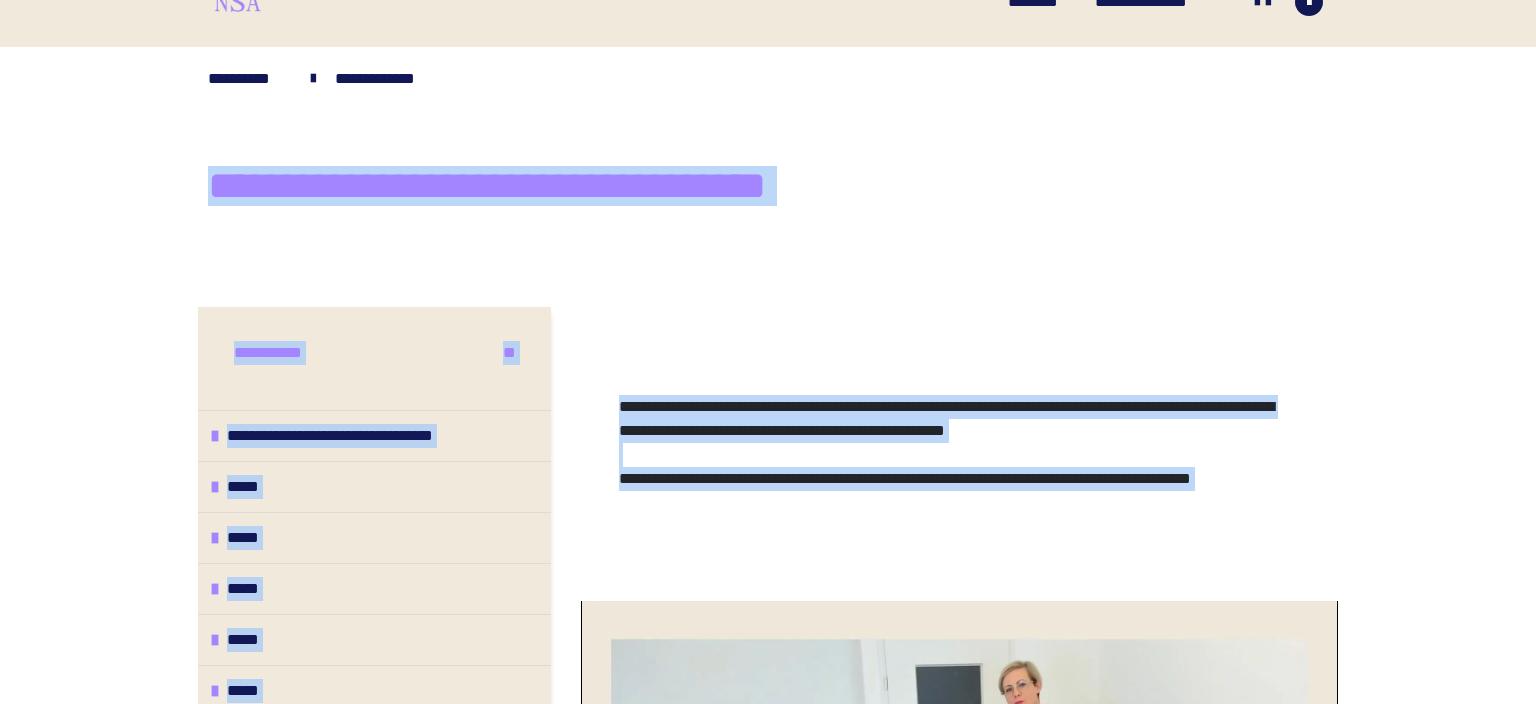 drag, startPoint x: 201, startPoint y: 185, endPoint x: 899, endPoint y: 517, distance: 772.9347 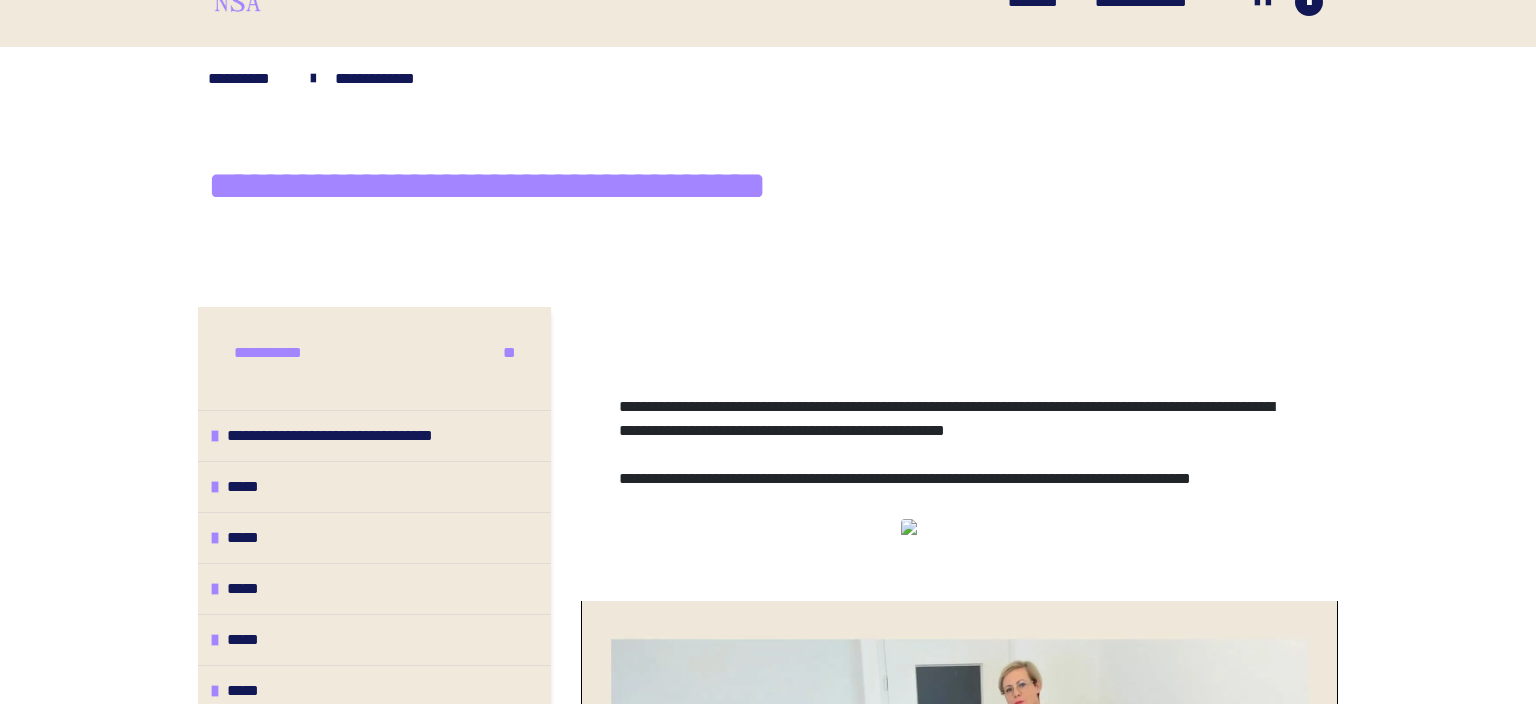 drag, startPoint x: 785, startPoint y: 554, endPoint x: 732, endPoint y: 525, distance: 60.41523 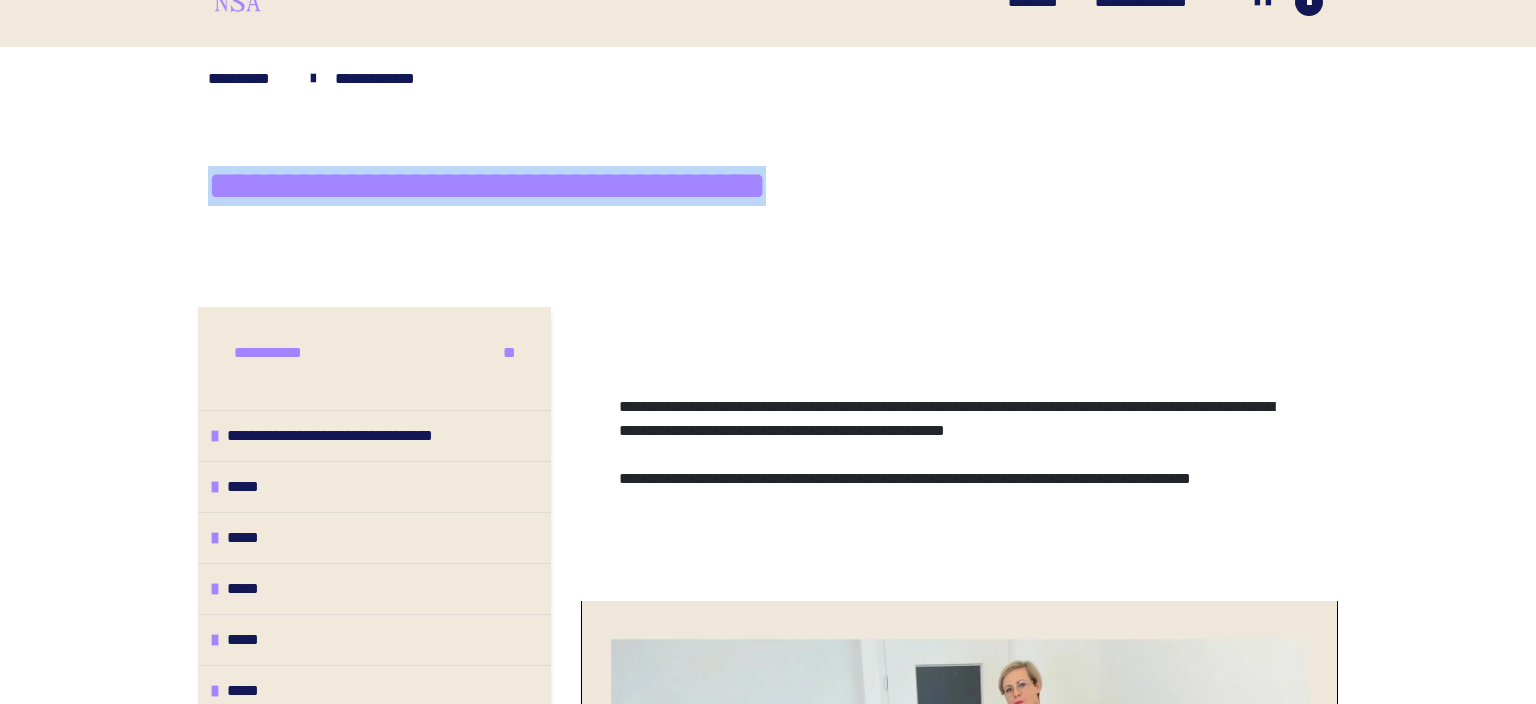drag, startPoint x: 202, startPoint y: 191, endPoint x: 905, endPoint y: 194, distance: 703.0064 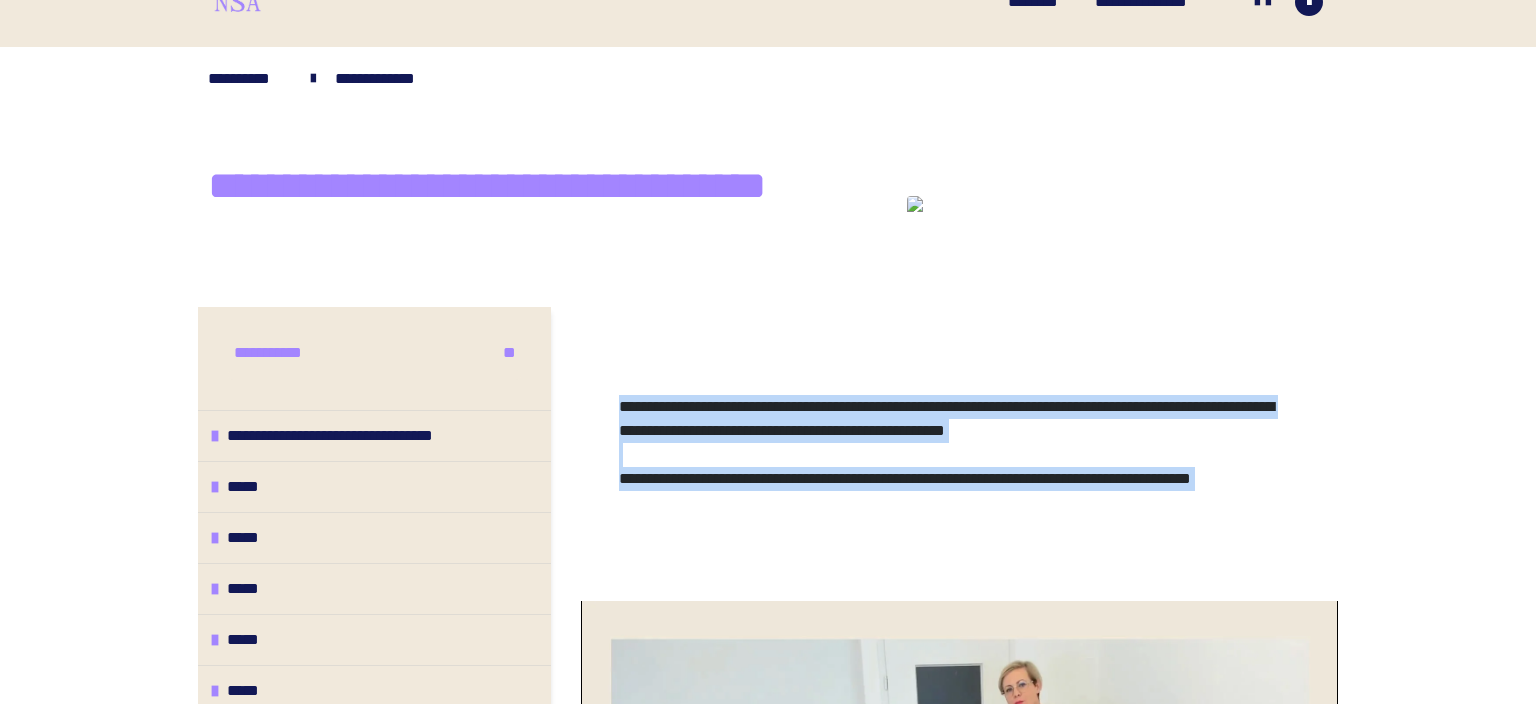 drag, startPoint x: 619, startPoint y: 406, endPoint x: 692, endPoint y: 502, distance: 120.60265 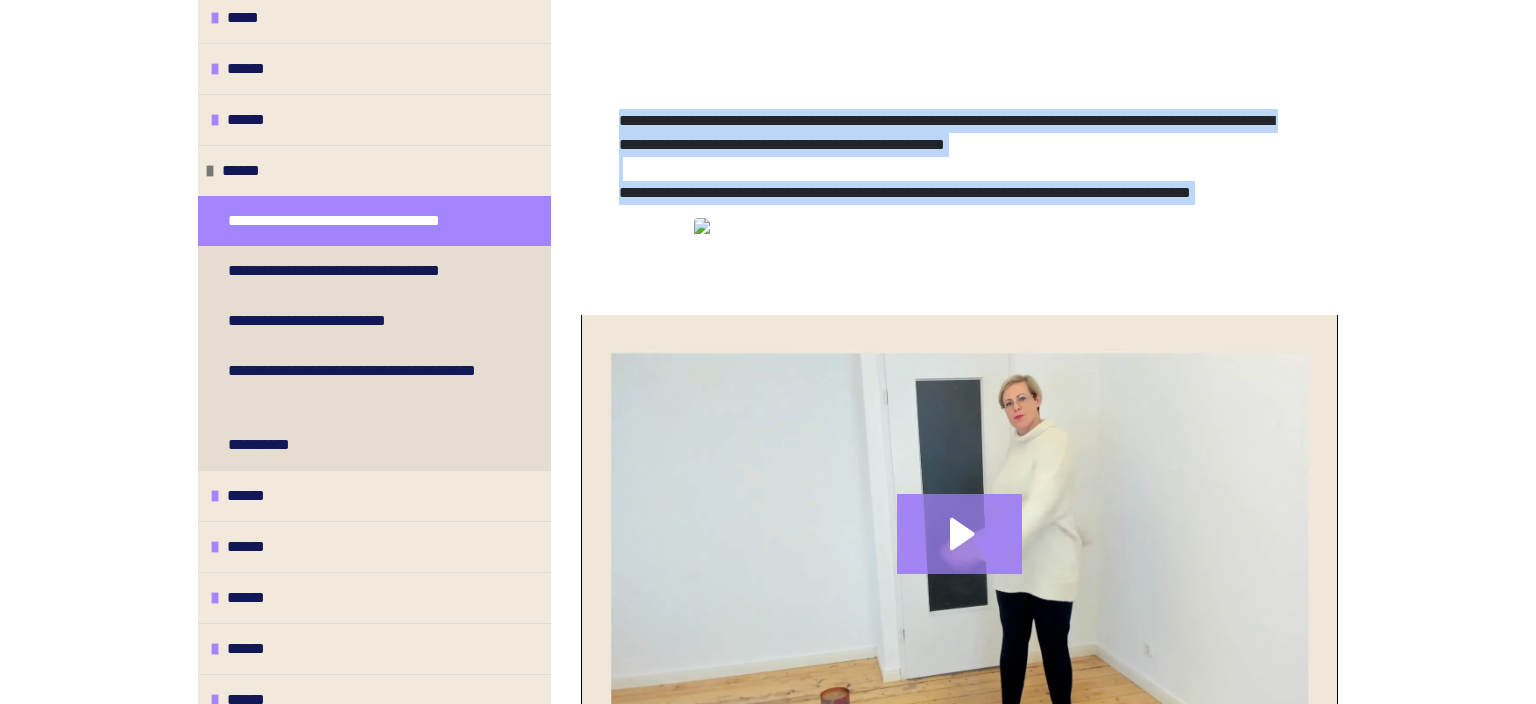 scroll, scrollTop: 572, scrollLeft: 0, axis: vertical 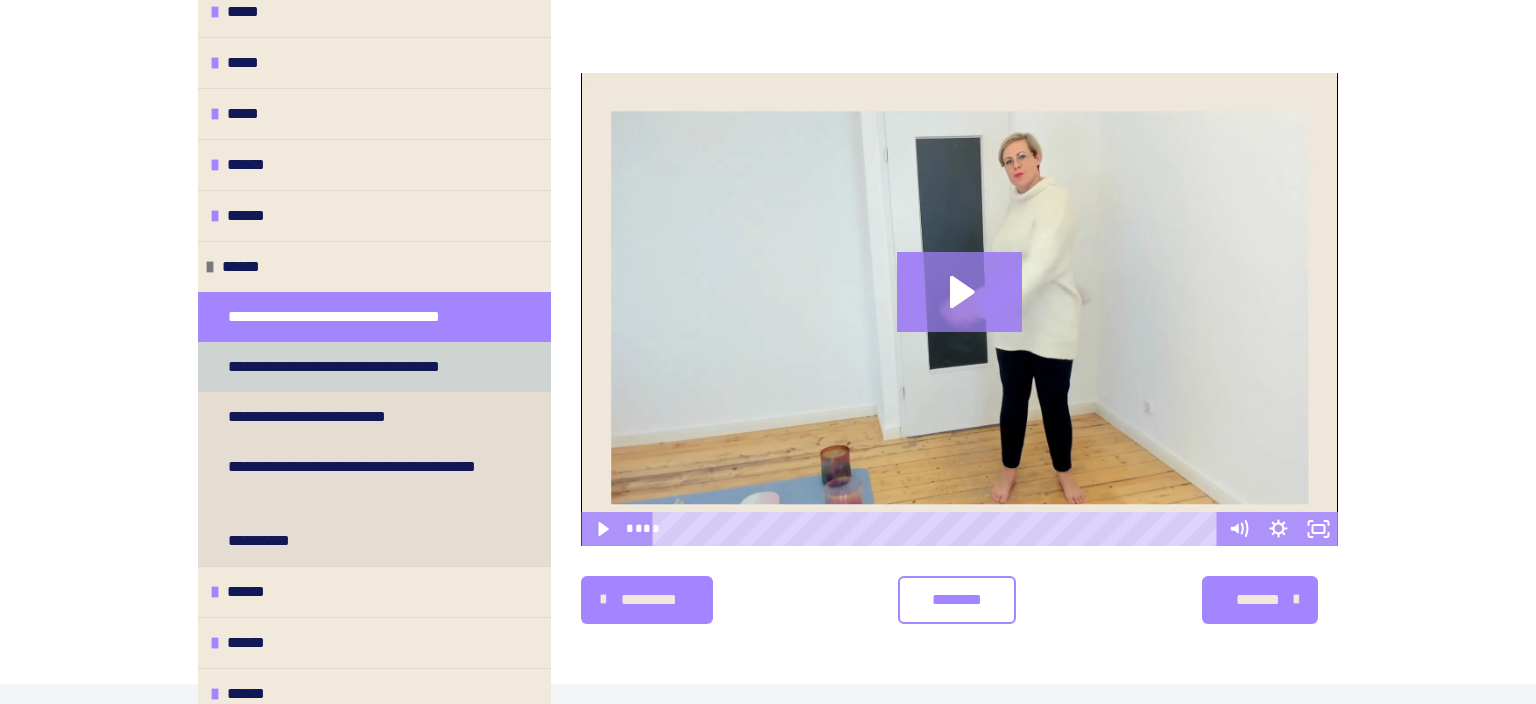 click on "**********" at bounding box center [361, 367] 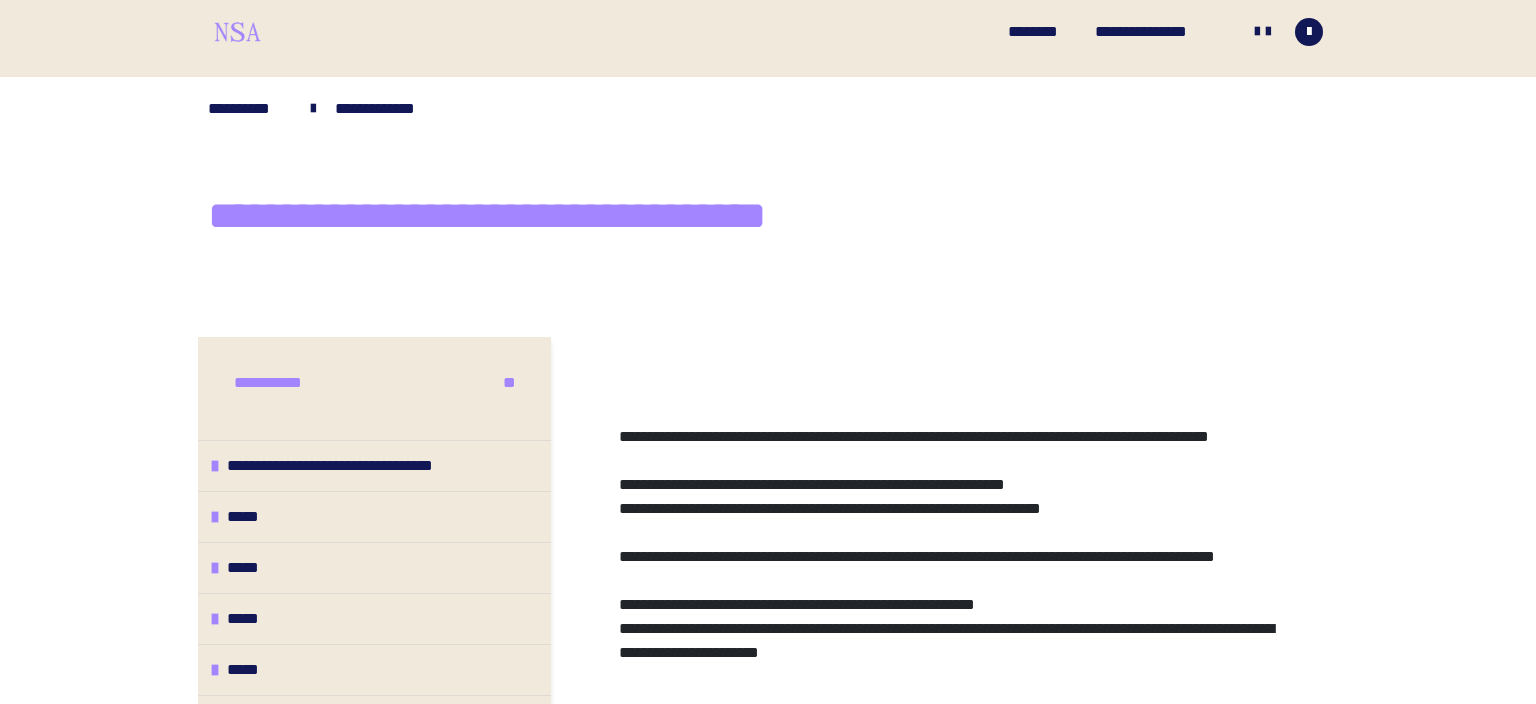 scroll, scrollTop: 0, scrollLeft: 0, axis: both 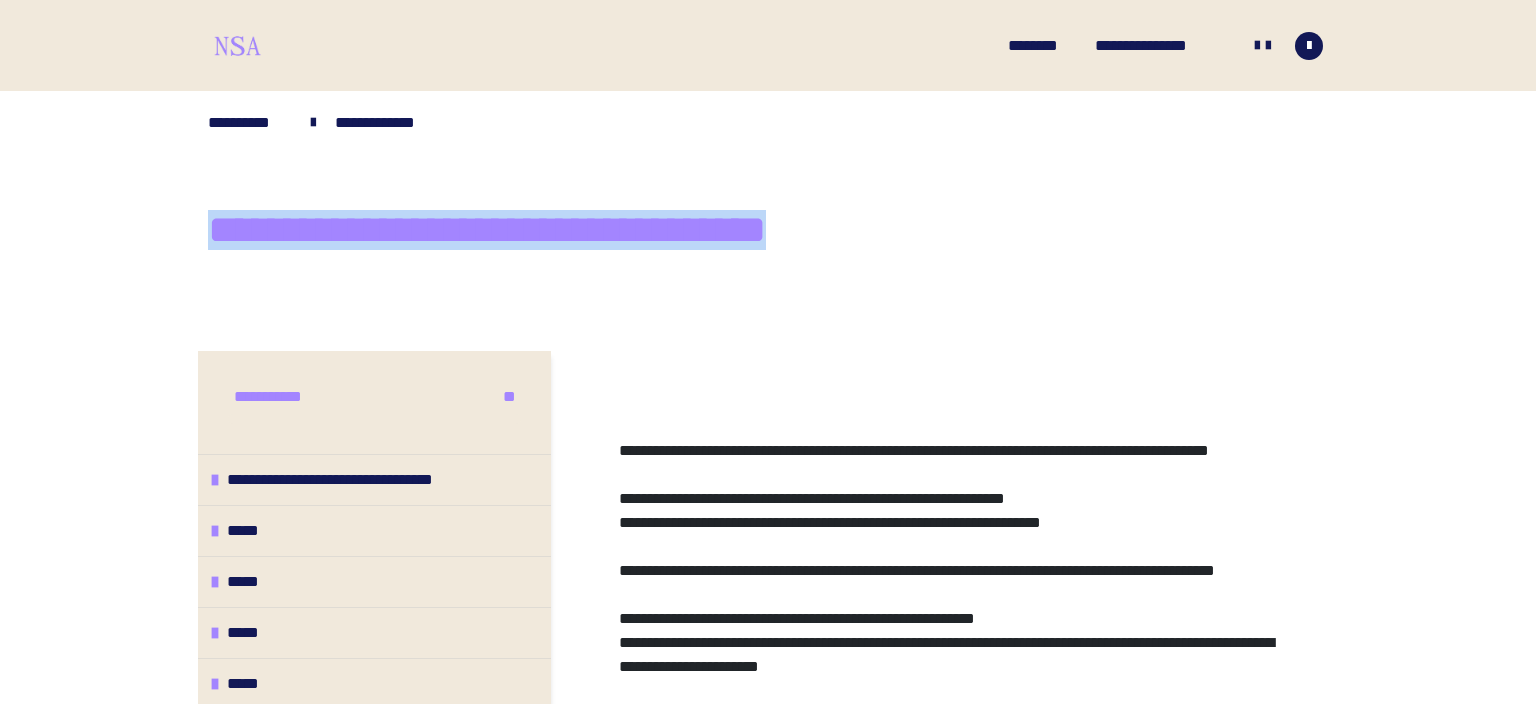 drag, startPoint x: 210, startPoint y: 229, endPoint x: 914, endPoint y: 215, distance: 704.1392 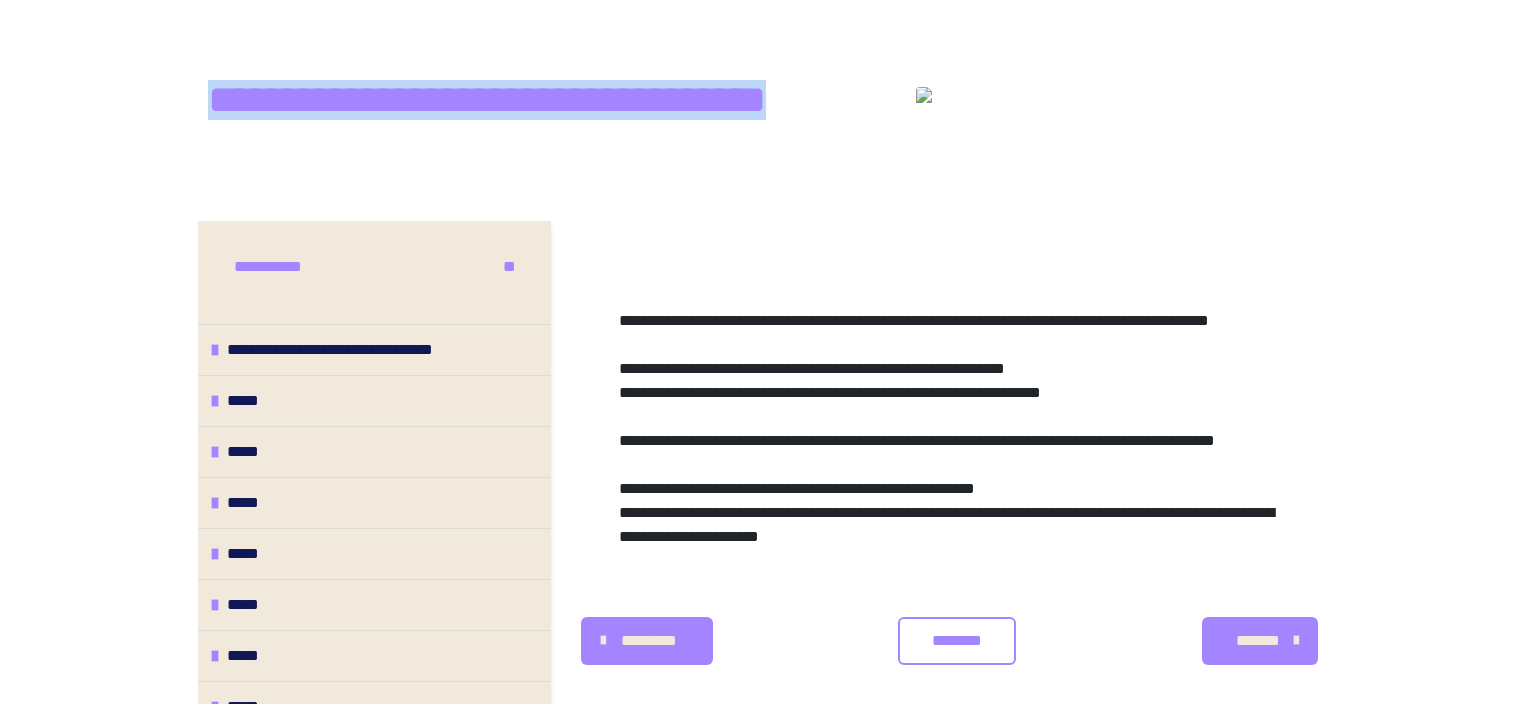 scroll, scrollTop: 211, scrollLeft: 0, axis: vertical 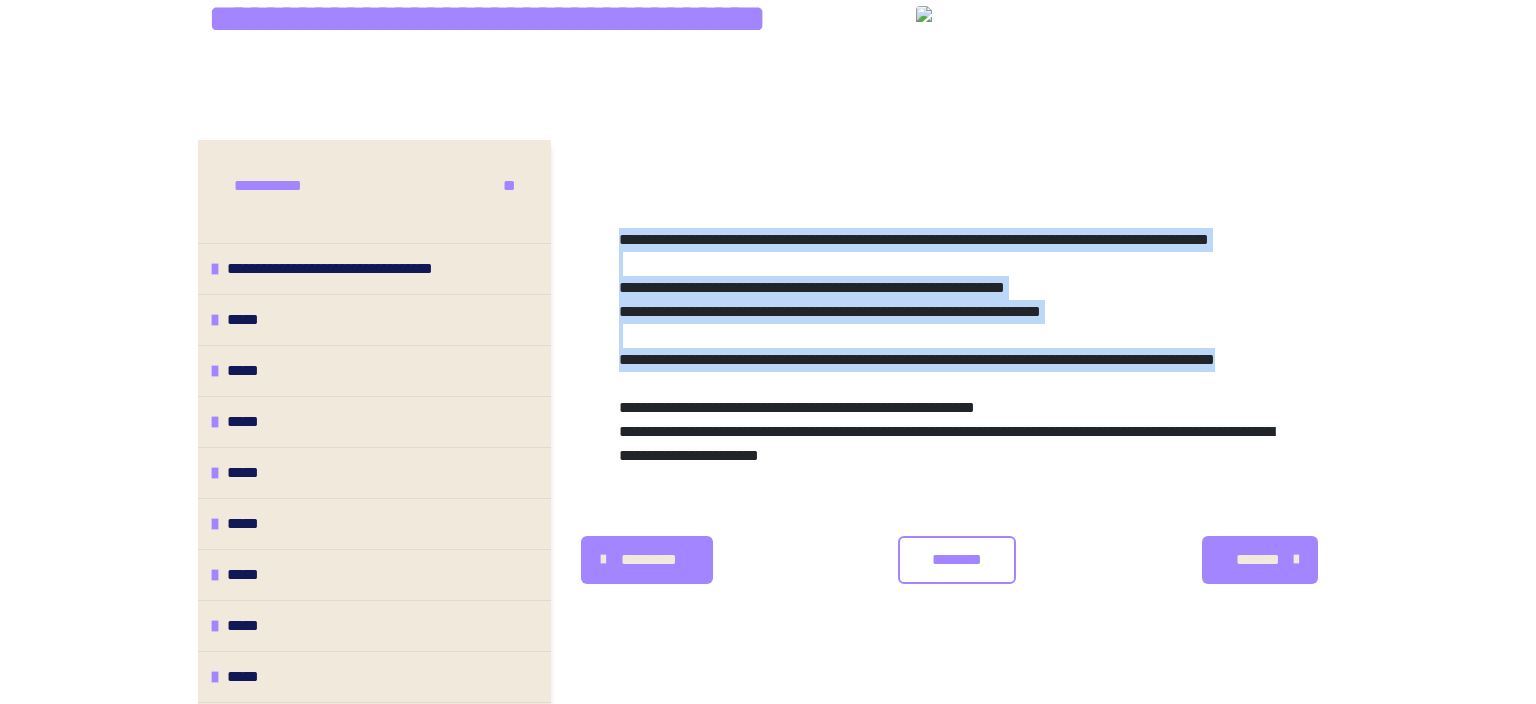 drag, startPoint x: 618, startPoint y: 235, endPoint x: 1050, endPoint y: 515, distance: 514.8048 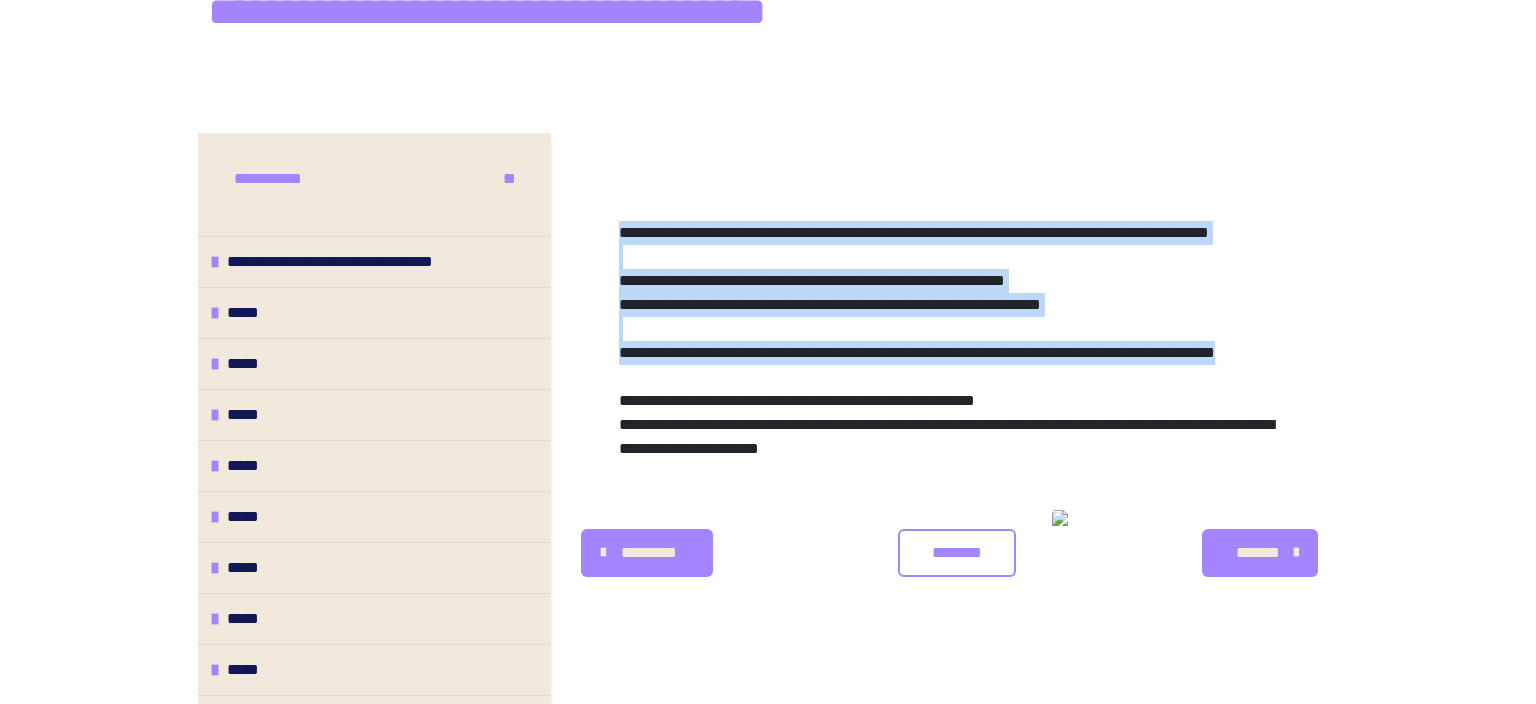 scroll, scrollTop: 431, scrollLeft: 0, axis: vertical 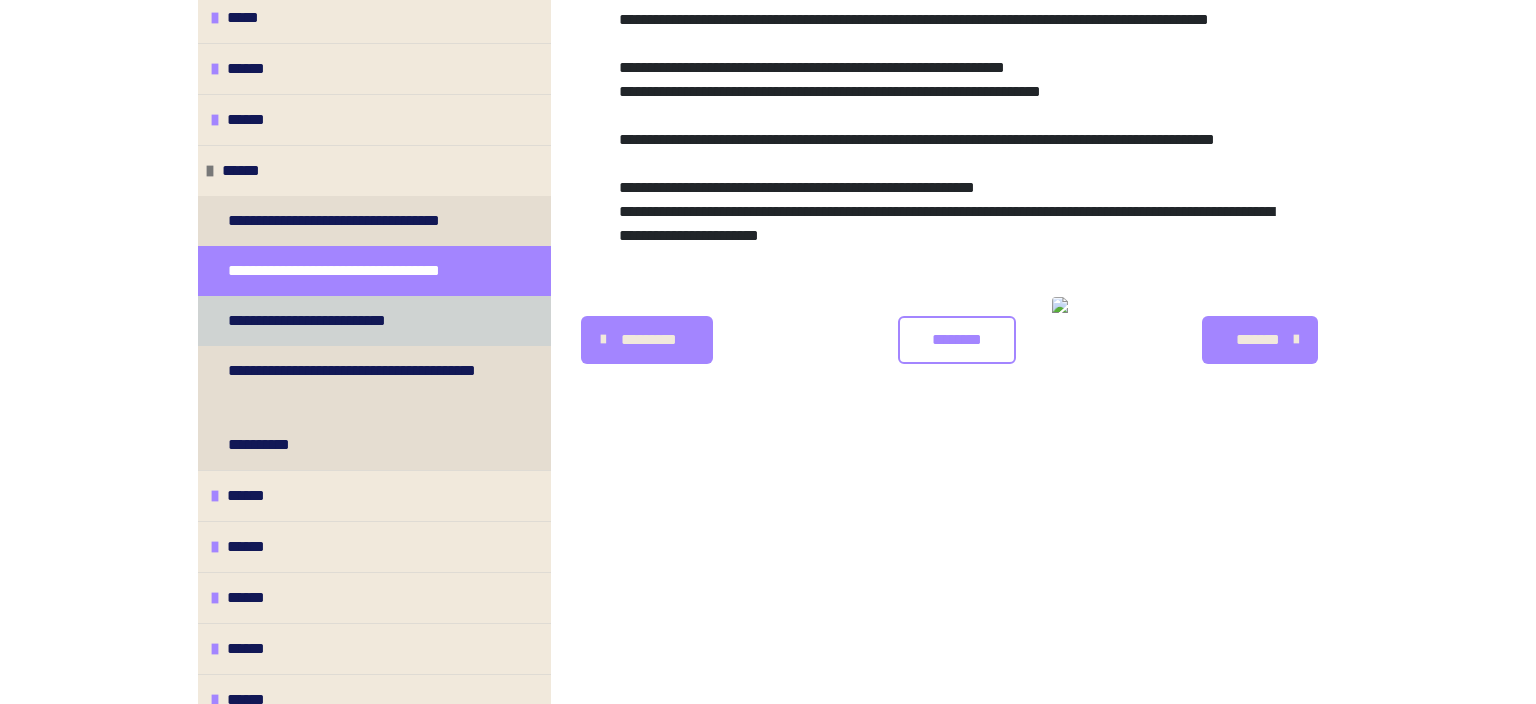 click on "**********" at bounding box center [322, 321] 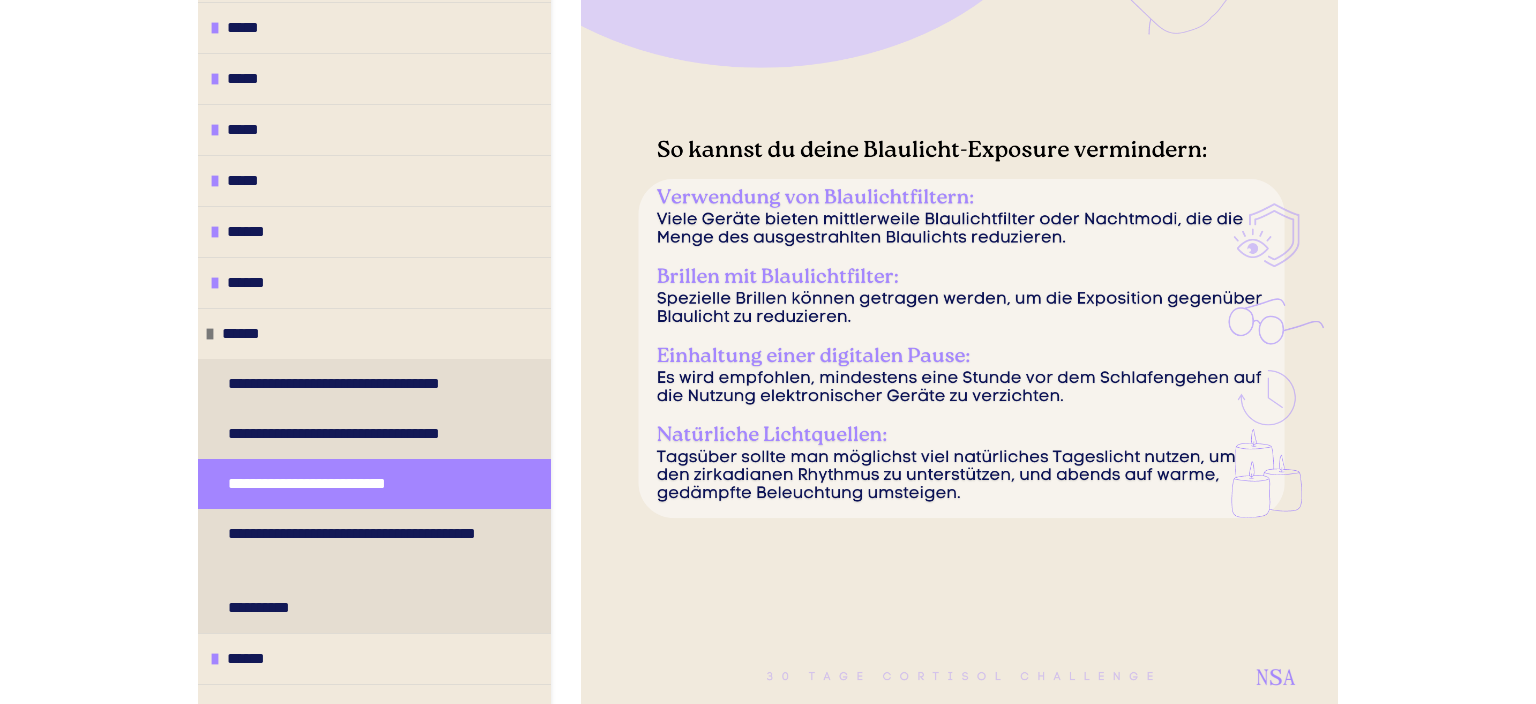 scroll, scrollTop: 905, scrollLeft: 0, axis: vertical 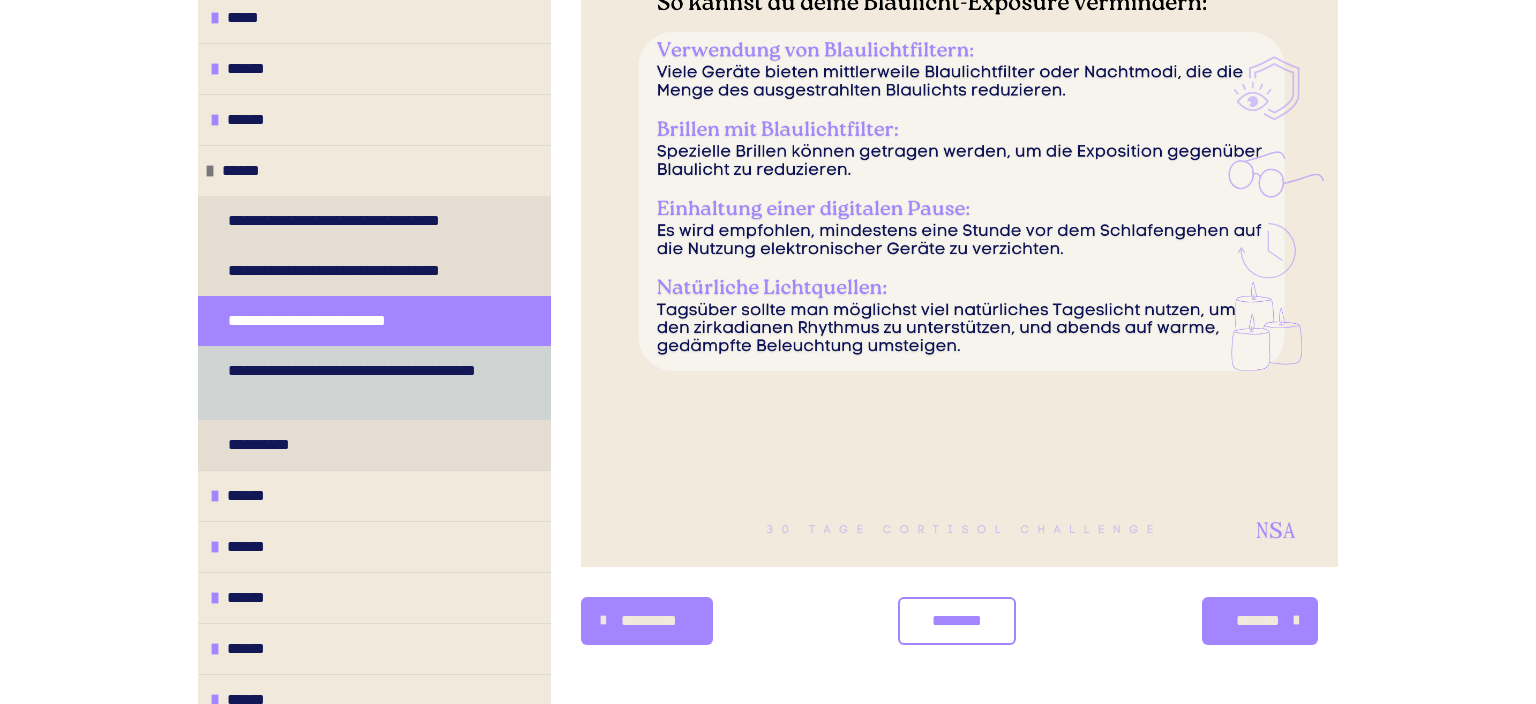 click on "**********" at bounding box center (366, 383) 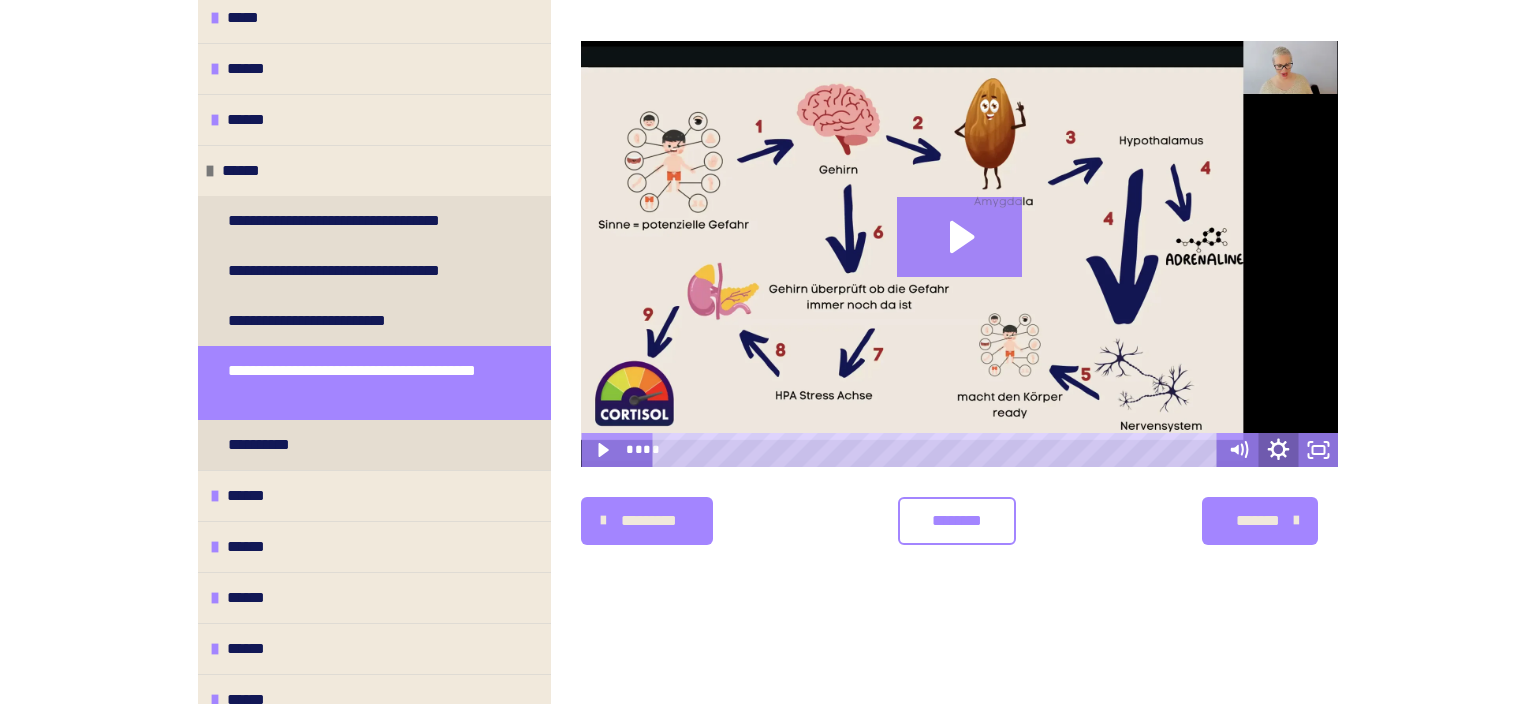 click 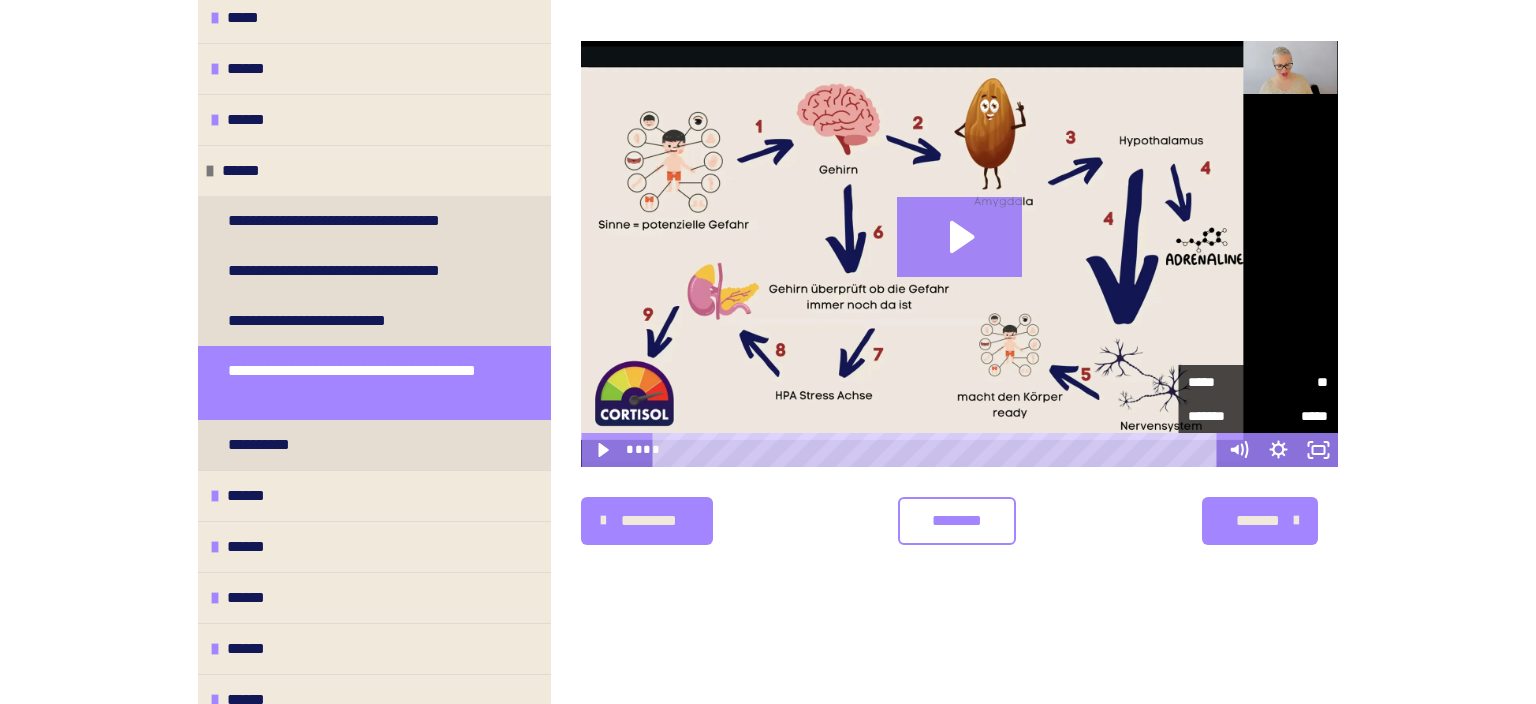 scroll, scrollTop: 362, scrollLeft: 0, axis: vertical 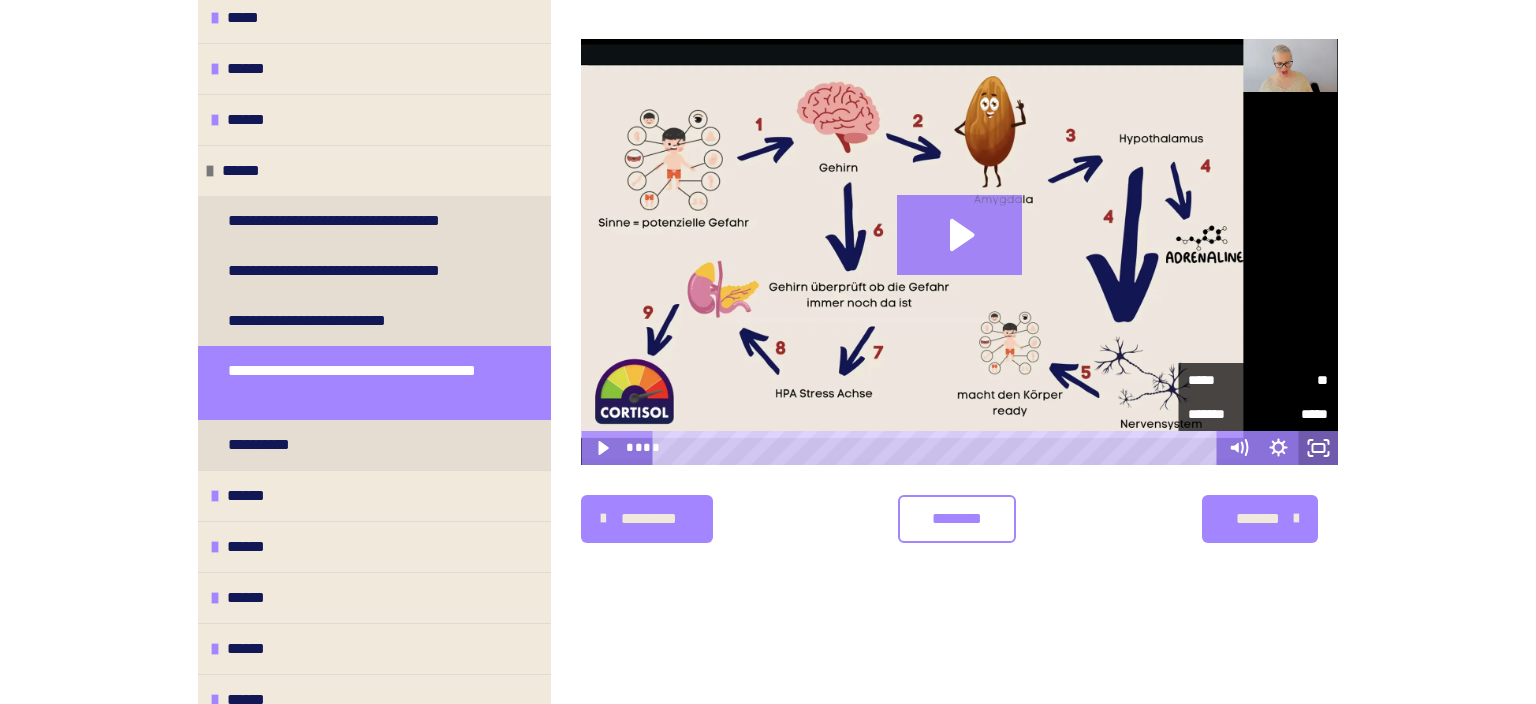 click 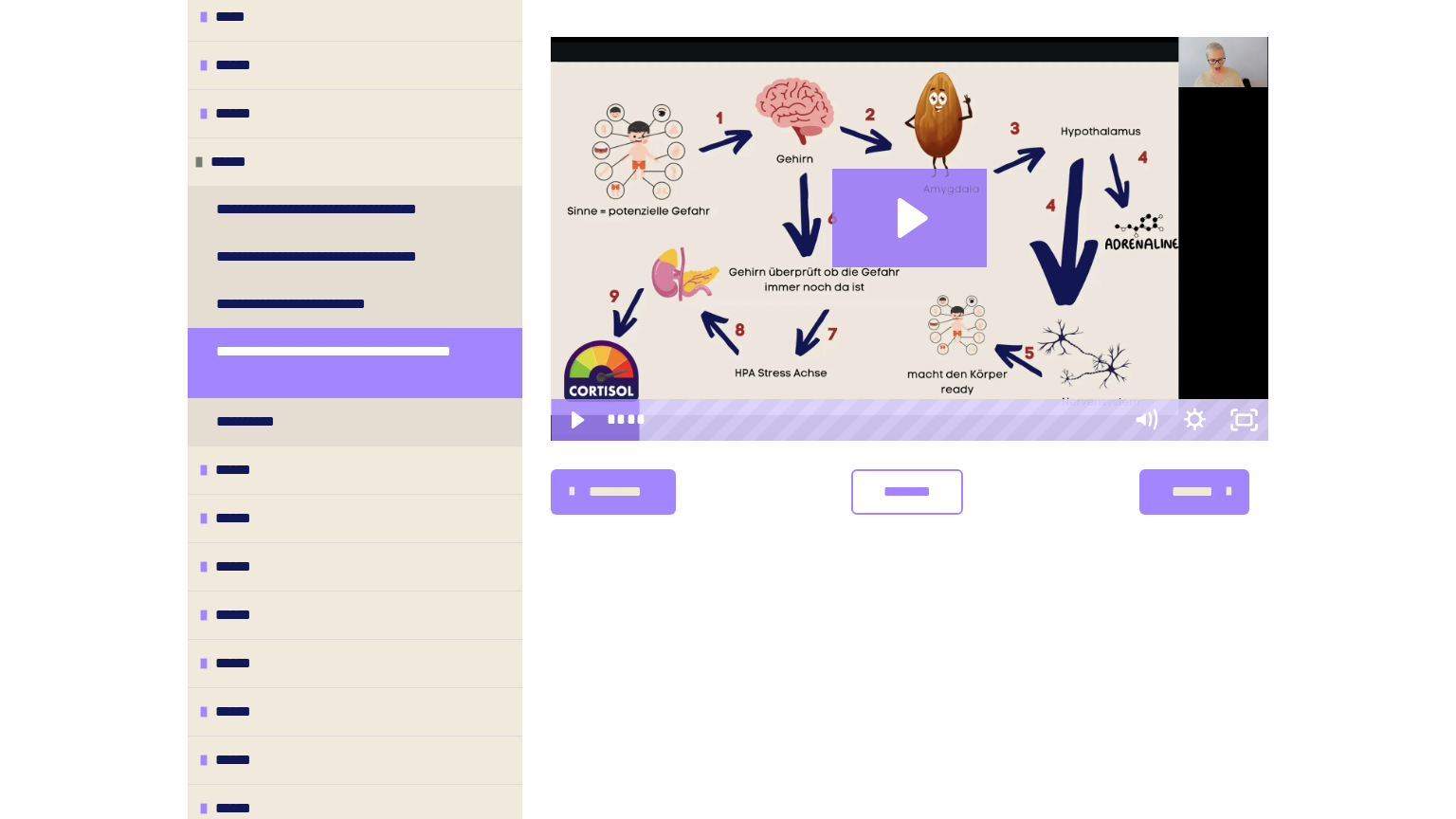 type 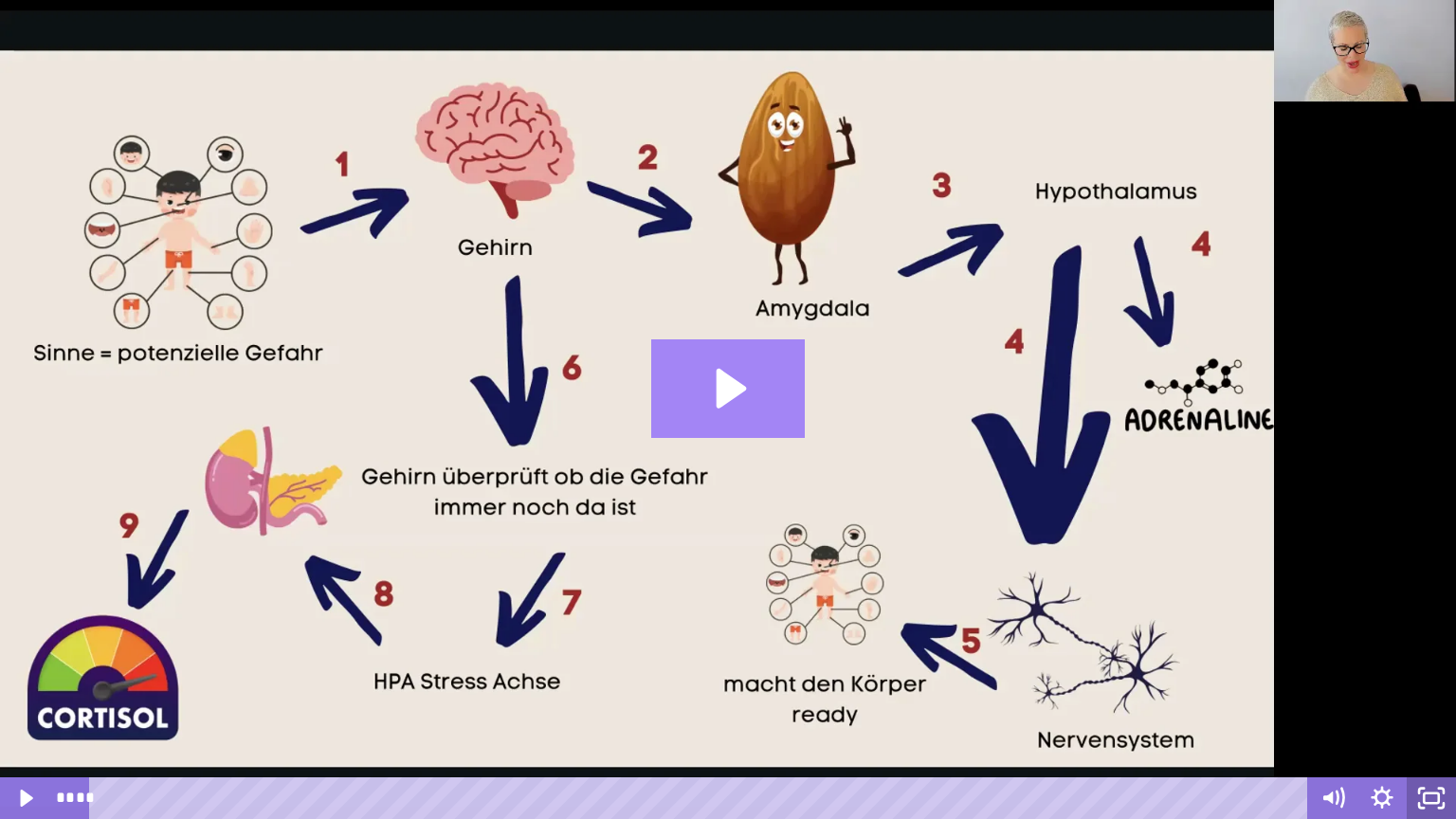 click 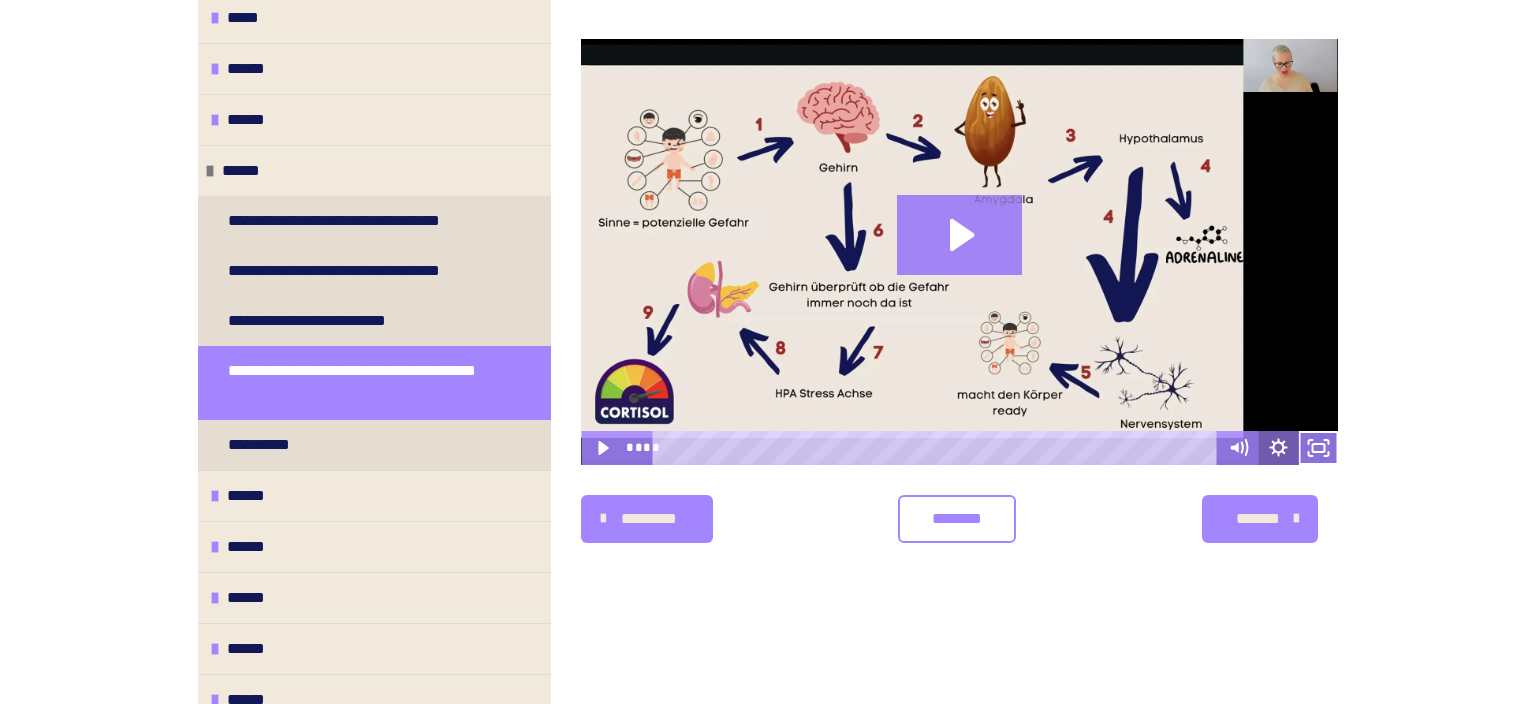 click 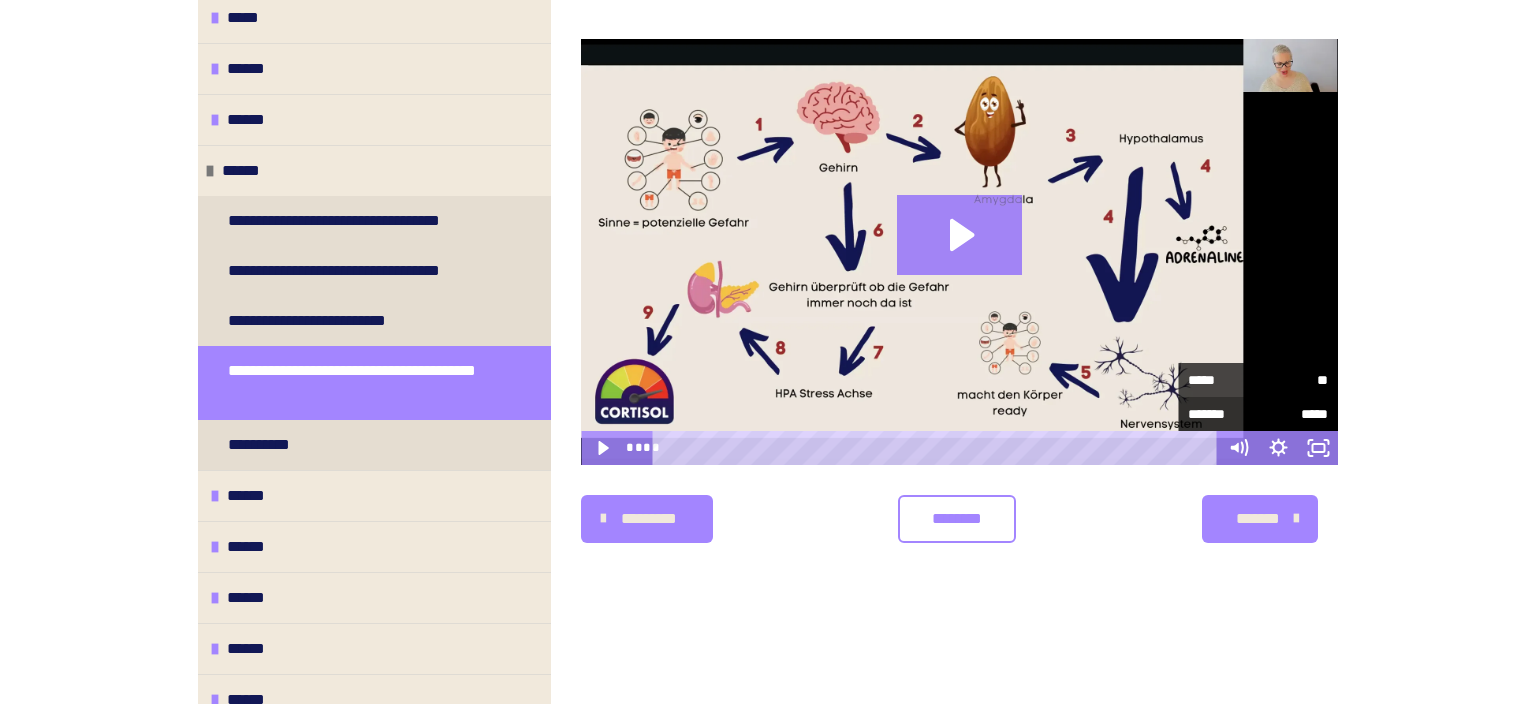 click on "*****" at bounding box center [1293, 408] 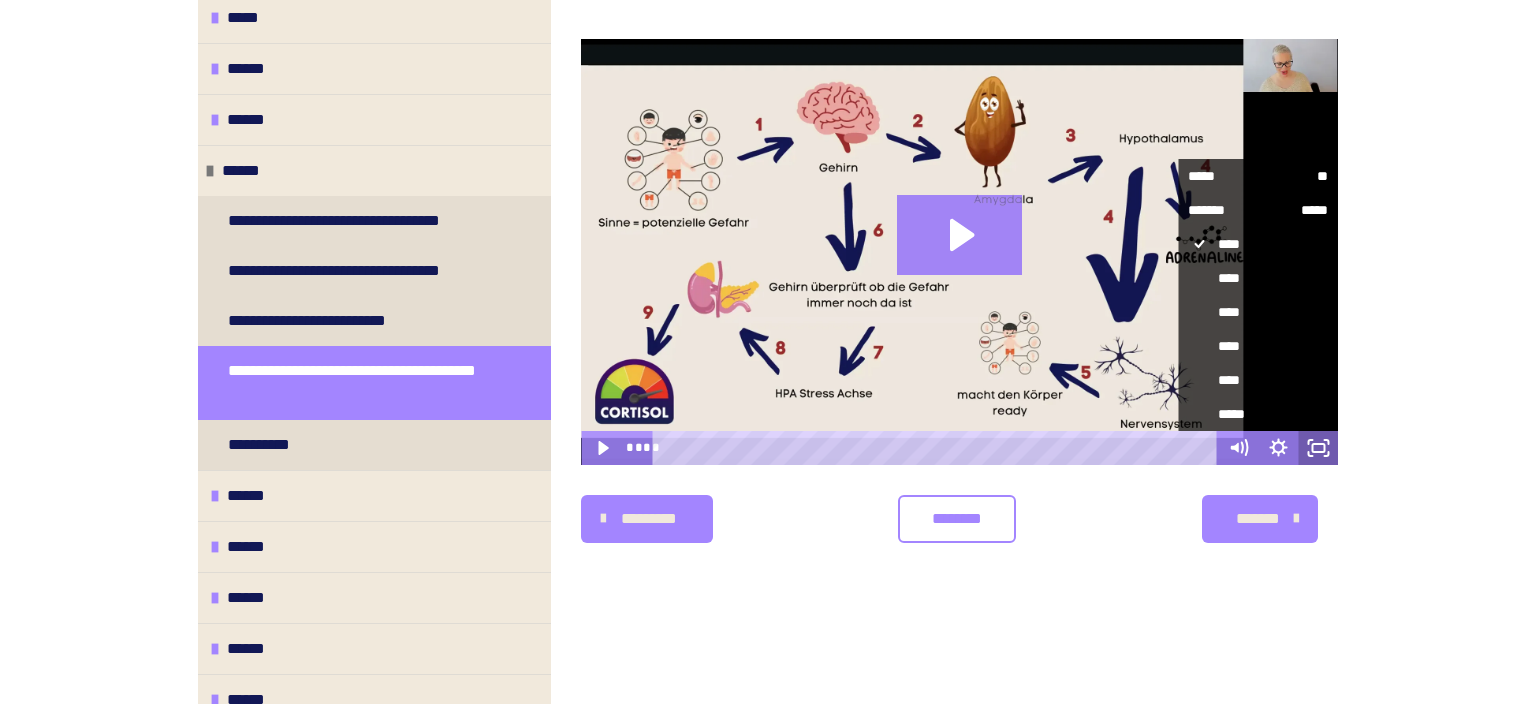 click 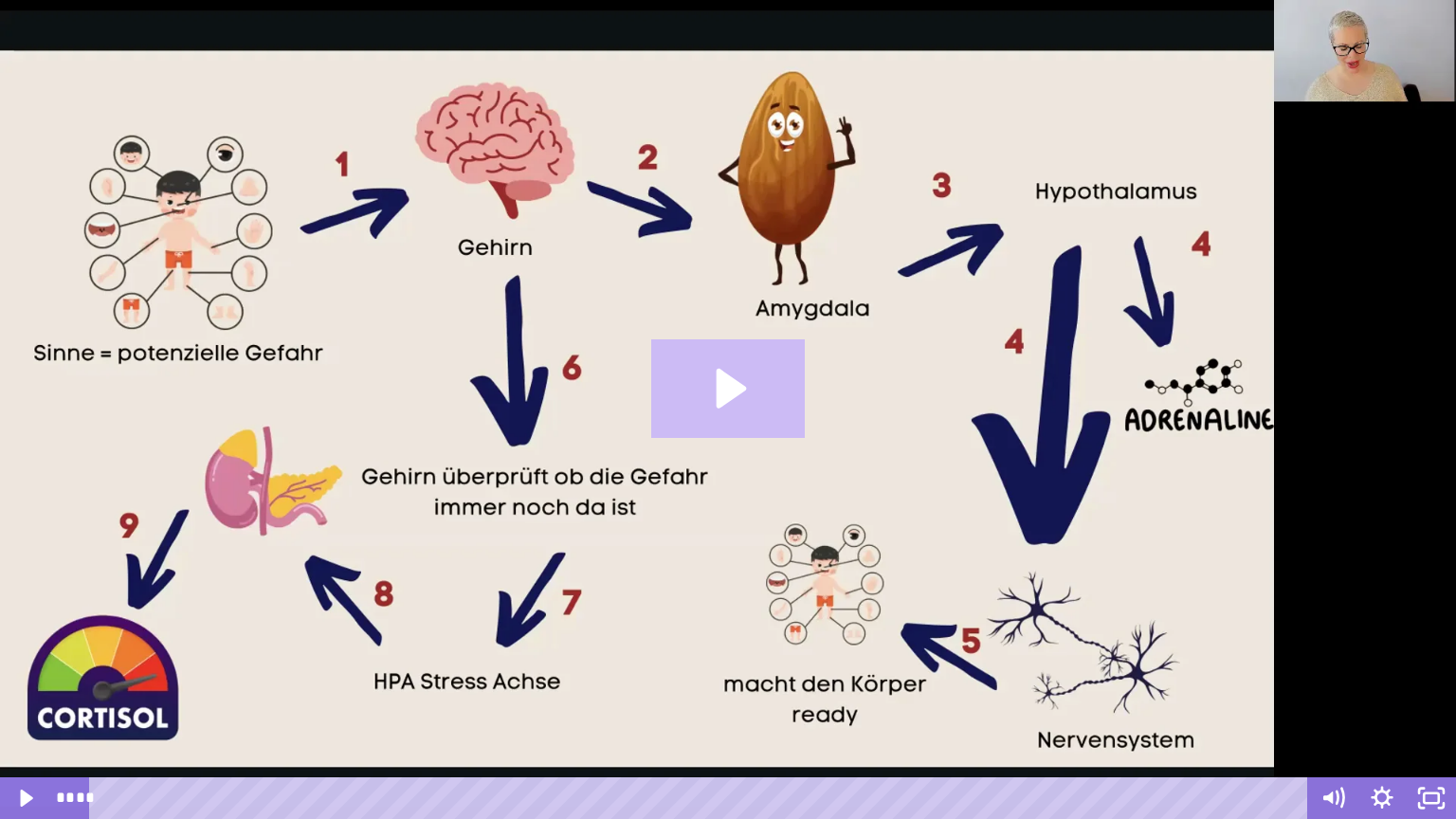 click 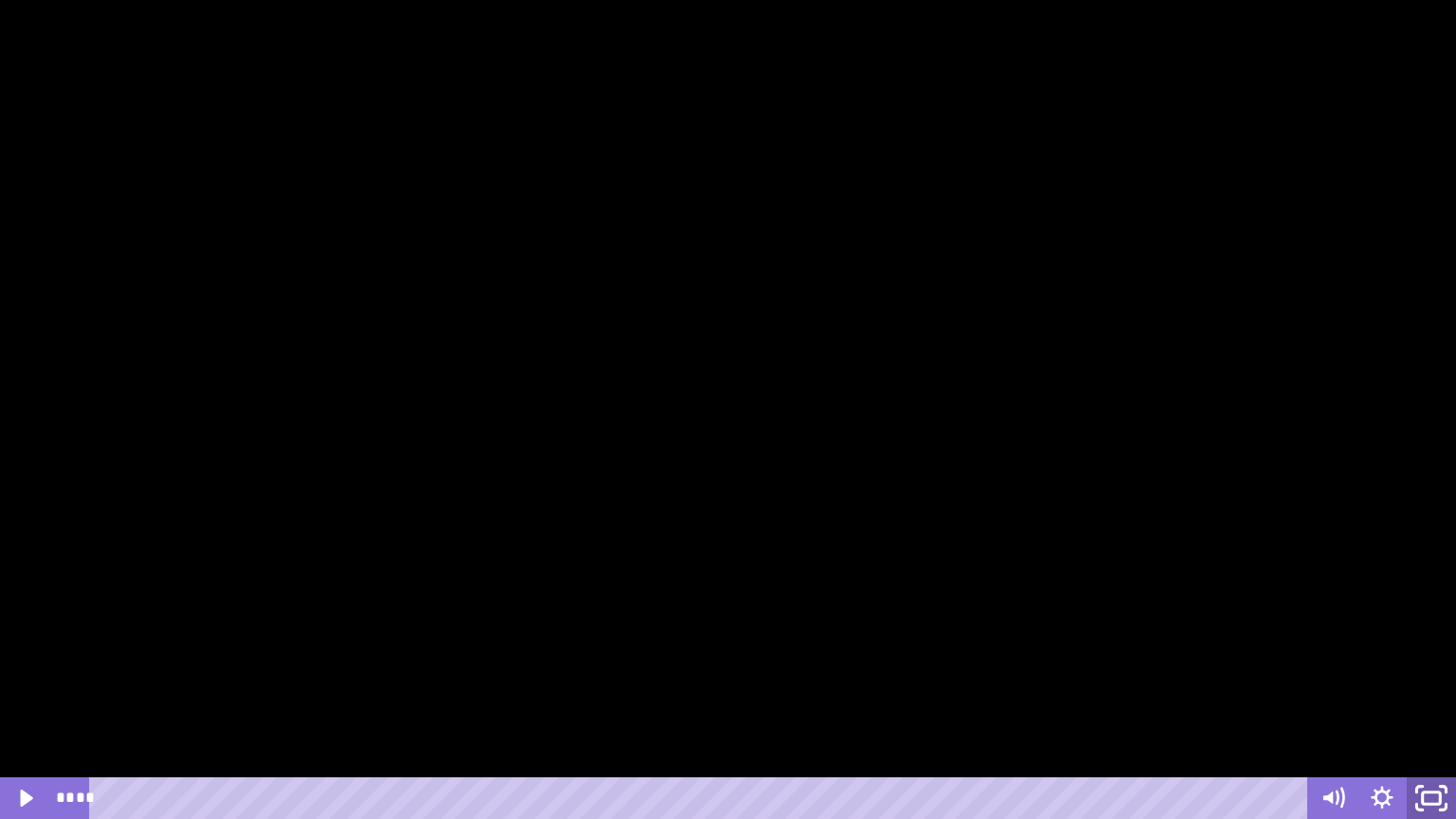 click 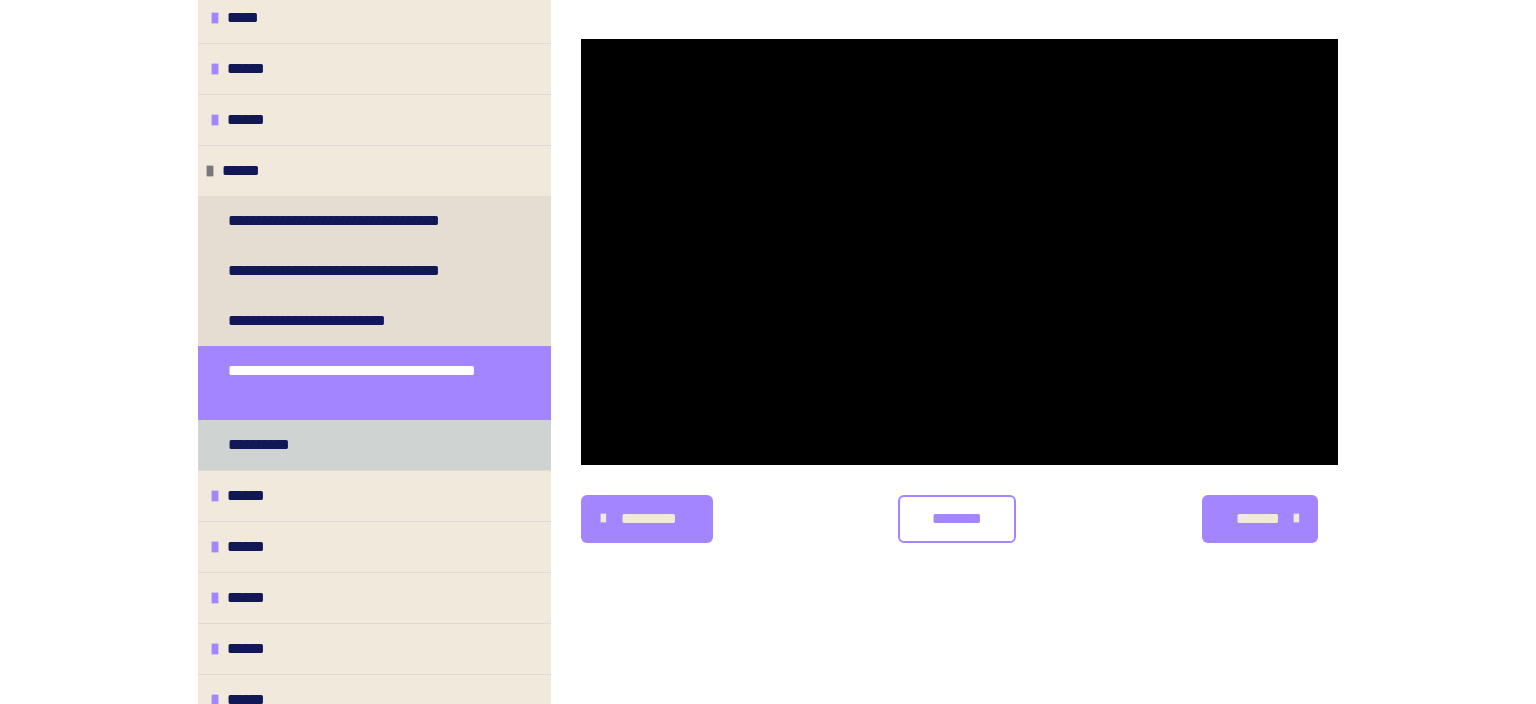 click on "**********" at bounding box center (267, 445) 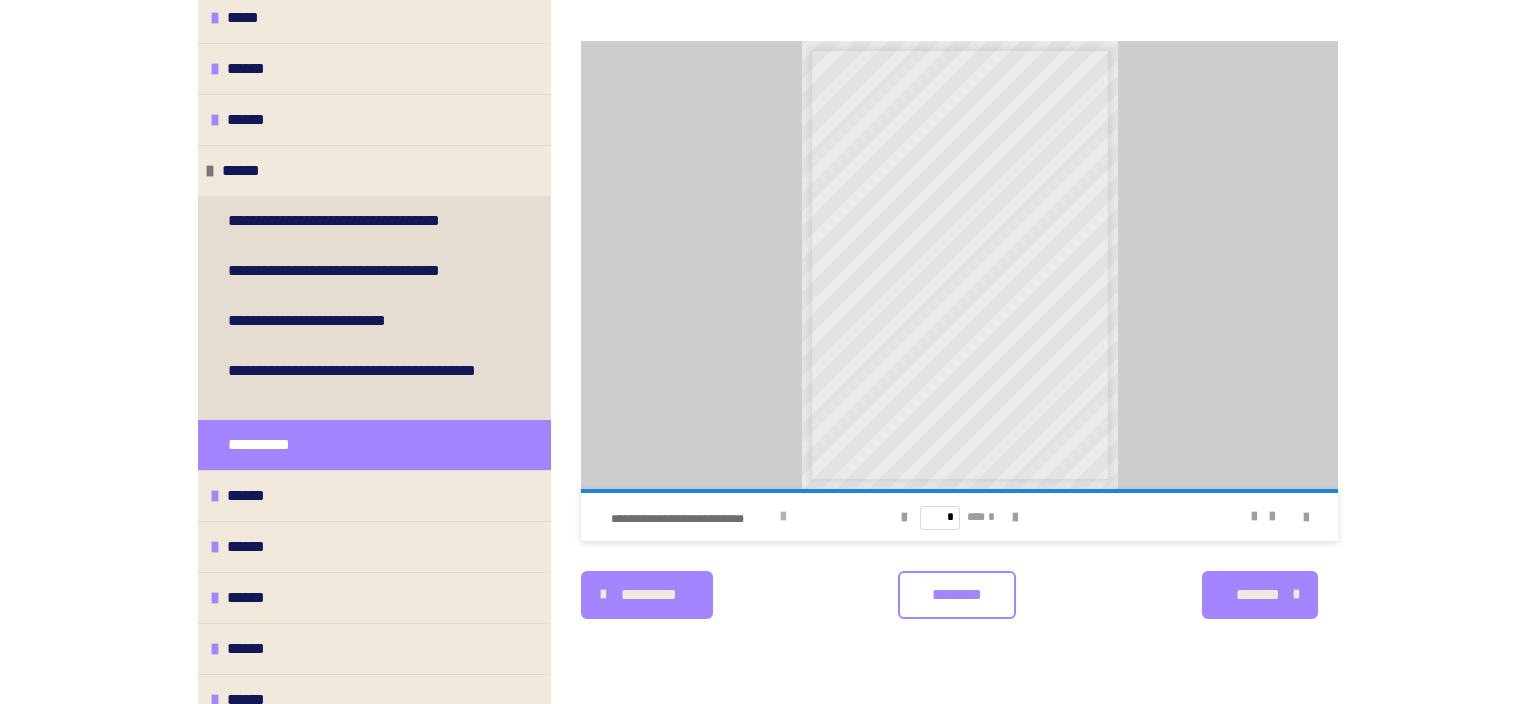 click on "**********" at bounding box center (730, 517) 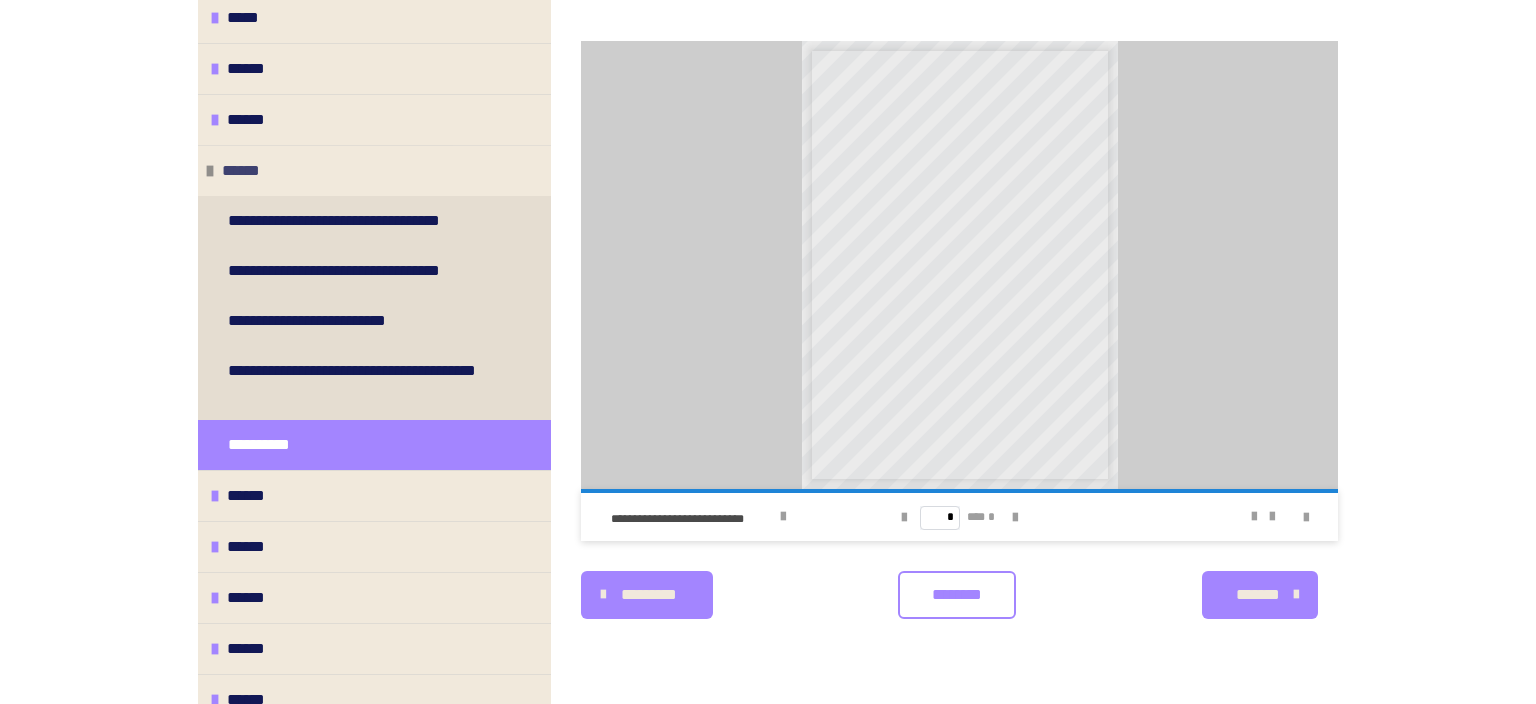click on "******" at bounding box center [374, 170] 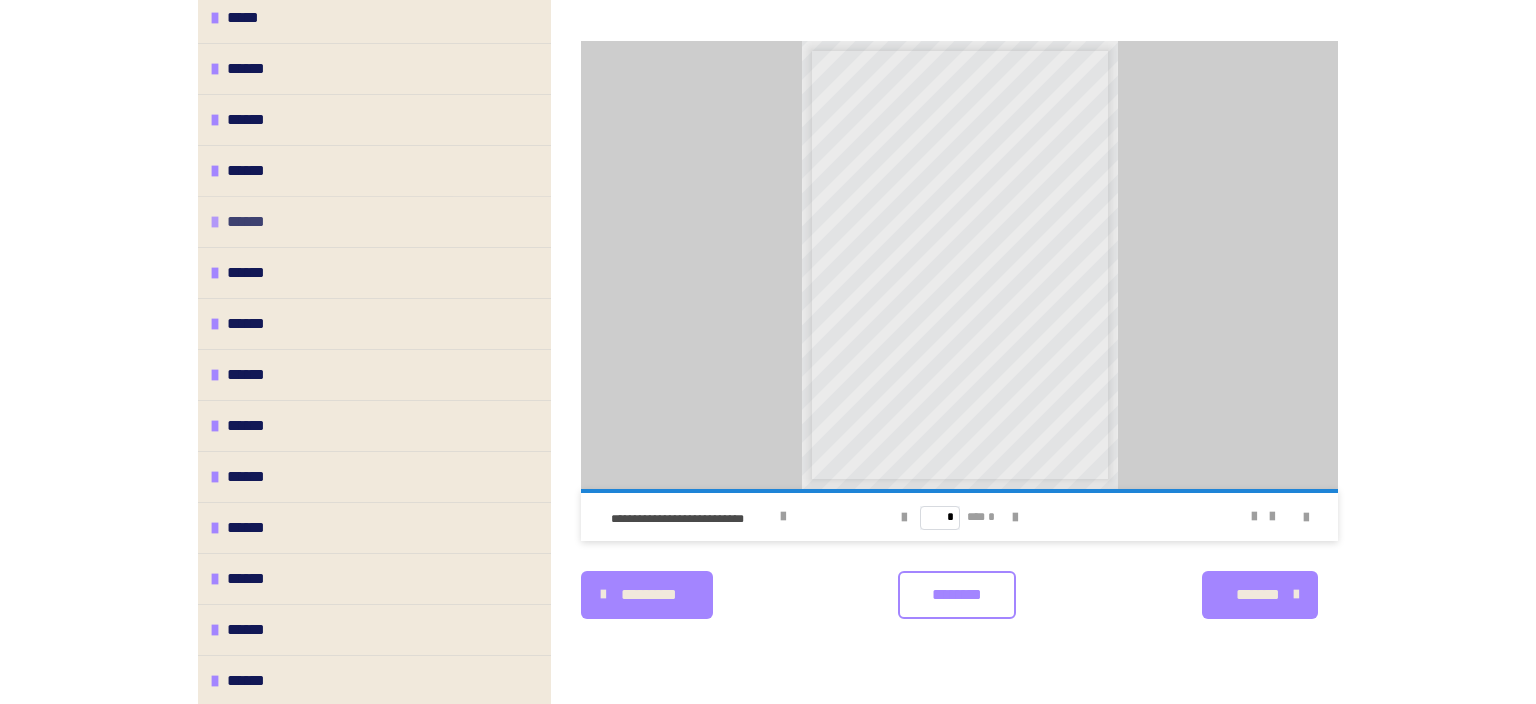 click at bounding box center (215, 222) 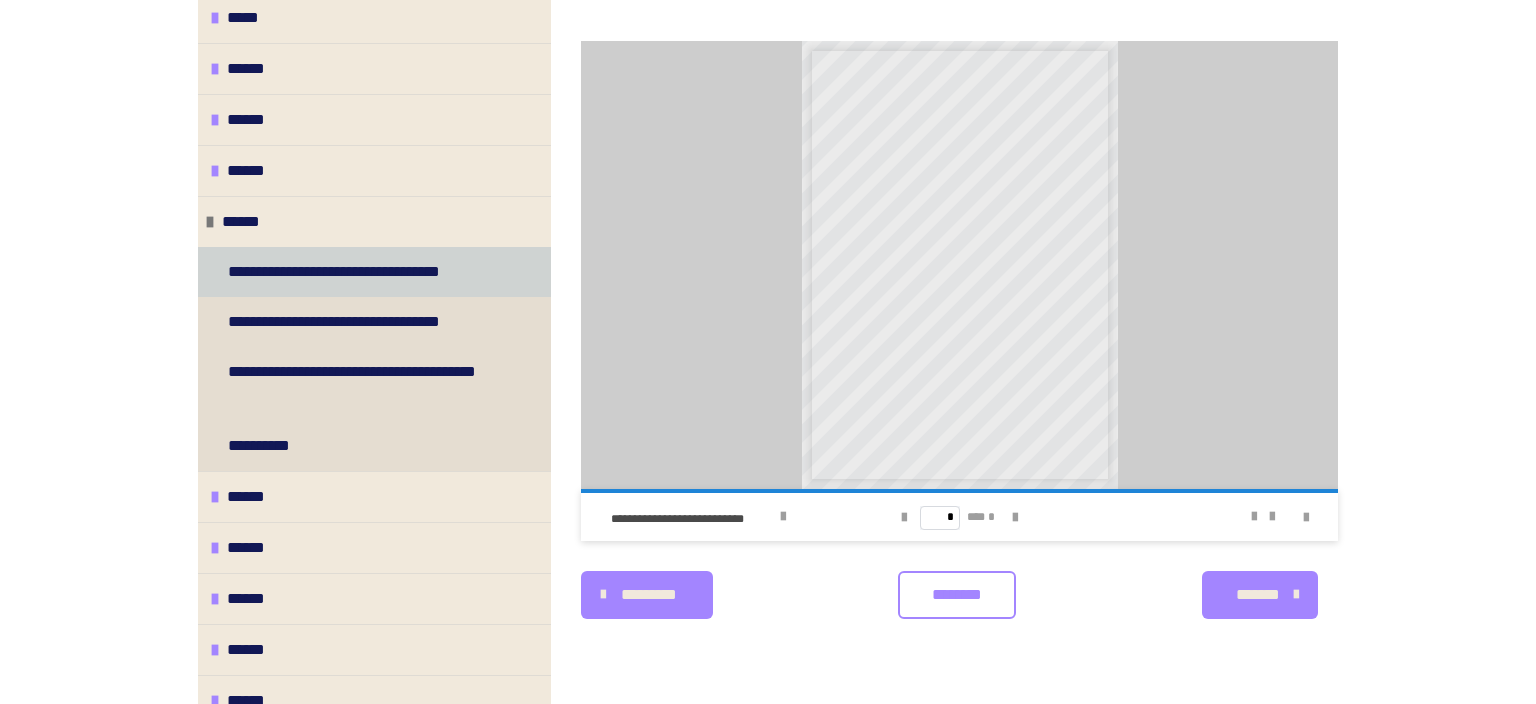 click on "**********" at bounding box center [360, 272] 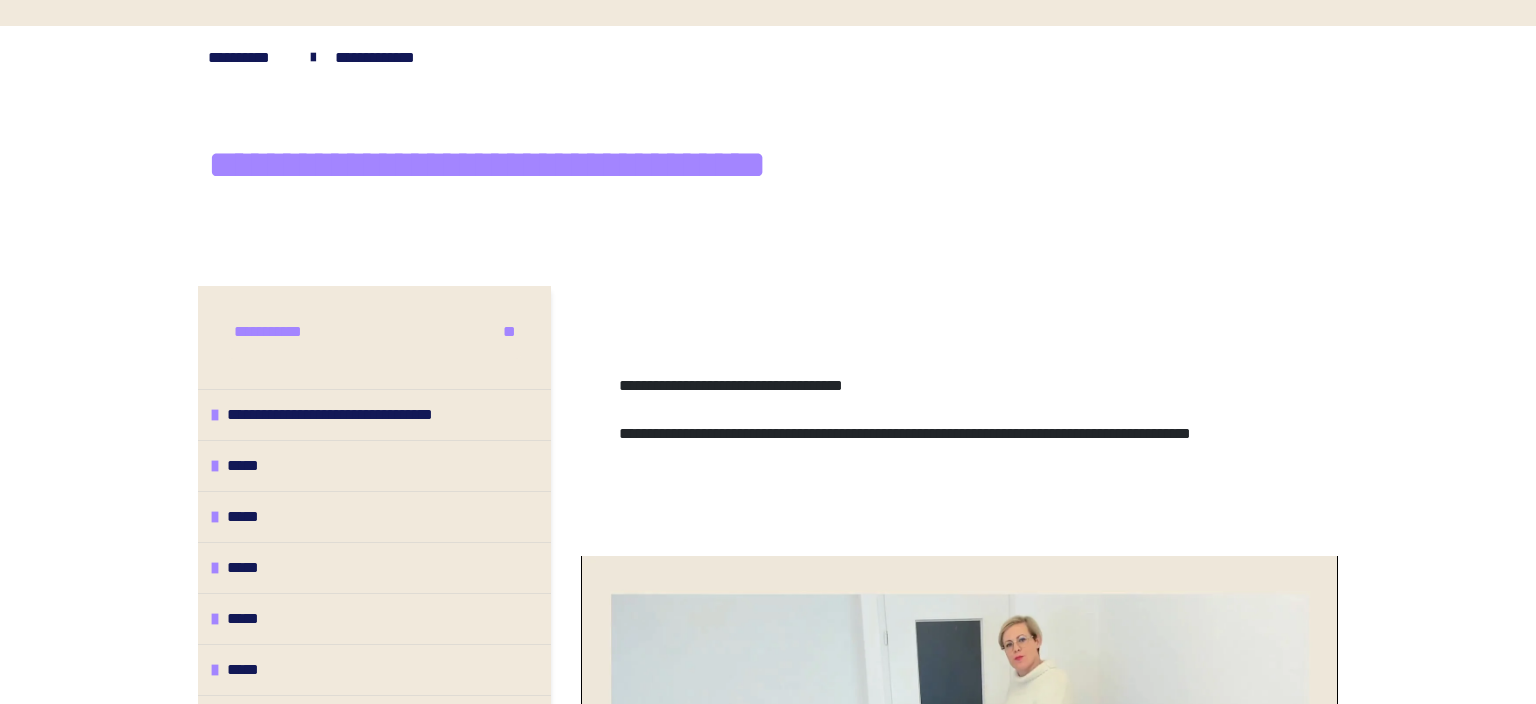scroll, scrollTop: 44, scrollLeft: 0, axis: vertical 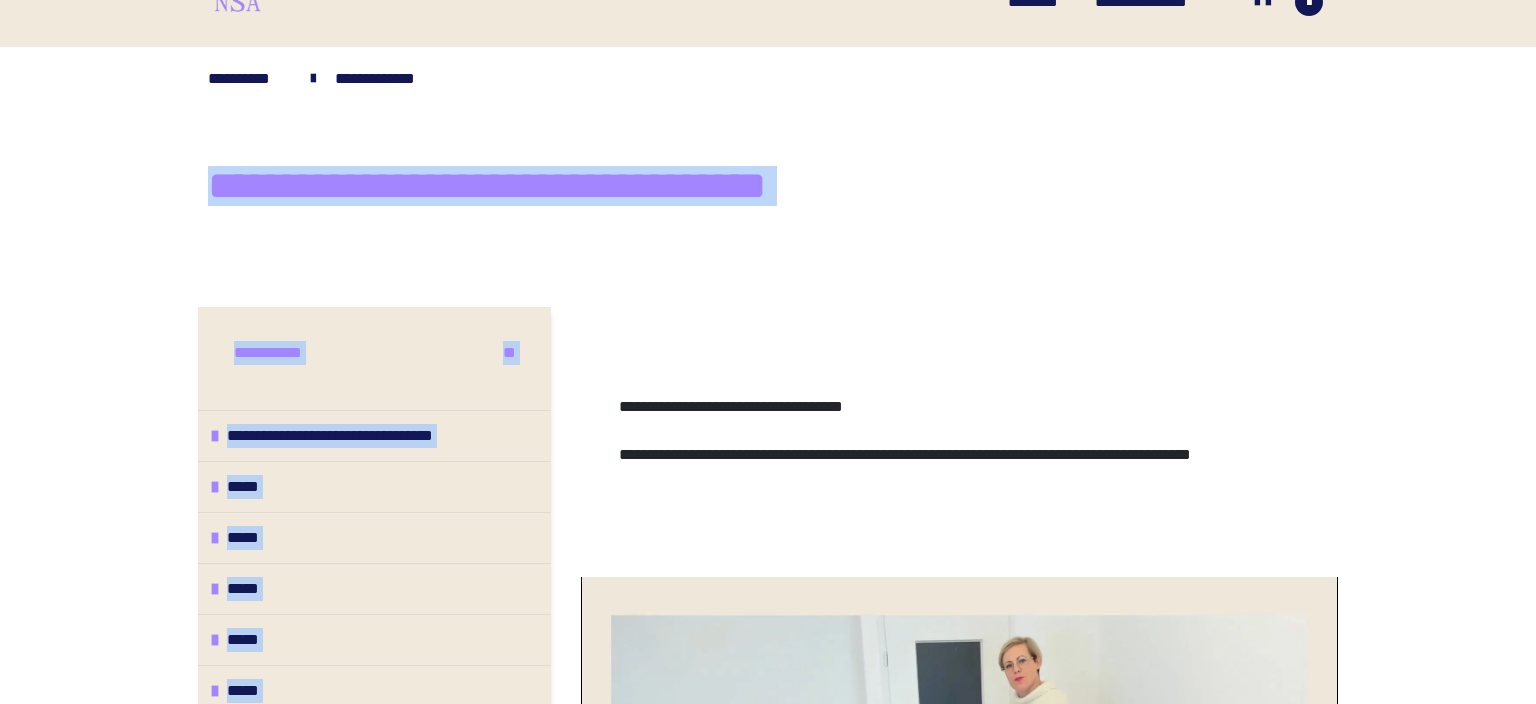 drag, startPoint x: 200, startPoint y: 180, endPoint x: 907, endPoint y: 383, distance: 735.56647 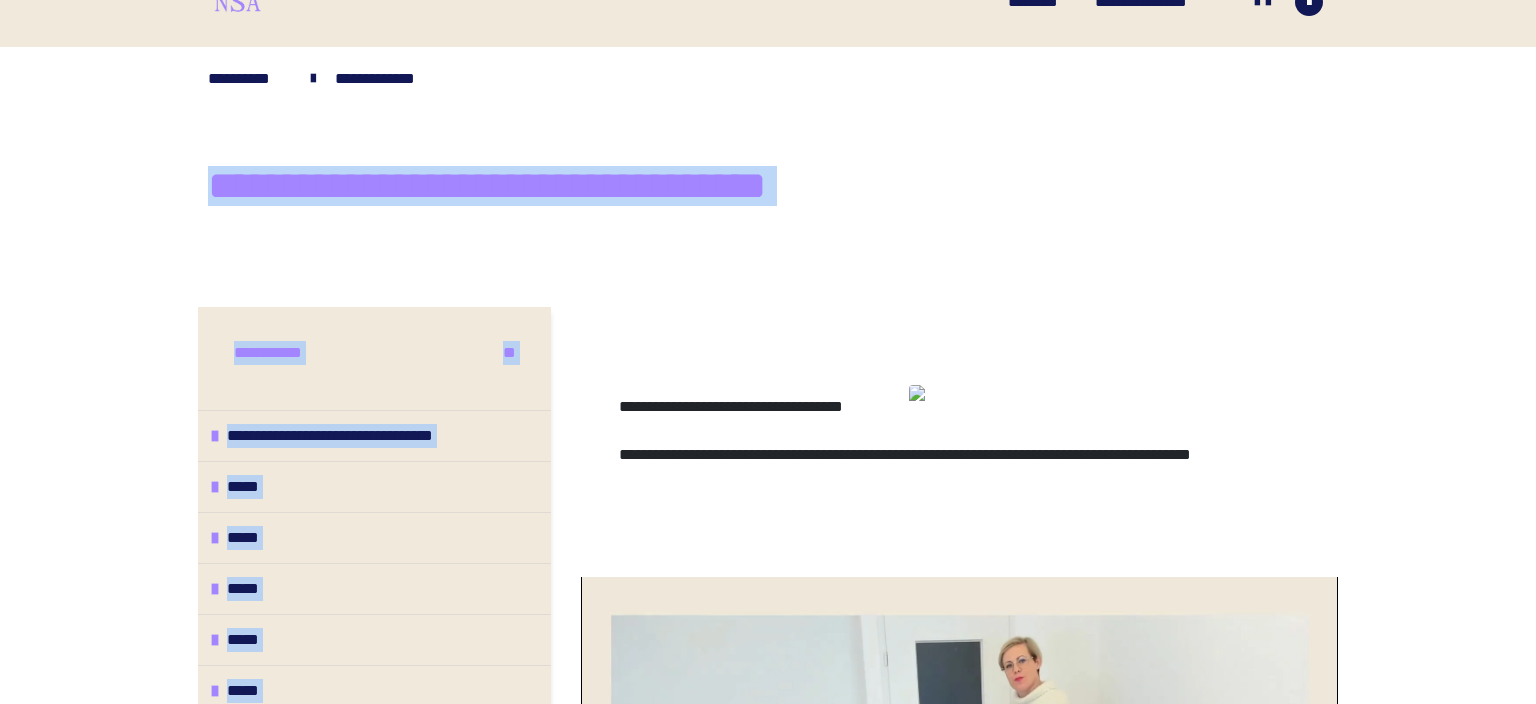 click on "**********" at bounding box center (959, 467) 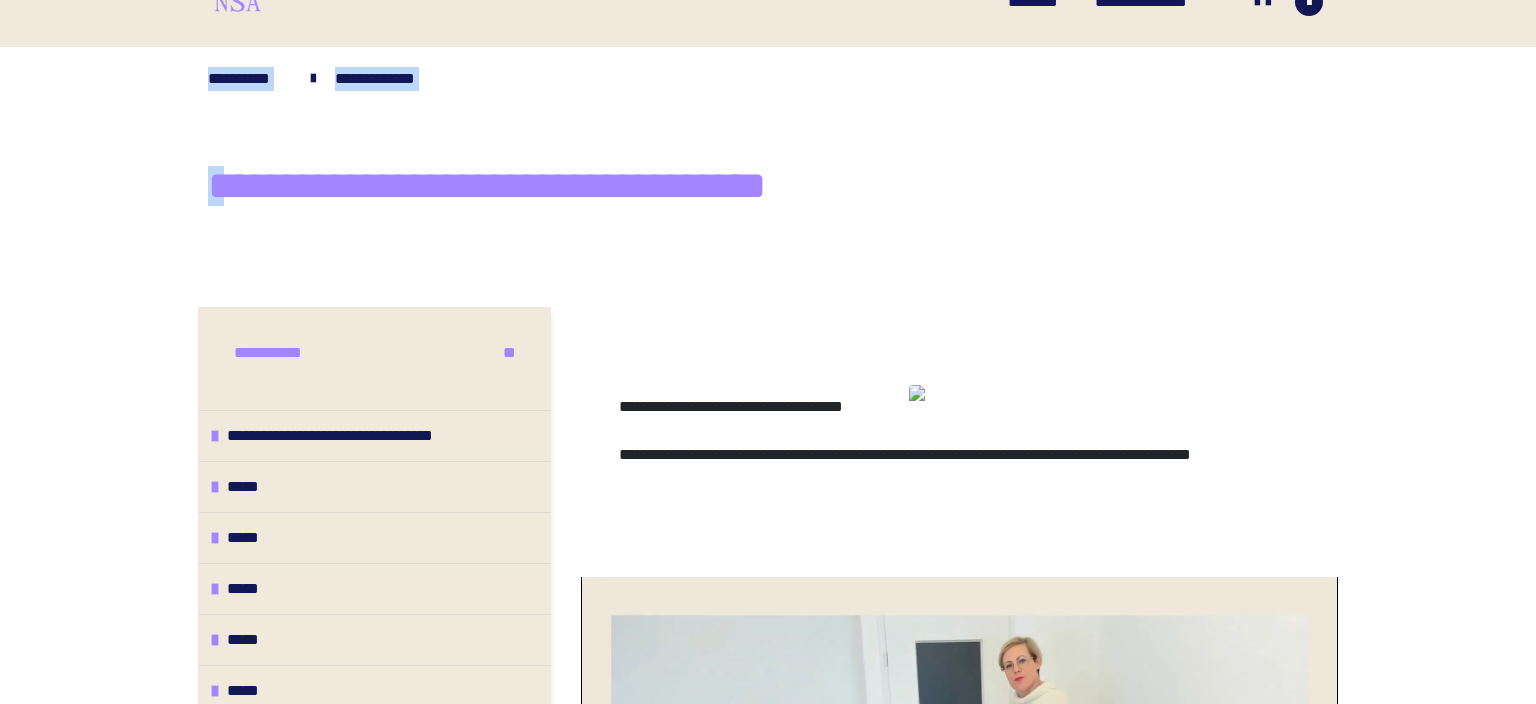 drag, startPoint x: 214, startPoint y: 179, endPoint x: 619, endPoint y: 232, distance: 408.4532 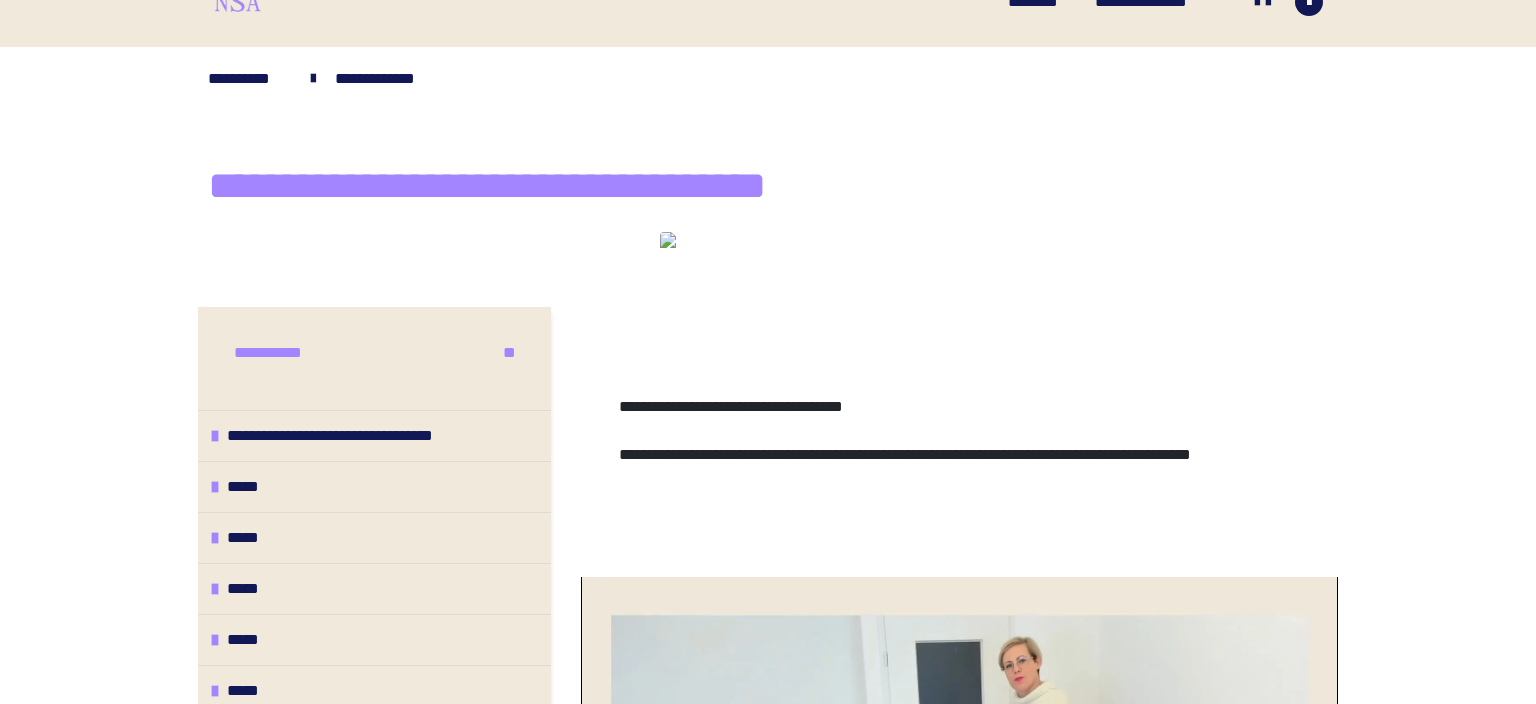 click at bounding box center (768, 187) 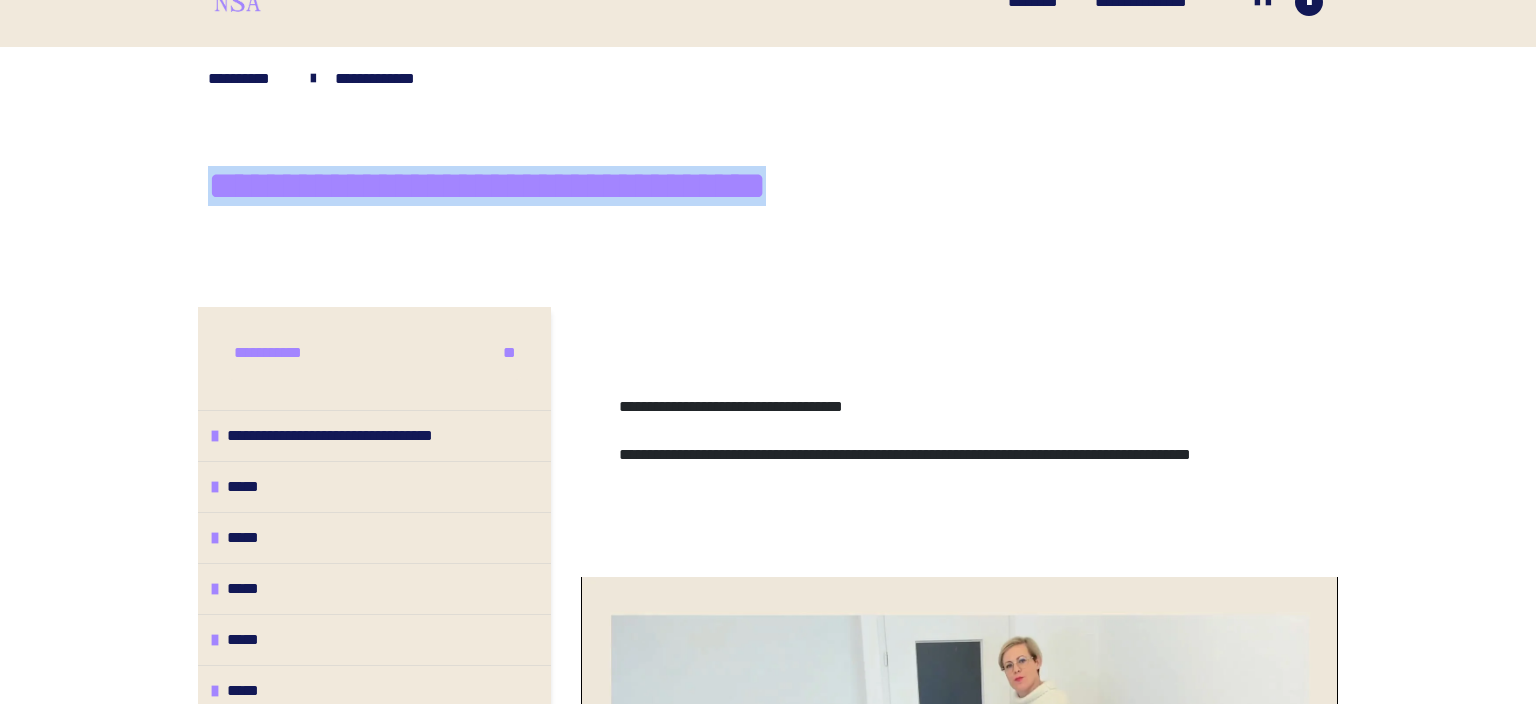 drag, startPoint x: 210, startPoint y: 185, endPoint x: 882, endPoint y: 202, distance: 672.21497 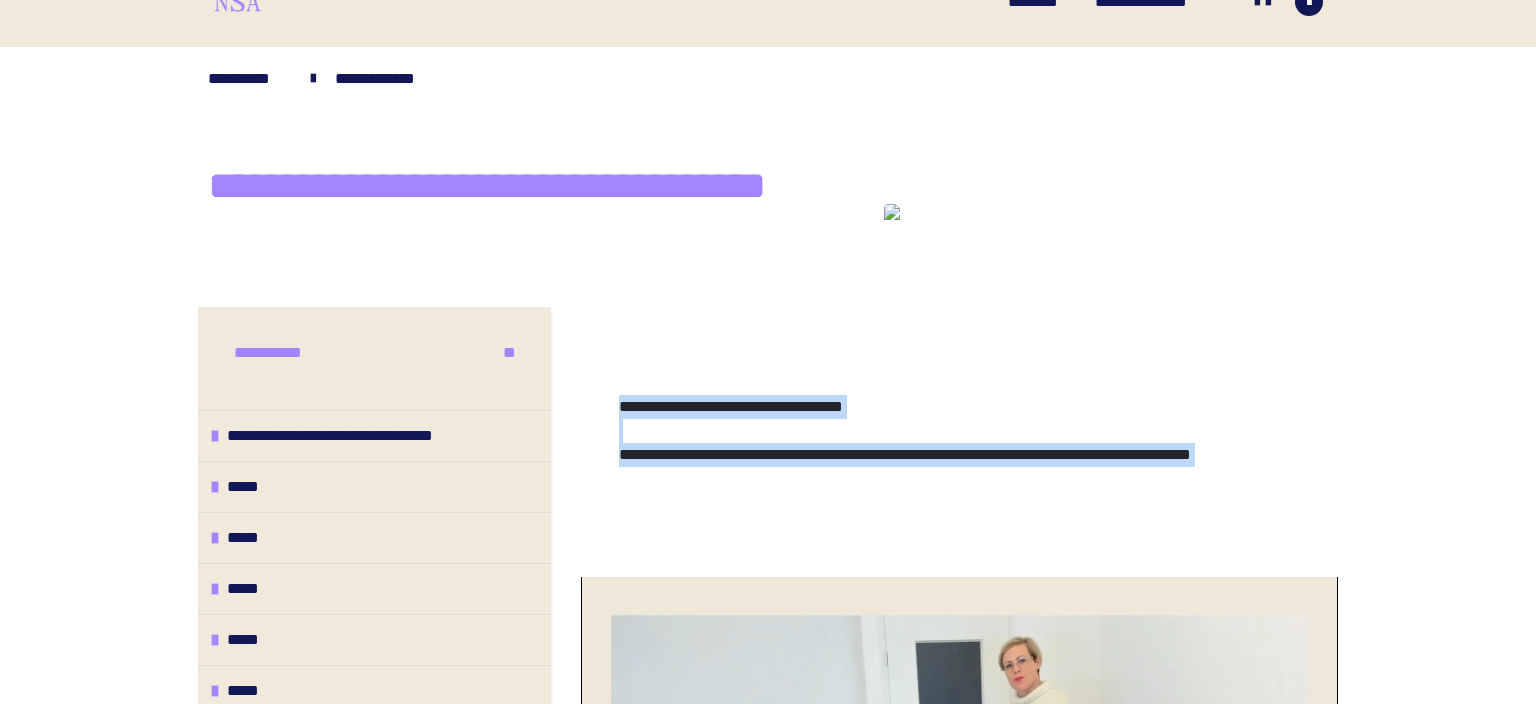 drag, startPoint x: 623, startPoint y: 402, endPoint x: 730, endPoint y: 498, distance: 143.75327 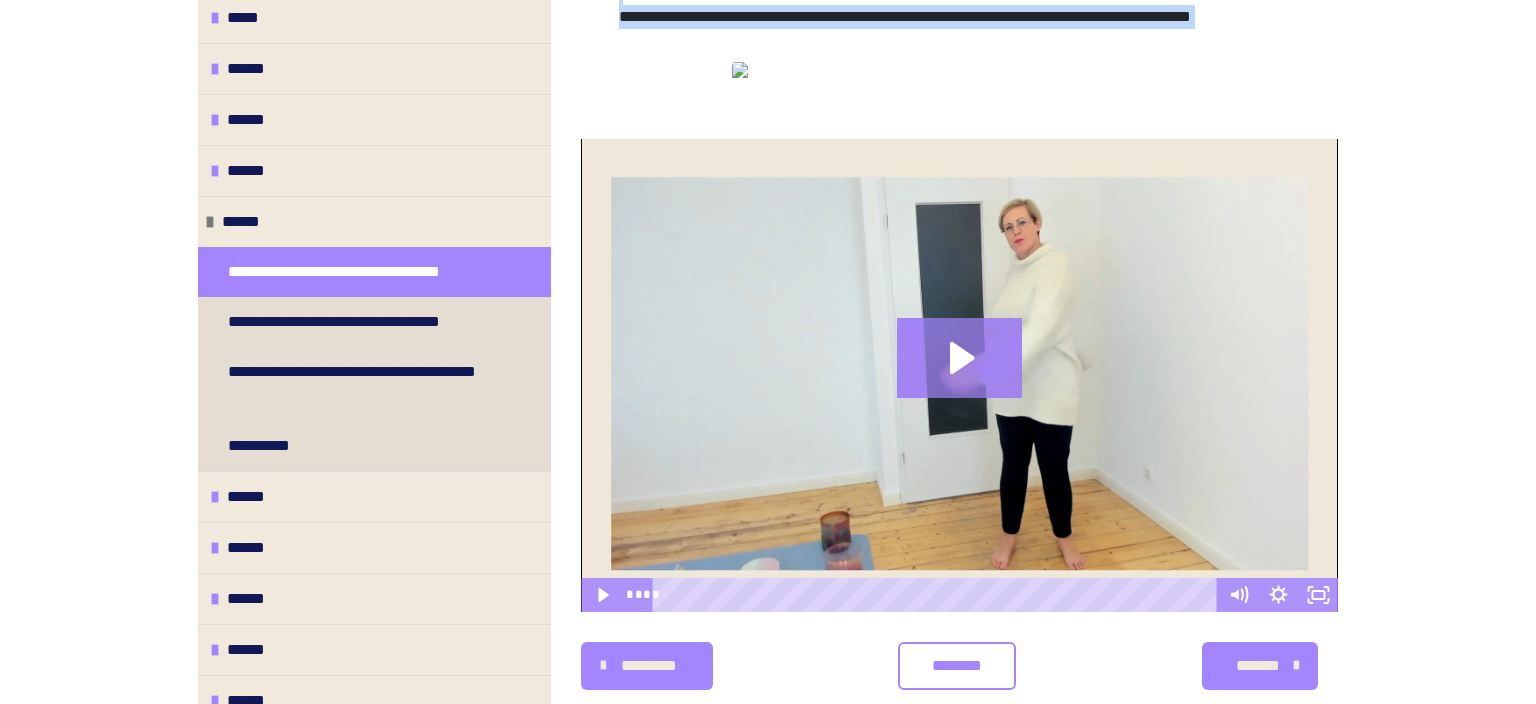 scroll, scrollTop: 552, scrollLeft: 0, axis: vertical 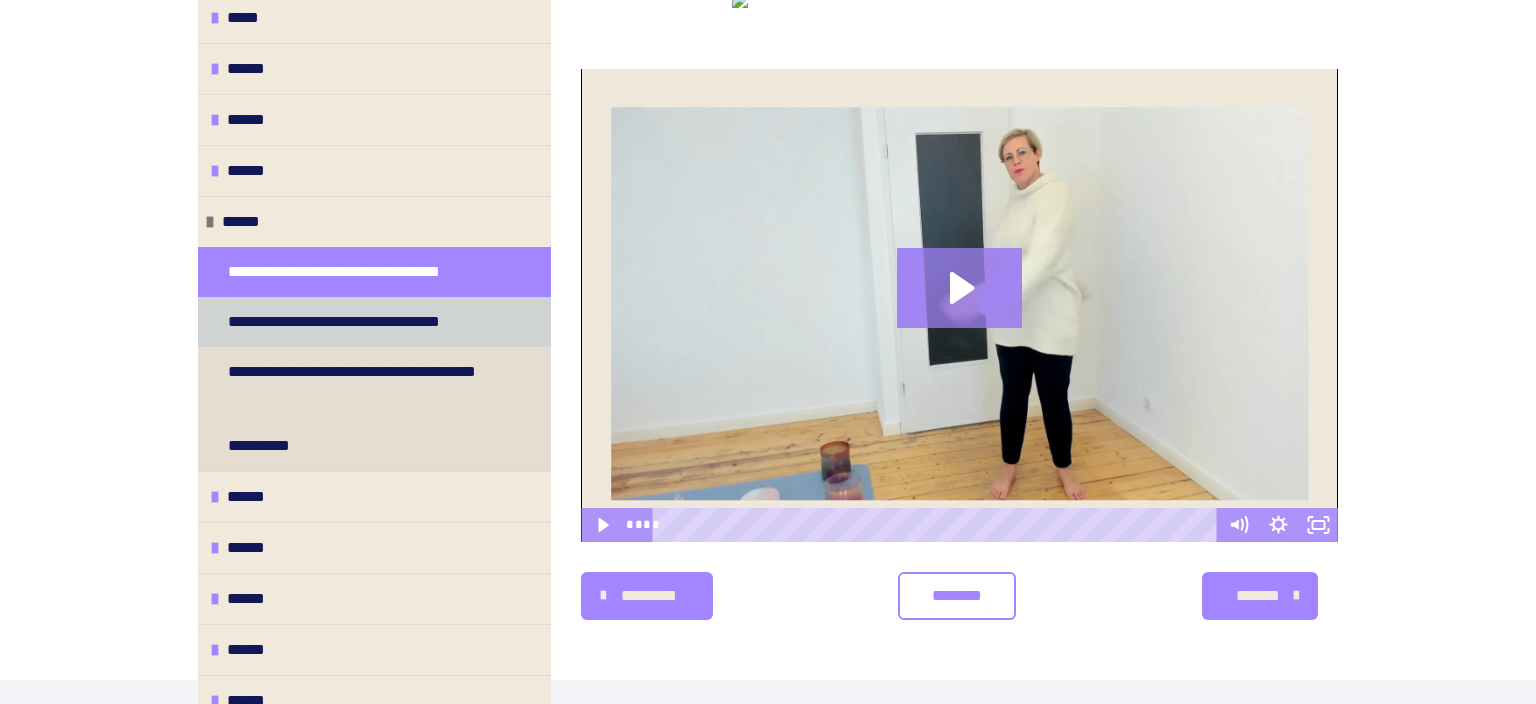 click on "**********" at bounding box center (361, 322) 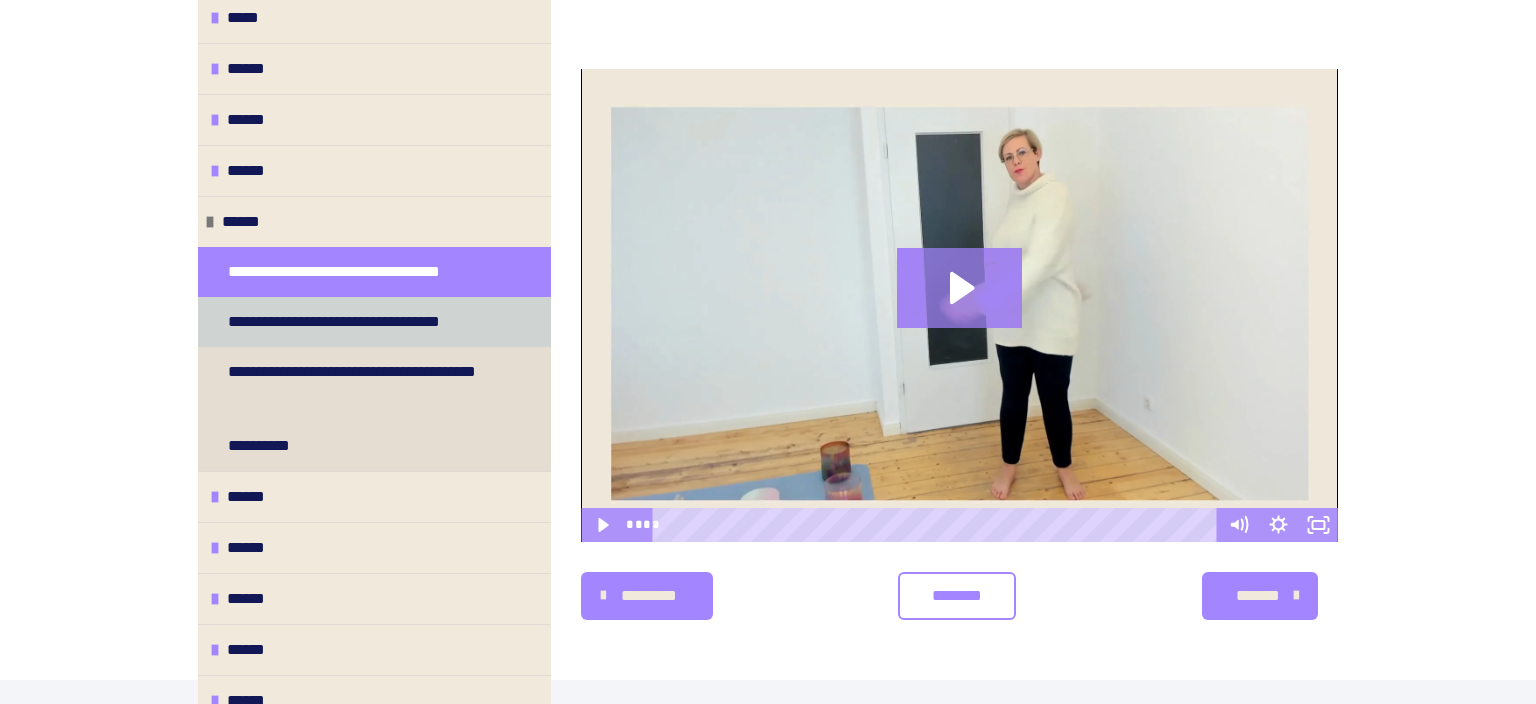 scroll, scrollTop: 360, scrollLeft: 0, axis: vertical 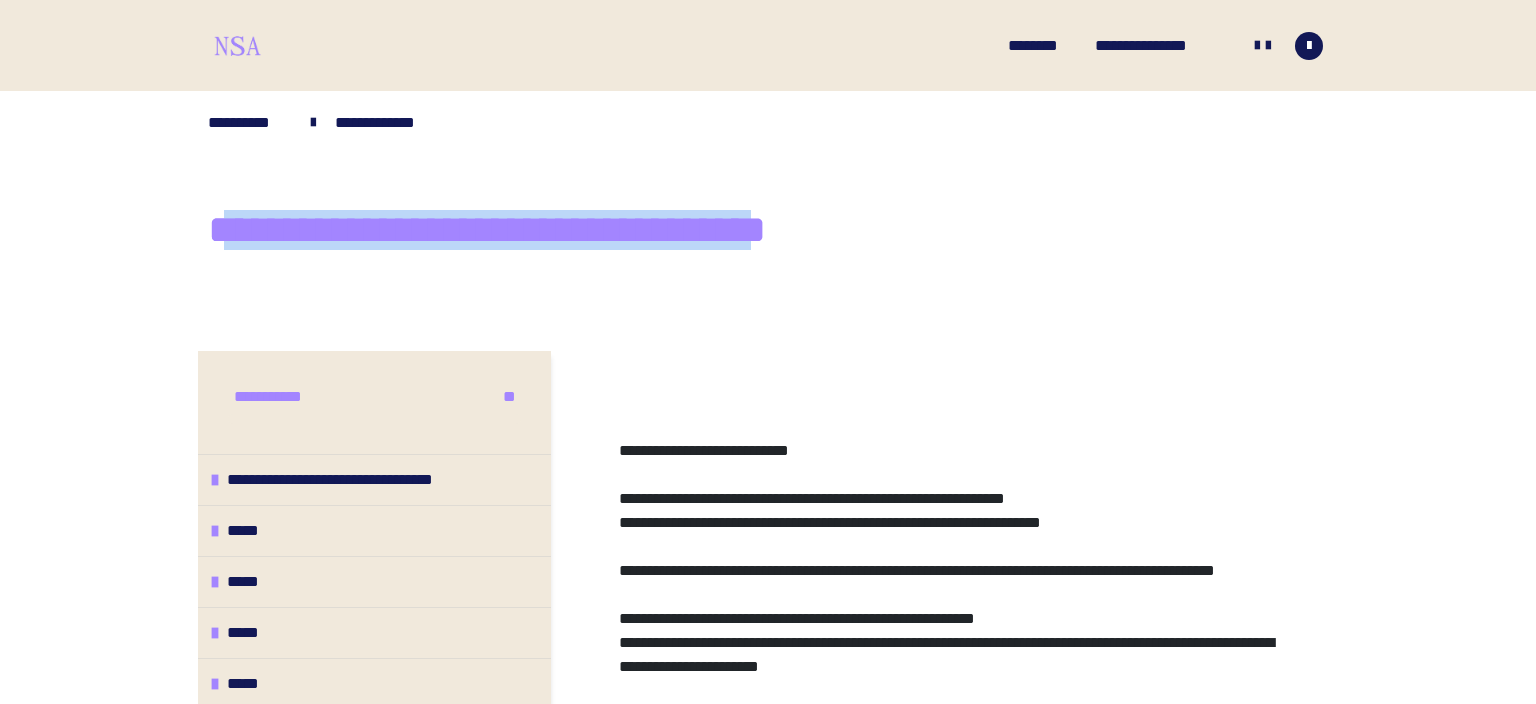 drag, startPoint x: 217, startPoint y: 223, endPoint x: 859, endPoint y: 226, distance: 642.007 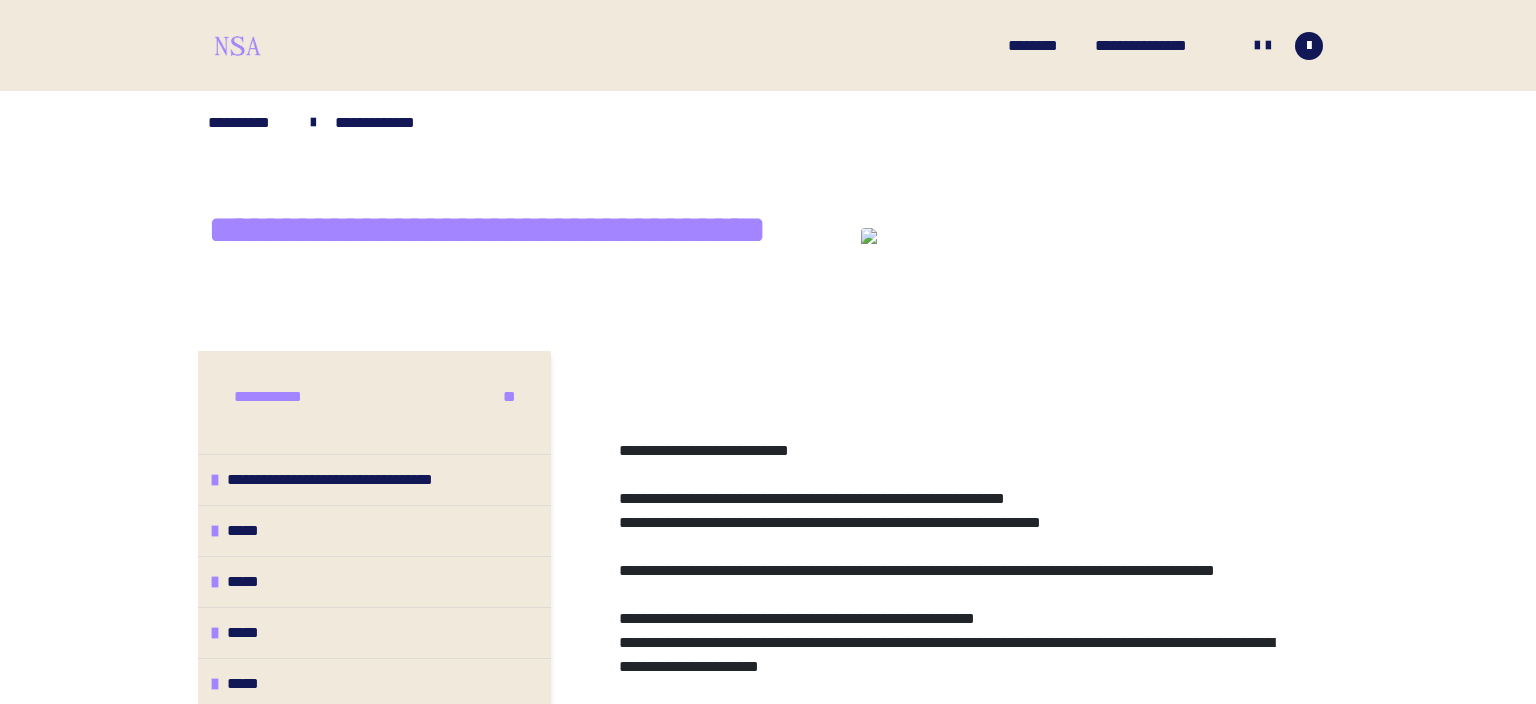 click on "**********" at bounding box center (768, 227) 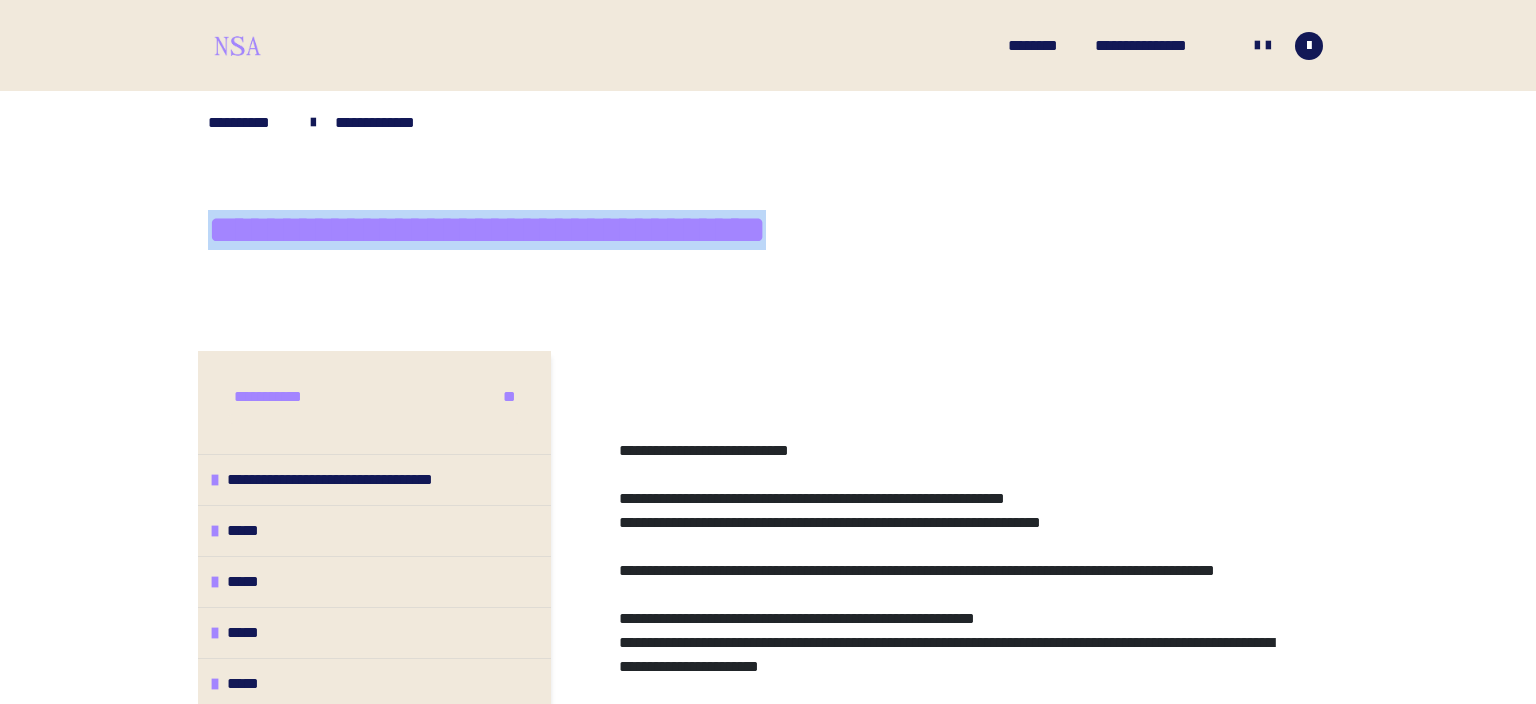 drag, startPoint x: 207, startPoint y: 232, endPoint x: 869, endPoint y: 216, distance: 662.1933 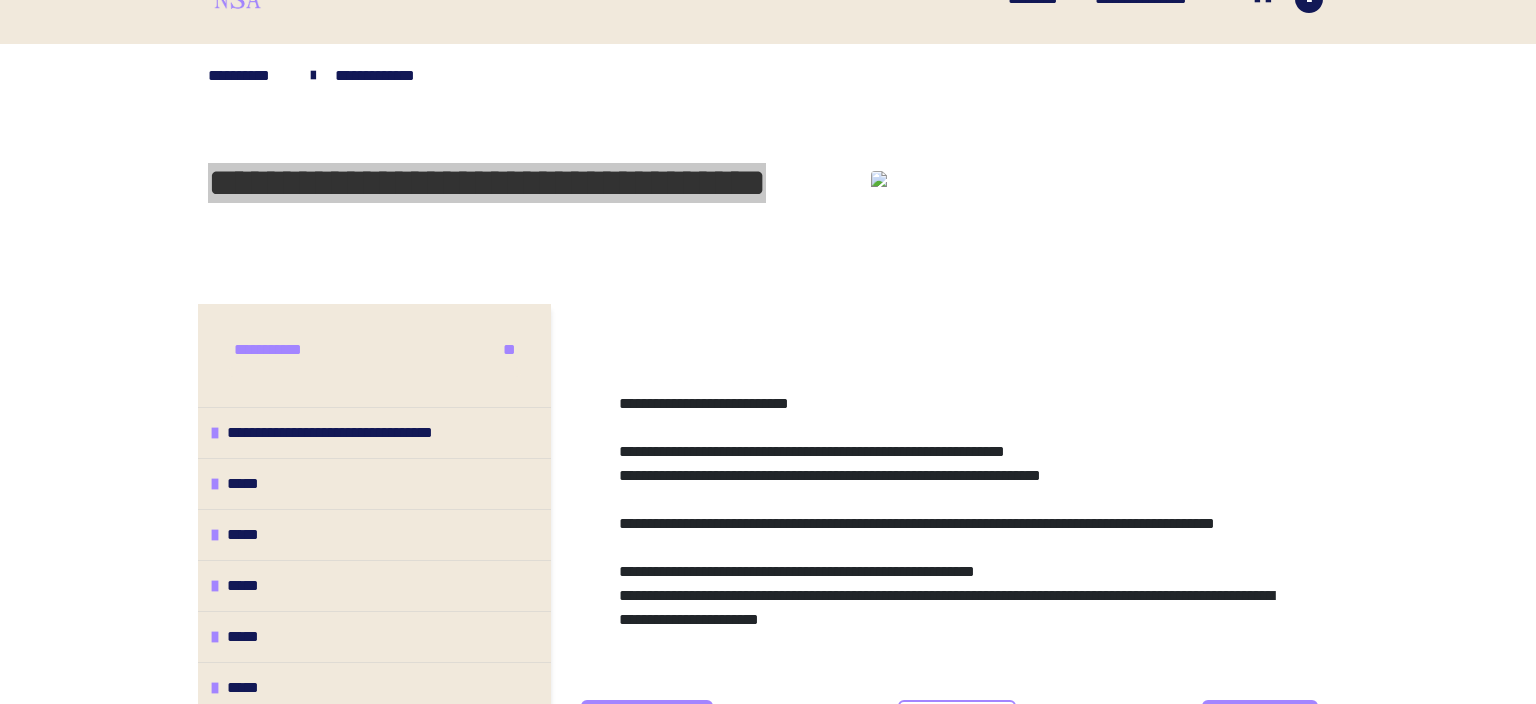 scroll, scrollTop: 316, scrollLeft: 0, axis: vertical 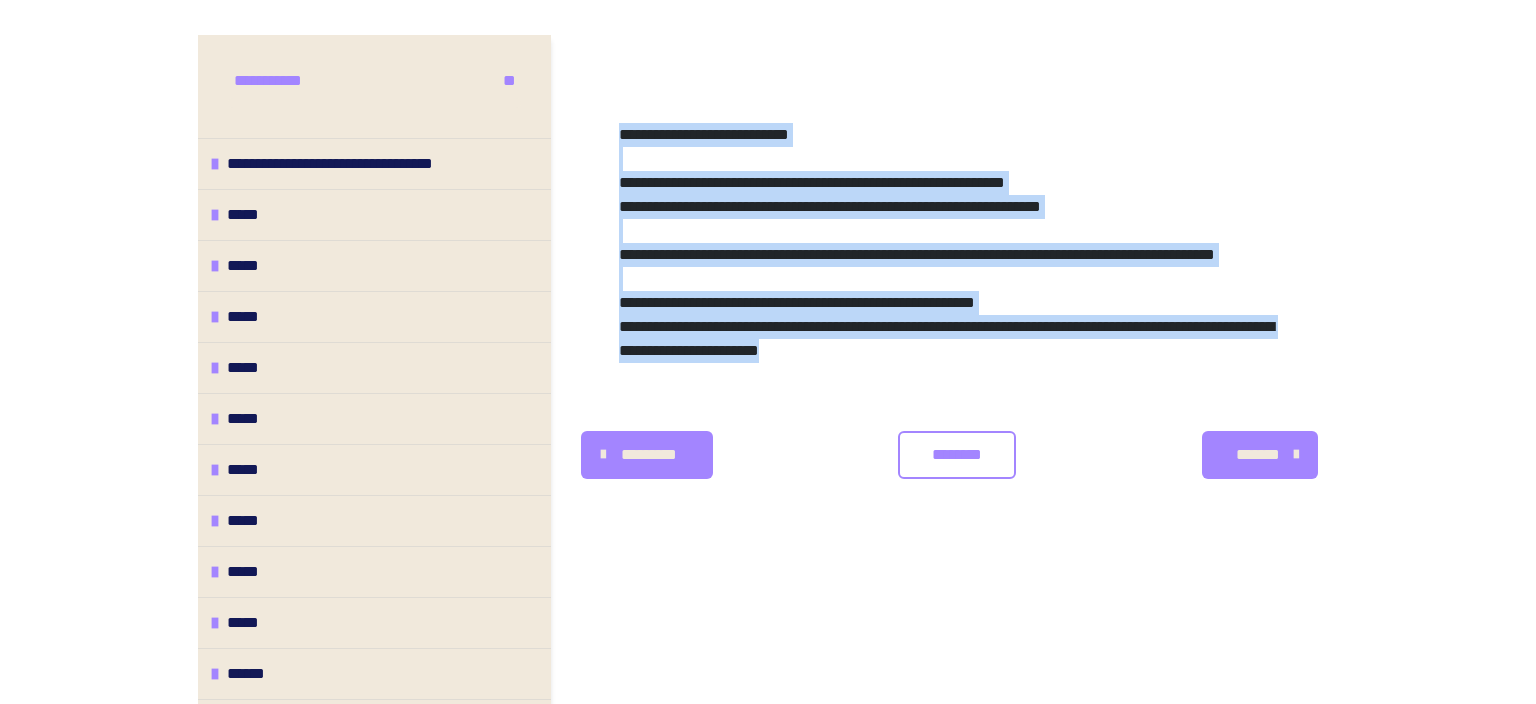 drag, startPoint x: 619, startPoint y: 131, endPoint x: 1079, endPoint y: 366, distance: 516.5511 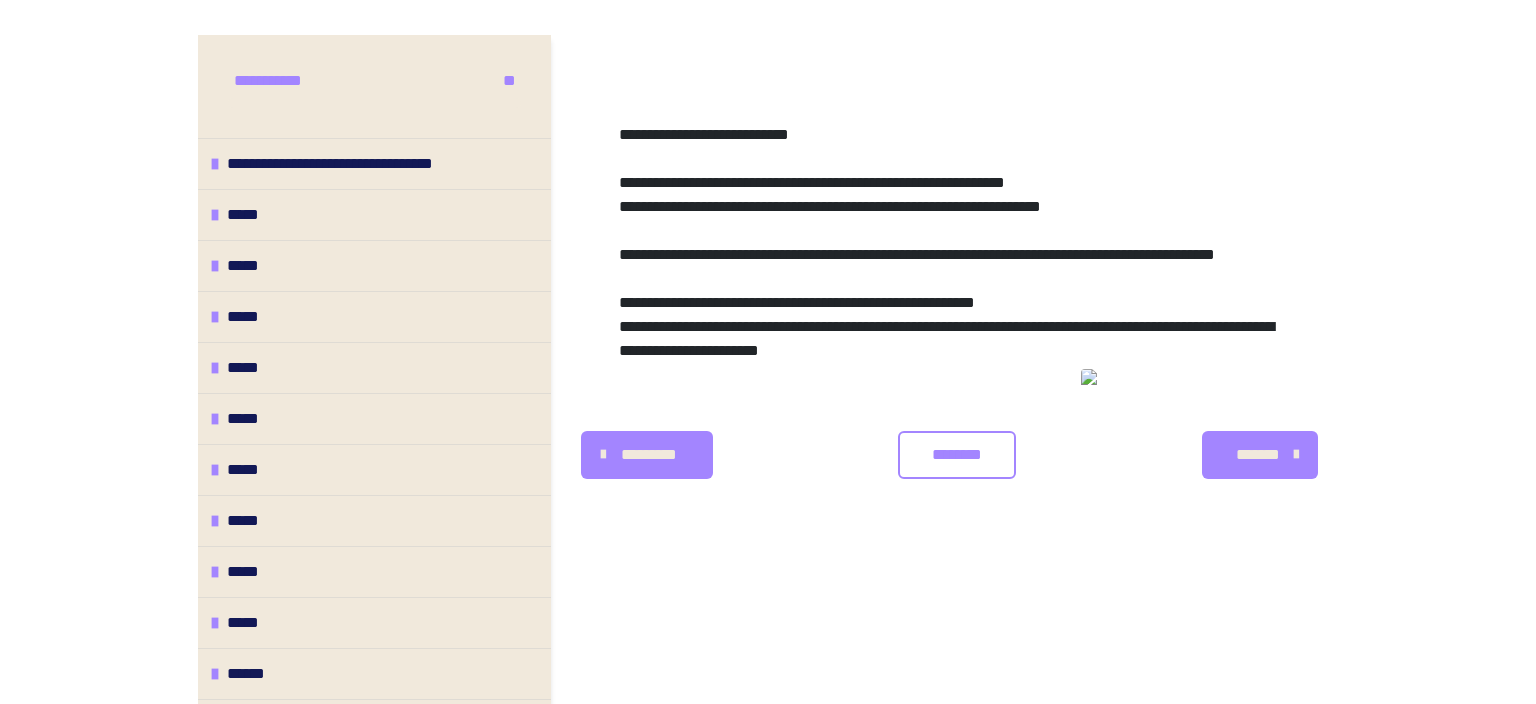 click on "**********" at bounding box center (959, 1037) 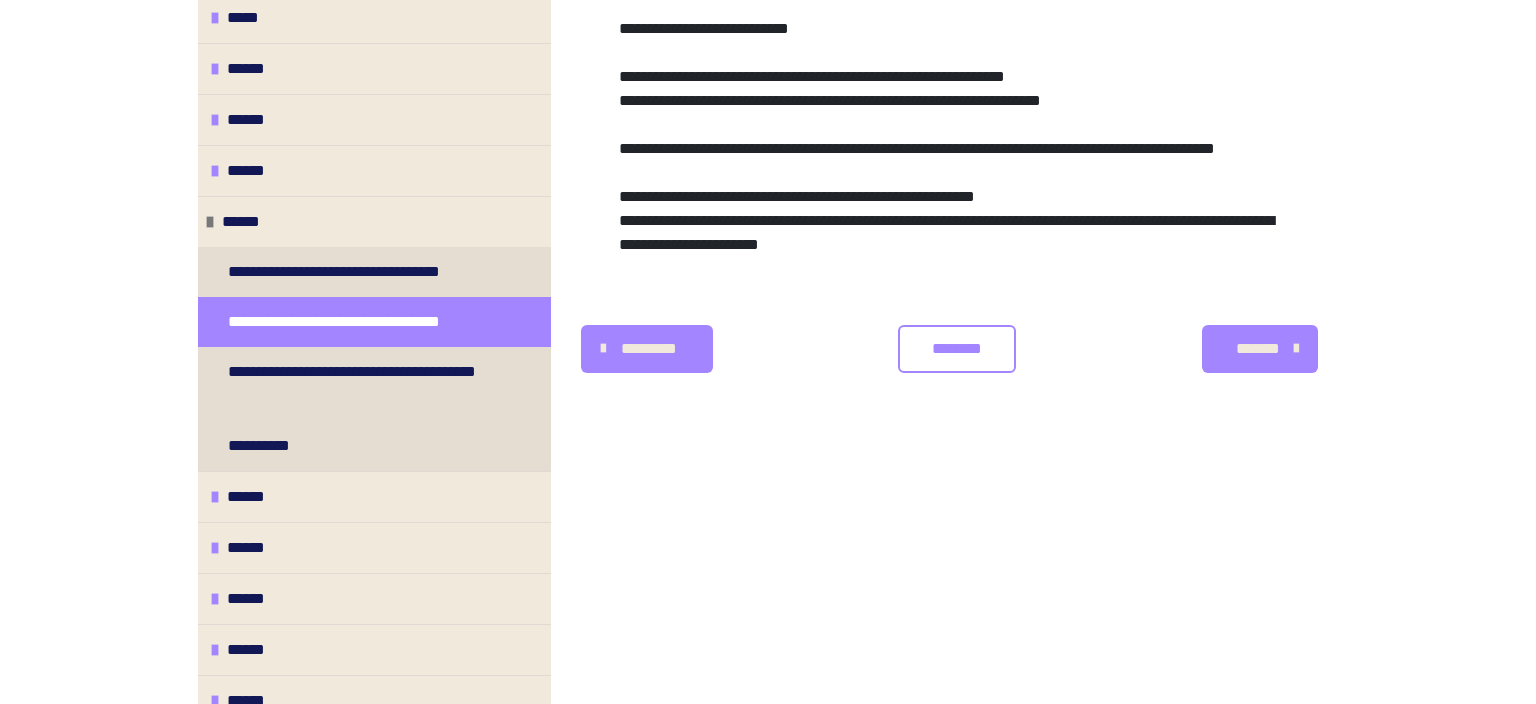 scroll, scrollTop: 431, scrollLeft: 0, axis: vertical 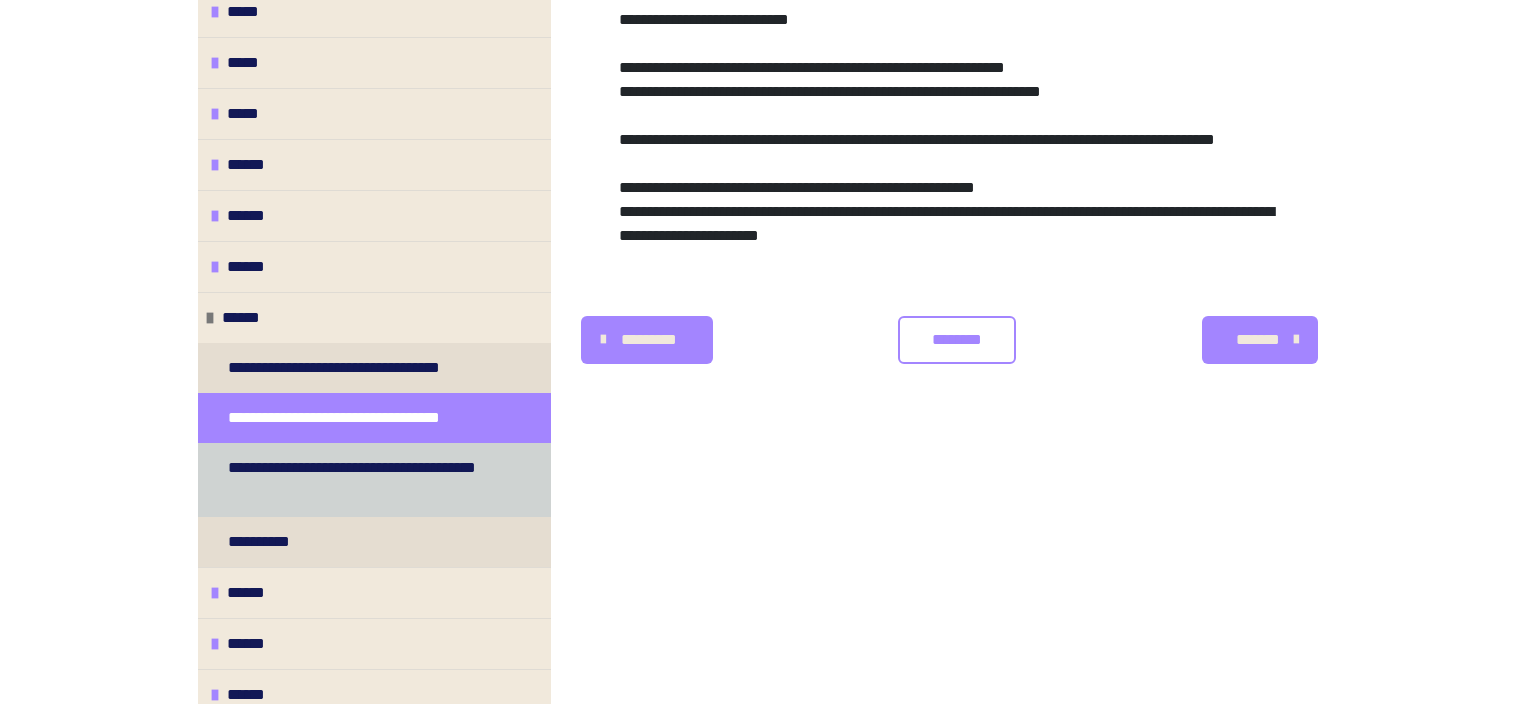 click on "**********" at bounding box center [366, 480] 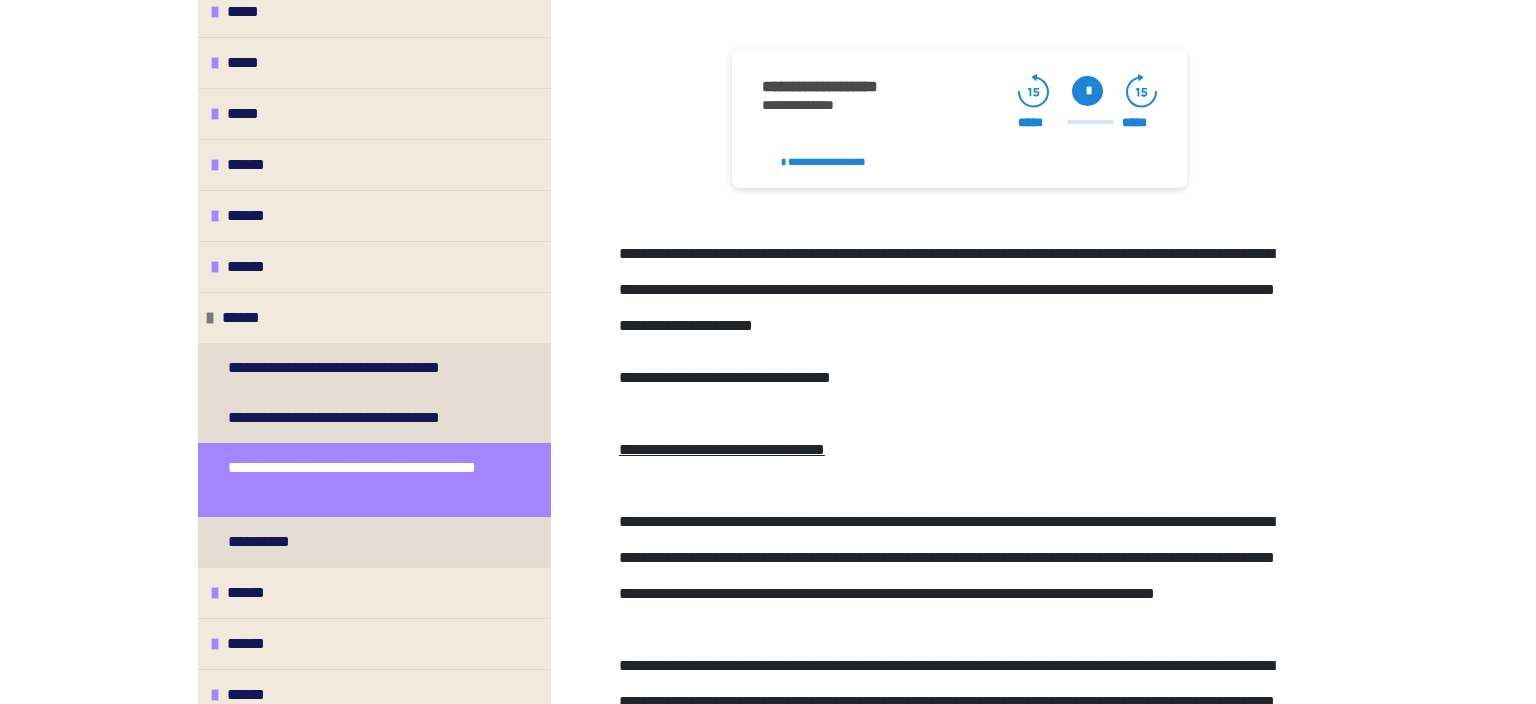 scroll, scrollTop: 149, scrollLeft: 0, axis: vertical 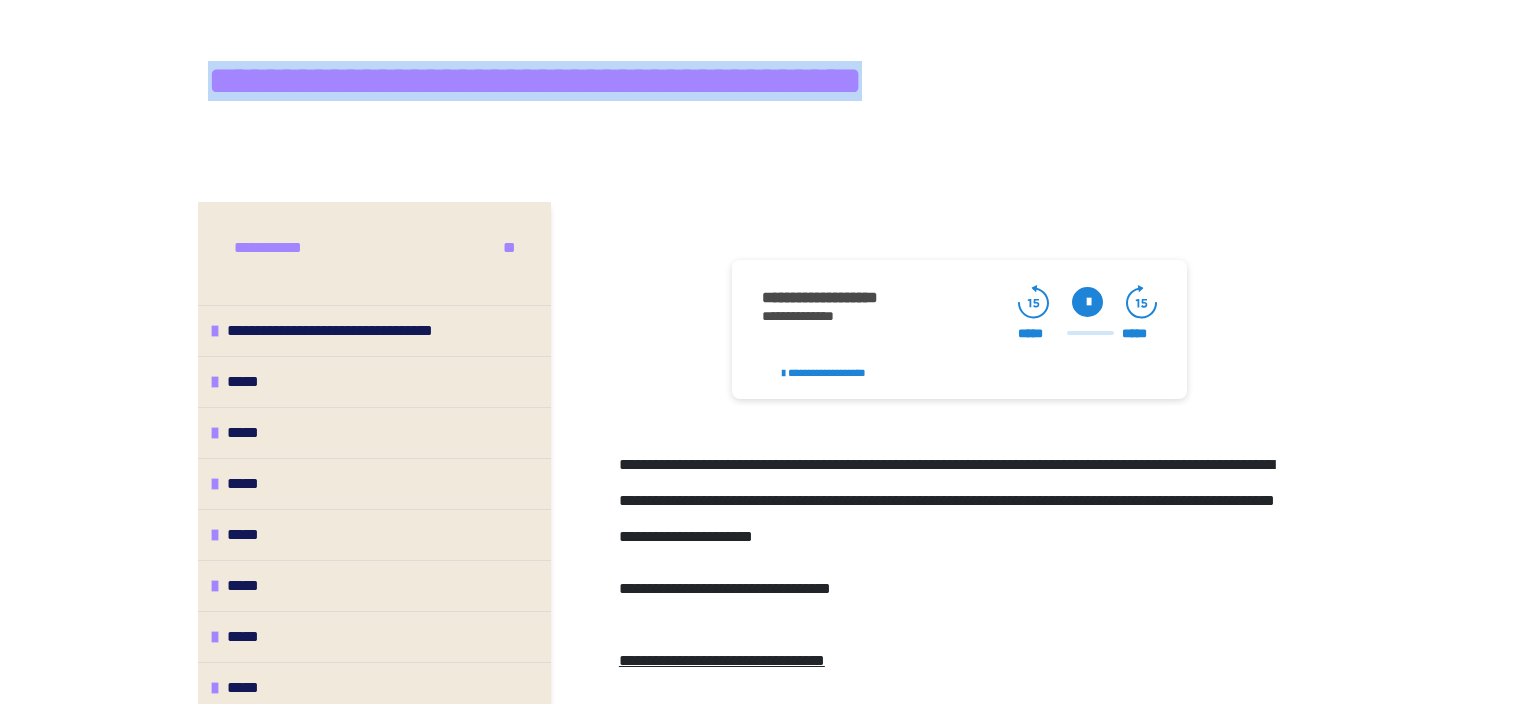 drag, startPoint x: 206, startPoint y: 86, endPoint x: 995, endPoint y: 70, distance: 789.16223 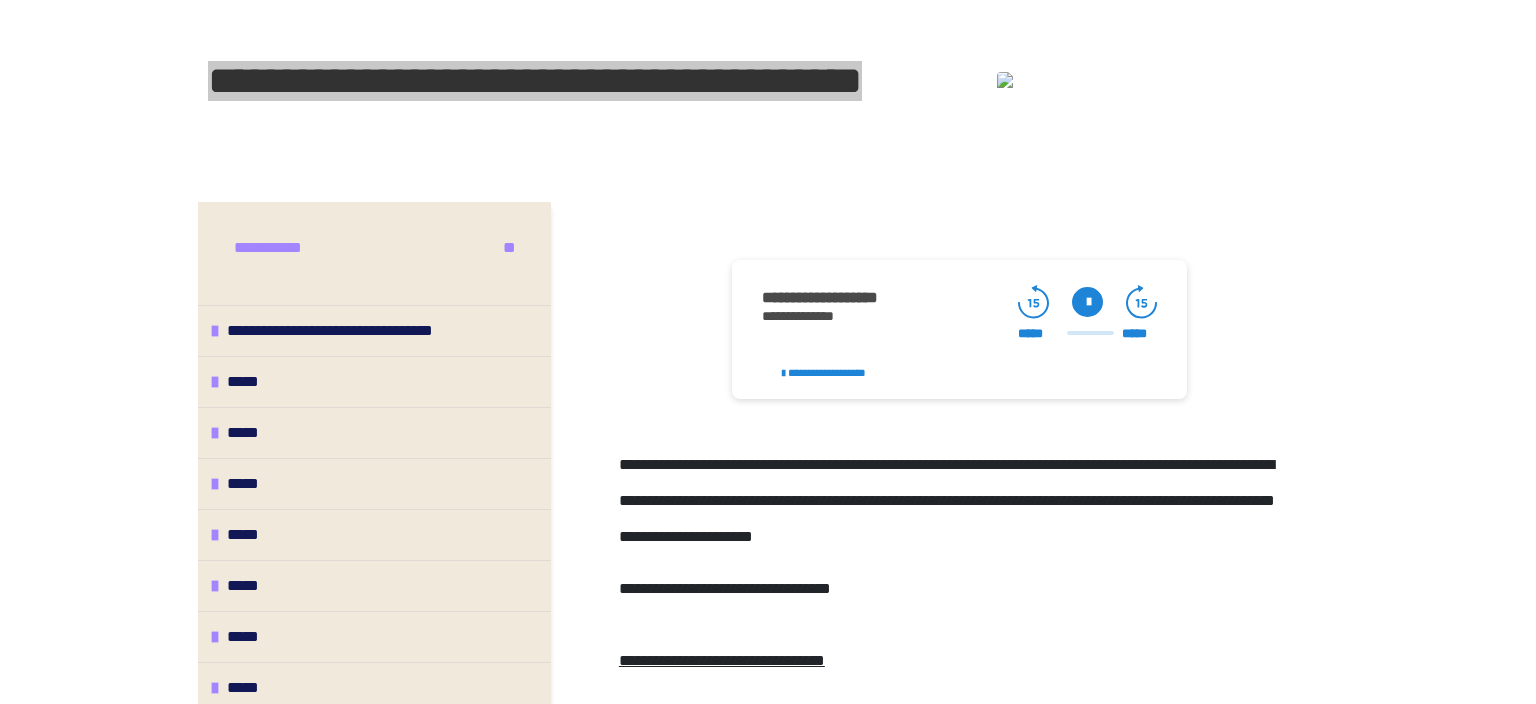 scroll, scrollTop: 360, scrollLeft: 0, axis: vertical 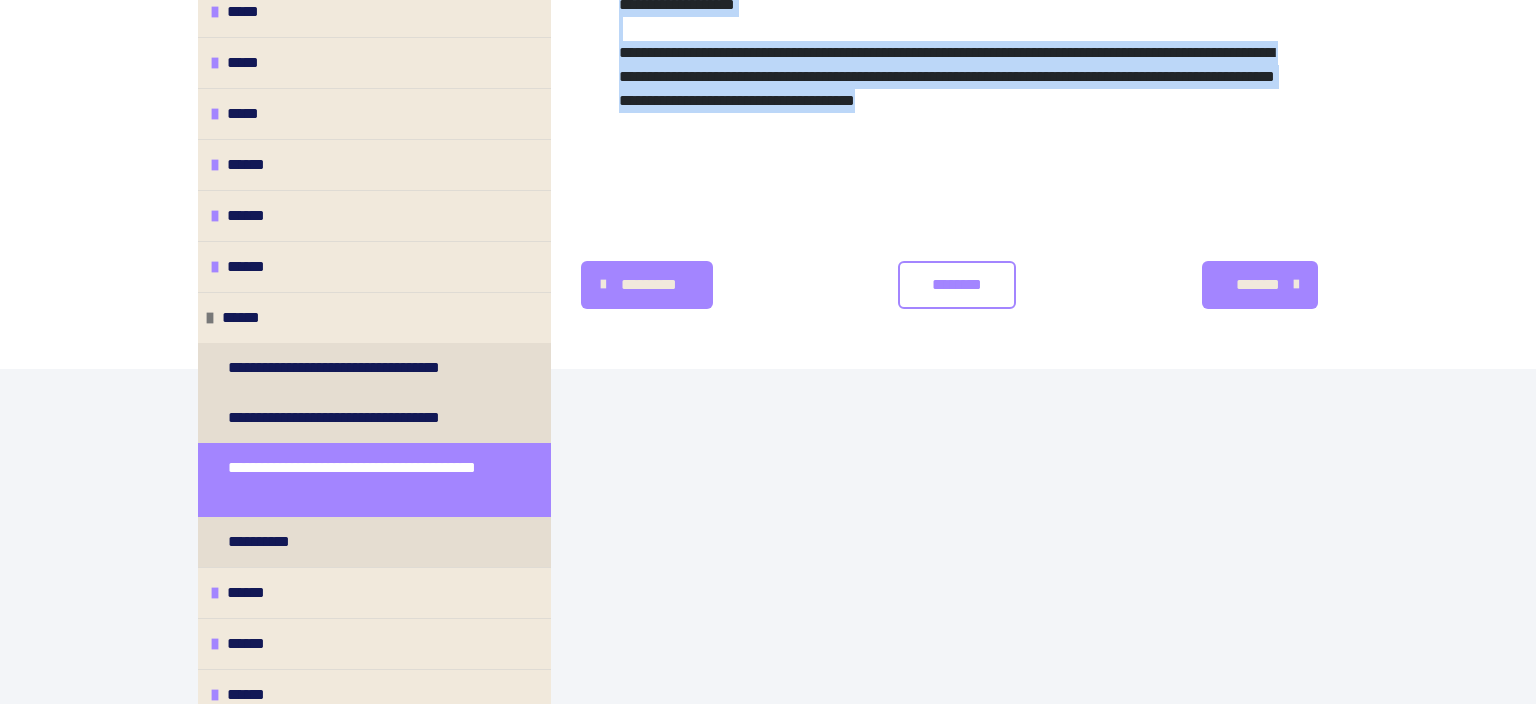 drag, startPoint x: 618, startPoint y: 251, endPoint x: 1319, endPoint y: 433, distance: 724.24097 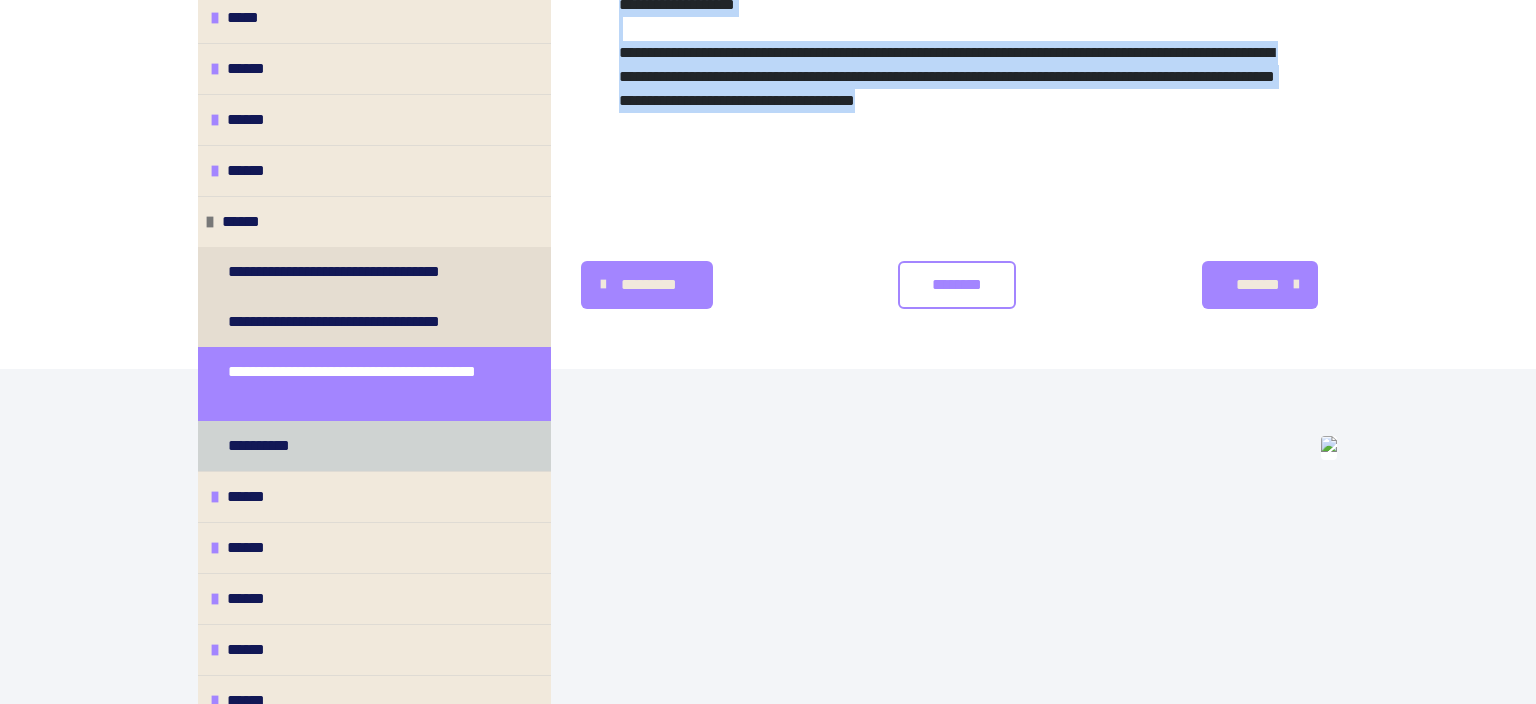 scroll, scrollTop: 768, scrollLeft: 0, axis: vertical 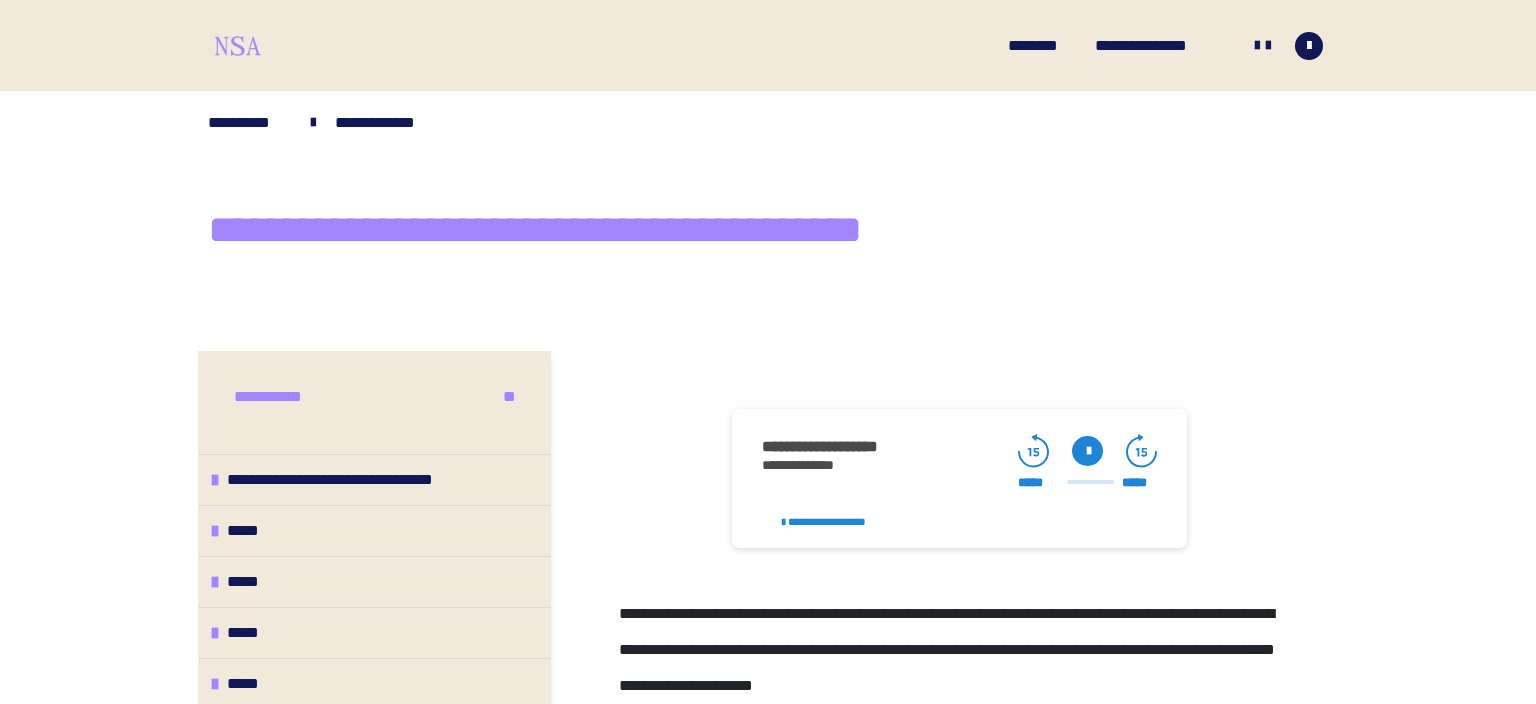 click on "**********" at bounding box center [768, 1830] 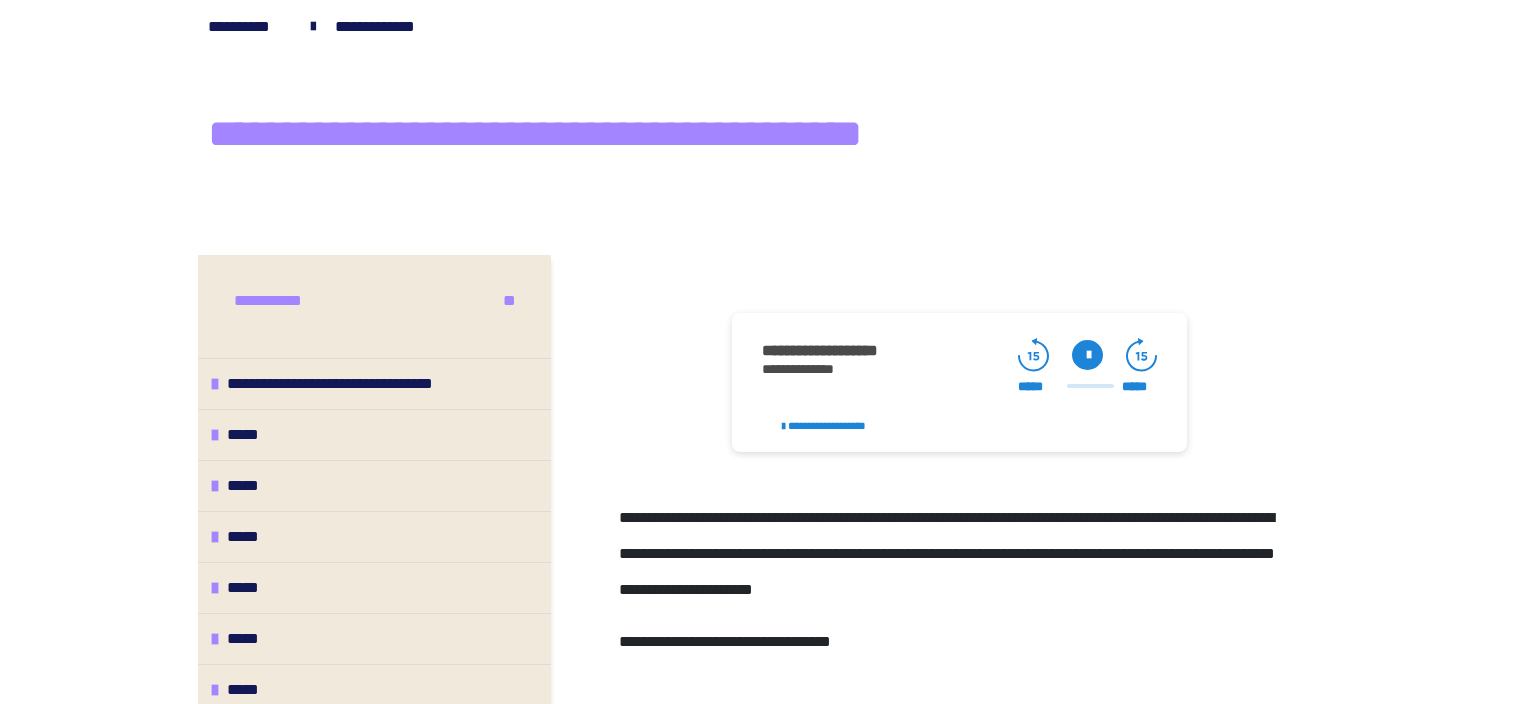 scroll, scrollTop: 211, scrollLeft: 0, axis: vertical 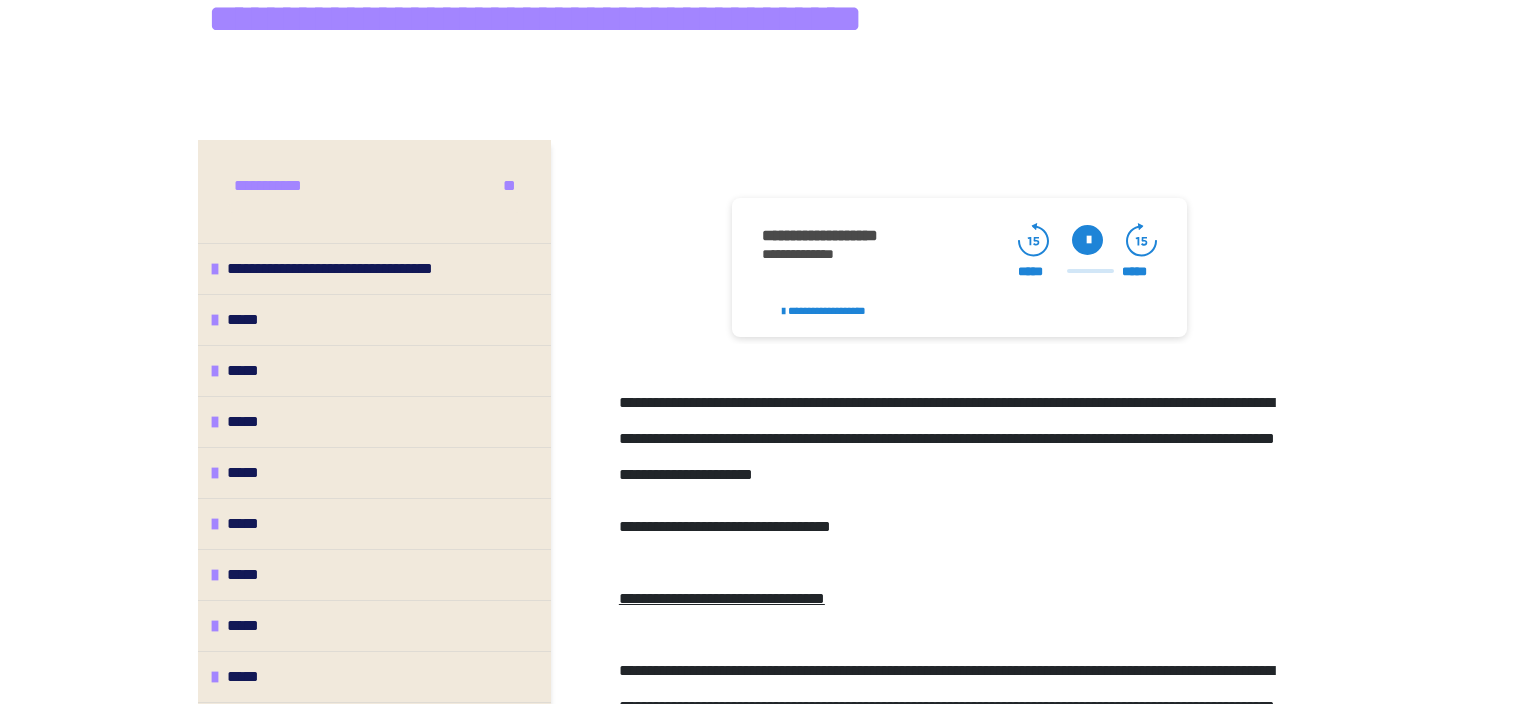 click on "**********" at bounding box center [959, 267] 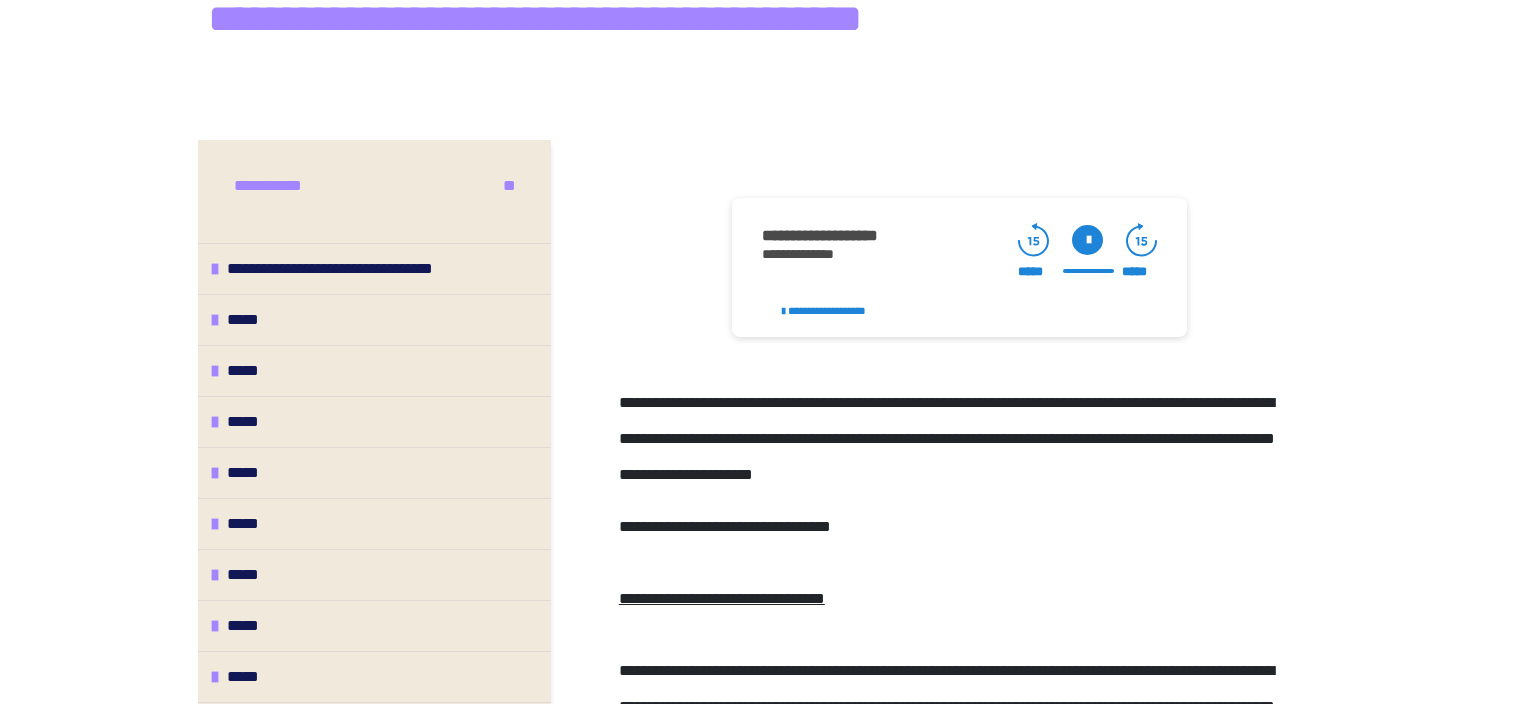 click on "**********" at bounding box center (959, 1782) 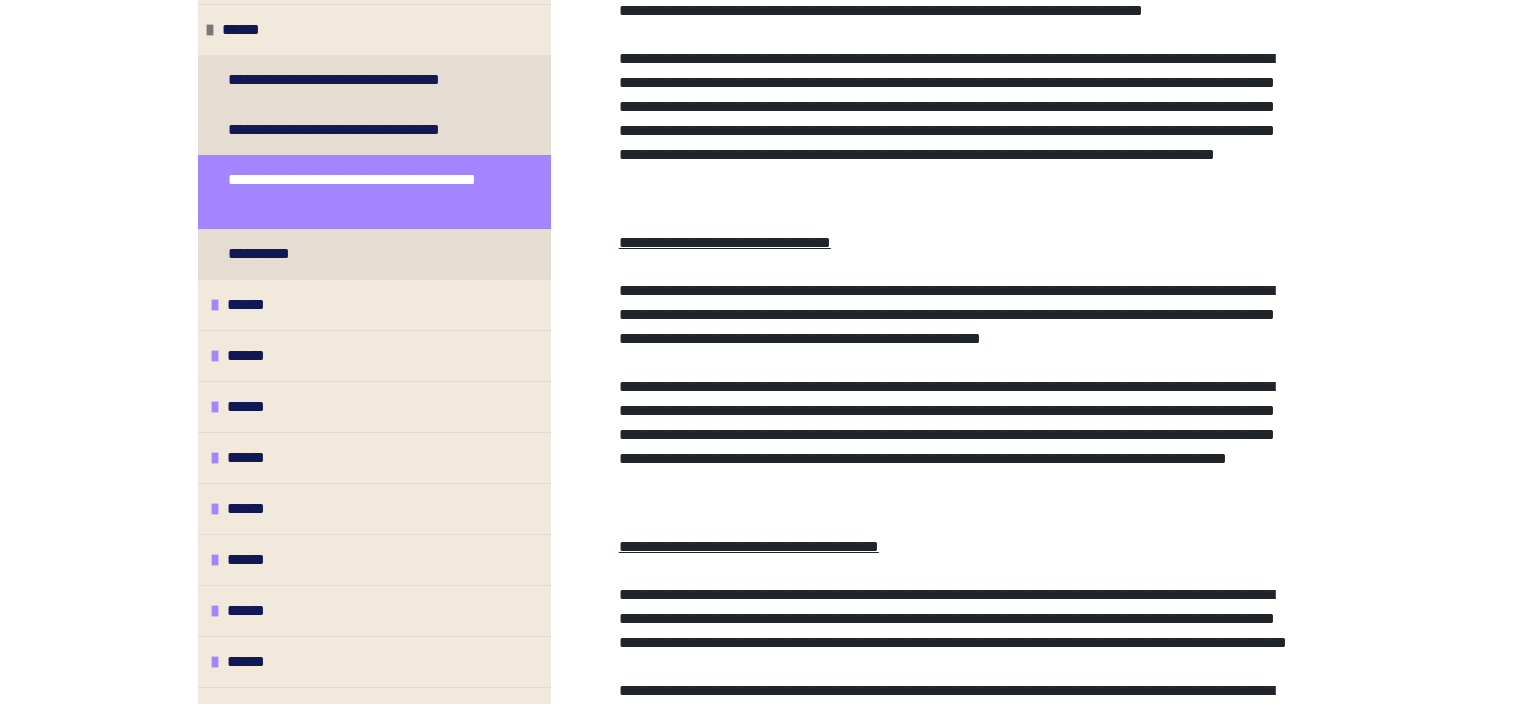 scroll, scrollTop: 1478, scrollLeft: 0, axis: vertical 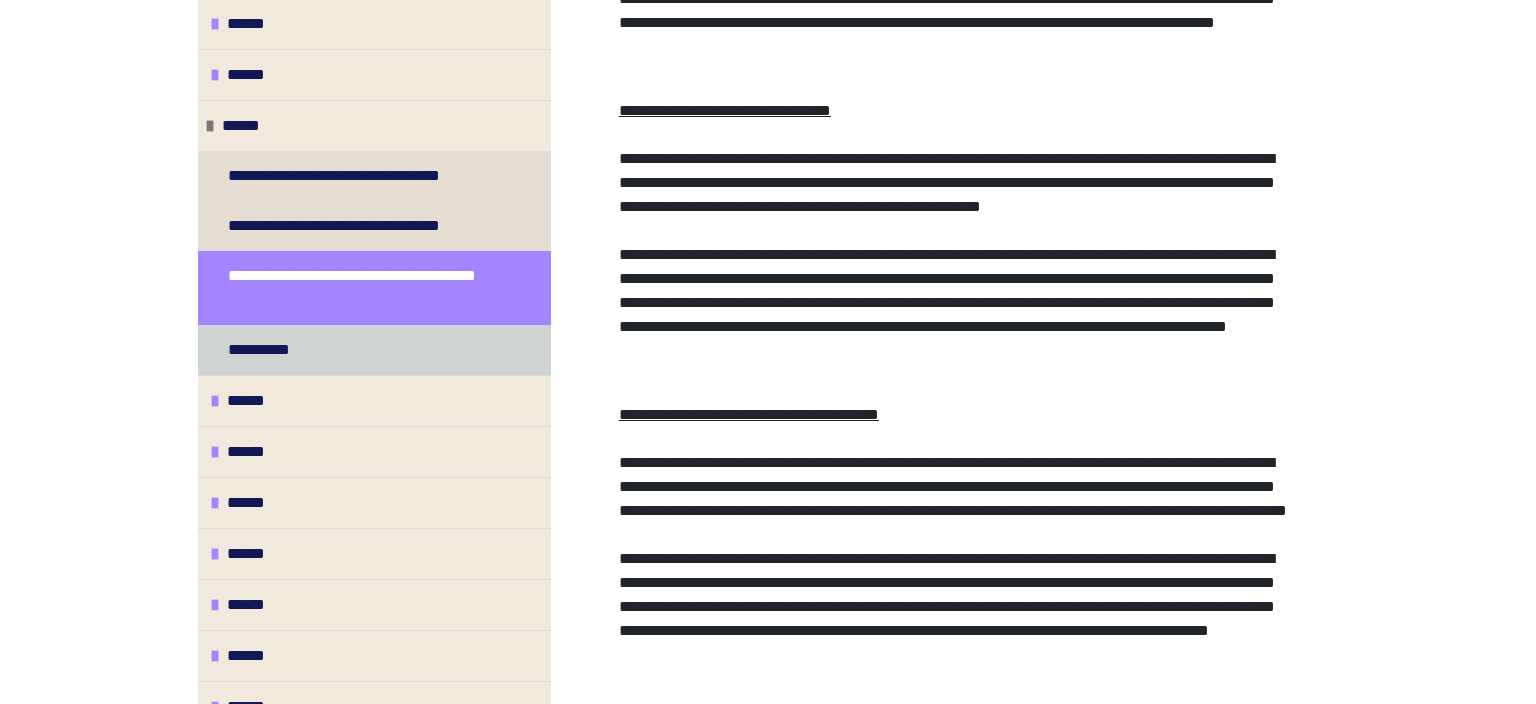 click on "**********" at bounding box center [267, 350] 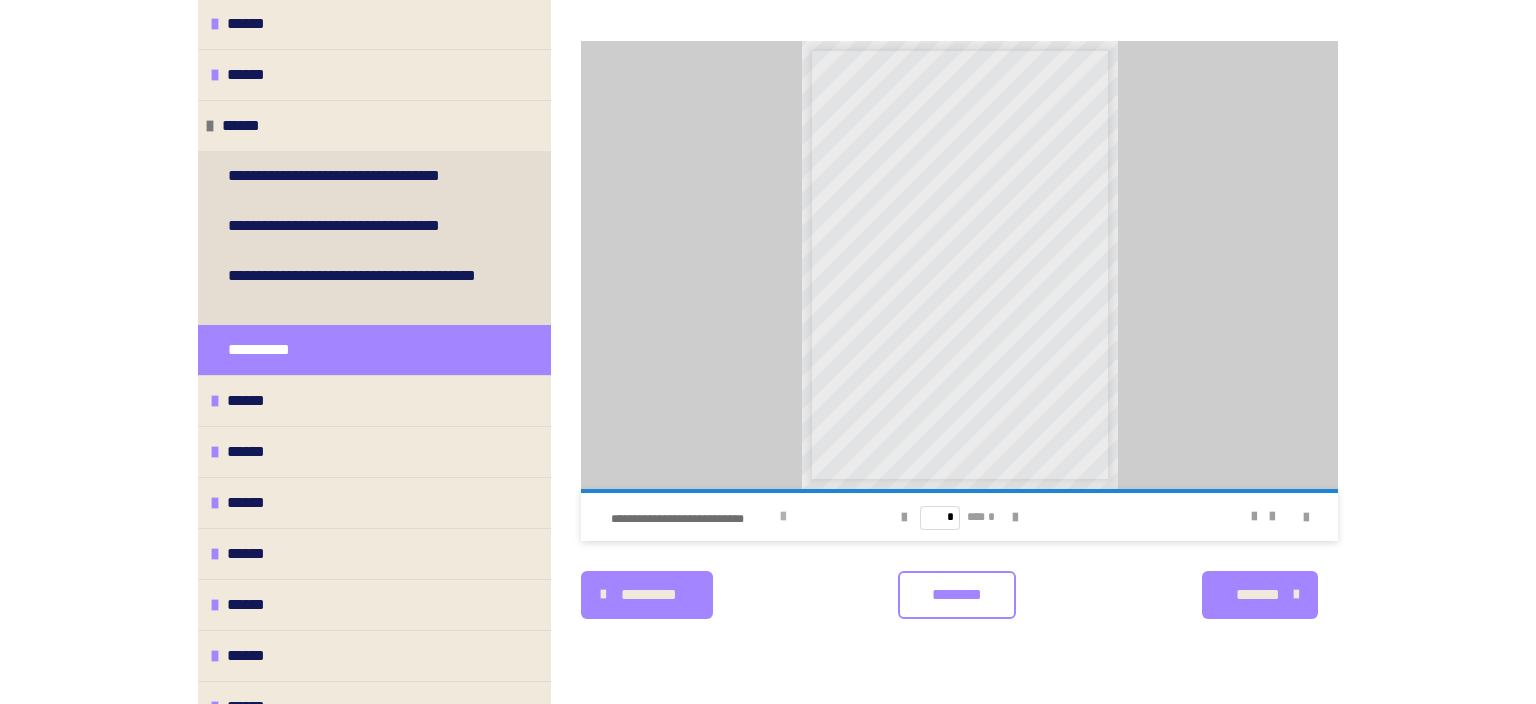 click at bounding box center (783, 517) 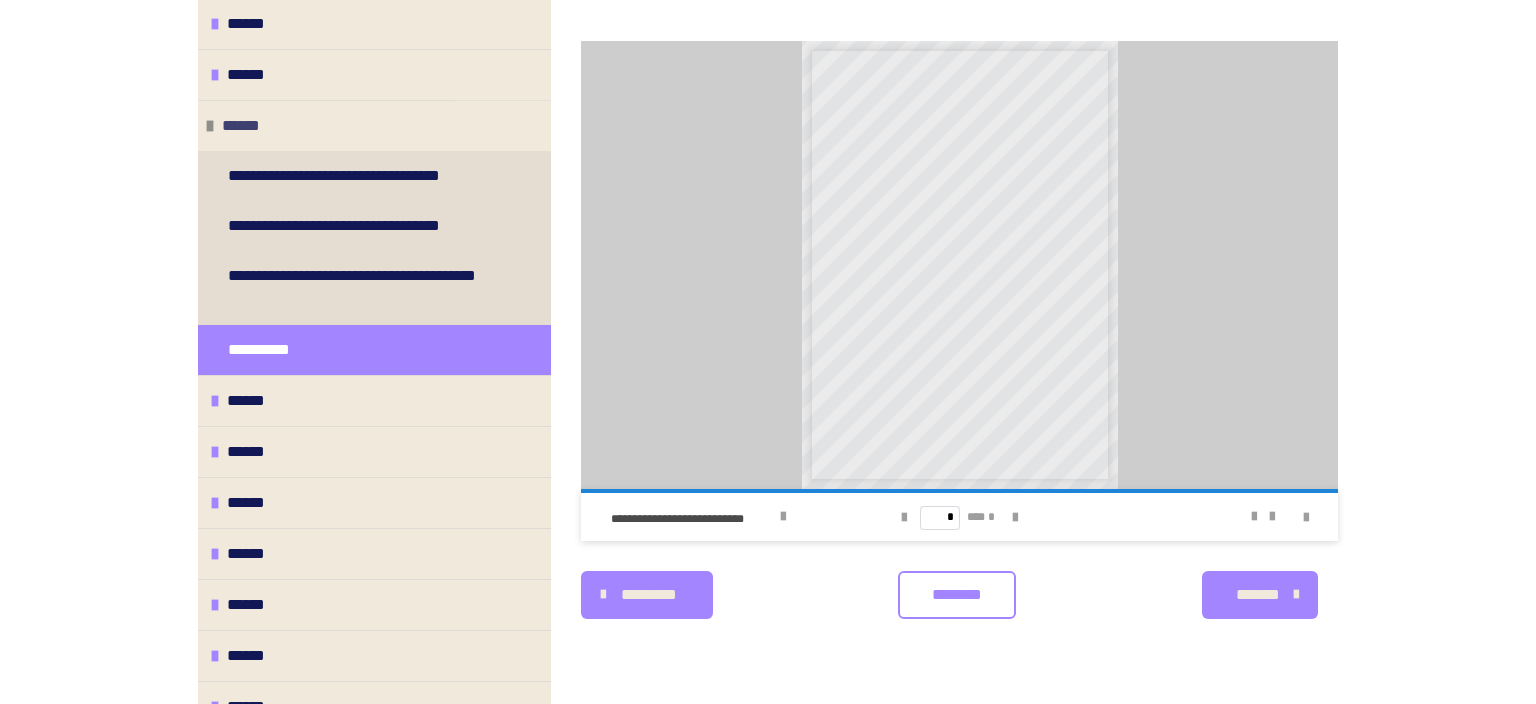 click at bounding box center (210, 126) 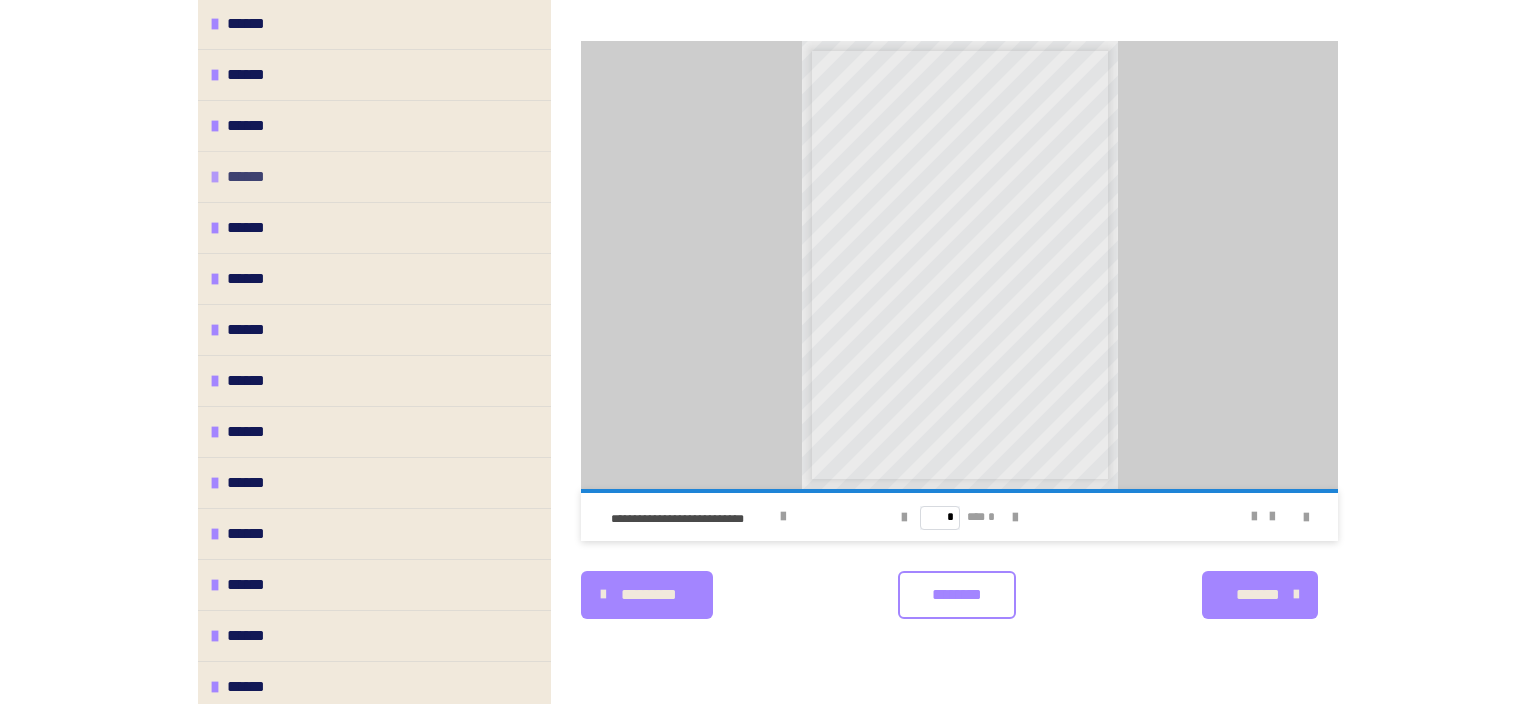 click on "******" at bounding box center (250, 177) 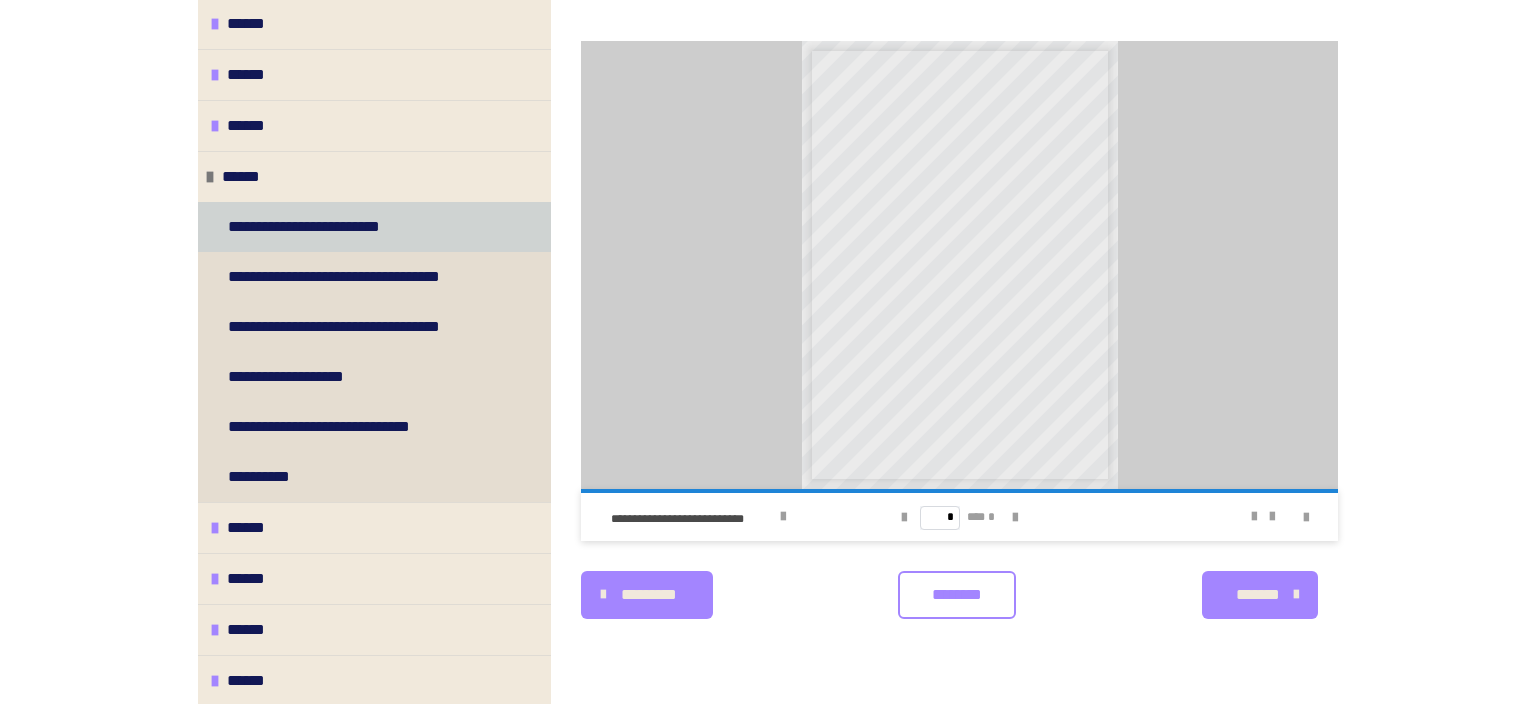 click on "**********" at bounding box center [319, 227] 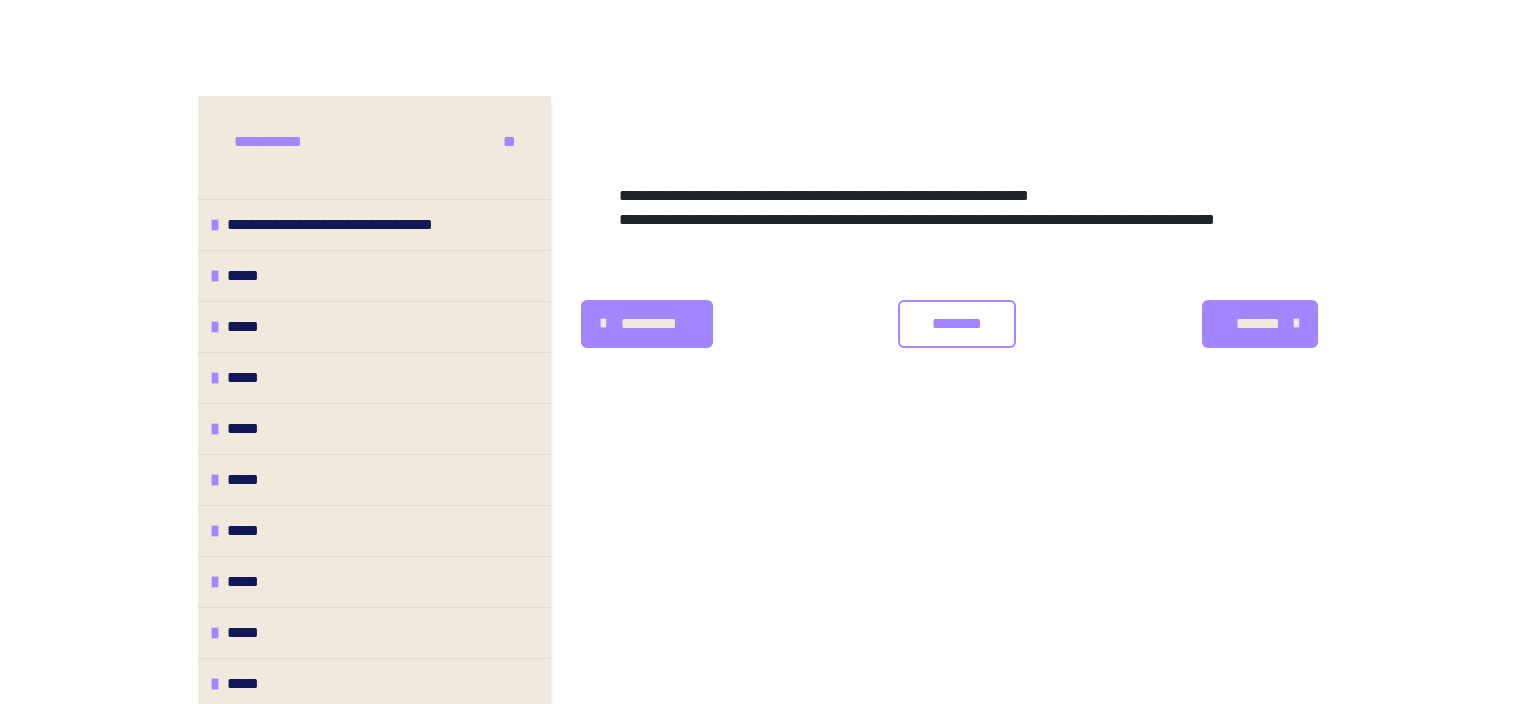 scroll, scrollTop: 431, scrollLeft: 0, axis: vertical 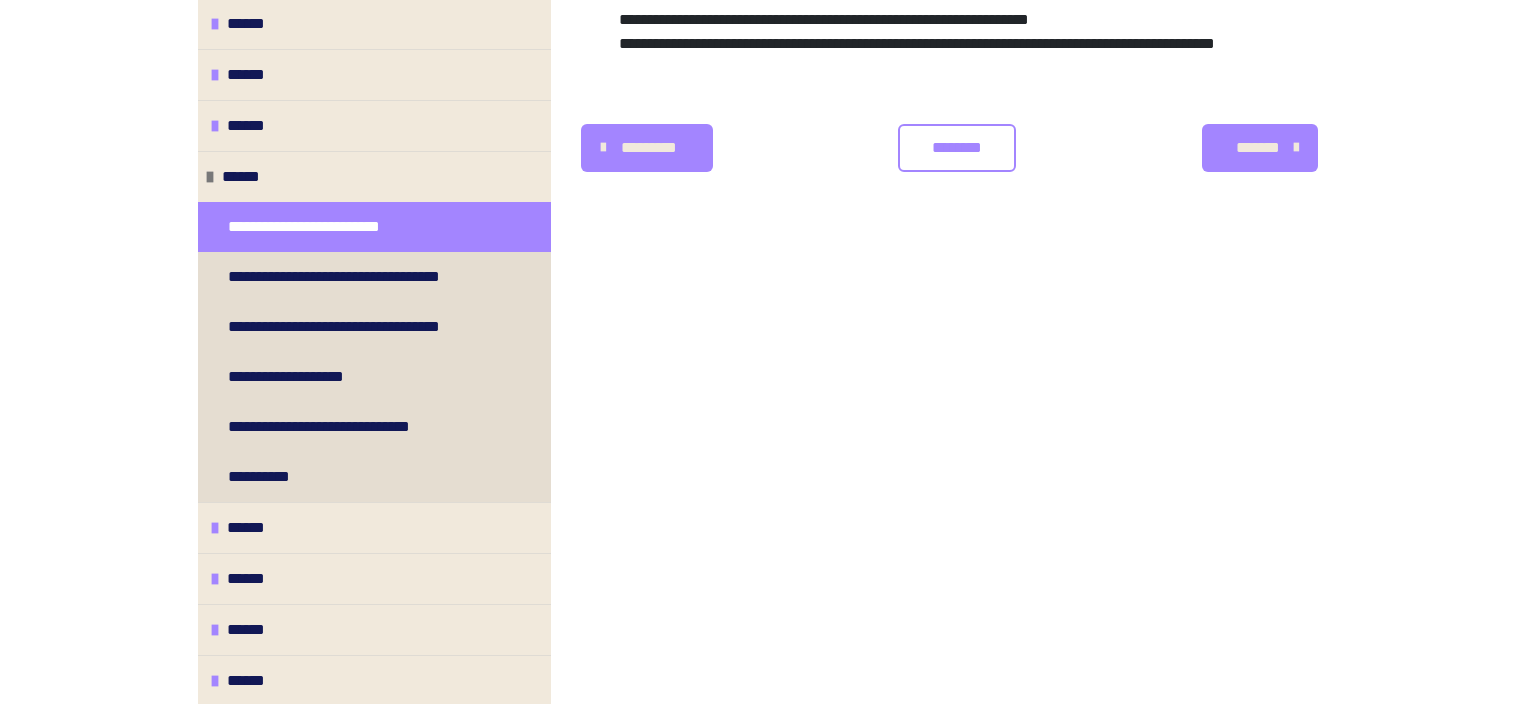click on "*****" at bounding box center [246, -180] 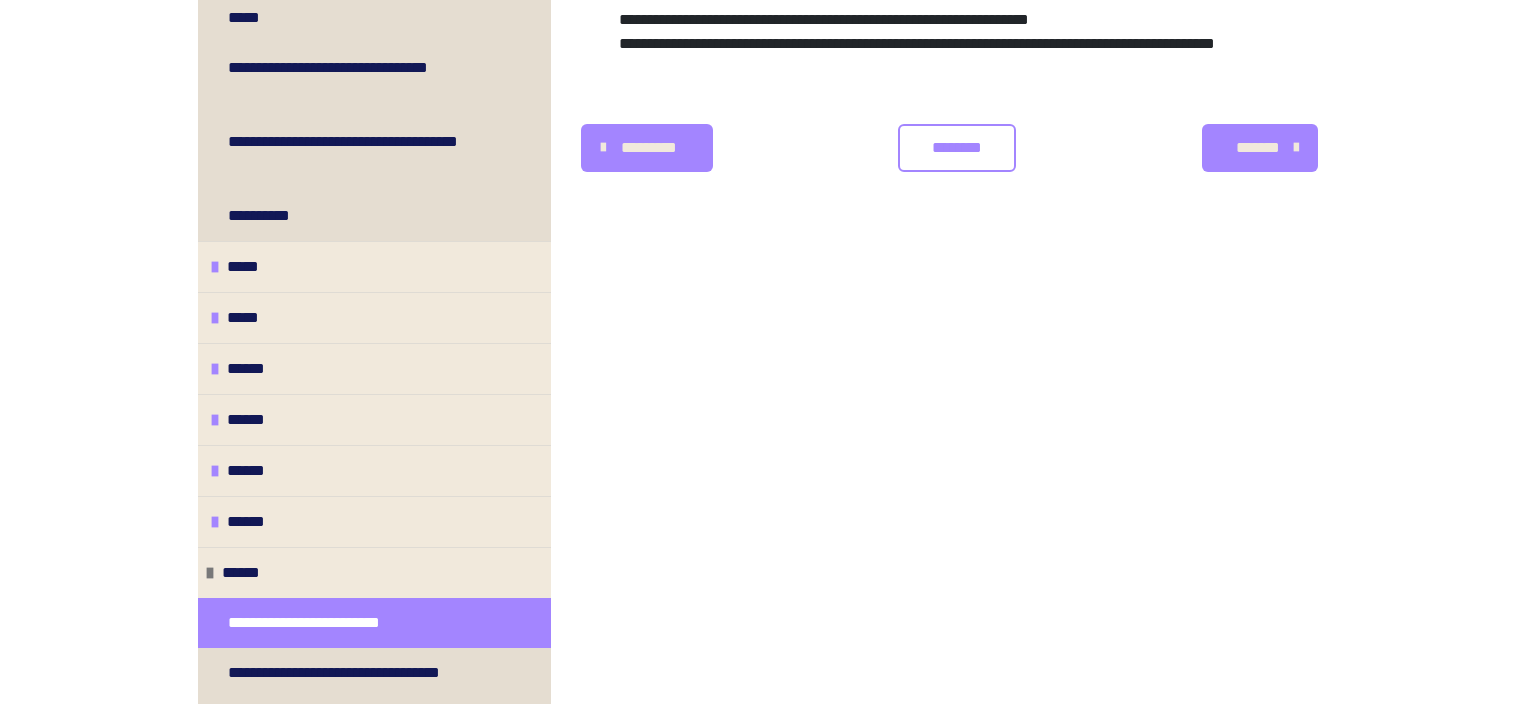 click on "**********" at bounding box center [319, -130] 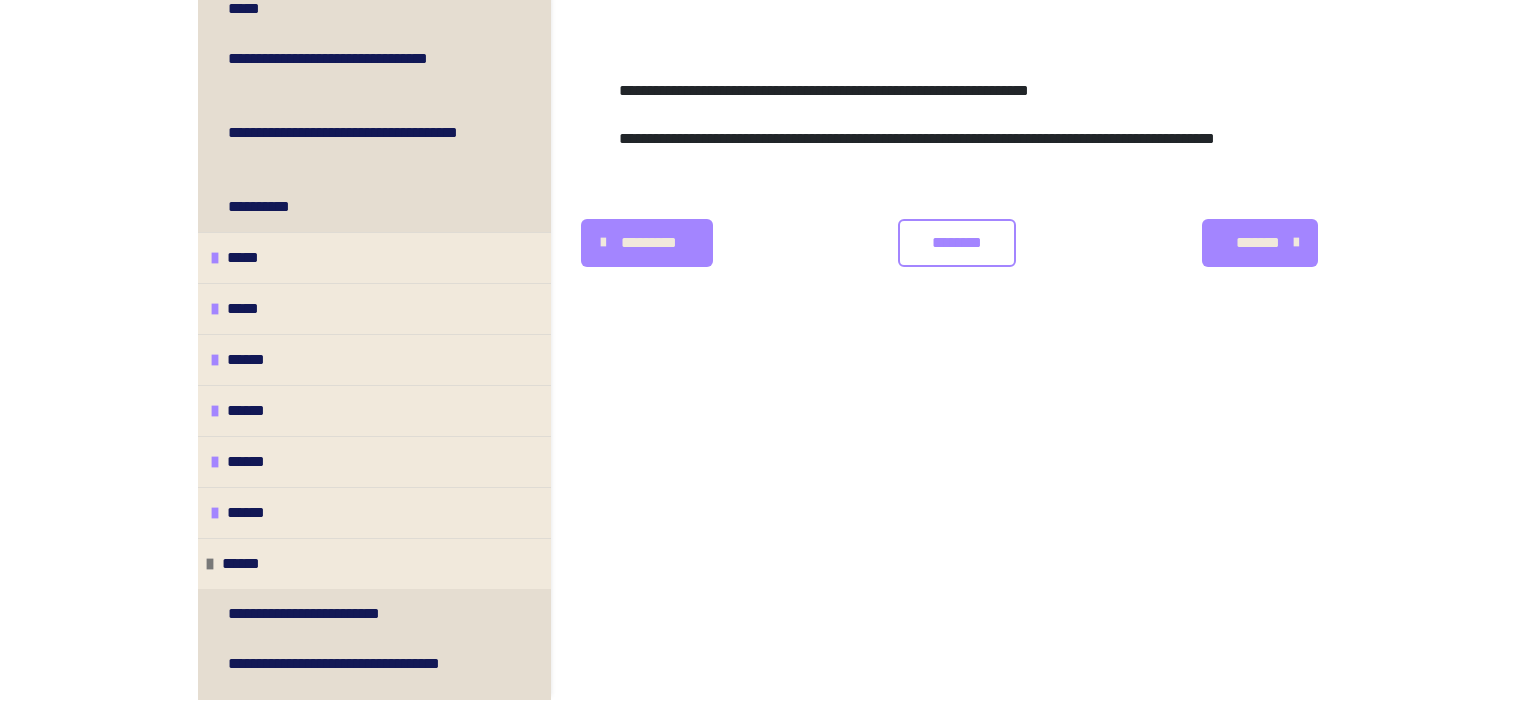 scroll, scrollTop: 0, scrollLeft: 0, axis: both 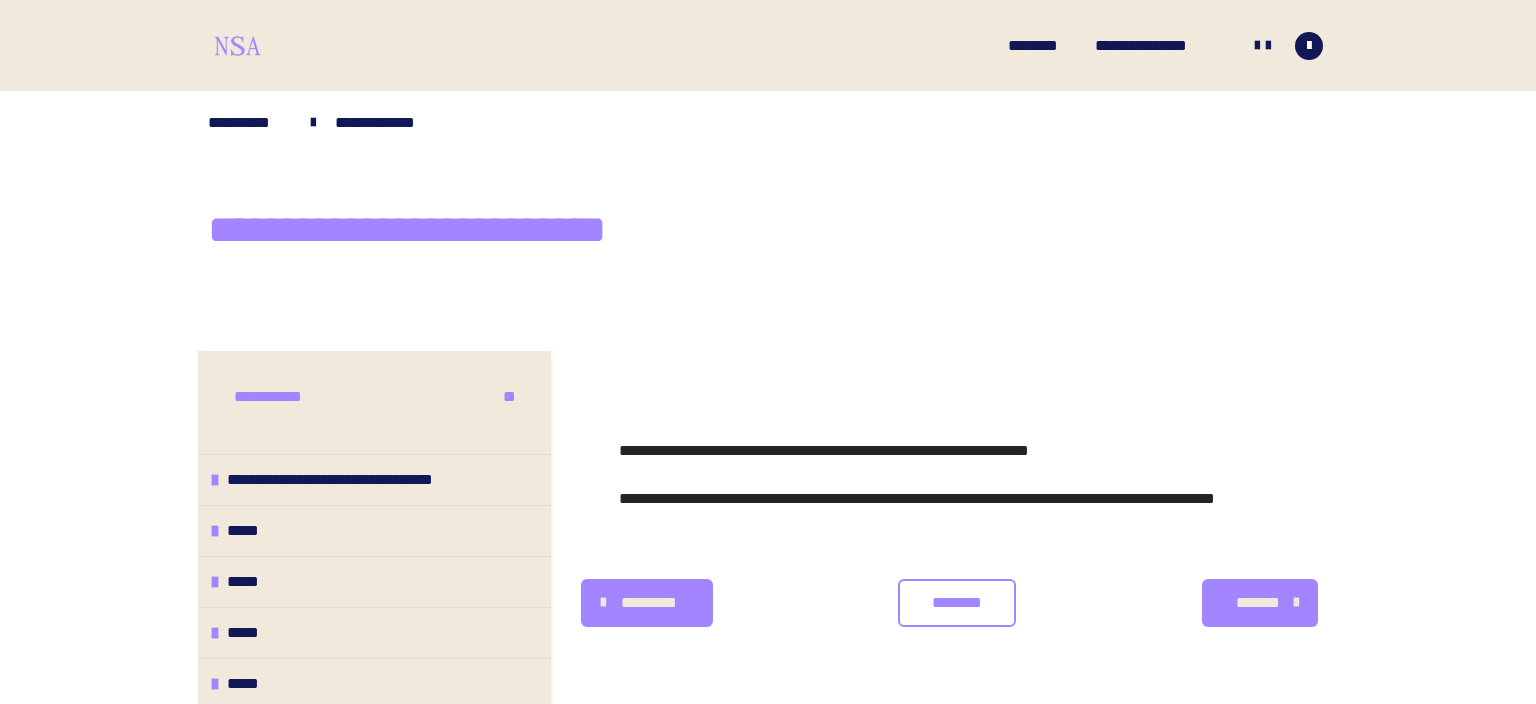 click on "**********" at bounding box center (768, 227) 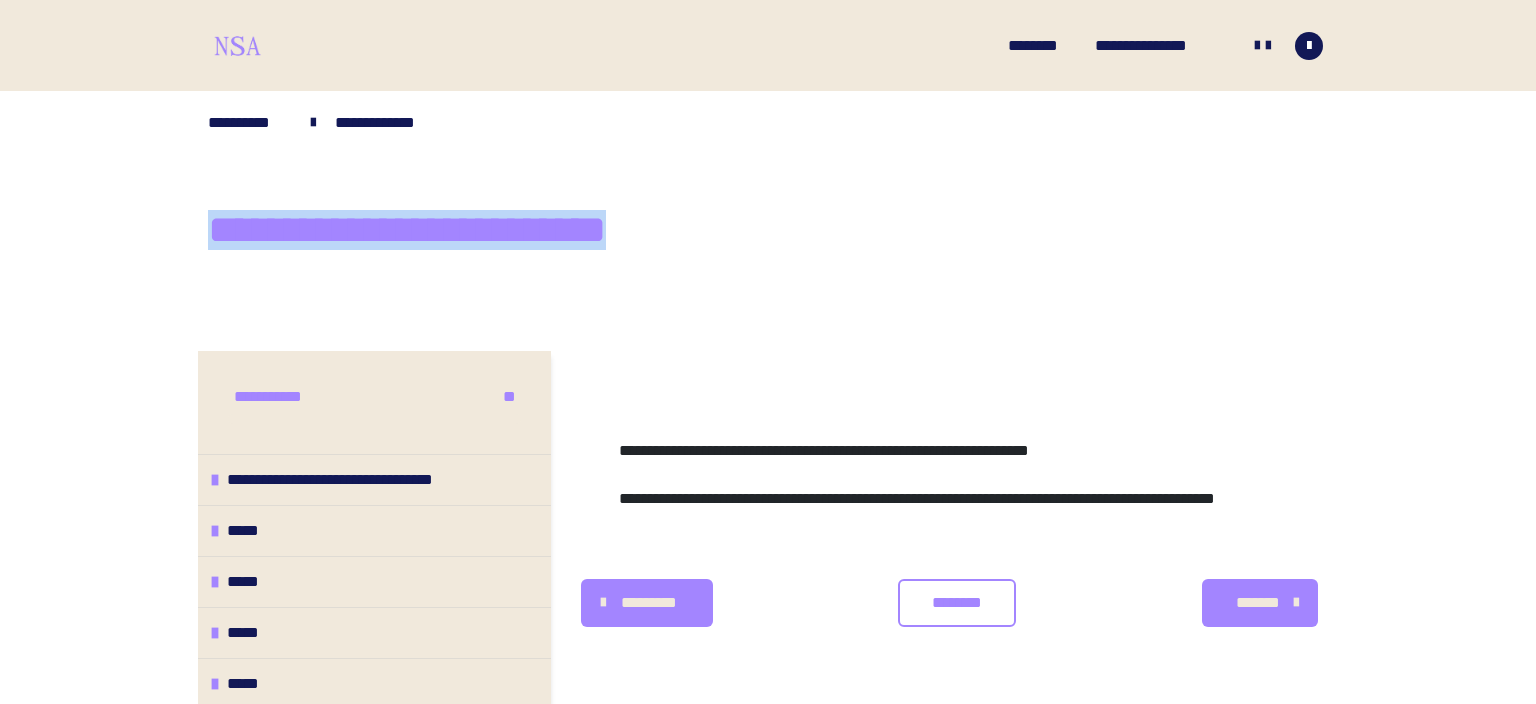 drag, startPoint x: 216, startPoint y: 235, endPoint x: 699, endPoint y: 249, distance: 483.20285 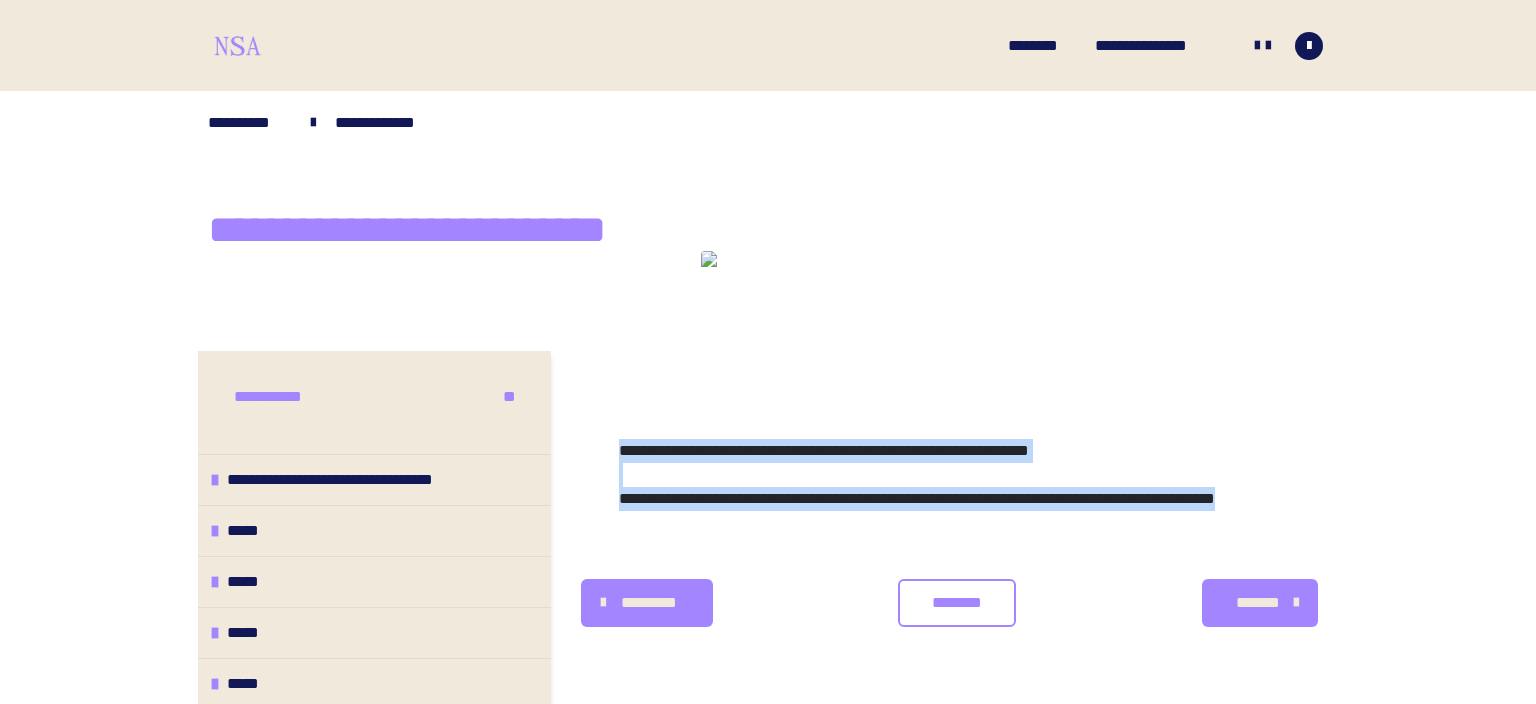 drag, startPoint x: 619, startPoint y: 449, endPoint x: 786, endPoint y: 537, distance: 188.76706 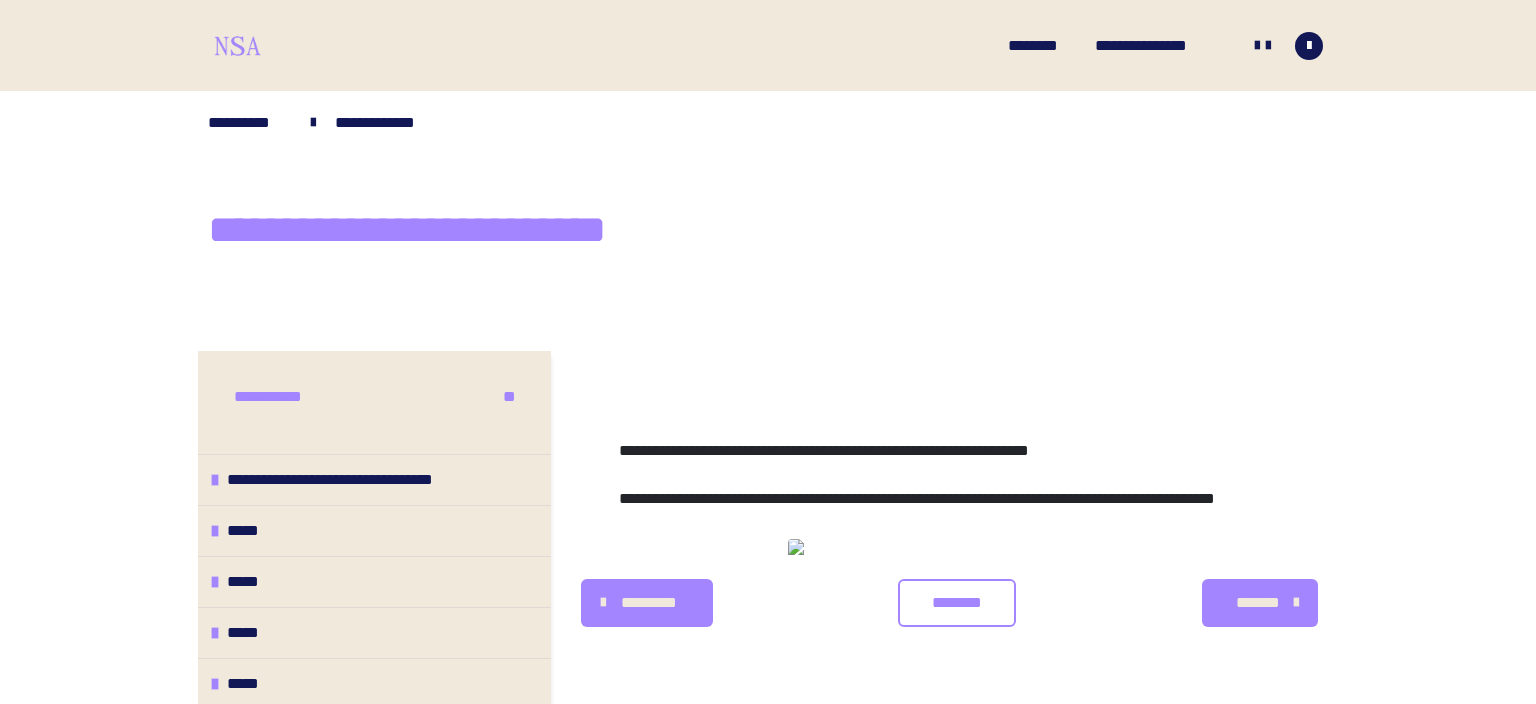 click on "**********" at bounding box center [768, 1449] 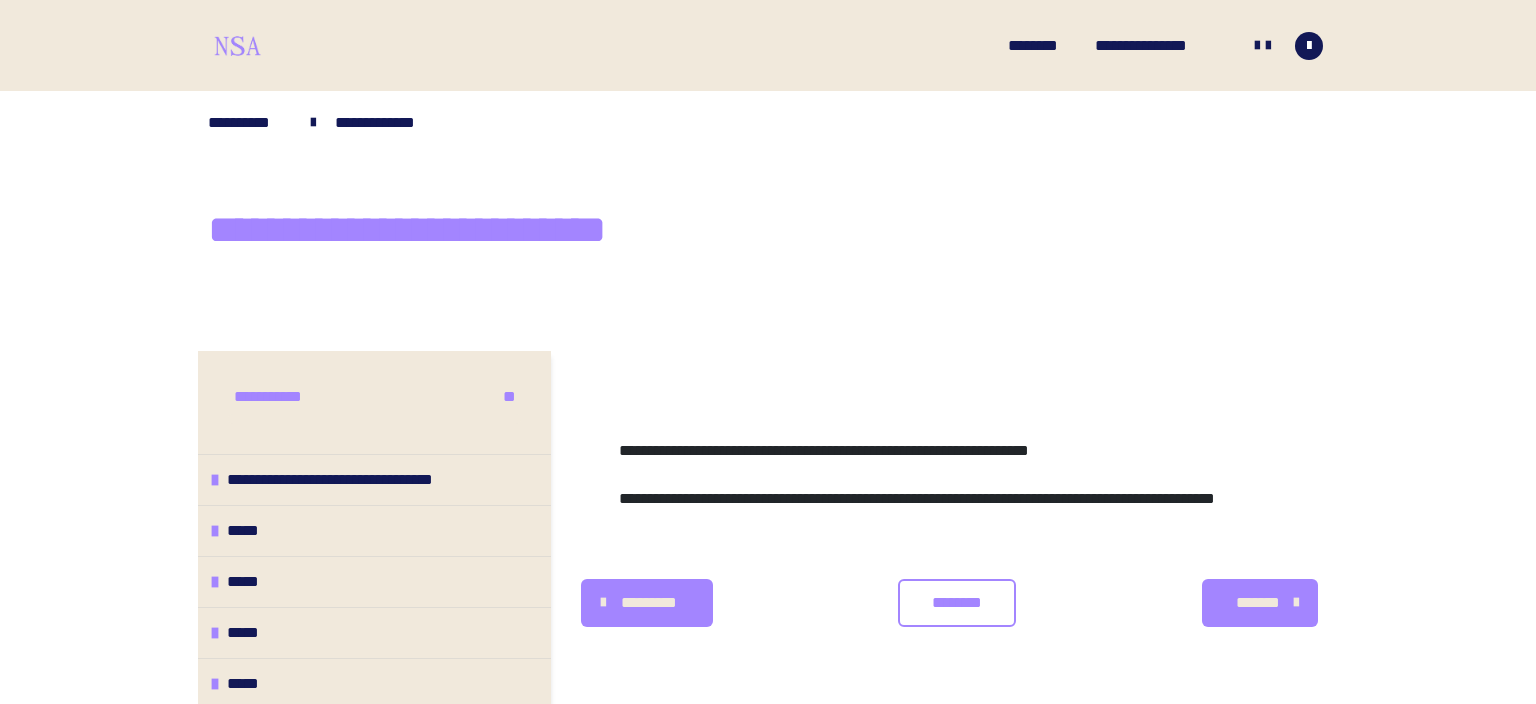 scroll, scrollTop: 431, scrollLeft: 0, axis: vertical 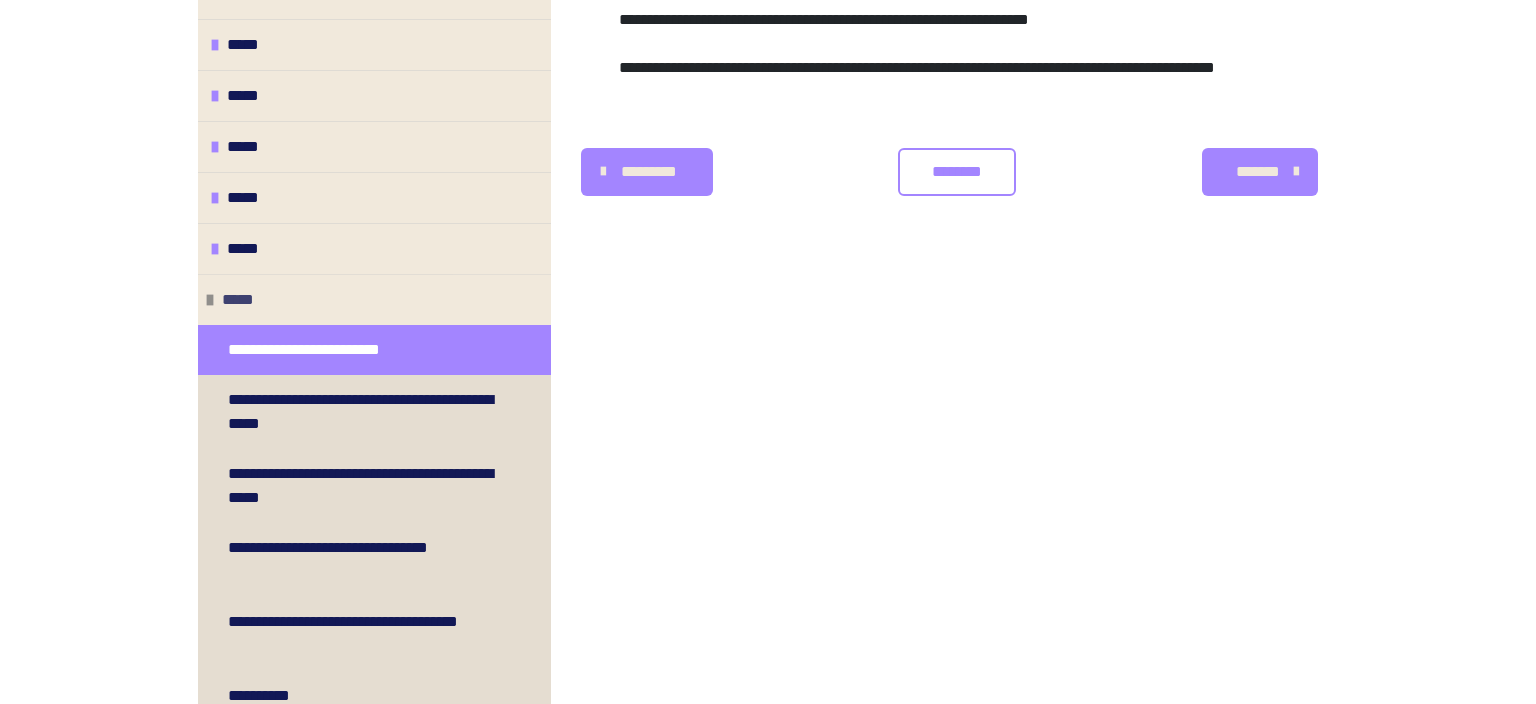 click on "*****" at bounding box center [374, 299] 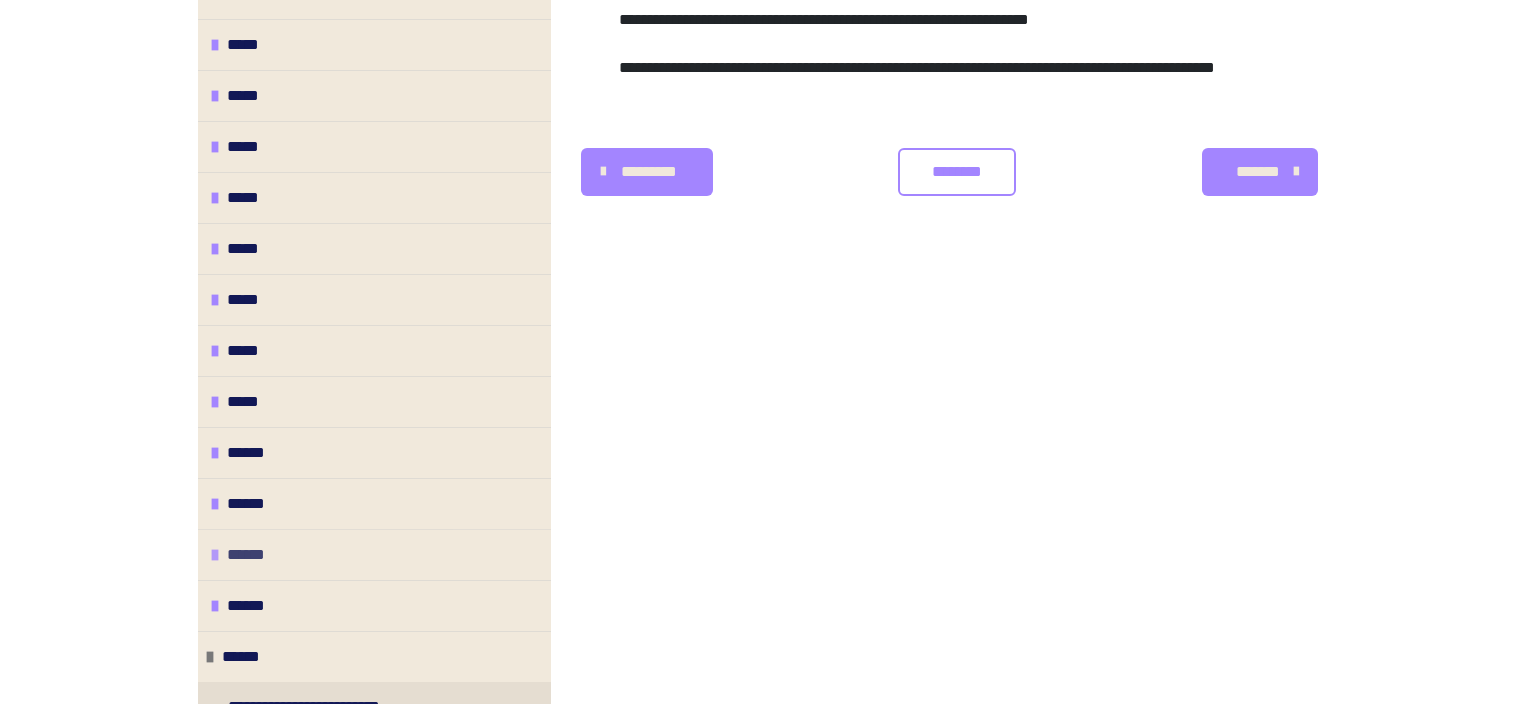 scroll, scrollTop: 576, scrollLeft: 0, axis: vertical 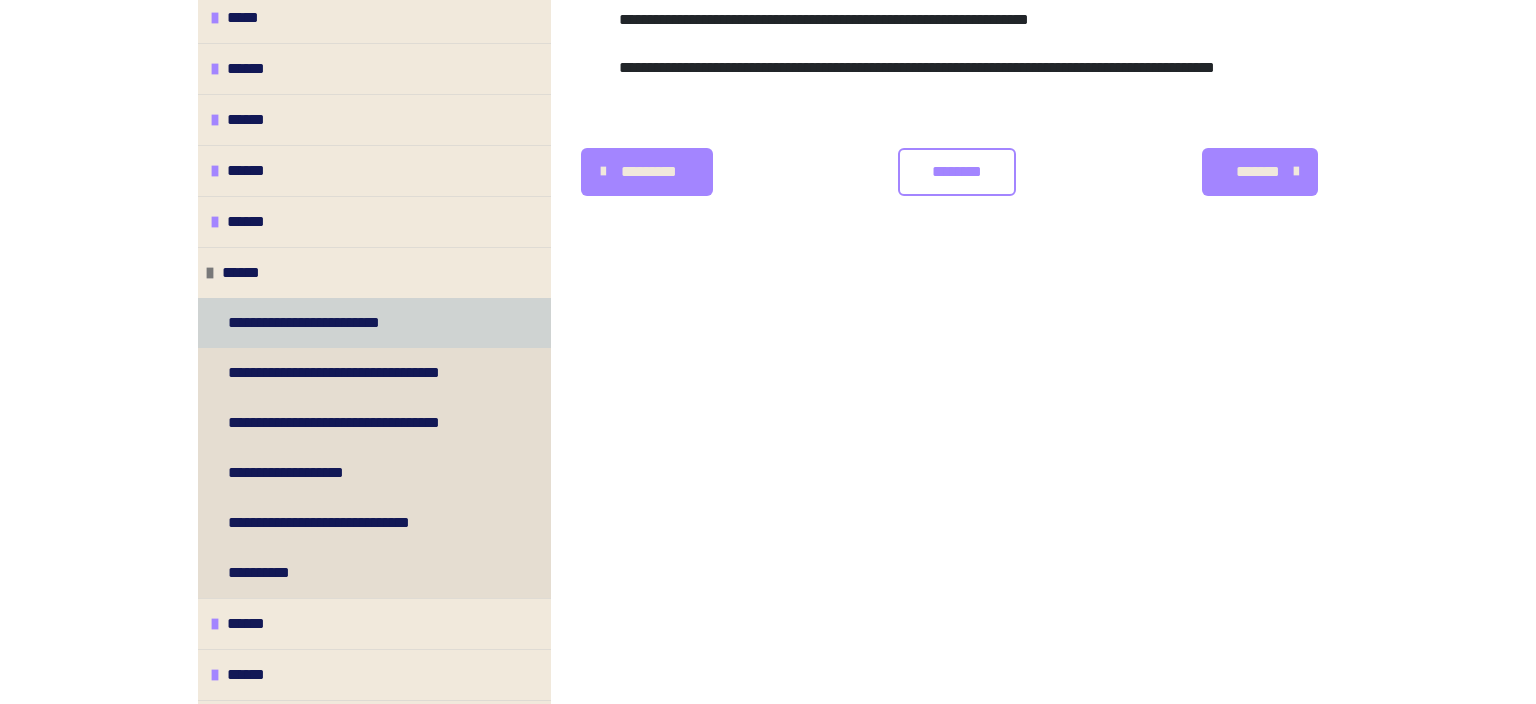click on "**********" at bounding box center [319, 323] 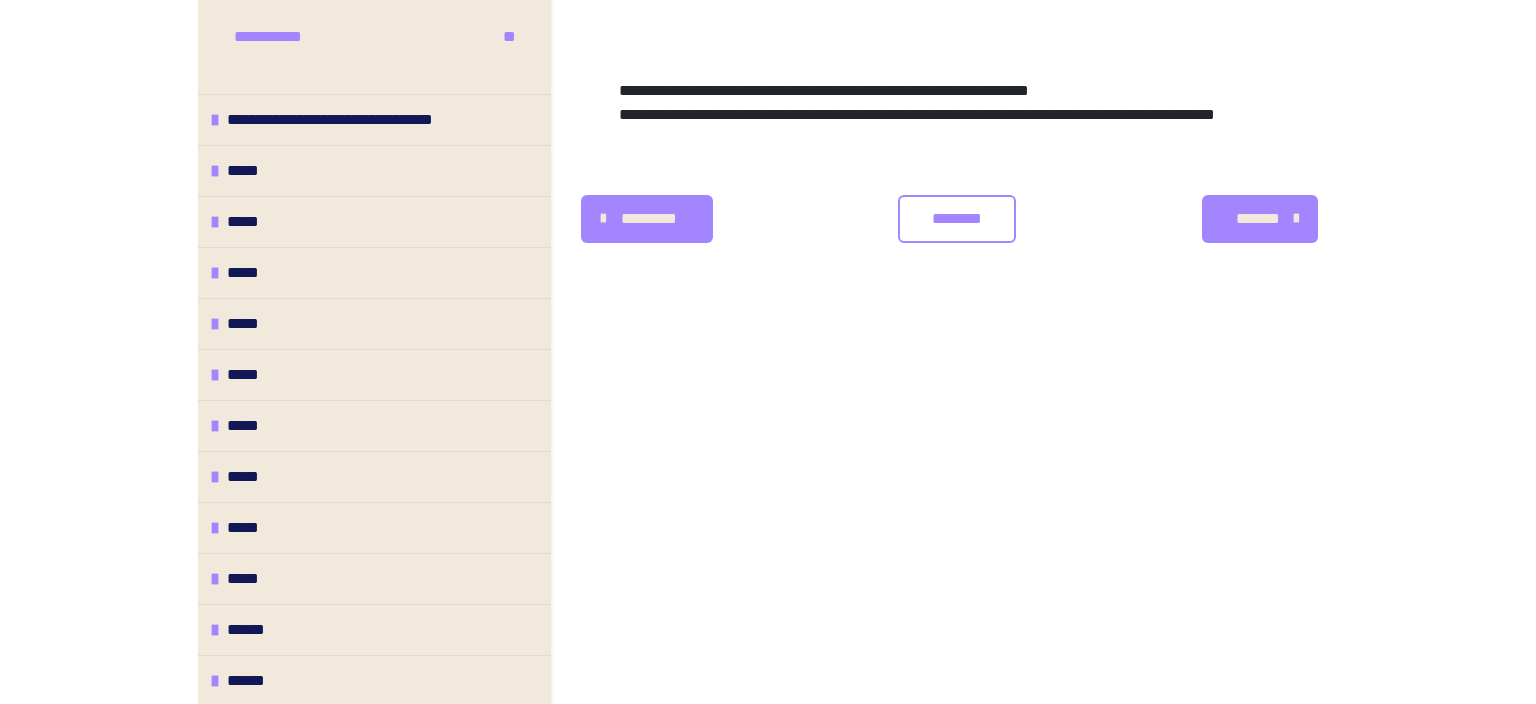 scroll, scrollTop: 149, scrollLeft: 0, axis: vertical 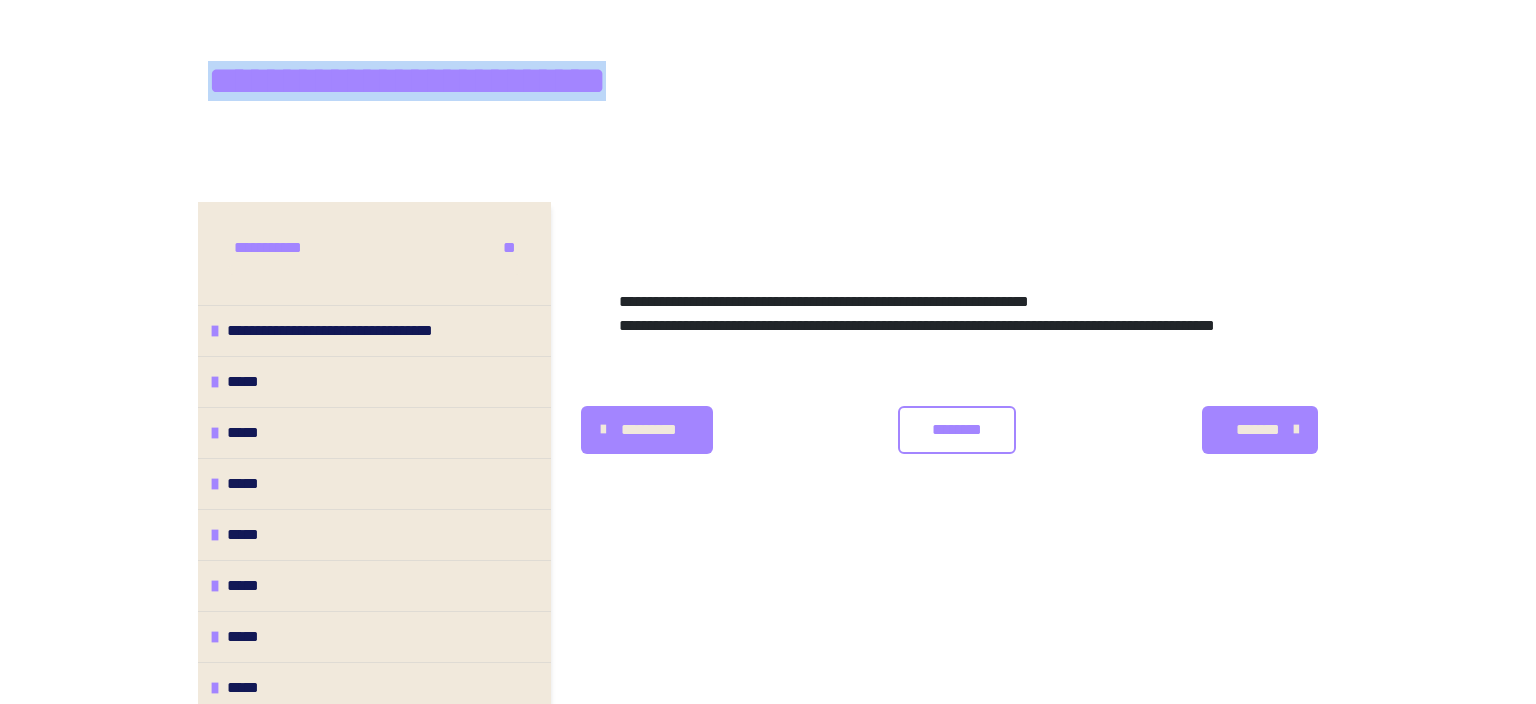 drag, startPoint x: 208, startPoint y: 78, endPoint x: 659, endPoint y: 99, distance: 451.48865 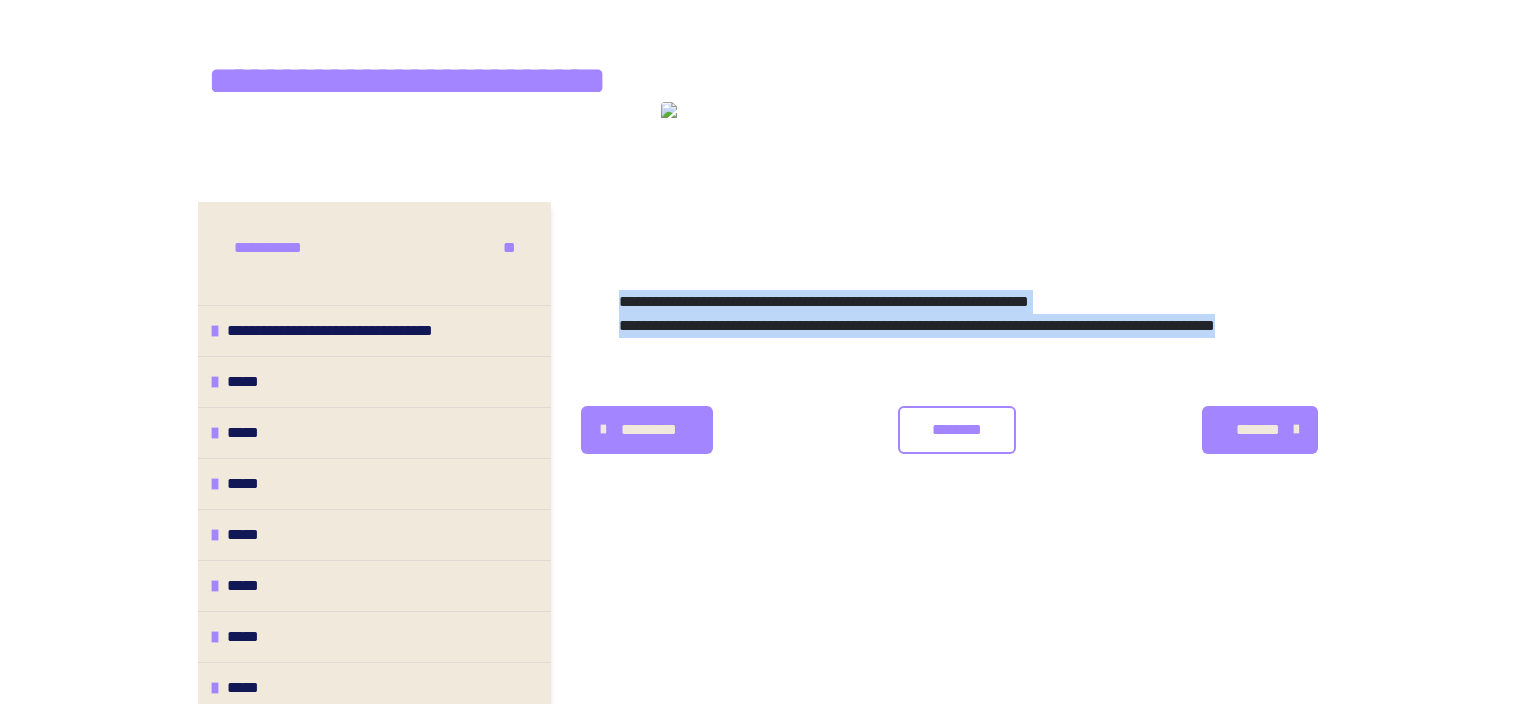 drag, startPoint x: 787, startPoint y: 350, endPoint x: 606, endPoint y: 298, distance: 188.32153 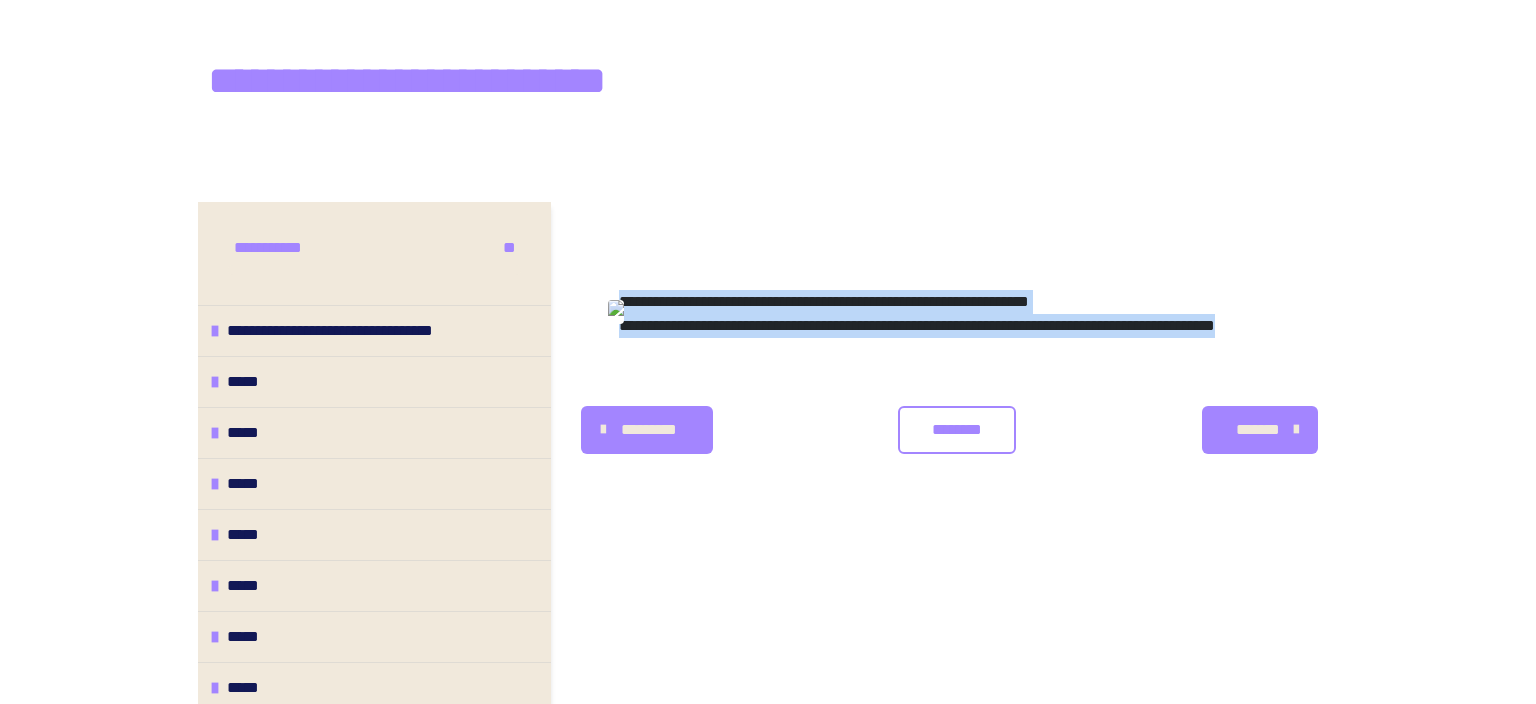 scroll, scrollTop: 431, scrollLeft: 0, axis: vertical 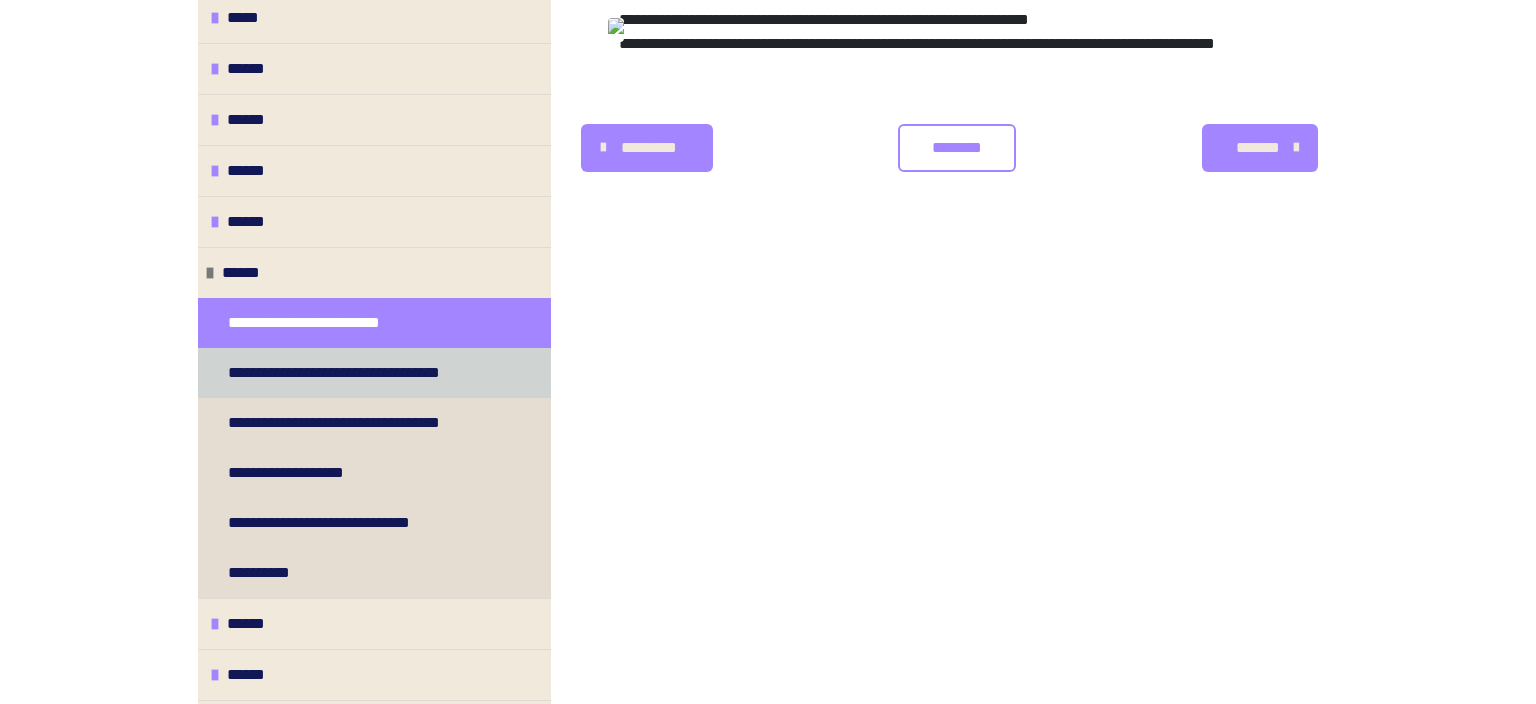 click on "**********" at bounding box center [360, 373] 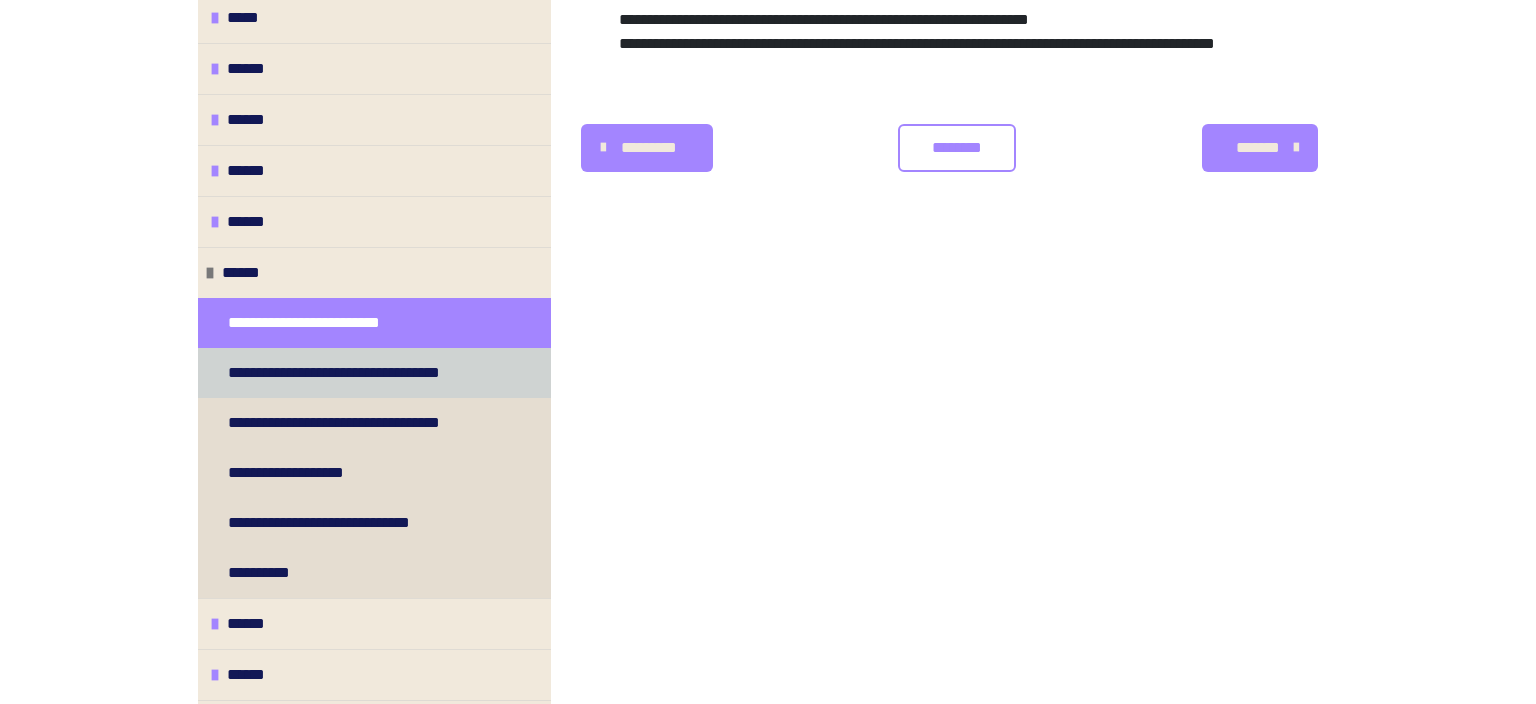 scroll, scrollTop: 360, scrollLeft: 0, axis: vertical 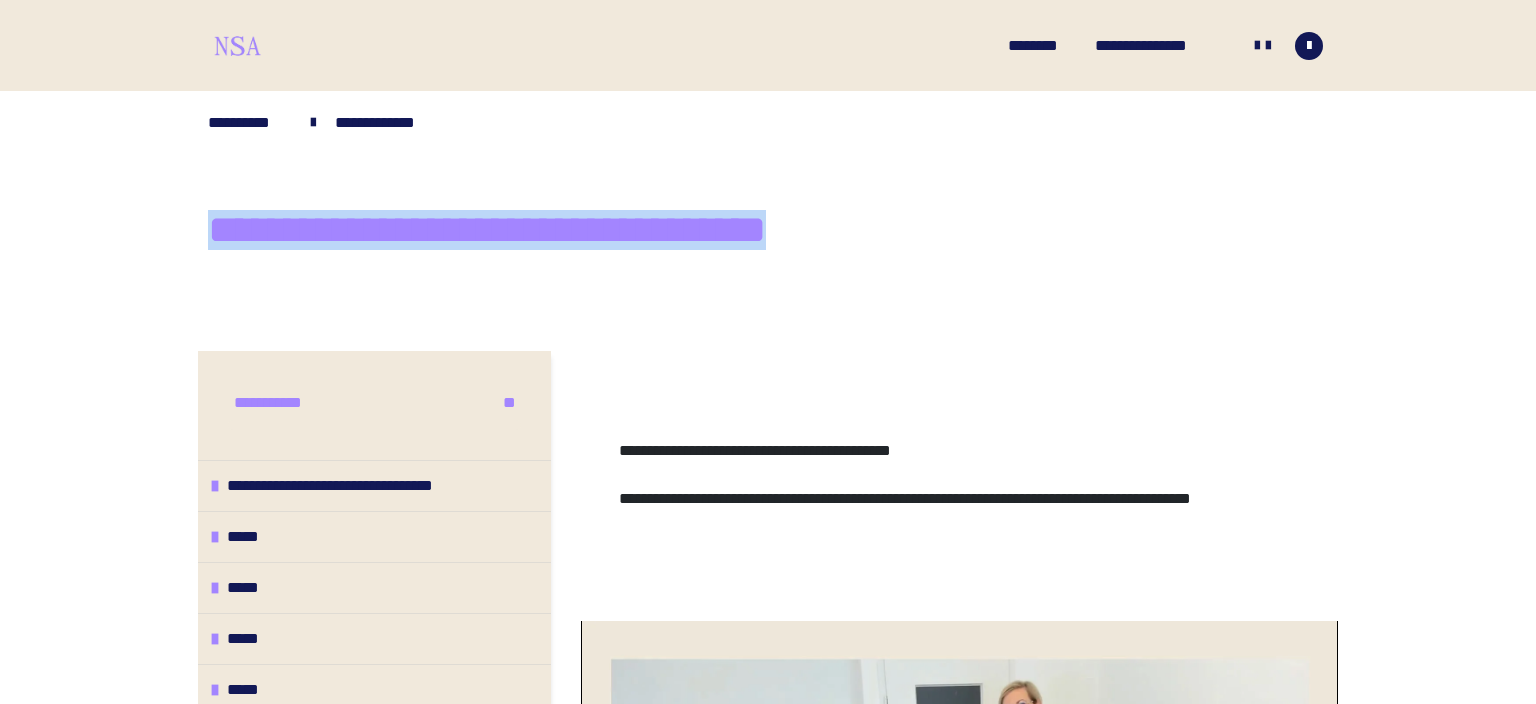 drag, startPoint x: 206, startPoint y: 218, endPoint x: 915, endPoint y: 243, distance: 709.4406 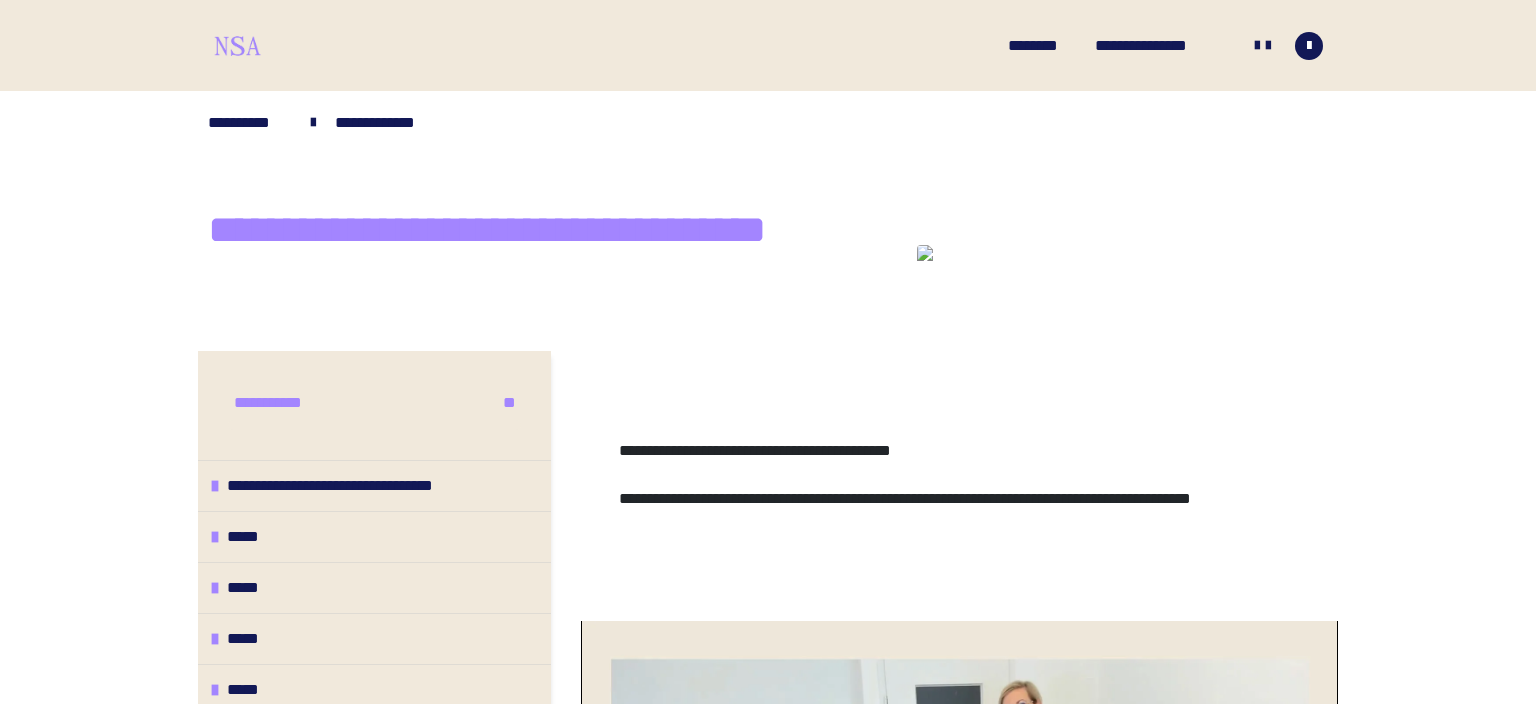 click on "**********" at bounding box center (905, 474) 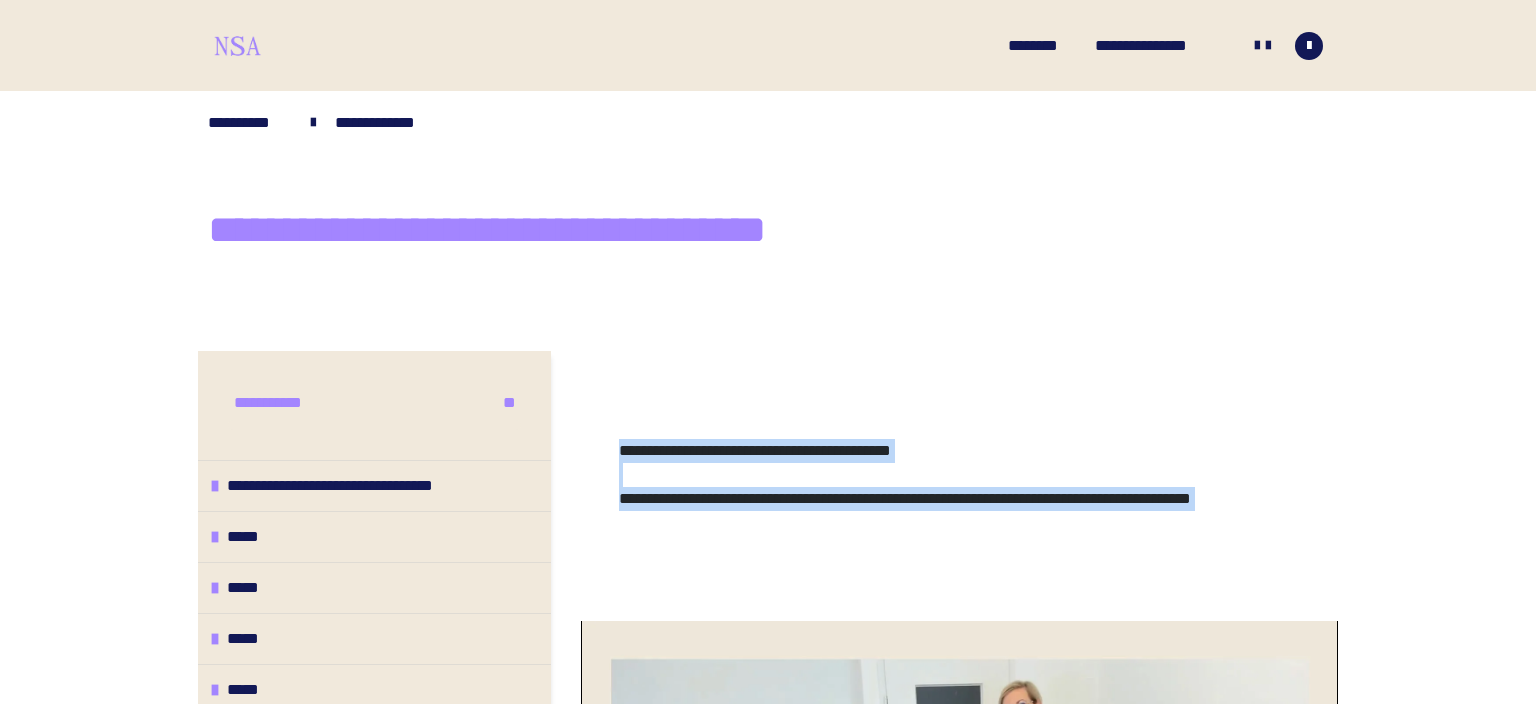 drag, startPoint x: 620, startPoint y: 453, endPoint x: 727, endPoint y: 538, distance: 136.65285 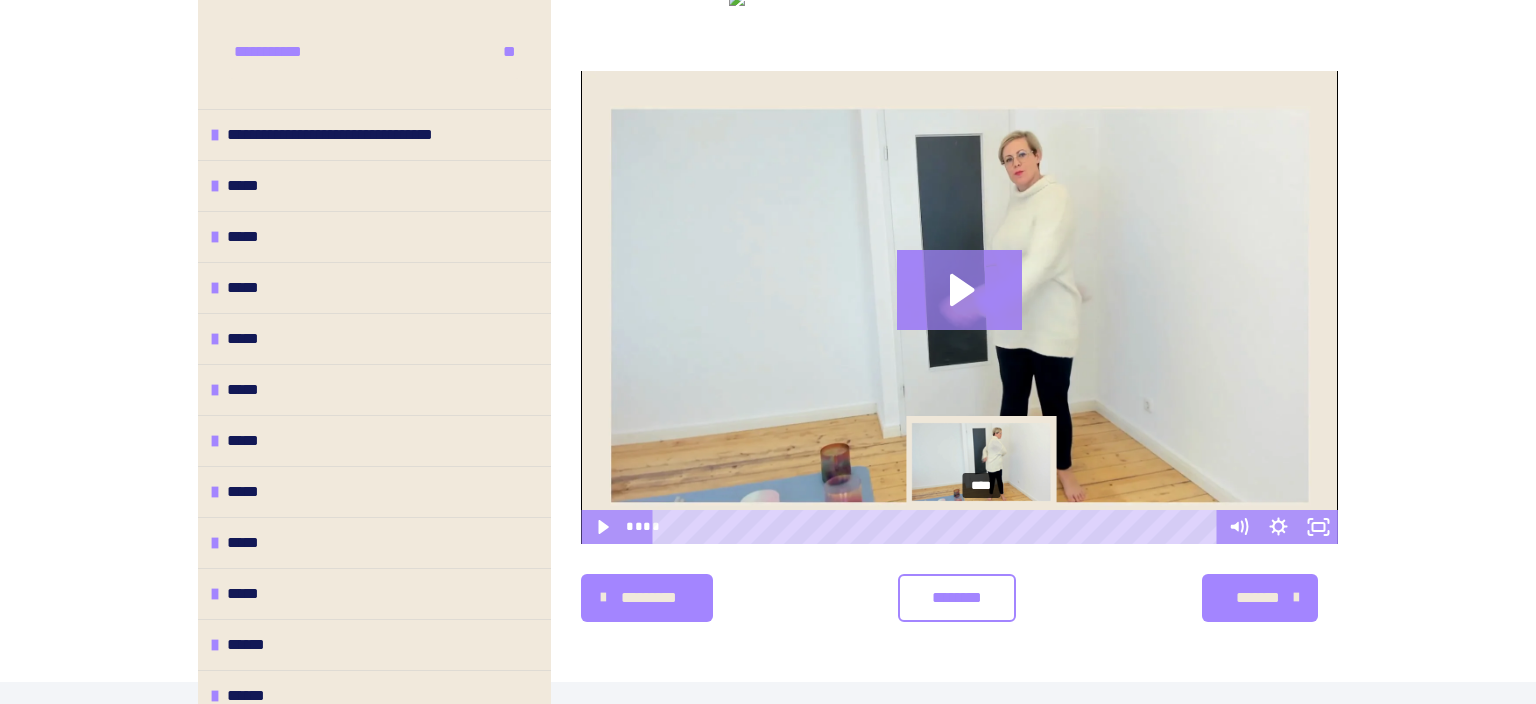 scroll, scrollTop: 552, scrollLeft: 0, axis: vertical 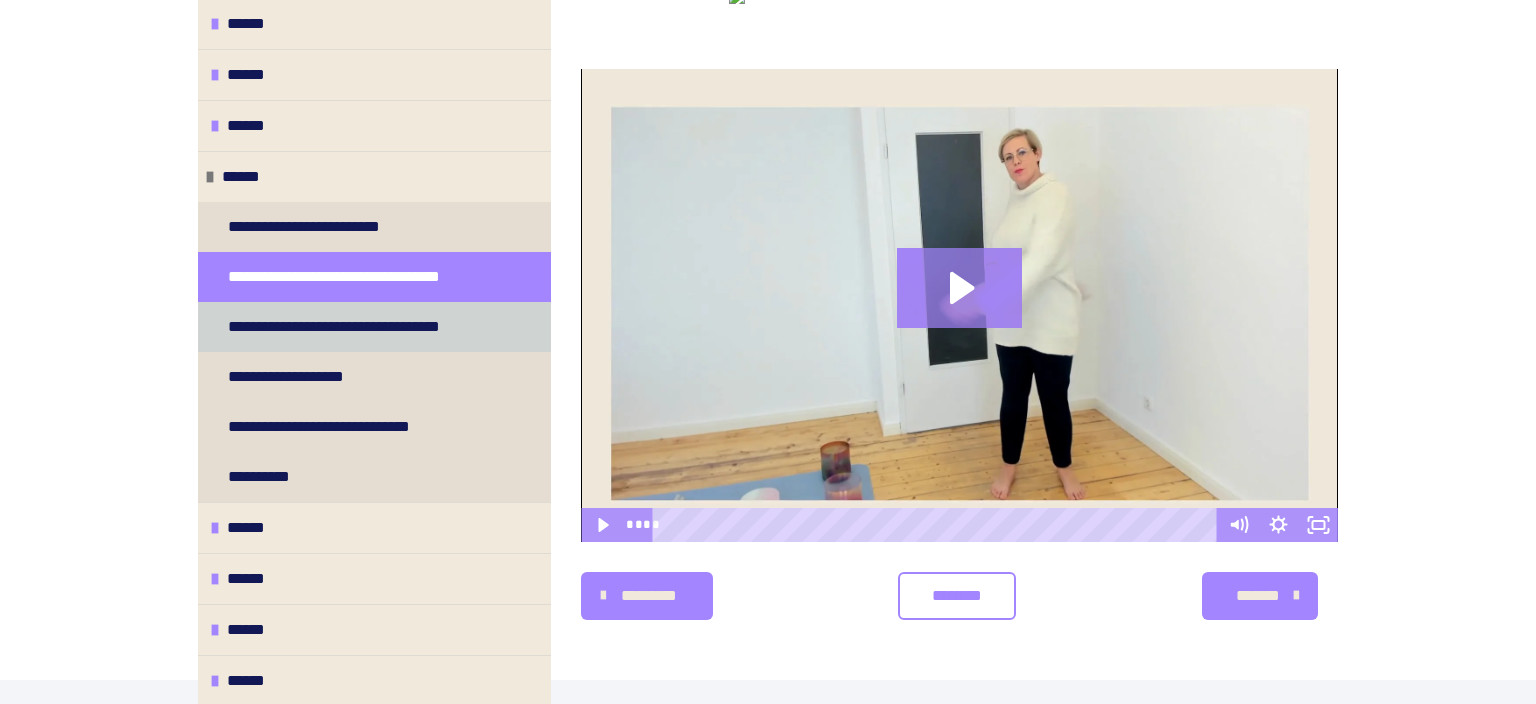 click on "**********" at bounding box center [361, 327] 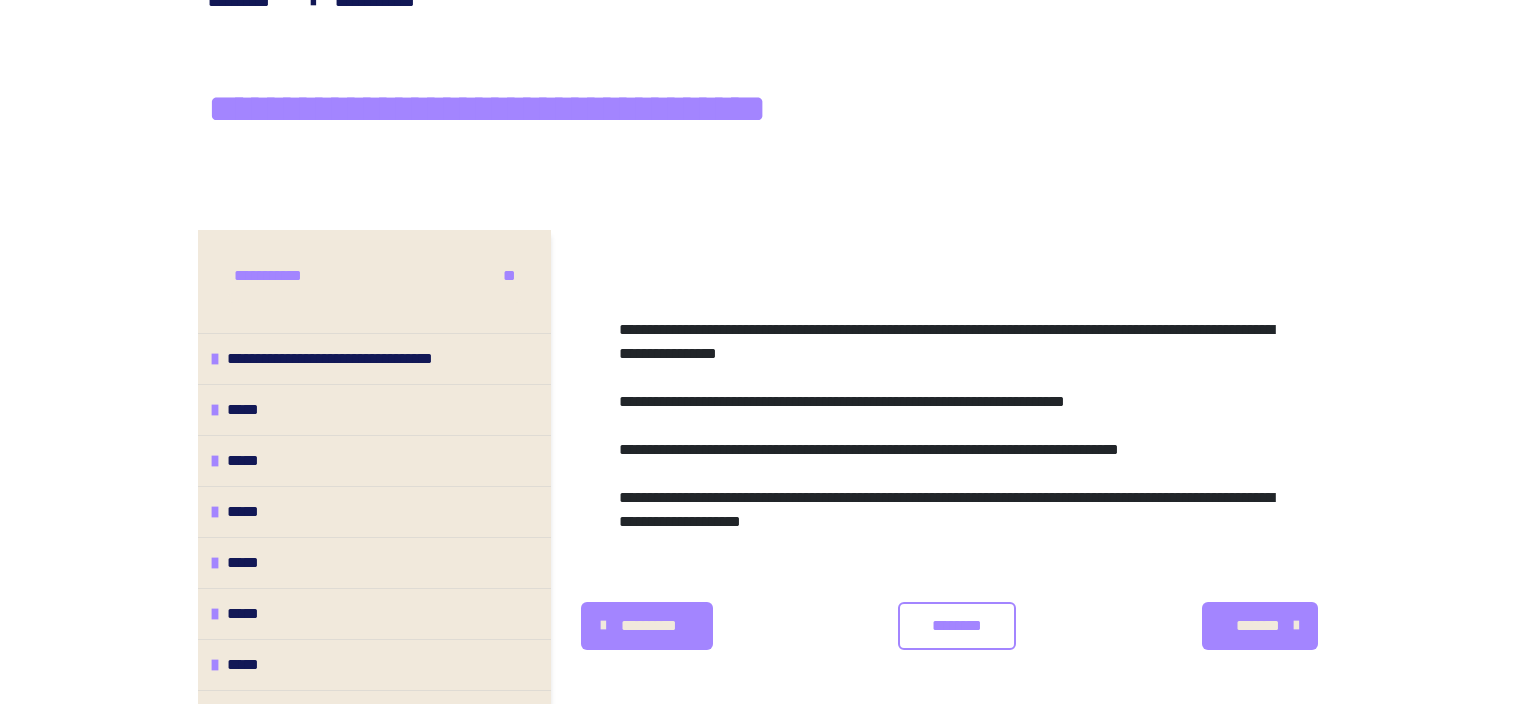 scroll, scrollTop: 0, scrollLeft: 0, axis: both 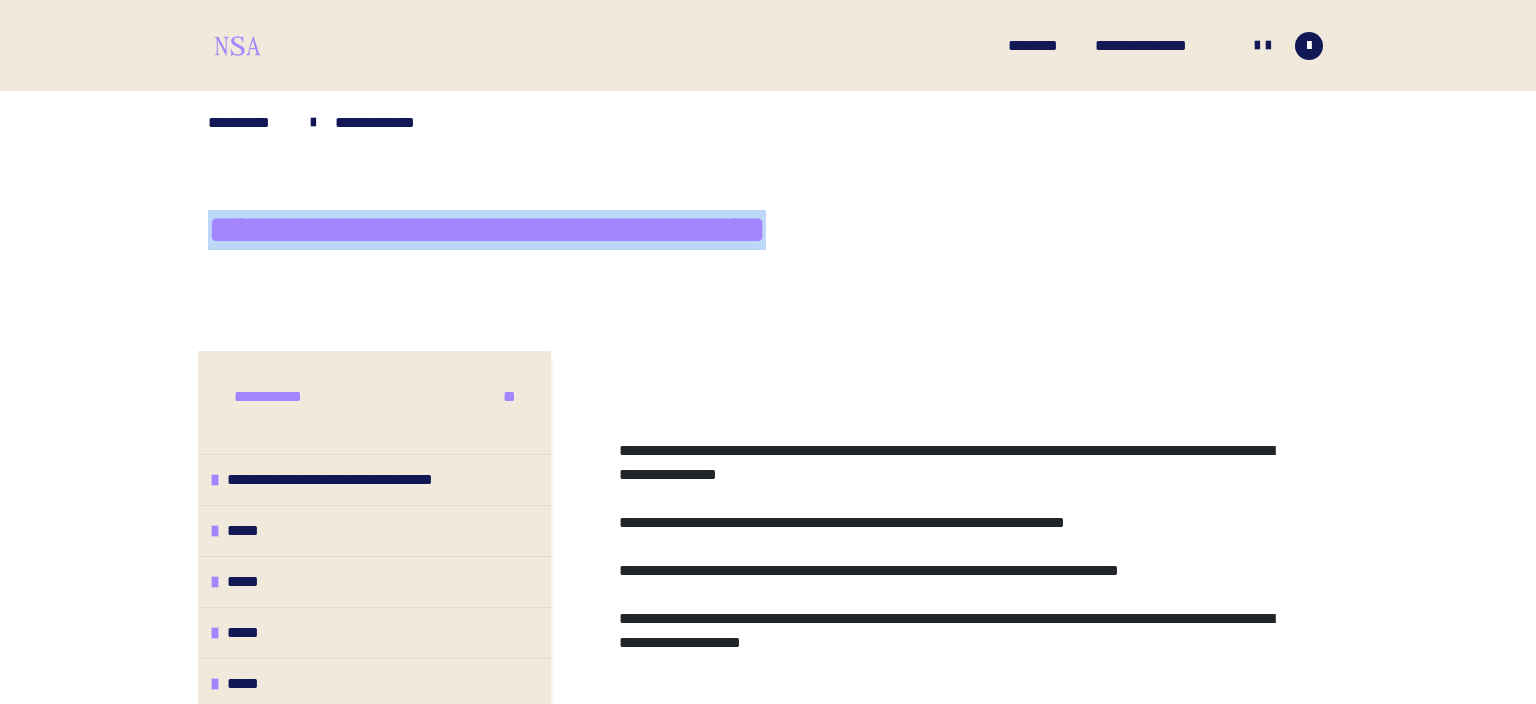 drag, startPoint x: 202, startPoint y: 228, endPoint x: 914, endPoint y: 223, distance: 712.0176 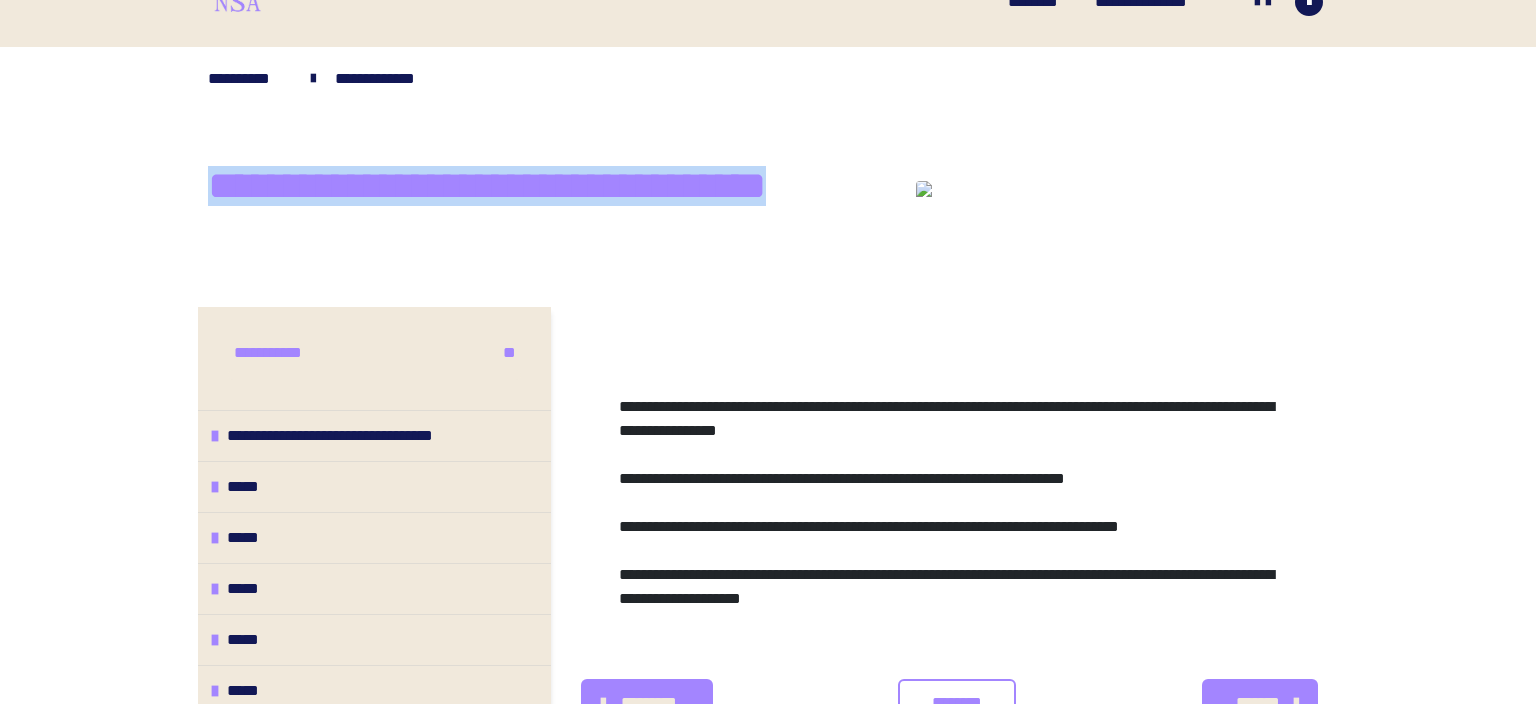 scroll, scrollTop: 105, scrollLeft: 0, axis: vertical 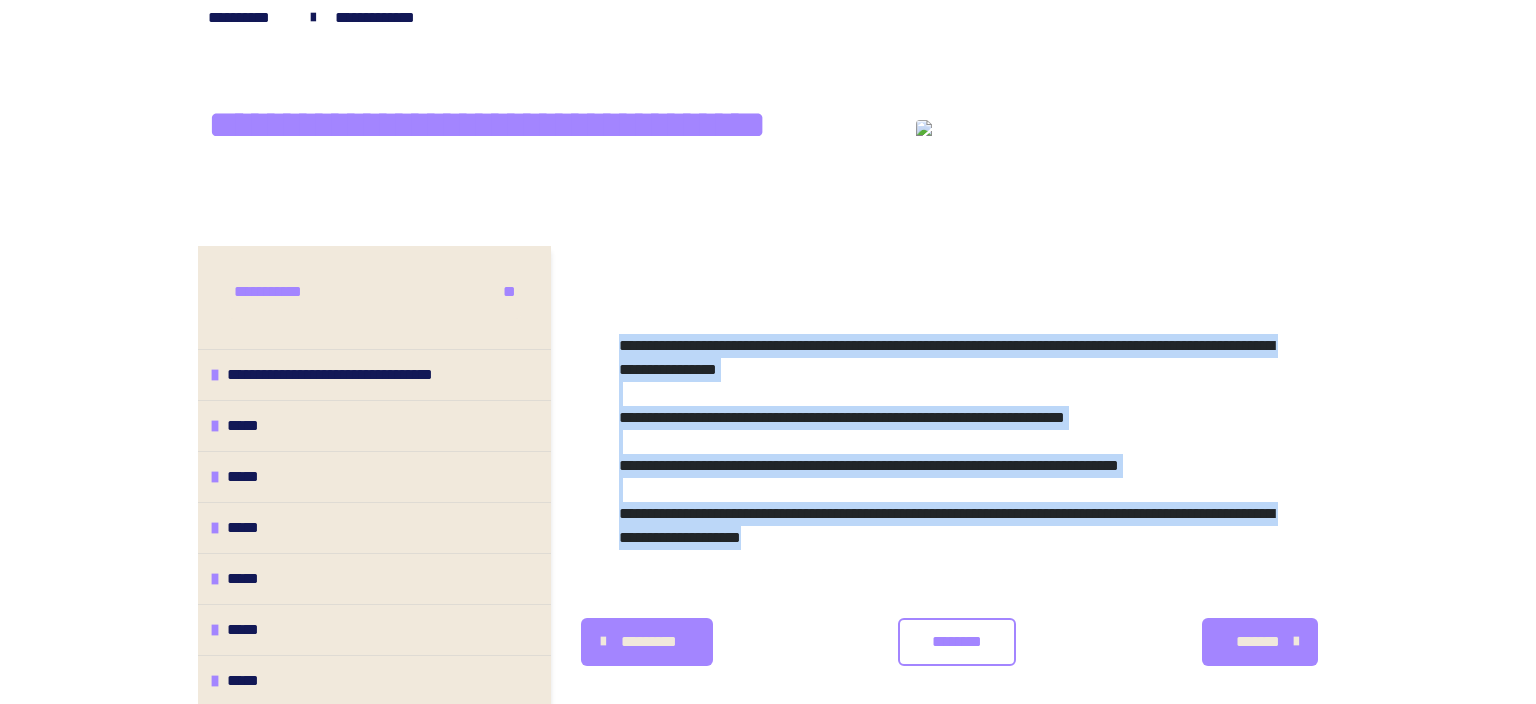 drag, startPoint x: 622, startPoint y: 348, endPoint x: 962, endPoint y: 551, distance: 395.99115 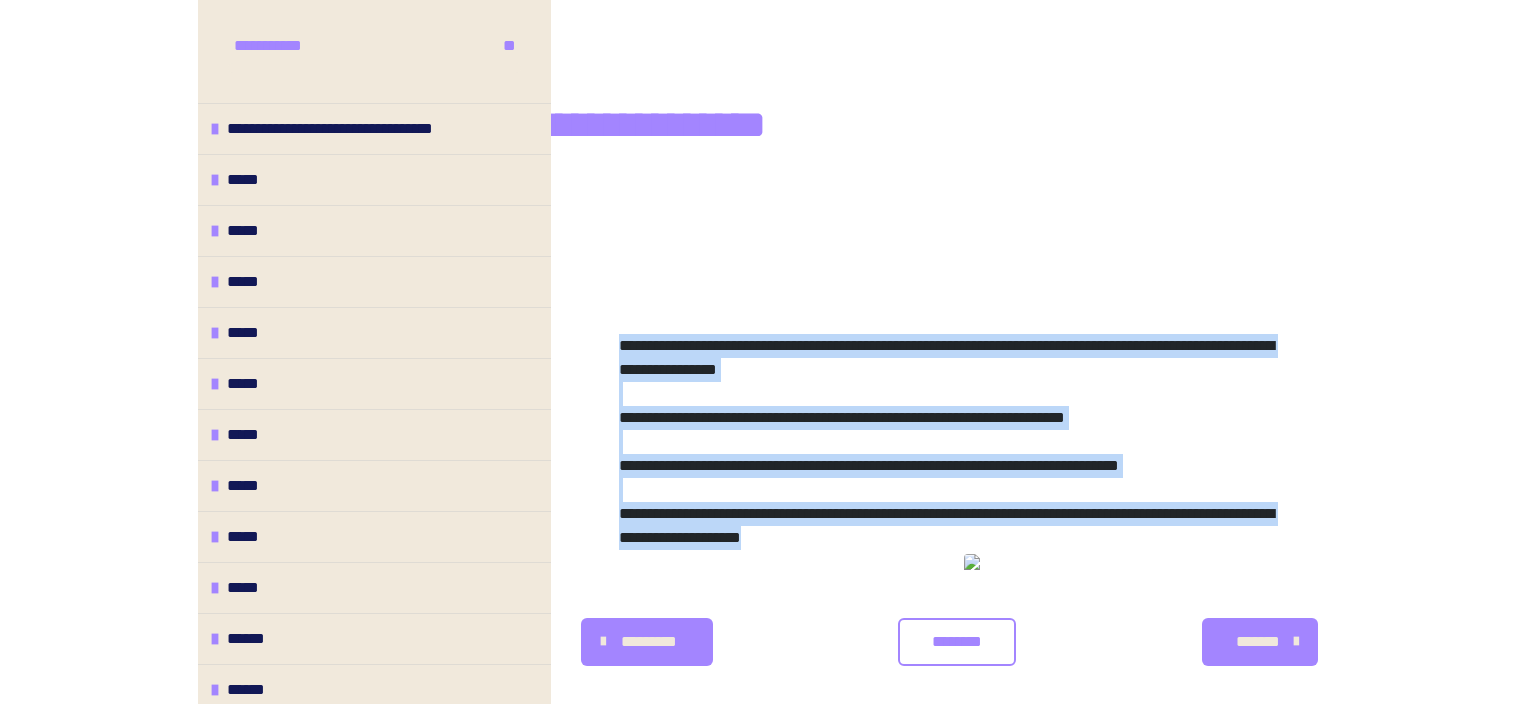 scroll, scrollTop: 431, scrollLeft: 0, axis: vertical 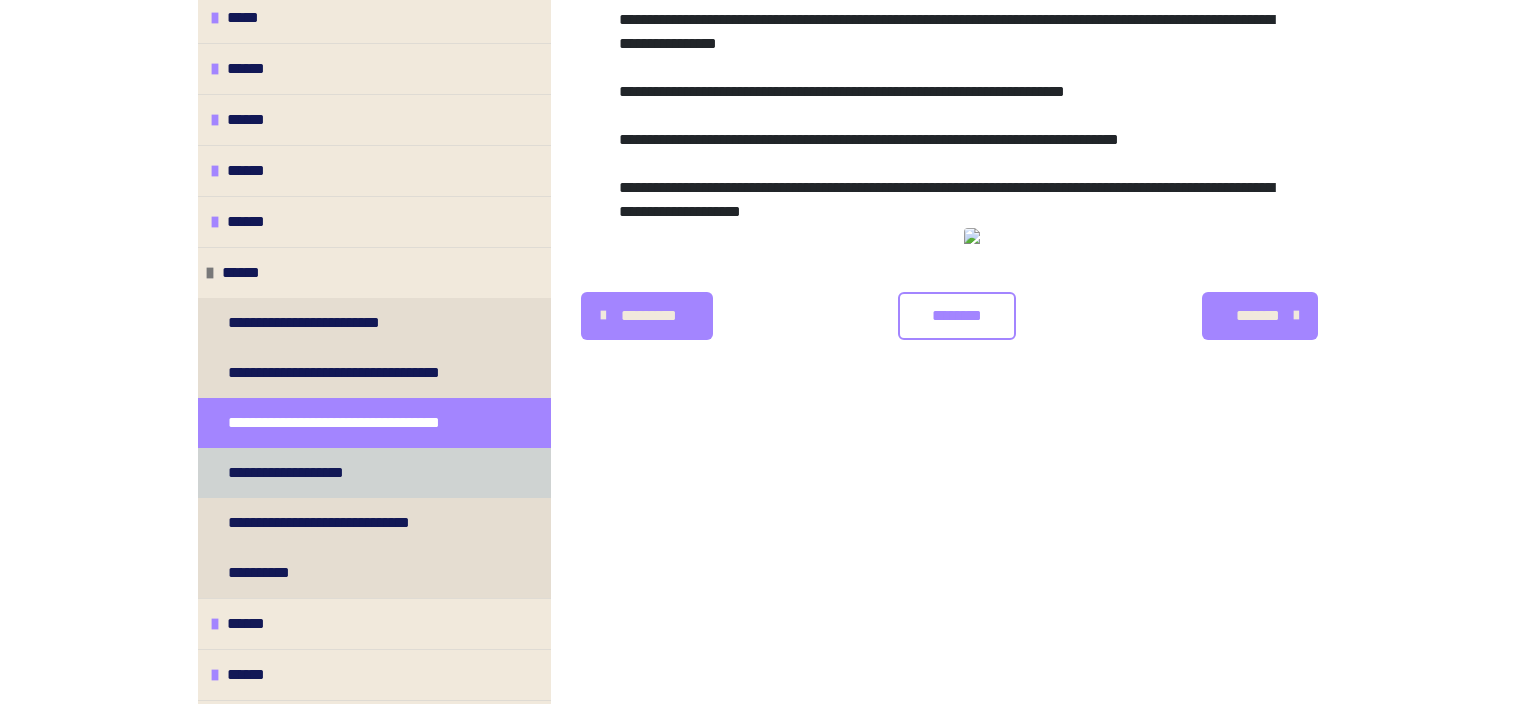 click on "**********" at bounding box center [301, 473] 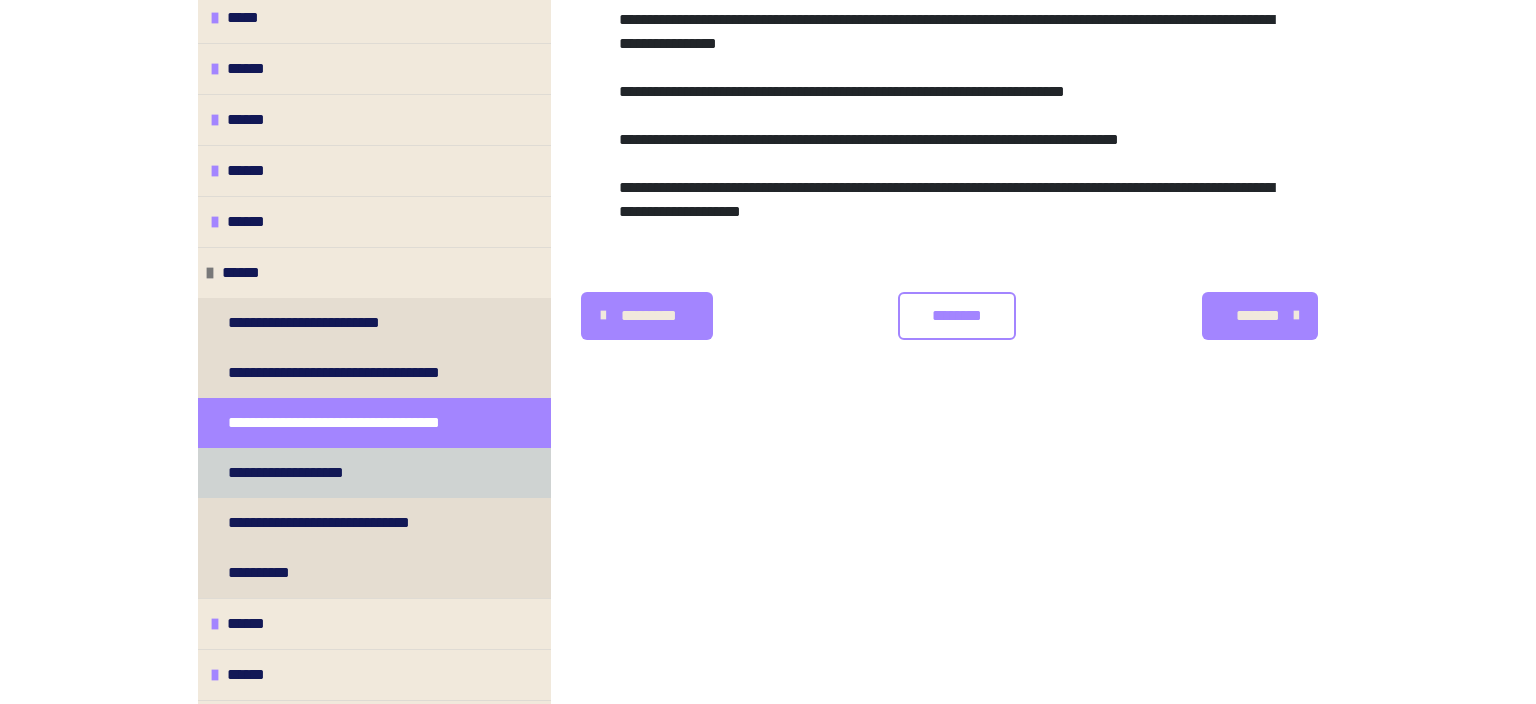scroll, scrollTop: 360, scrollLeft: 0, axis: vertical 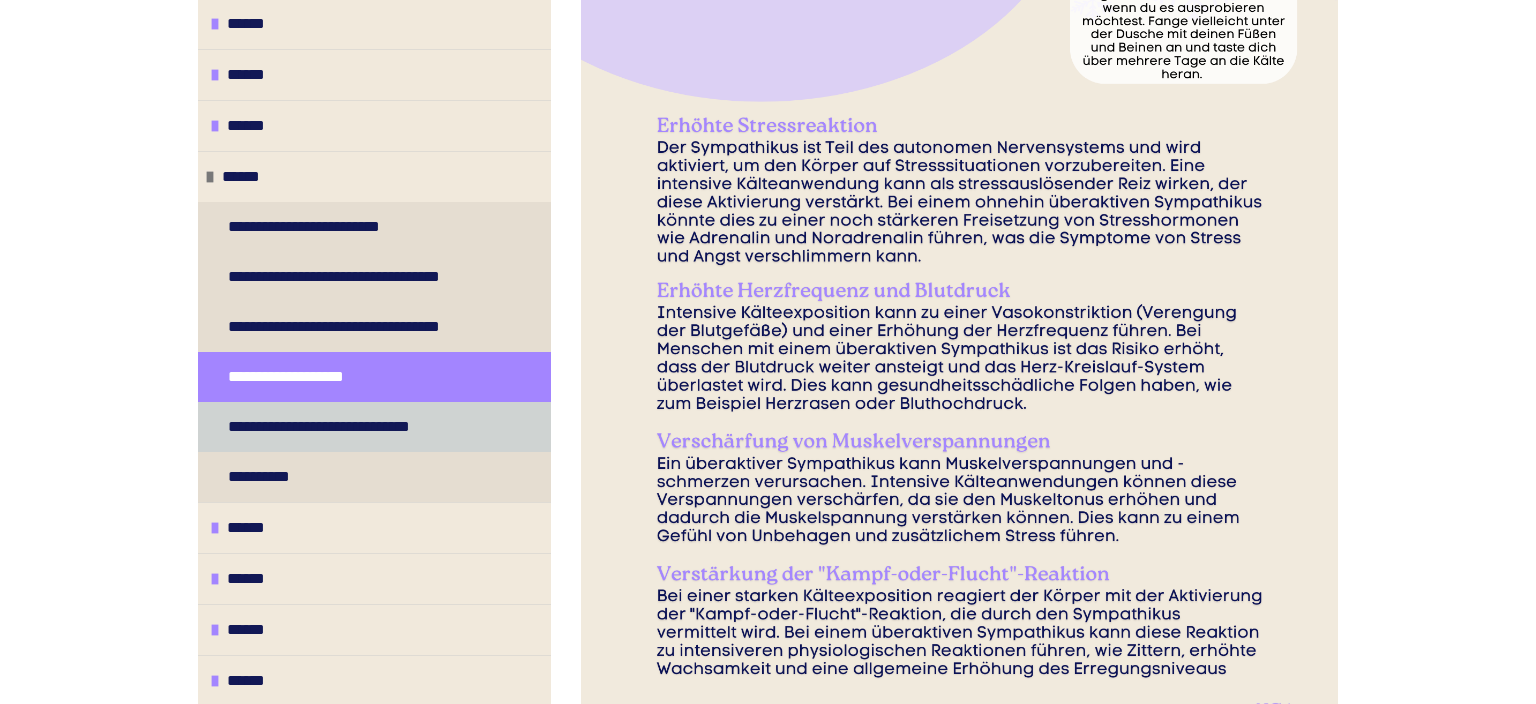 click on "**********" at bounding box center [340, 427] 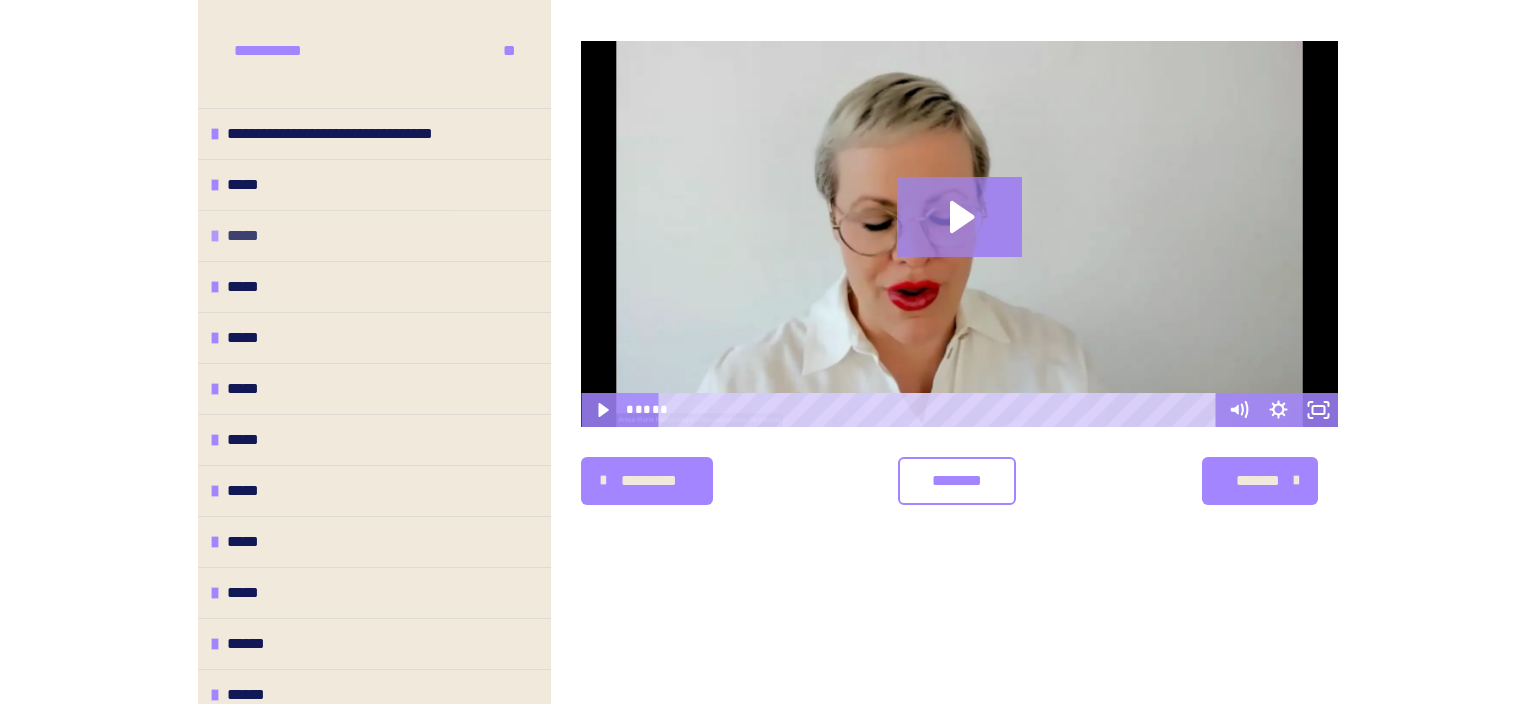 scroll, scrollTop: 0, scrollLeft: 0, axis: both 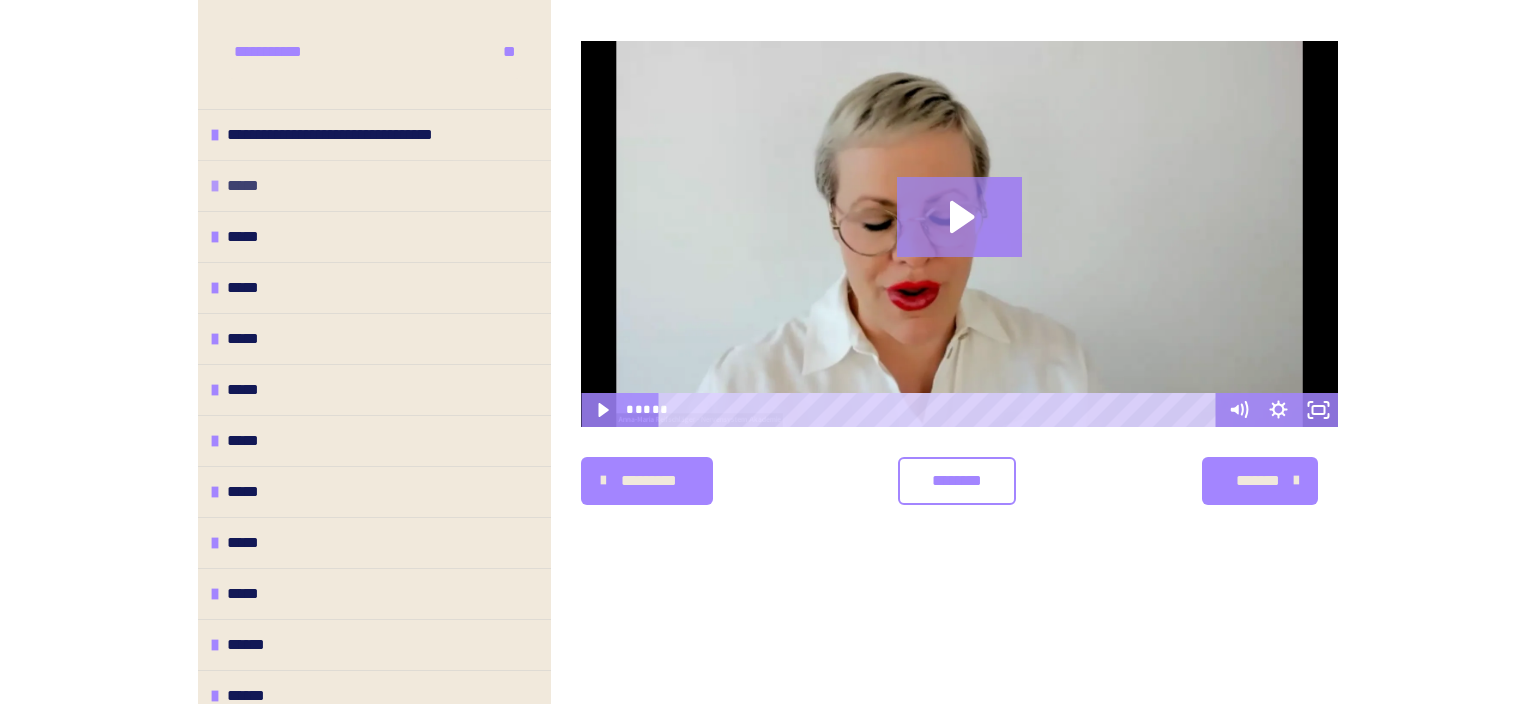 click on "*****" at bounding box center [245, 186] 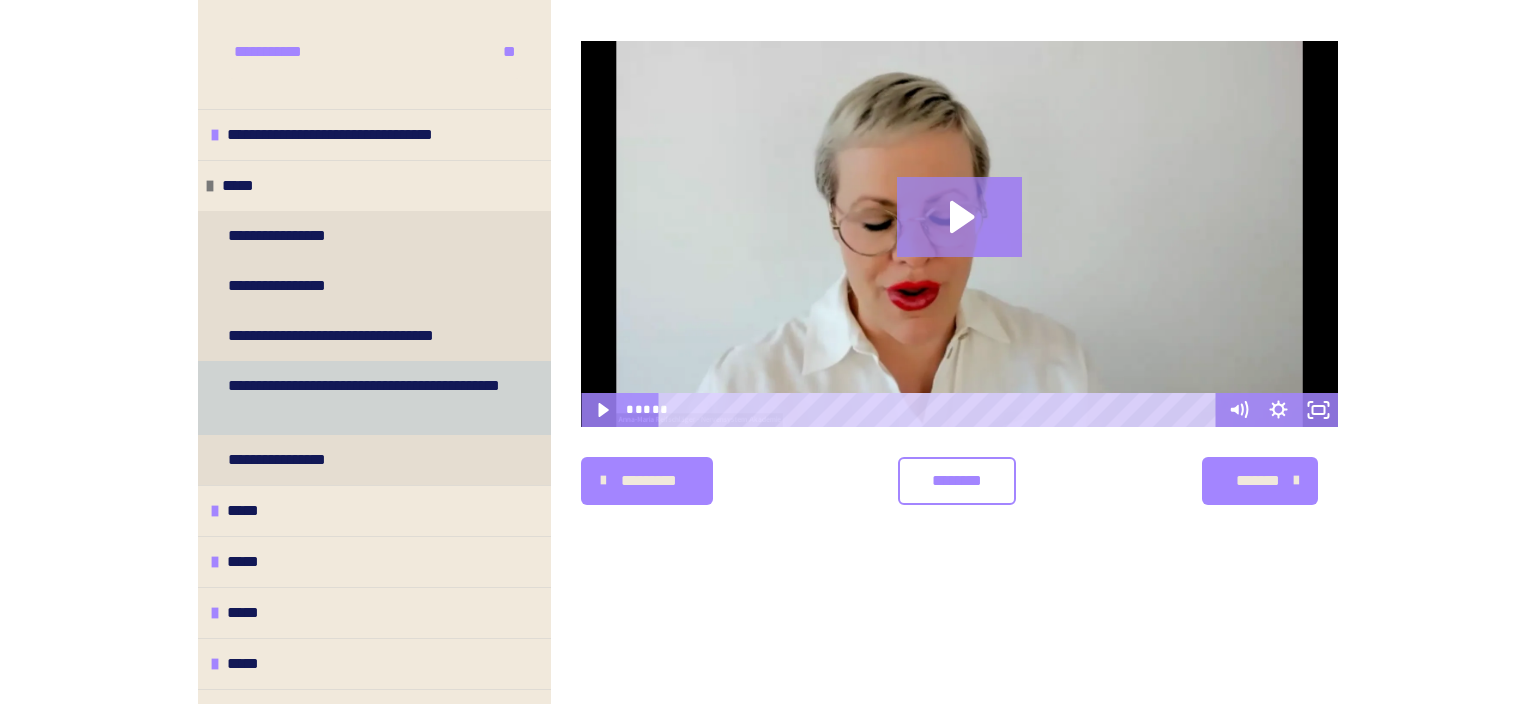 click on "**********" at bounding box center (366, 398) 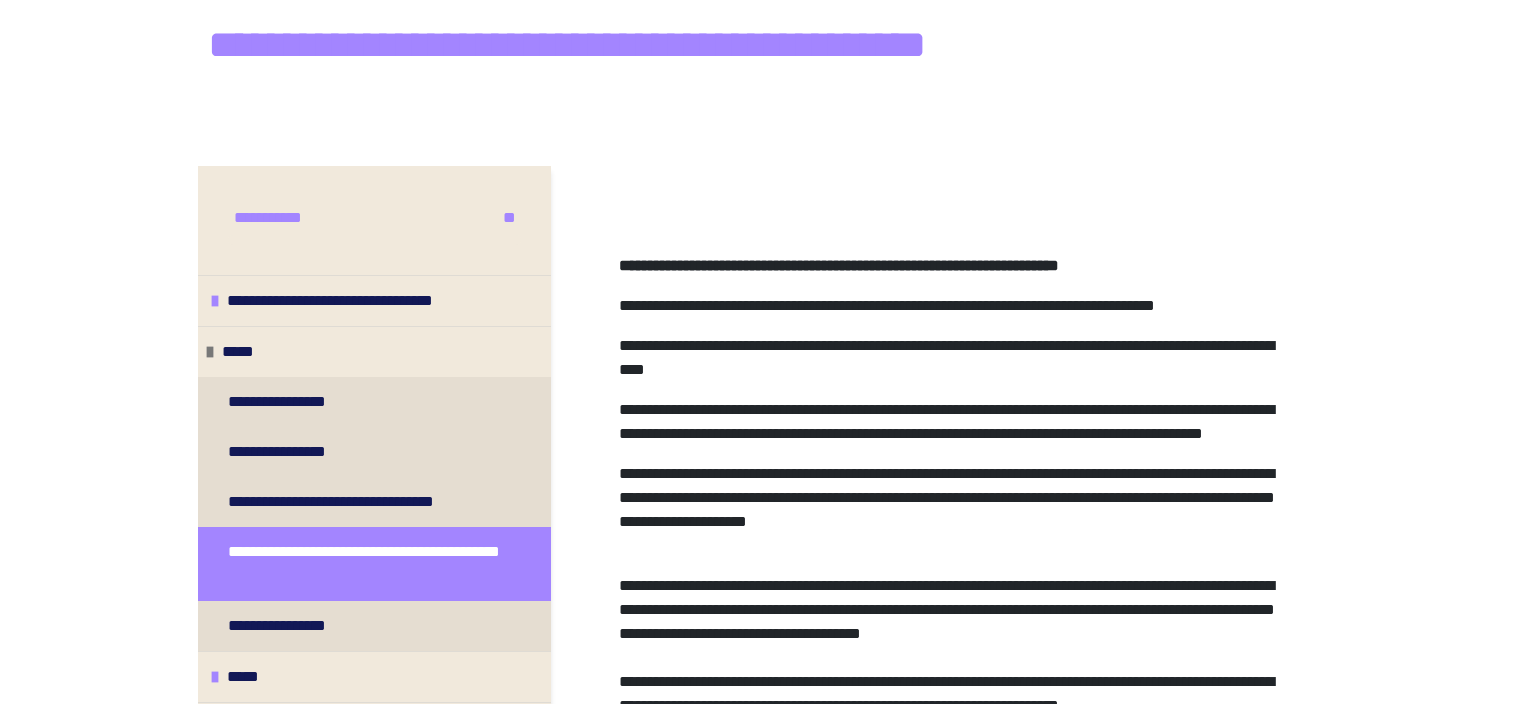 scroll, scrollTop: 274, scrollLeft: 0, axis: vertical 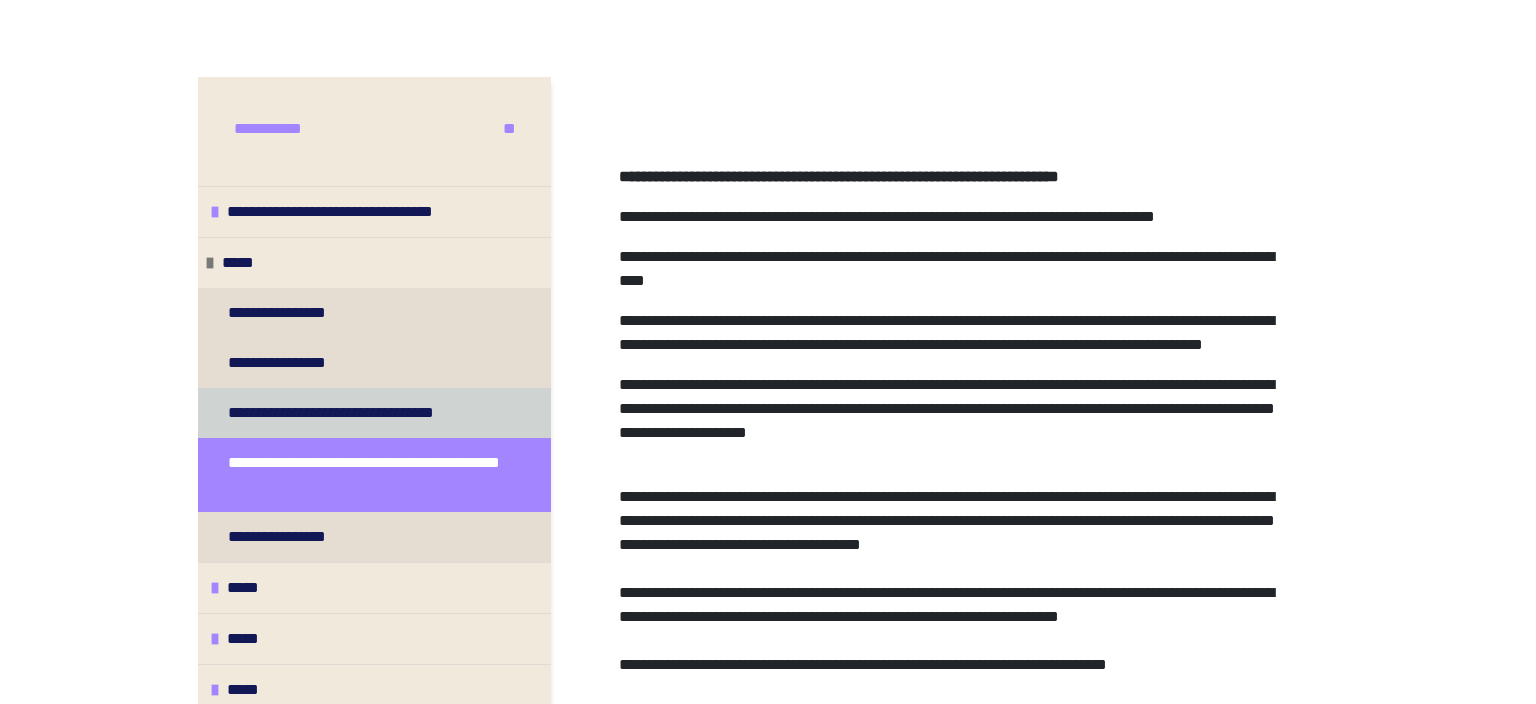 click on "**********" at bounding box center (363, 413) 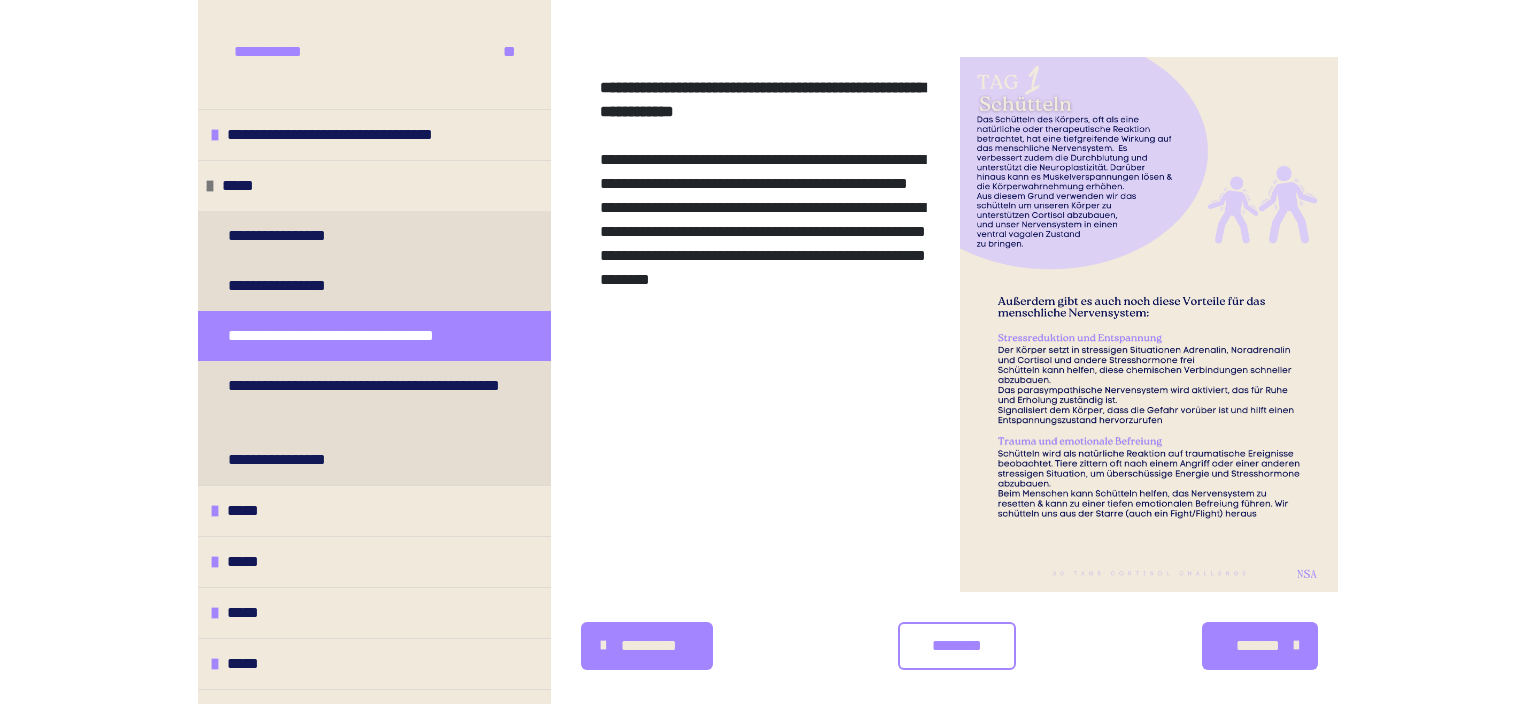 scroll, scrollTop: 380, scrollLeft: 0, axis: vertical 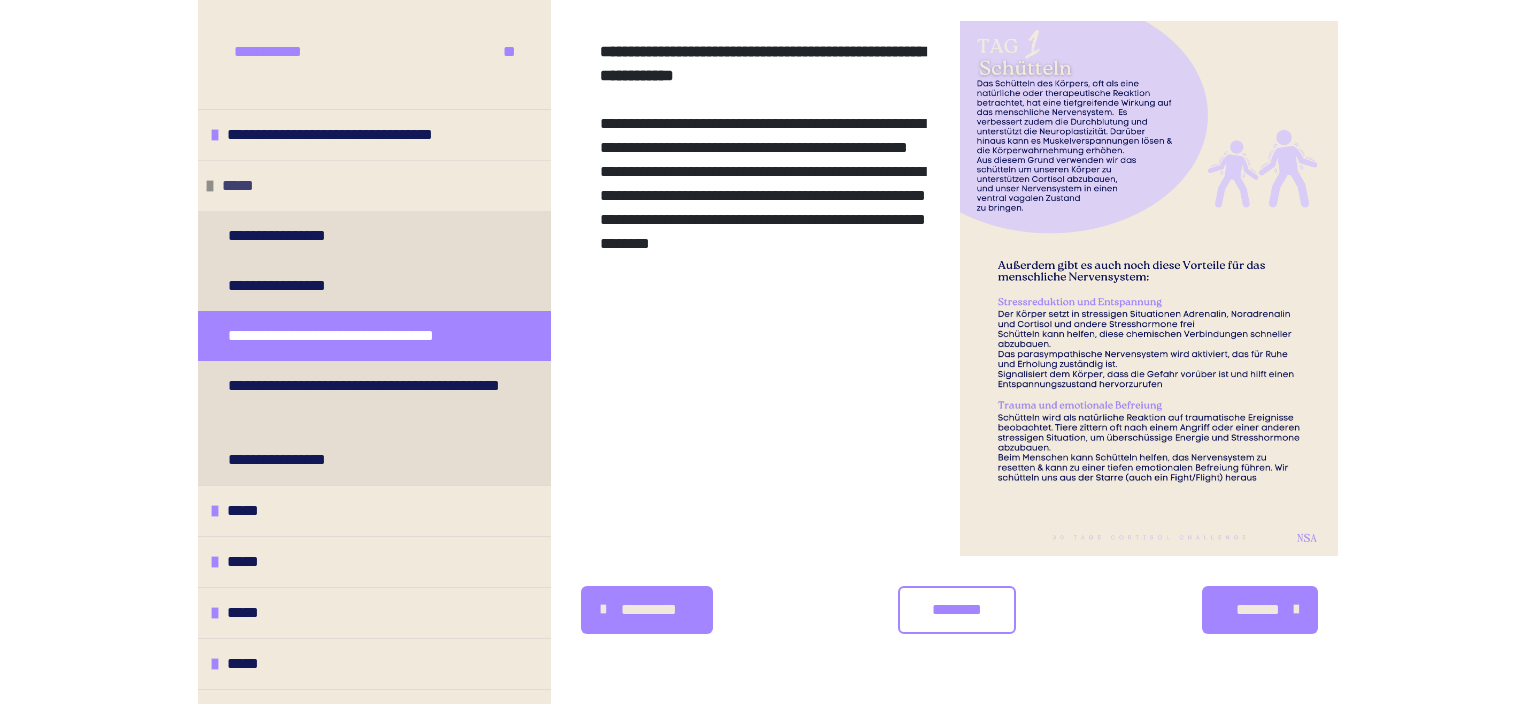 click on "*****" at bounding box center (374, 185) 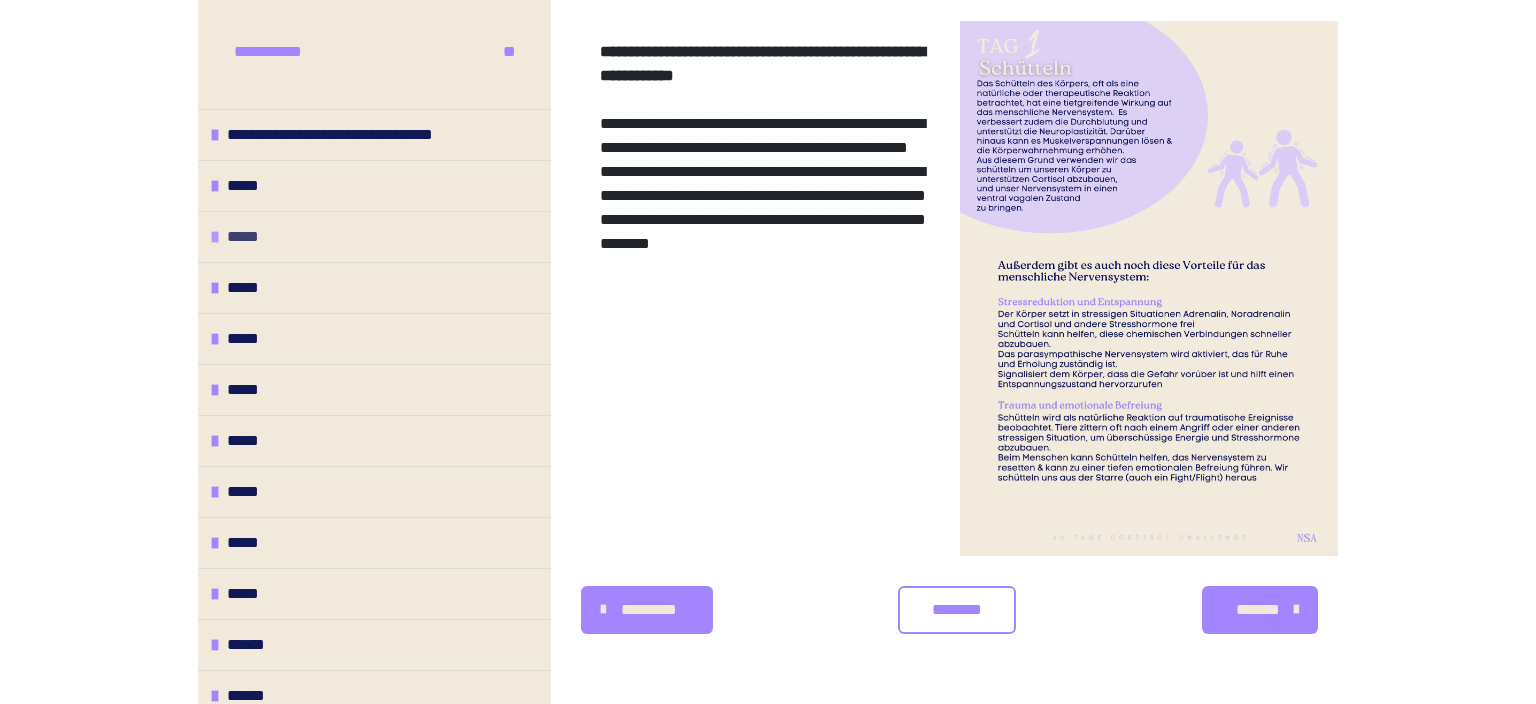 click on "*****" at bounding box center [374, 236] 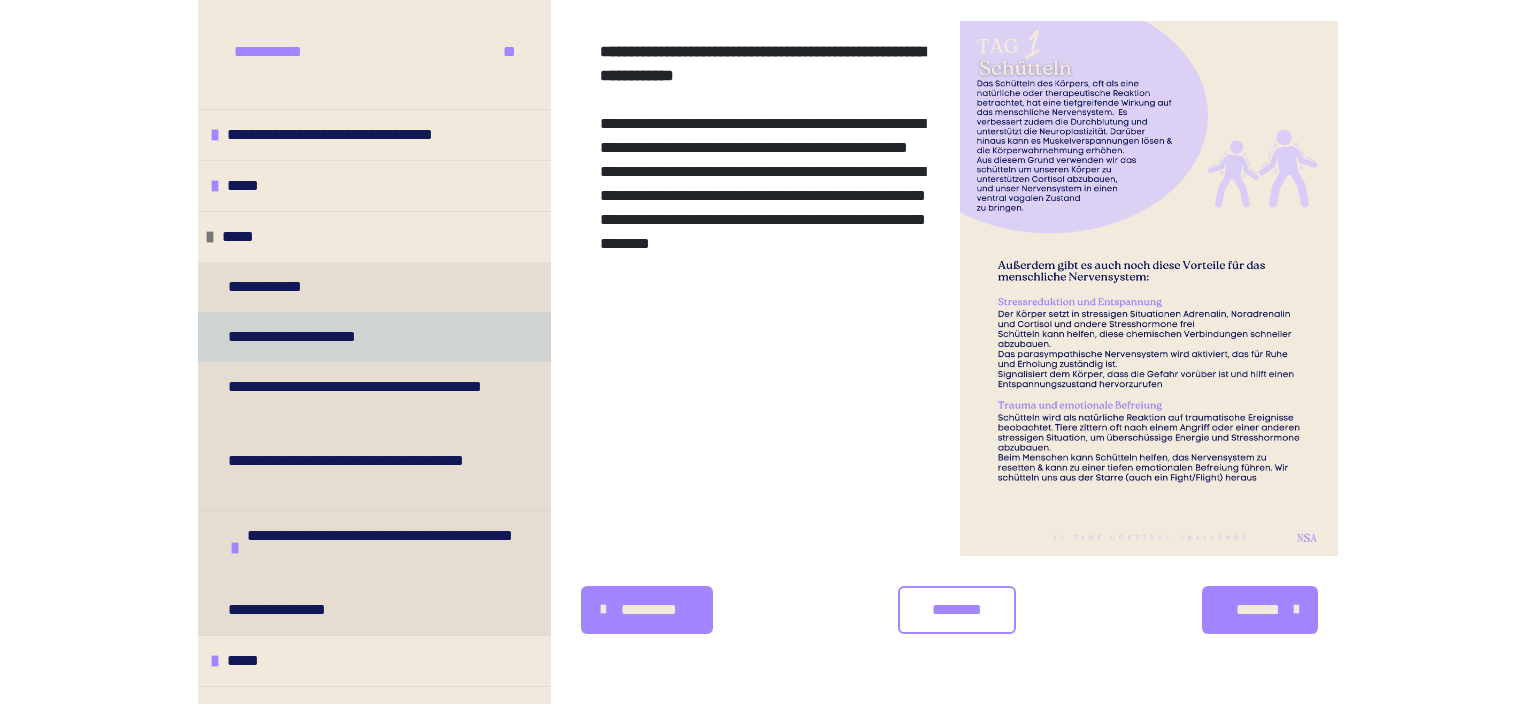 click on "**********" at bounding box center (308, 337) 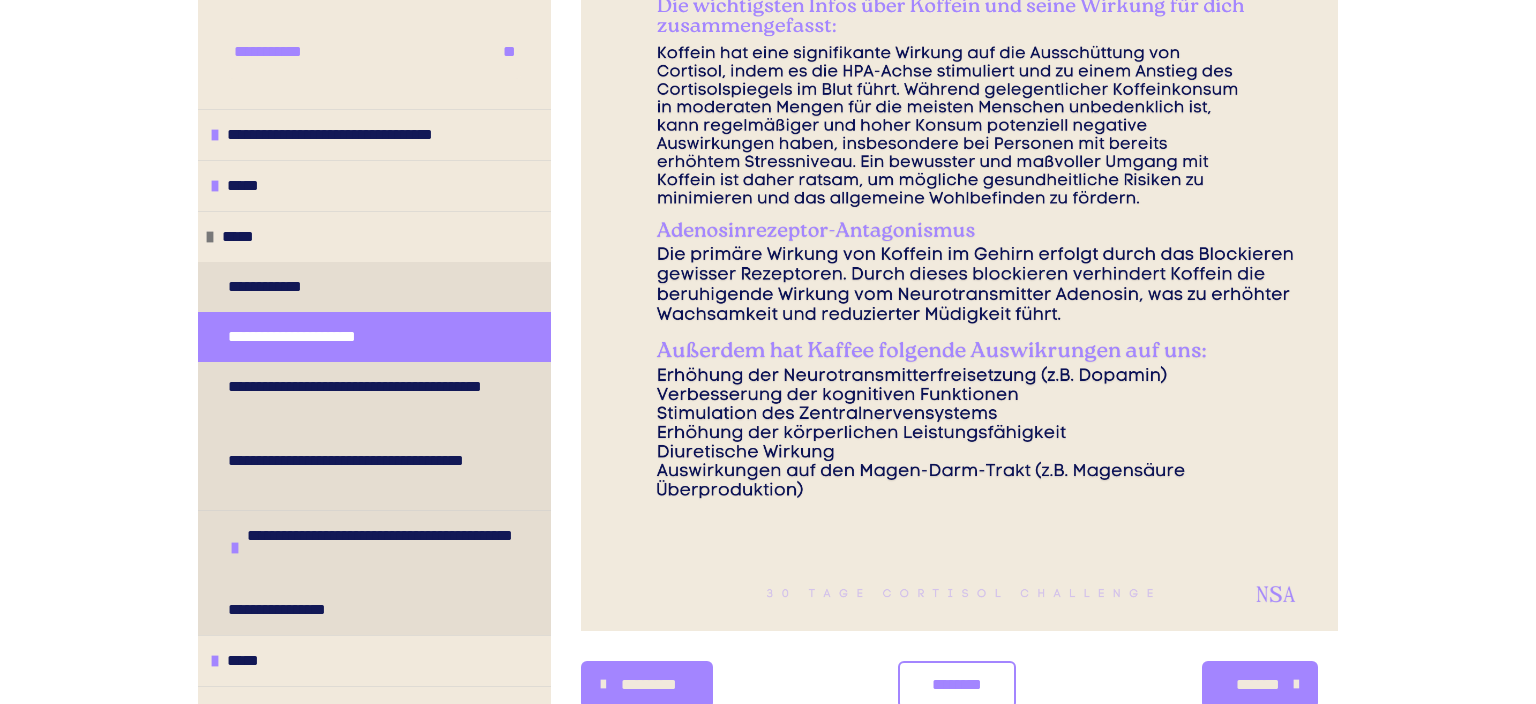 scroll, scrollTop: 905, scrollLeft: 0, axis: vertical 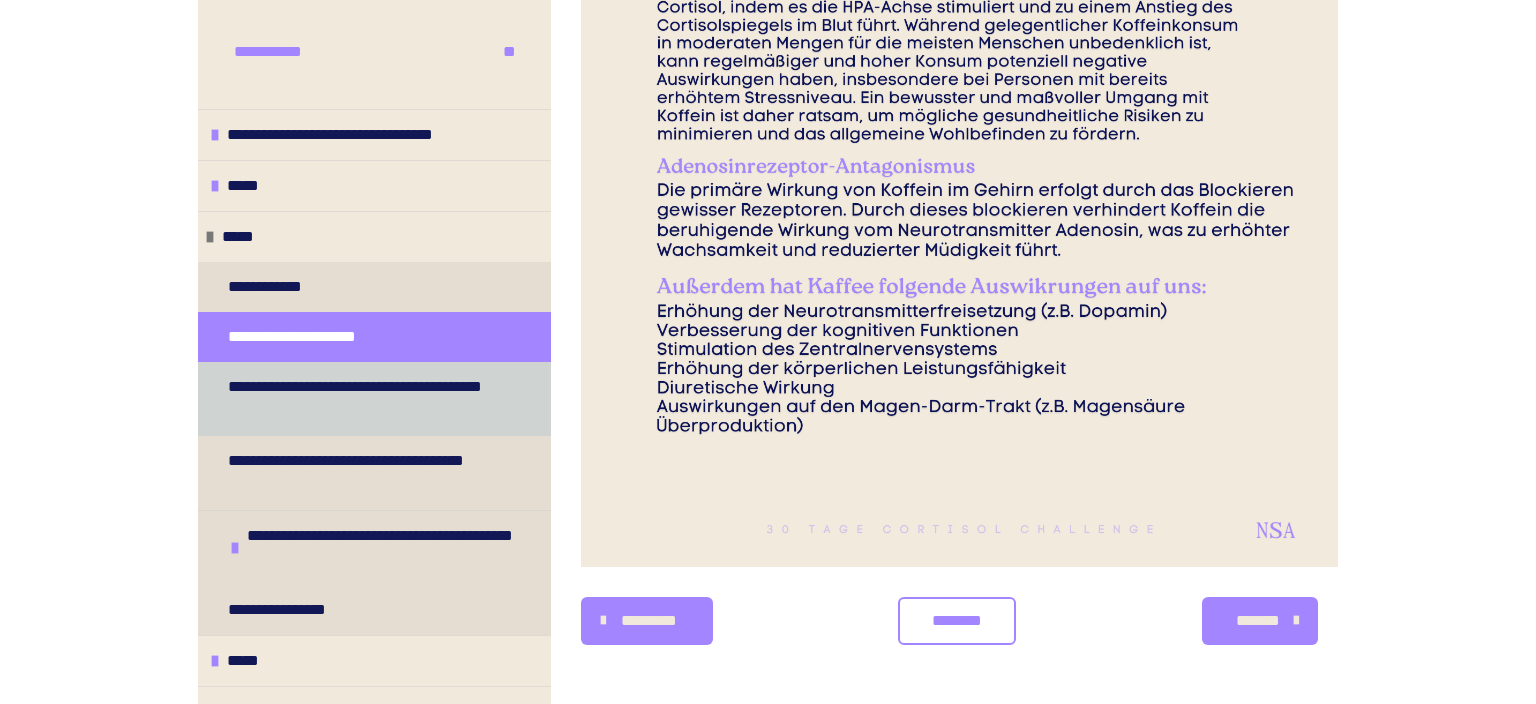 click on "**********" at bounding box center (366, 399) 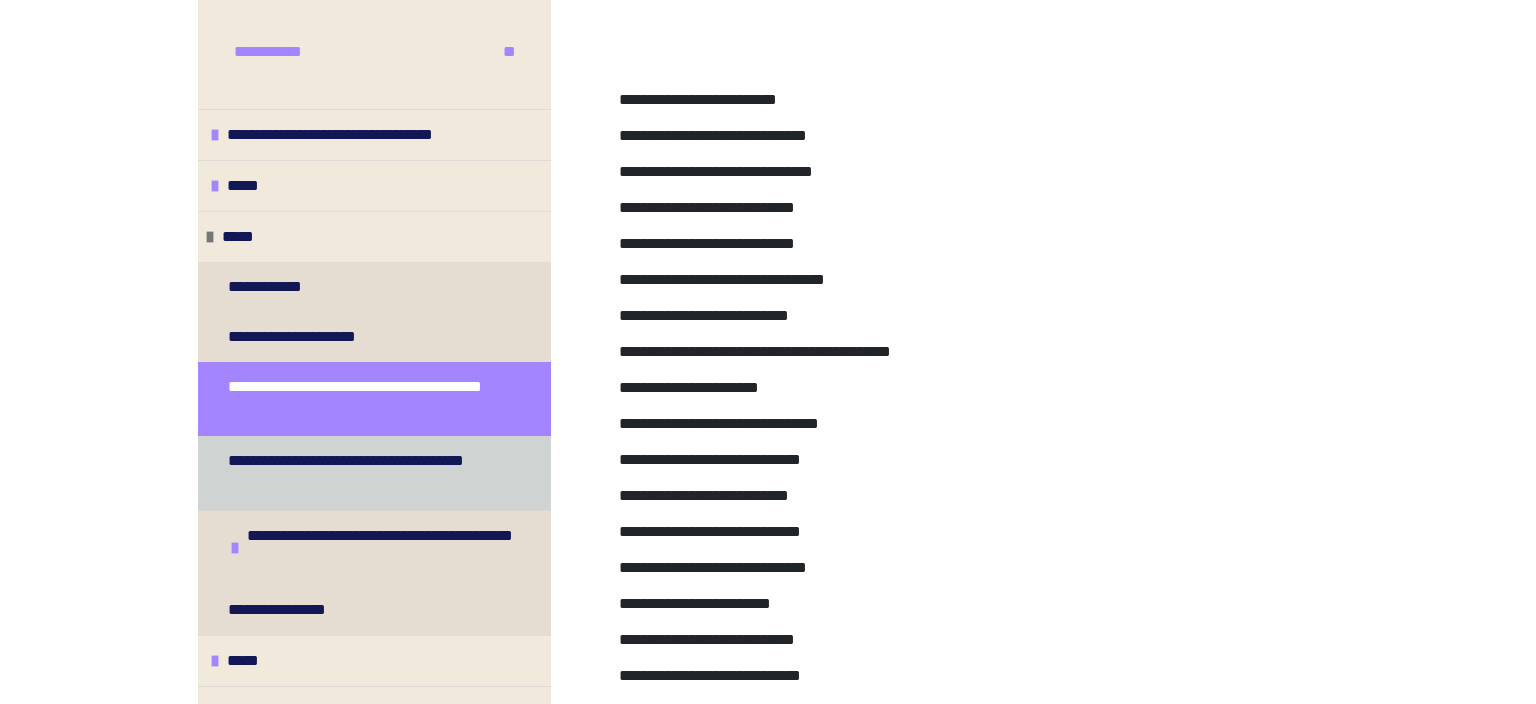 click on "**********" at bounding box center (366, 473) 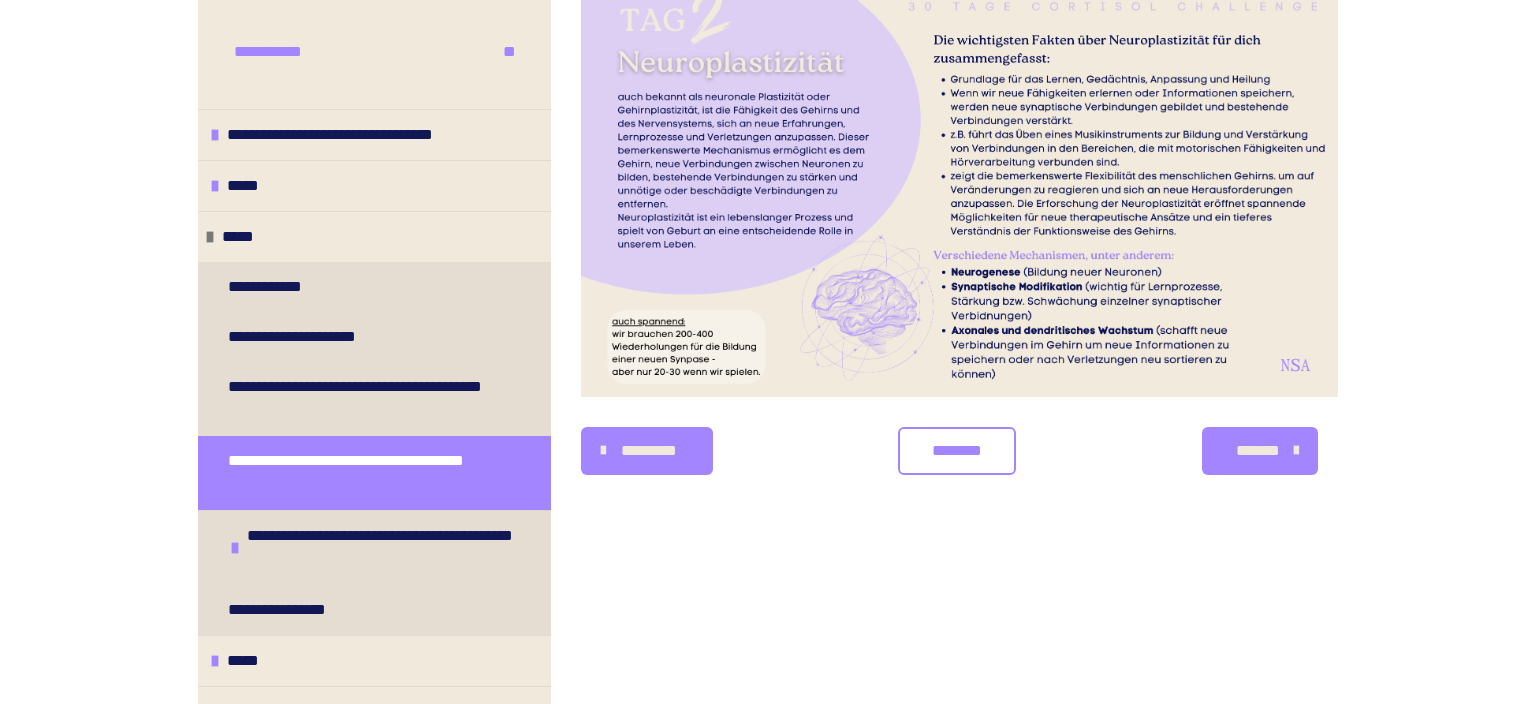 scroll, scrollTop: 431, scrollLeft: 0, axis: vertical 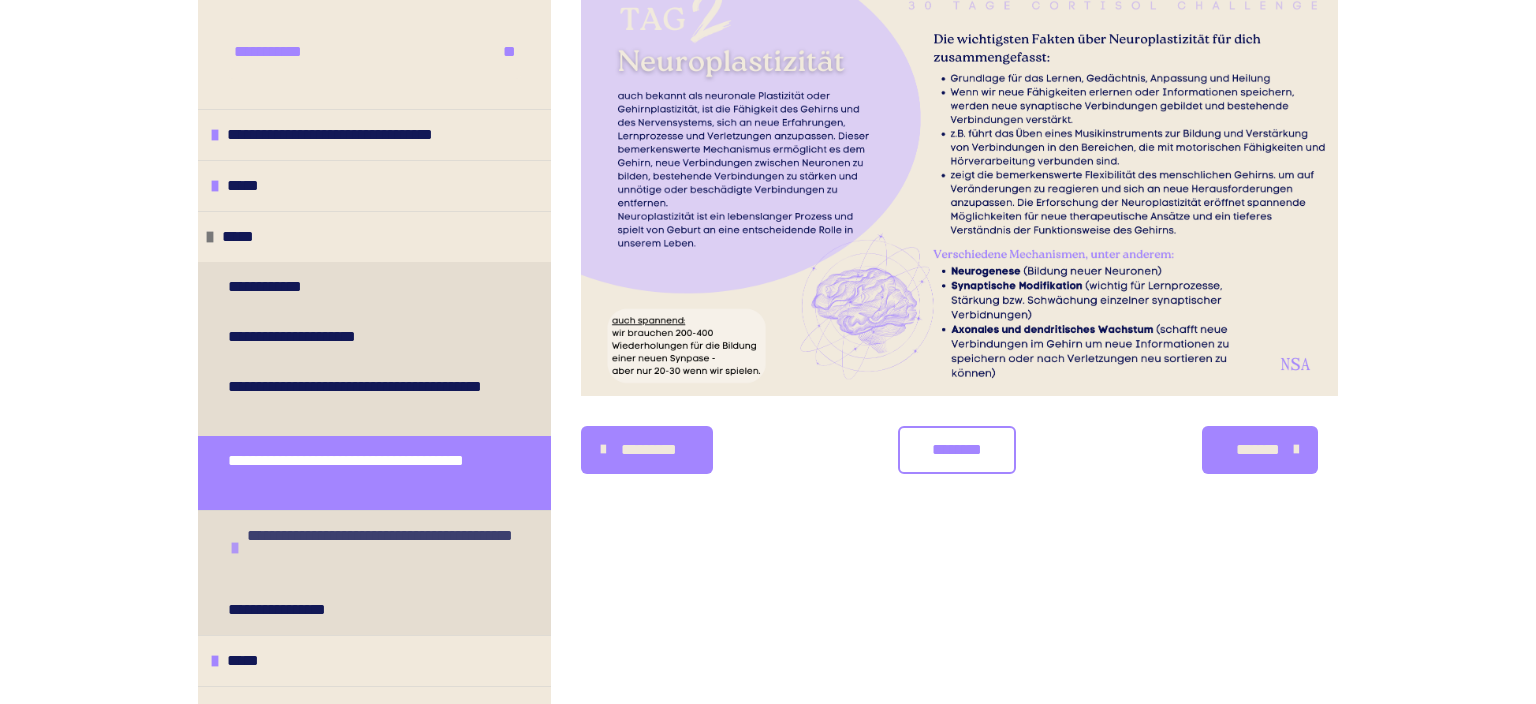 click on "**********" at bounding box center [394, 548] 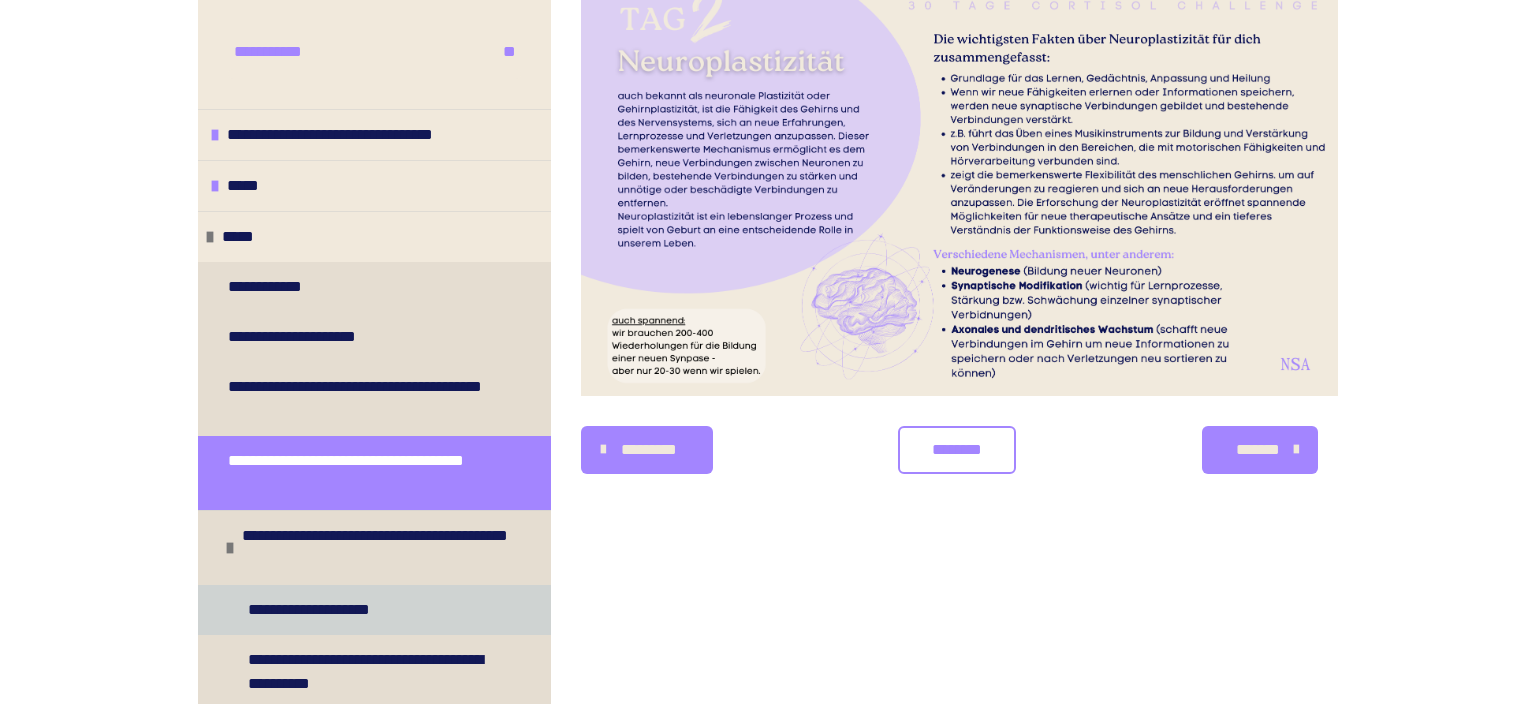 scroll, scrollTop: 288, scrollLeft: 0, axis: vertical 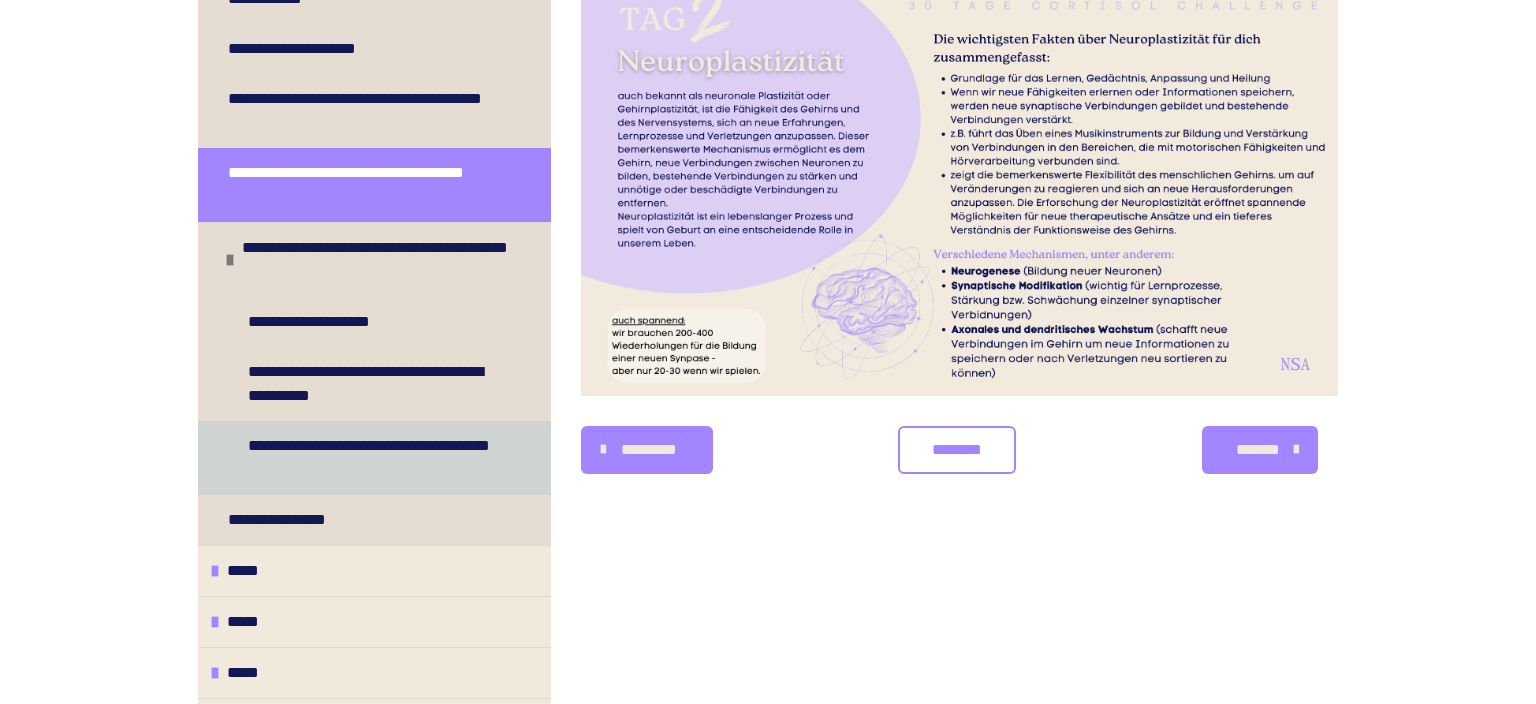 click on "**********" at bounding box center [376, 458] 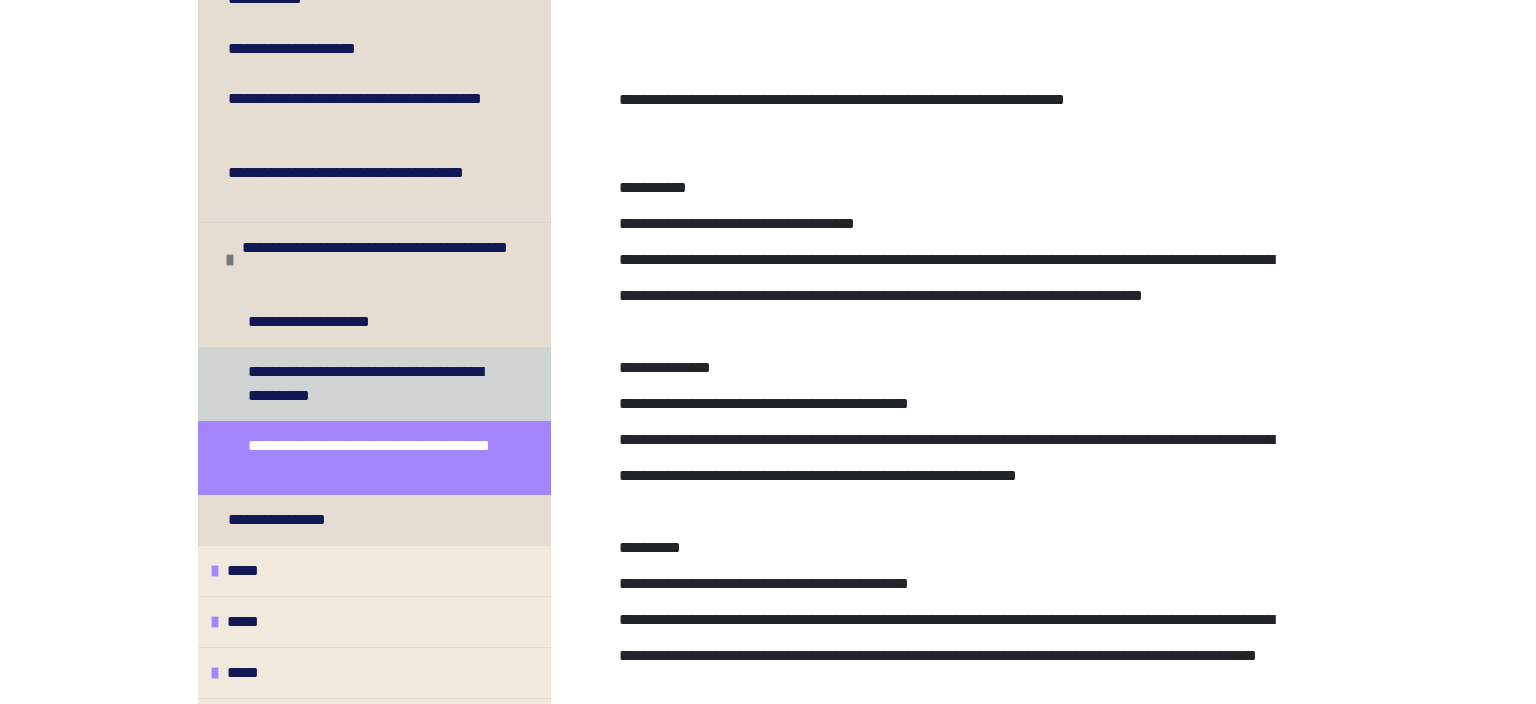 click on "**********" at bounding box center (376, 384) 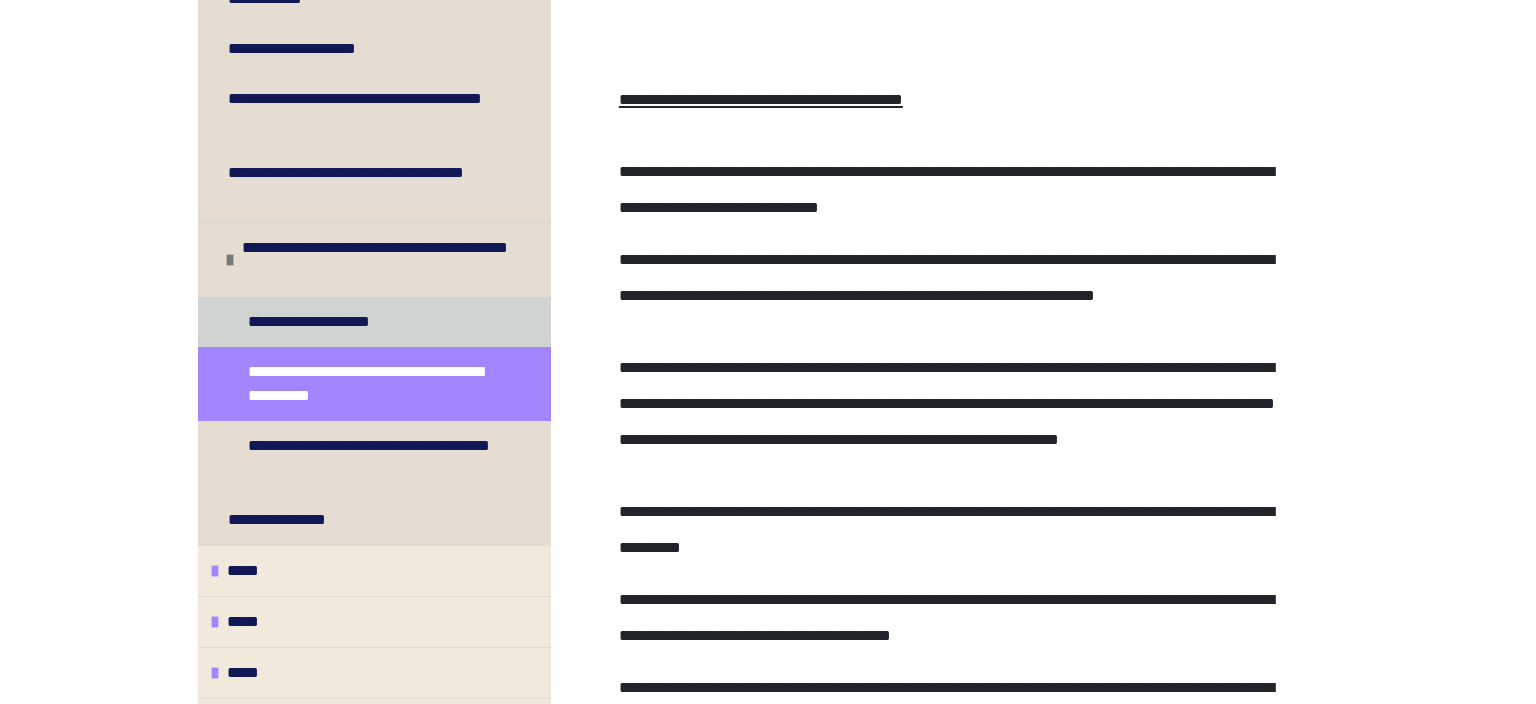click on "**********" at bounding box center (329, 322) 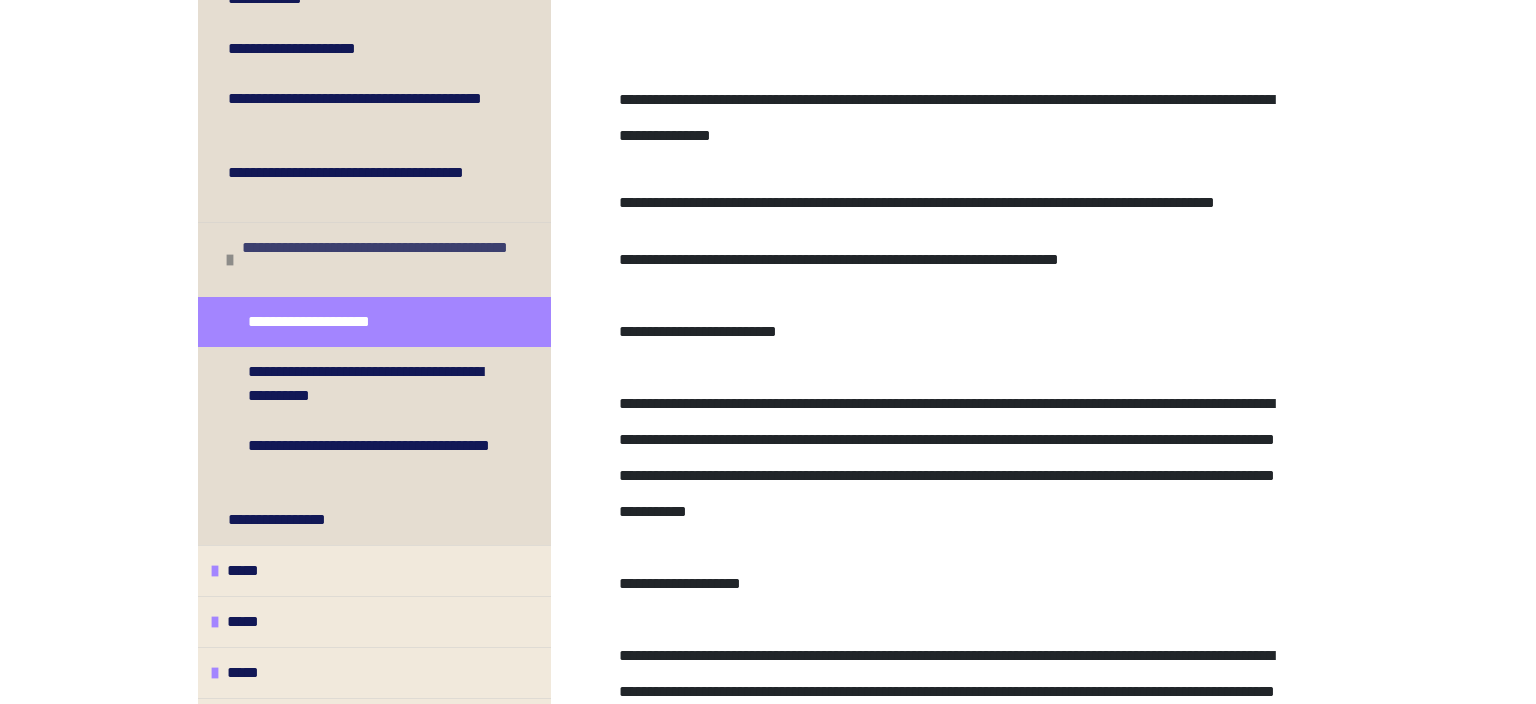 click on "**********" at bounding box center (389, 260) 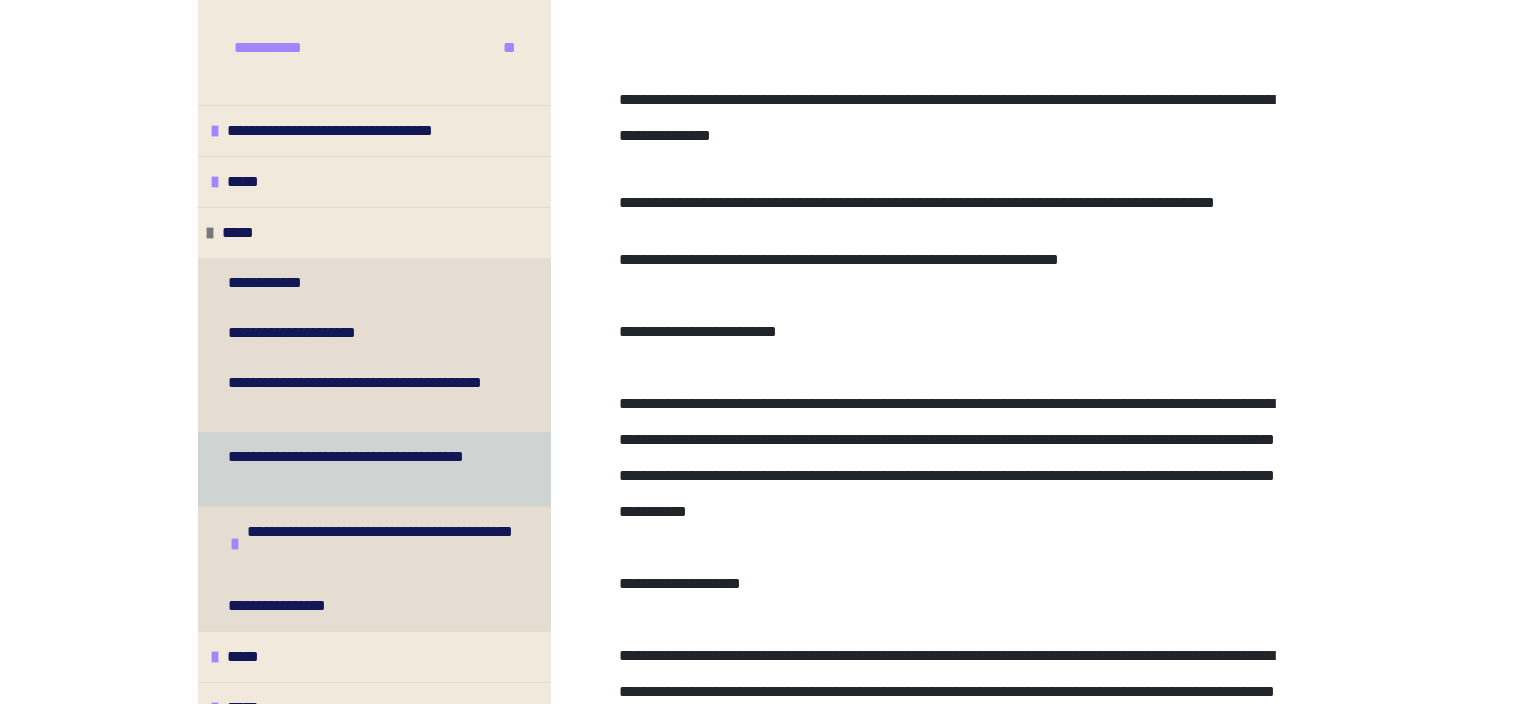 scroll, scrollTop: 0, scrollLeft: 0, axis: both 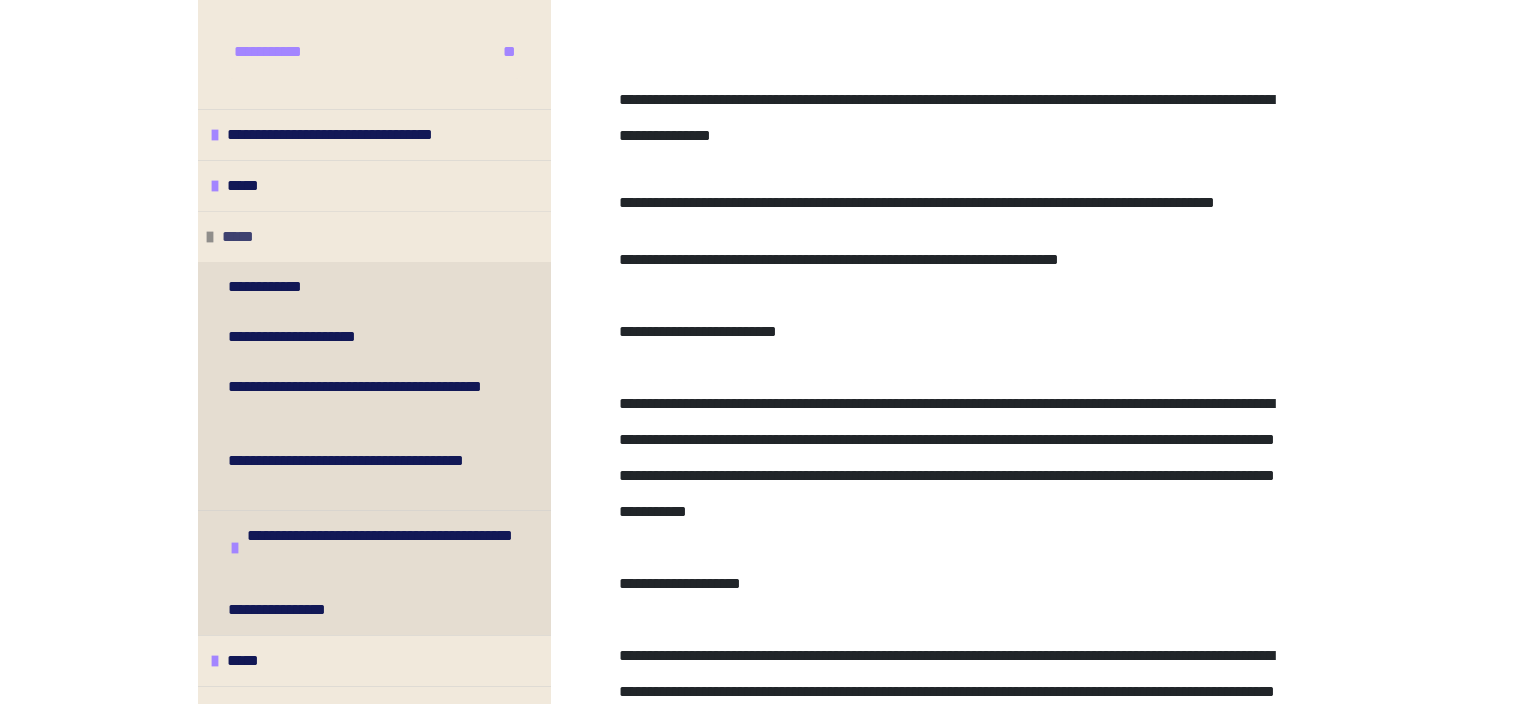 click at bounding box center [210, 237] 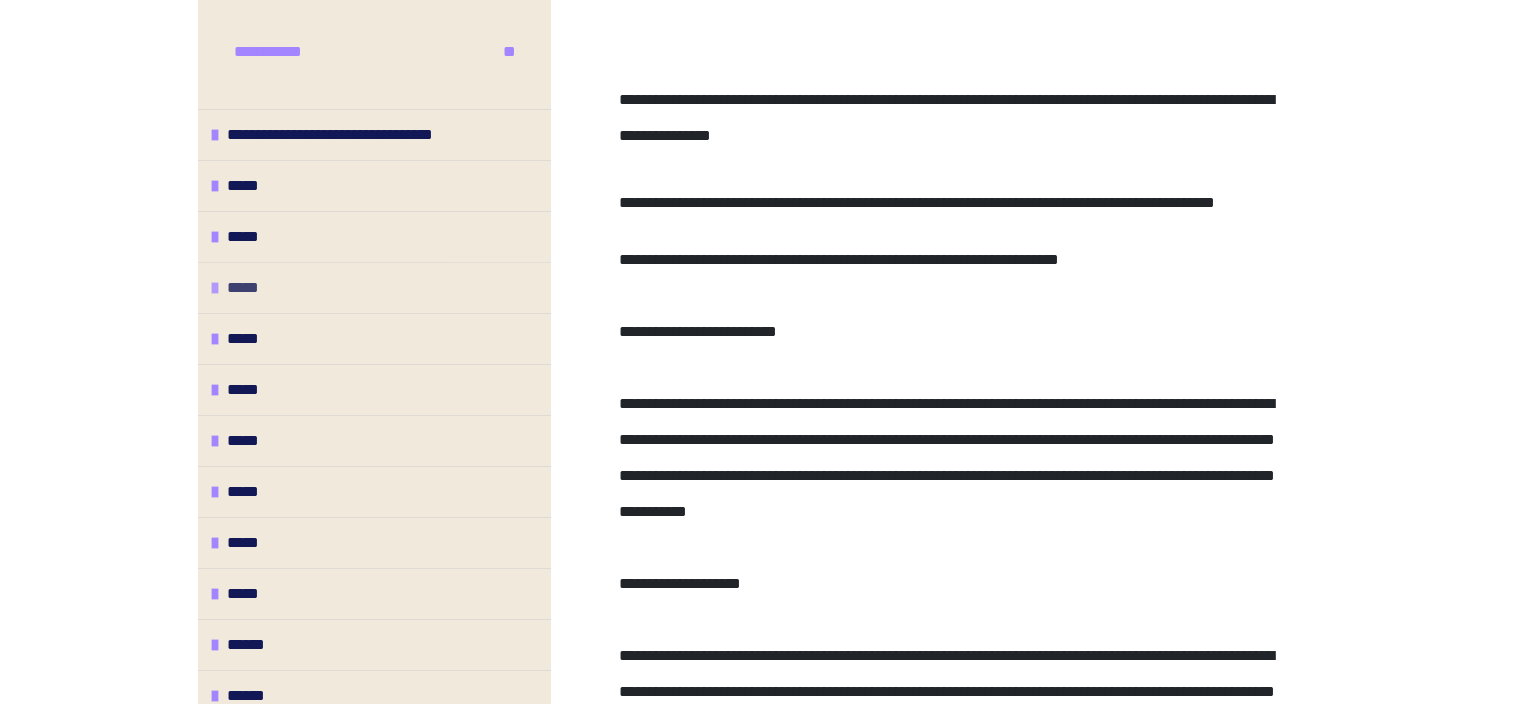 click on "*****" at bounding box center [374, 287] 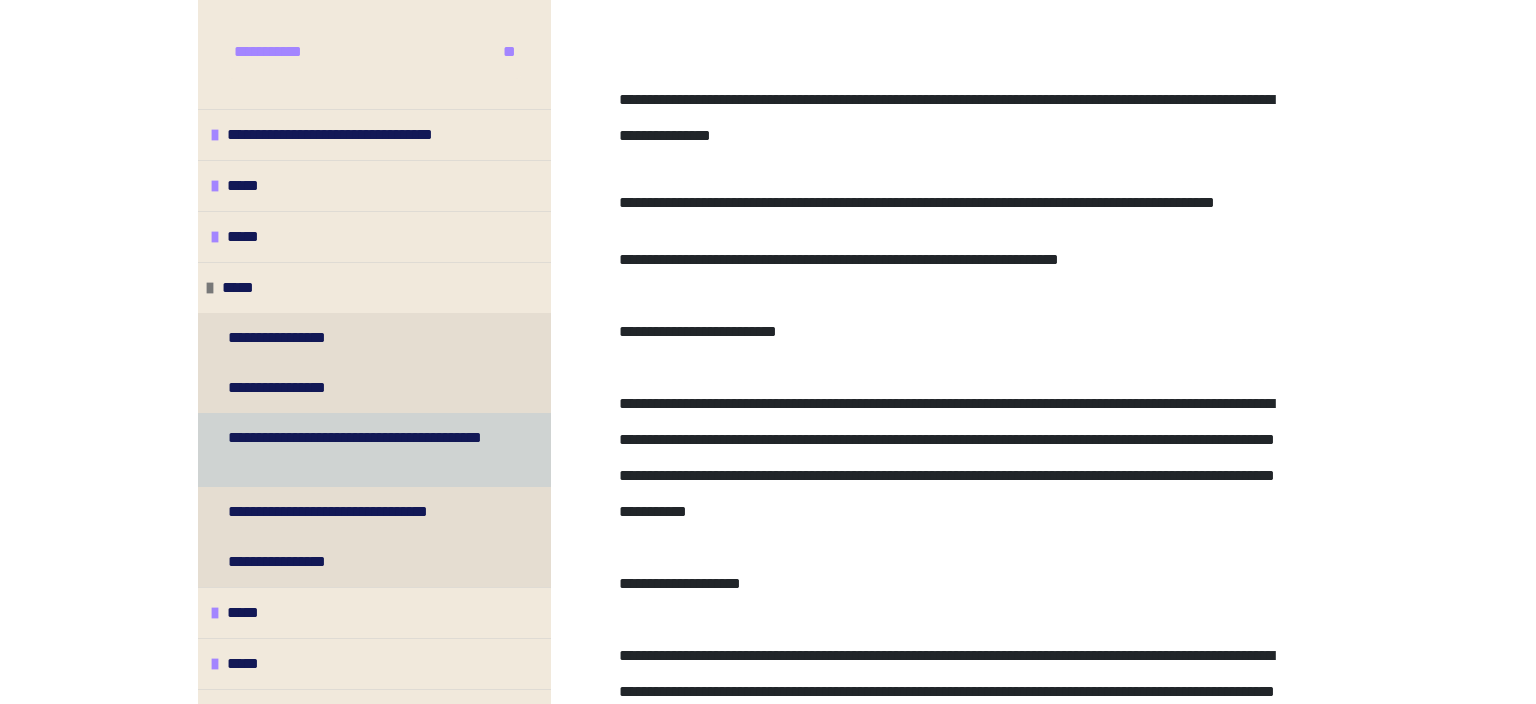 click on "**********" at bounding box center (366, 450) 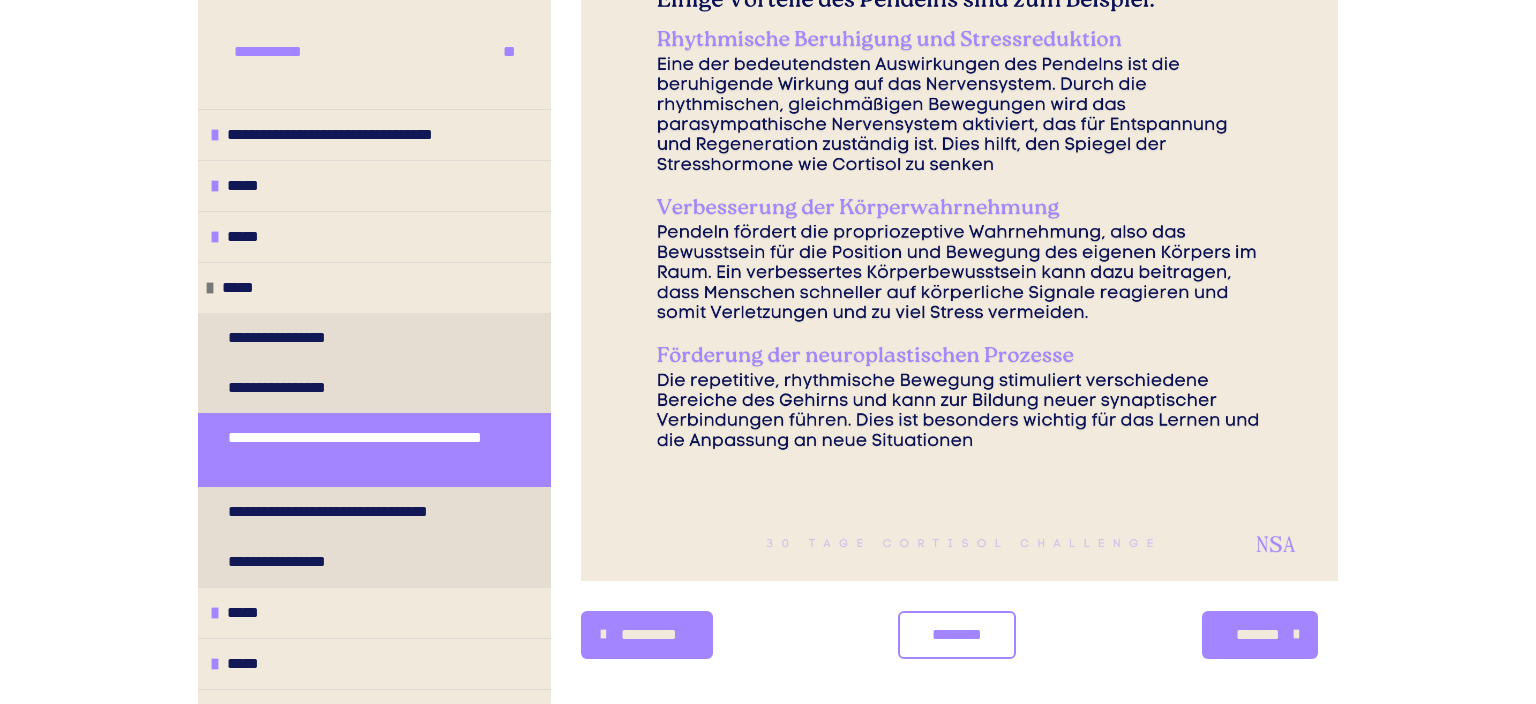 scroll, scrollTop: 905, scrollLeft: 0, axis: vertical 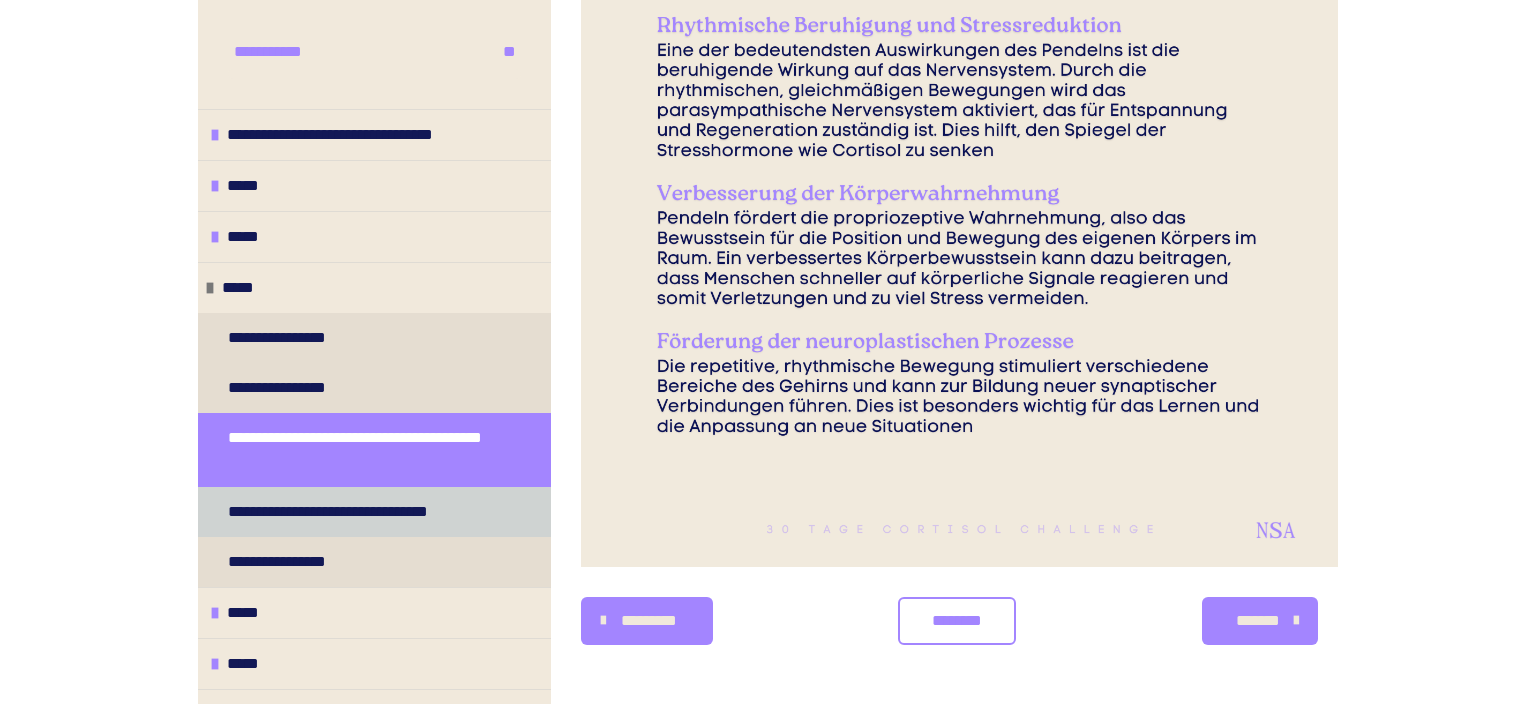 click on "**********" at bounding box center (355, 512) 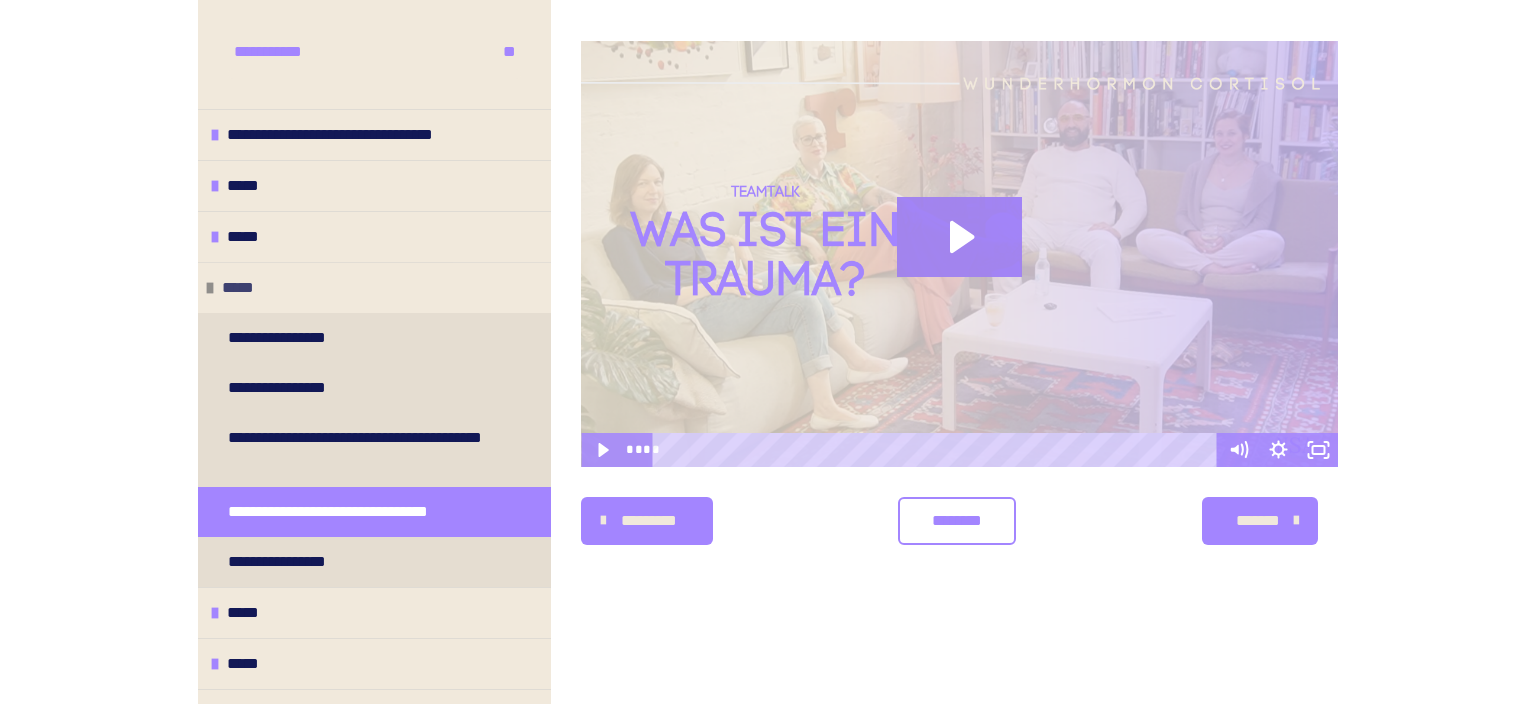 click on "*****" at bounding box center [374, 287] 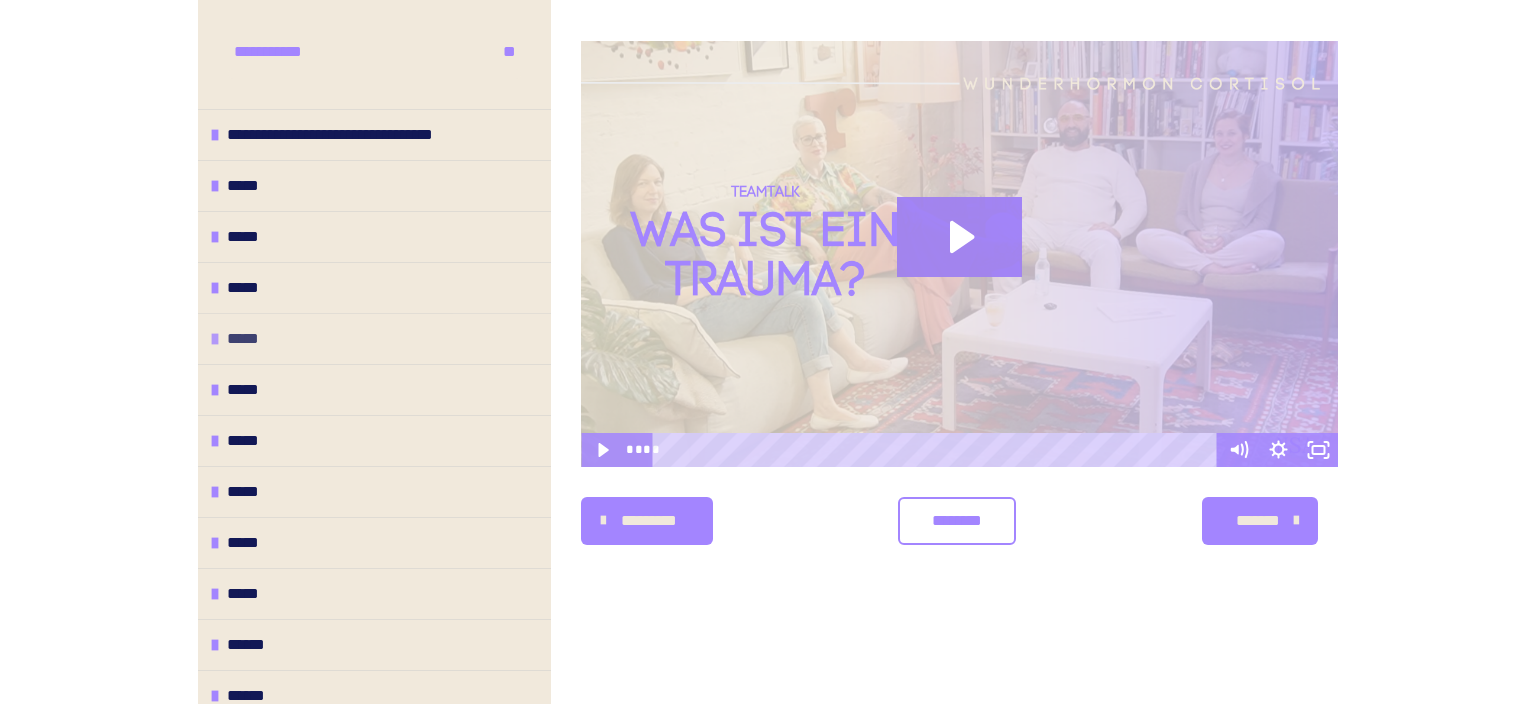 click at bounding box center [215, 339] 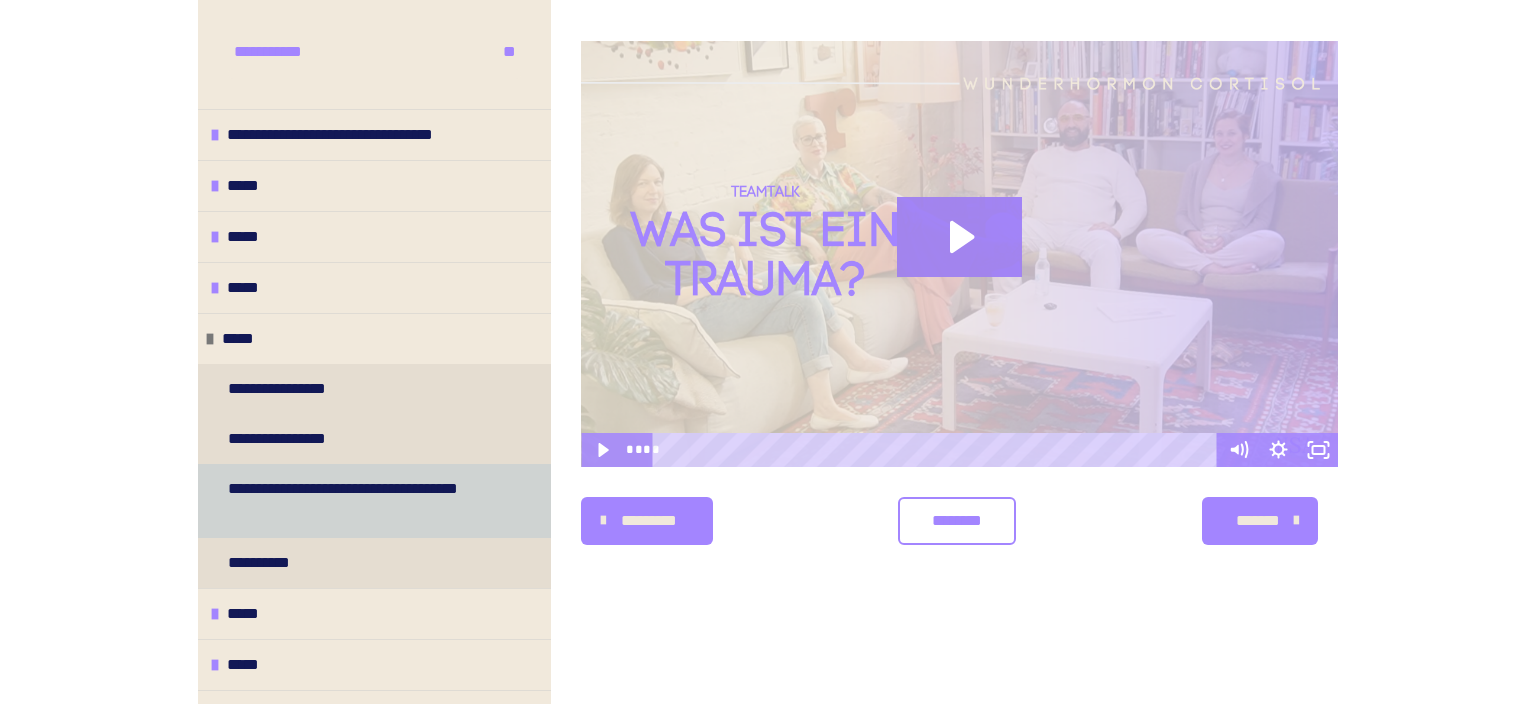 click on "**********" at bounding box center (366, 501) 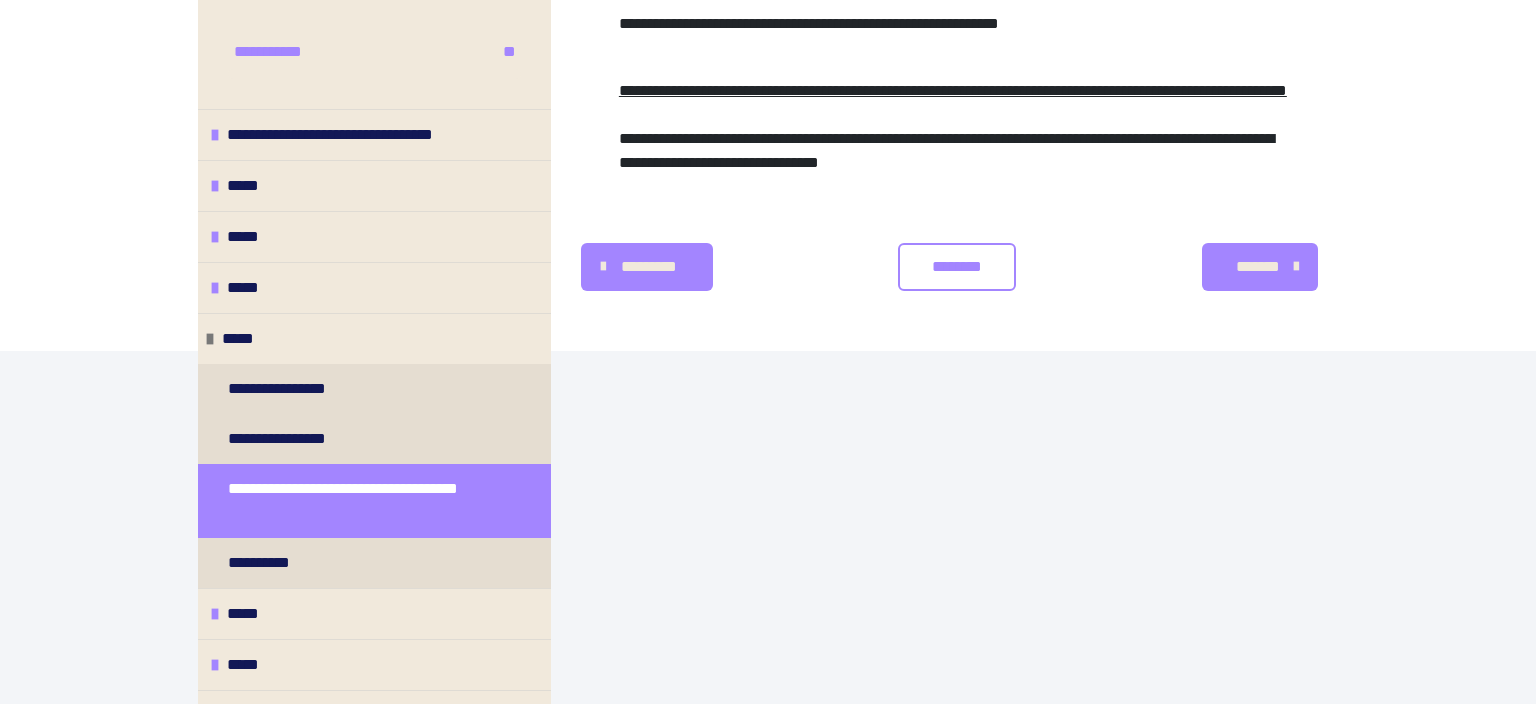 scroll, scrollTop: 4302, scrollLeft: 0, axis: vertical 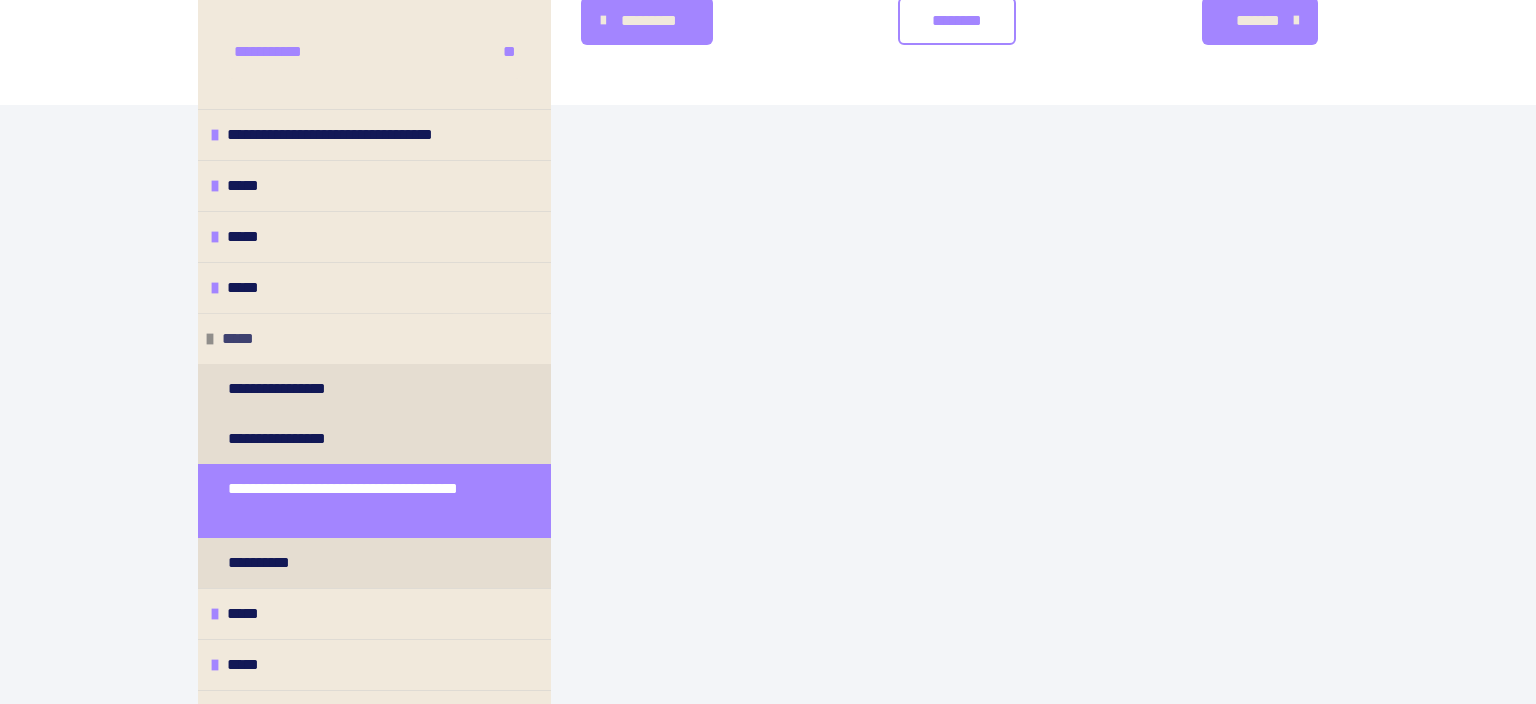 click at bounding box center (210, 339) 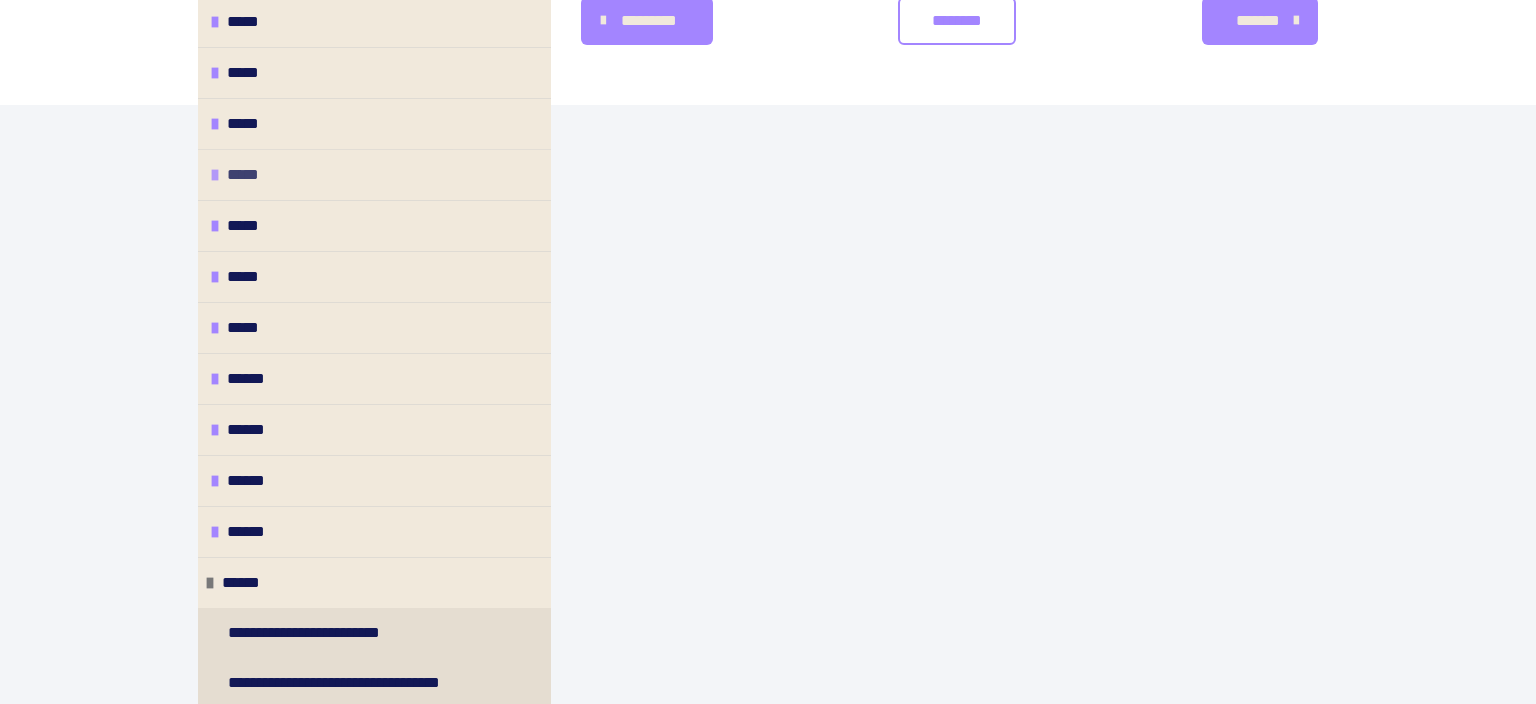 scroll, scrollTop: 288, scrollLeft: 0, axis: vertical 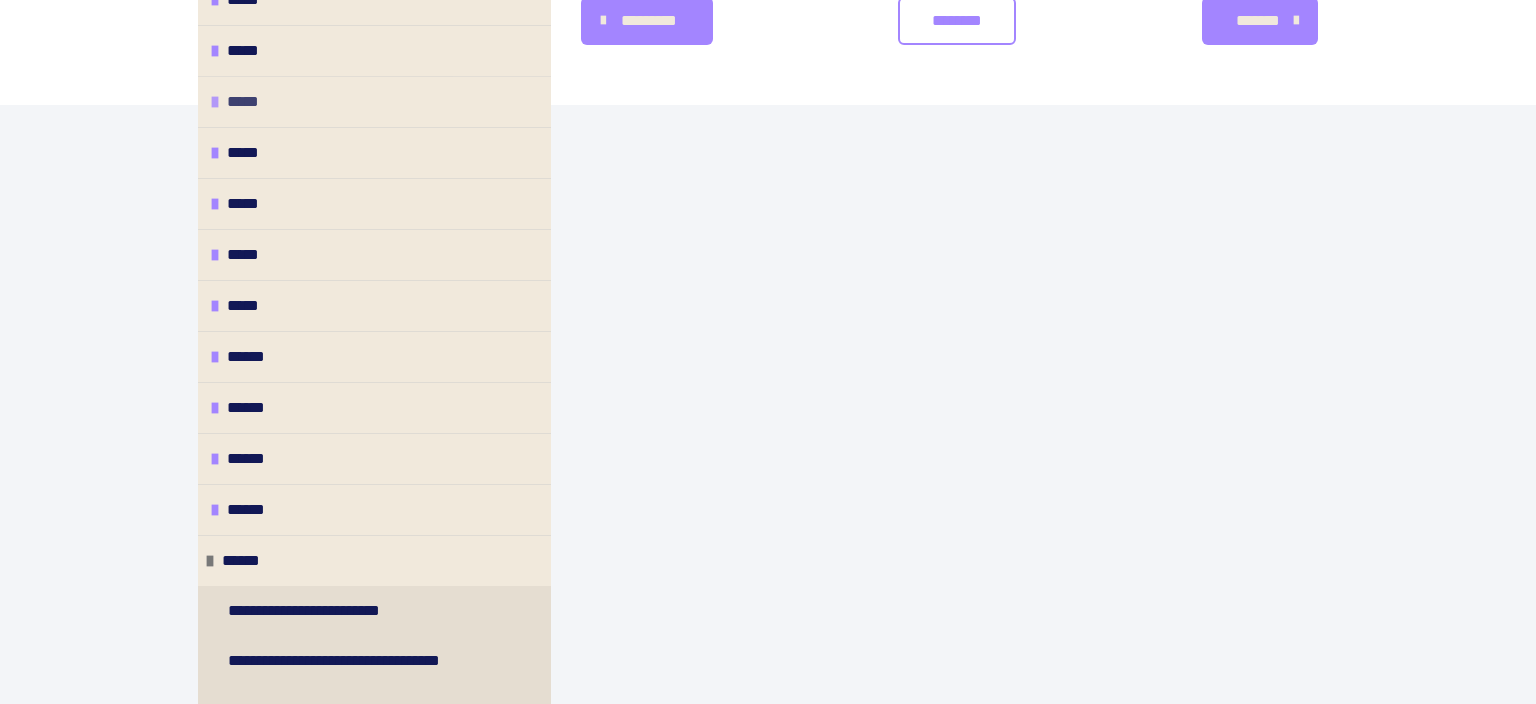 click on "*****" at bounding box center (374, 101) 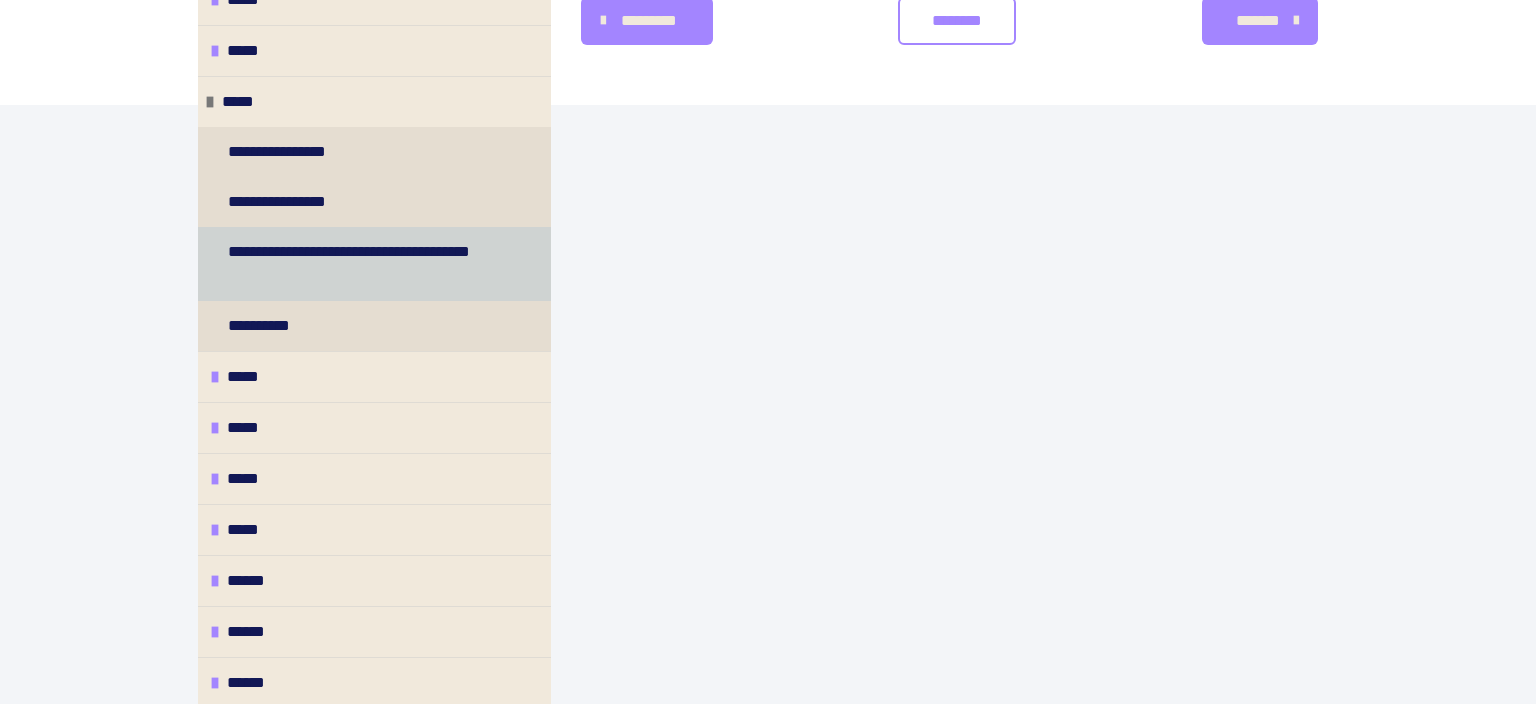 click on "**********" at bounding box center [366, 264] 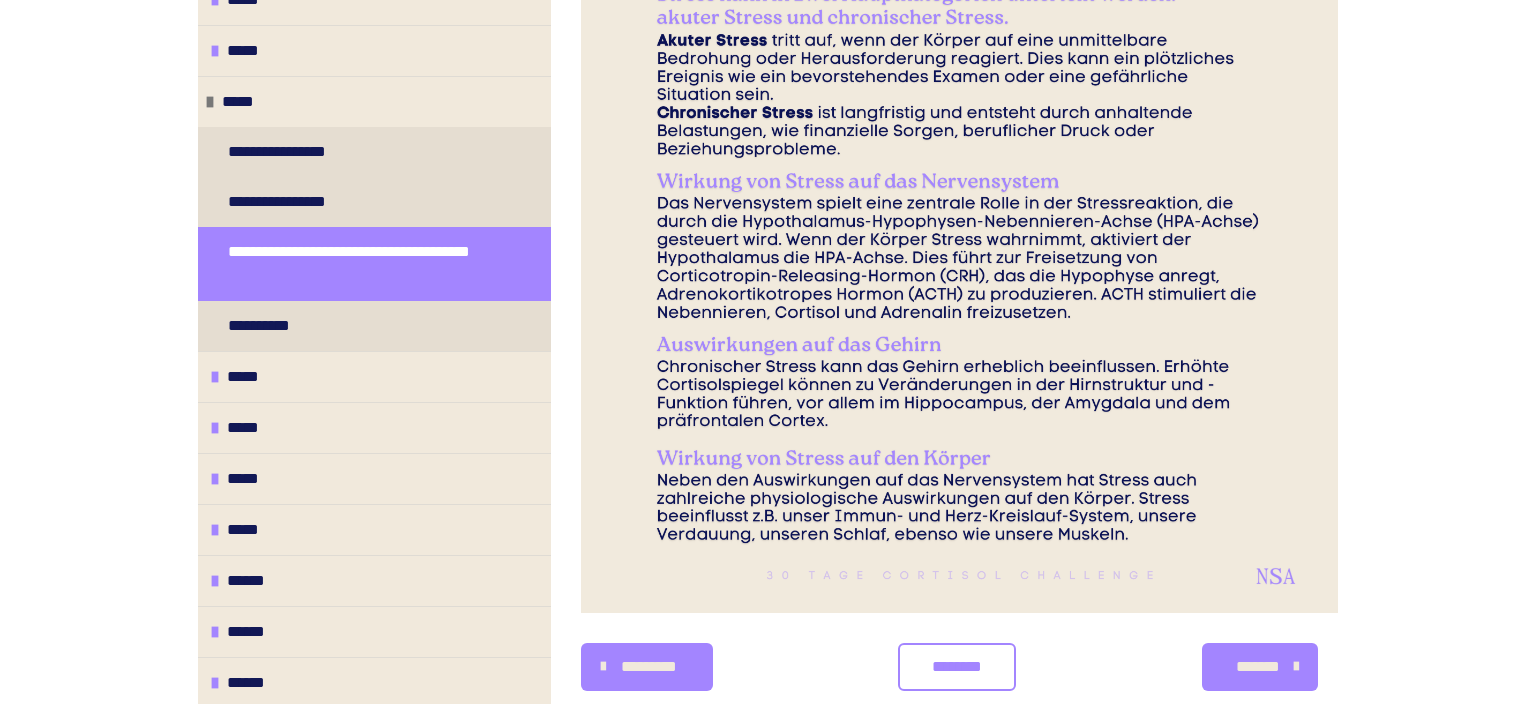 scroll, scrollTop: 905, scrollLeft: 0, axis: vertical 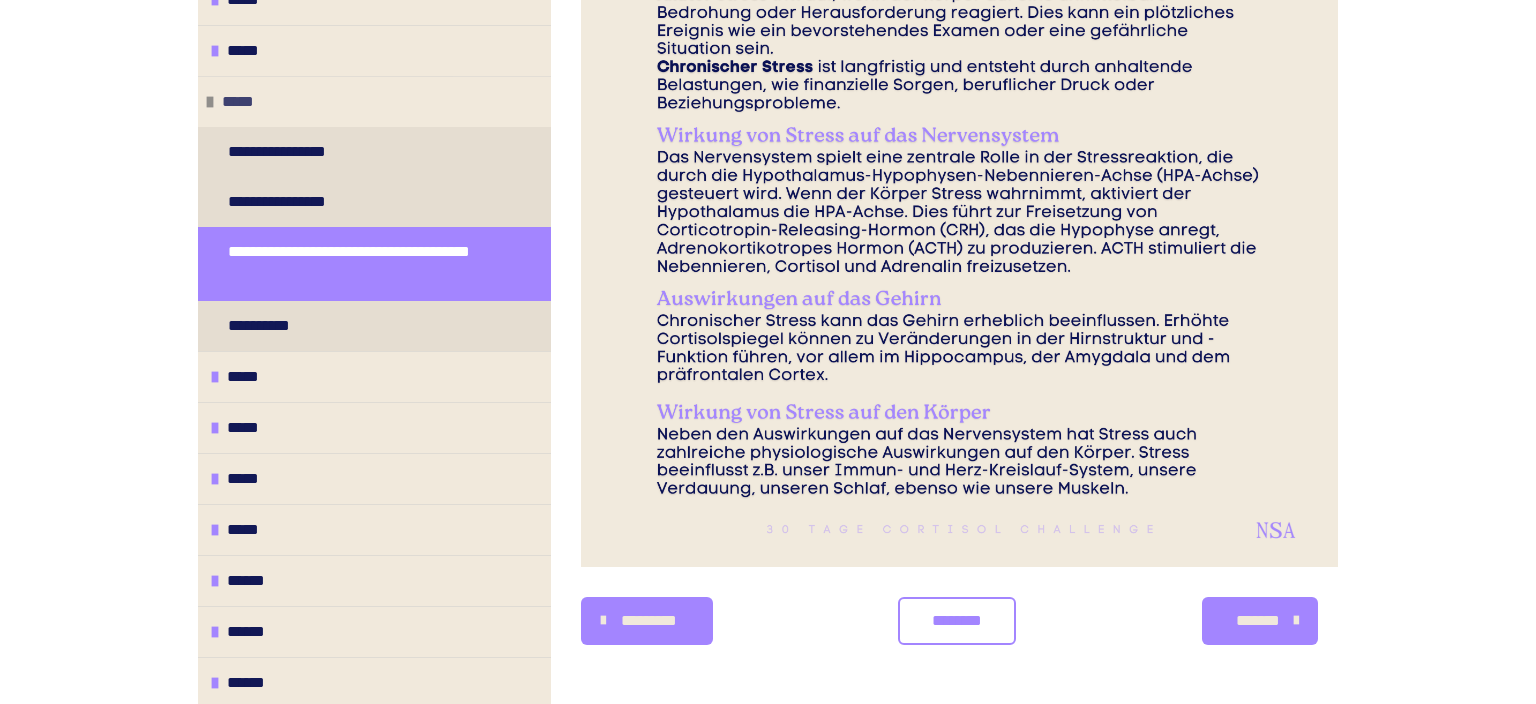 click at bounding box center (210, 102) 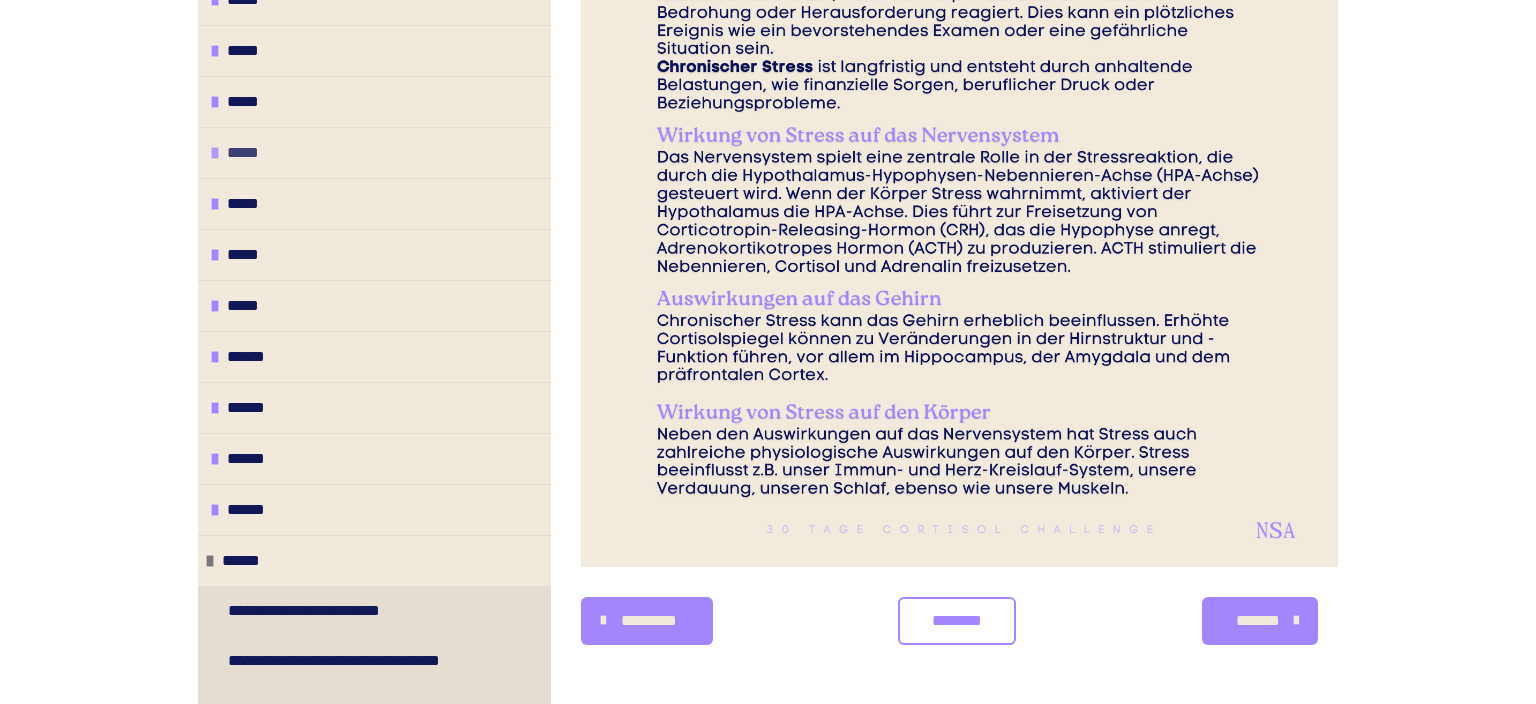 click at bounding box center (215, 153) 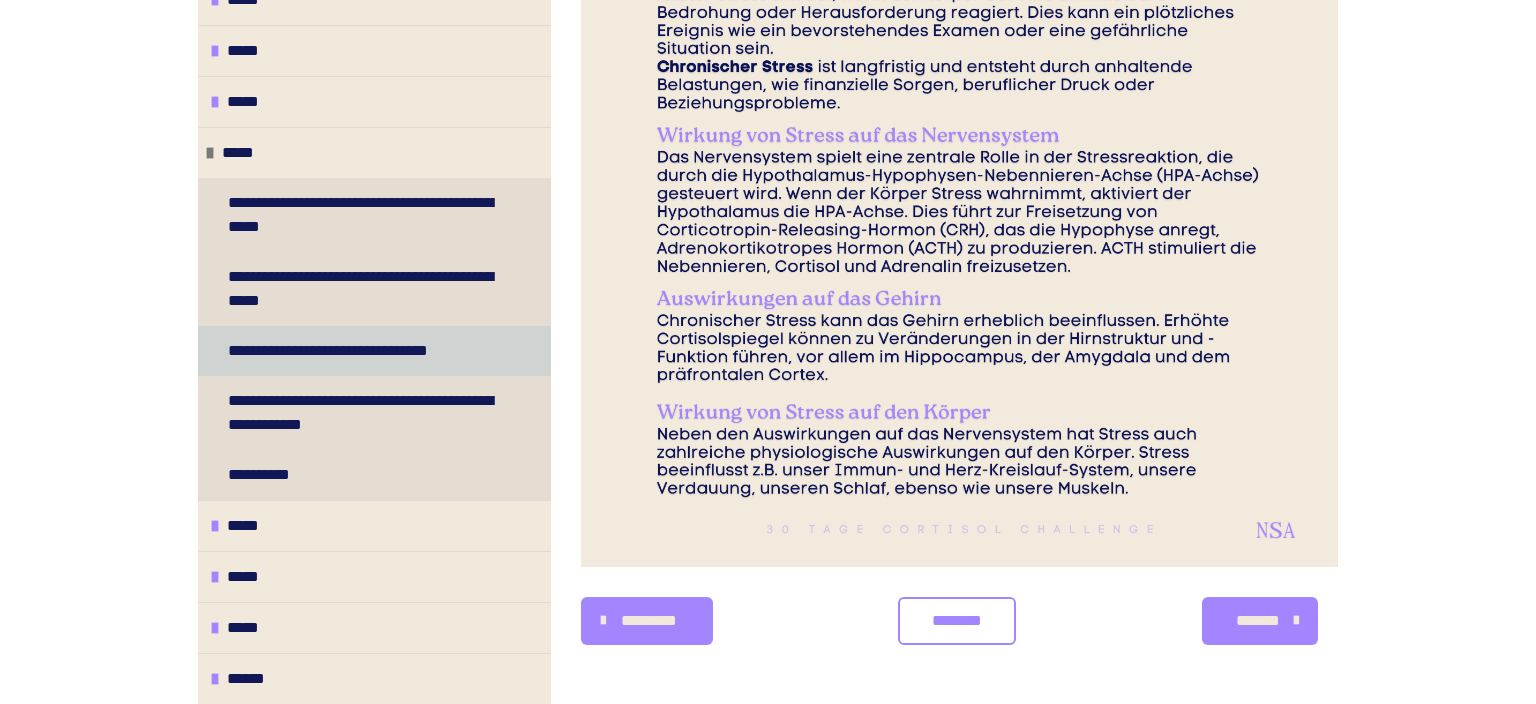 click on "**********" at bounding box center [363, 351] 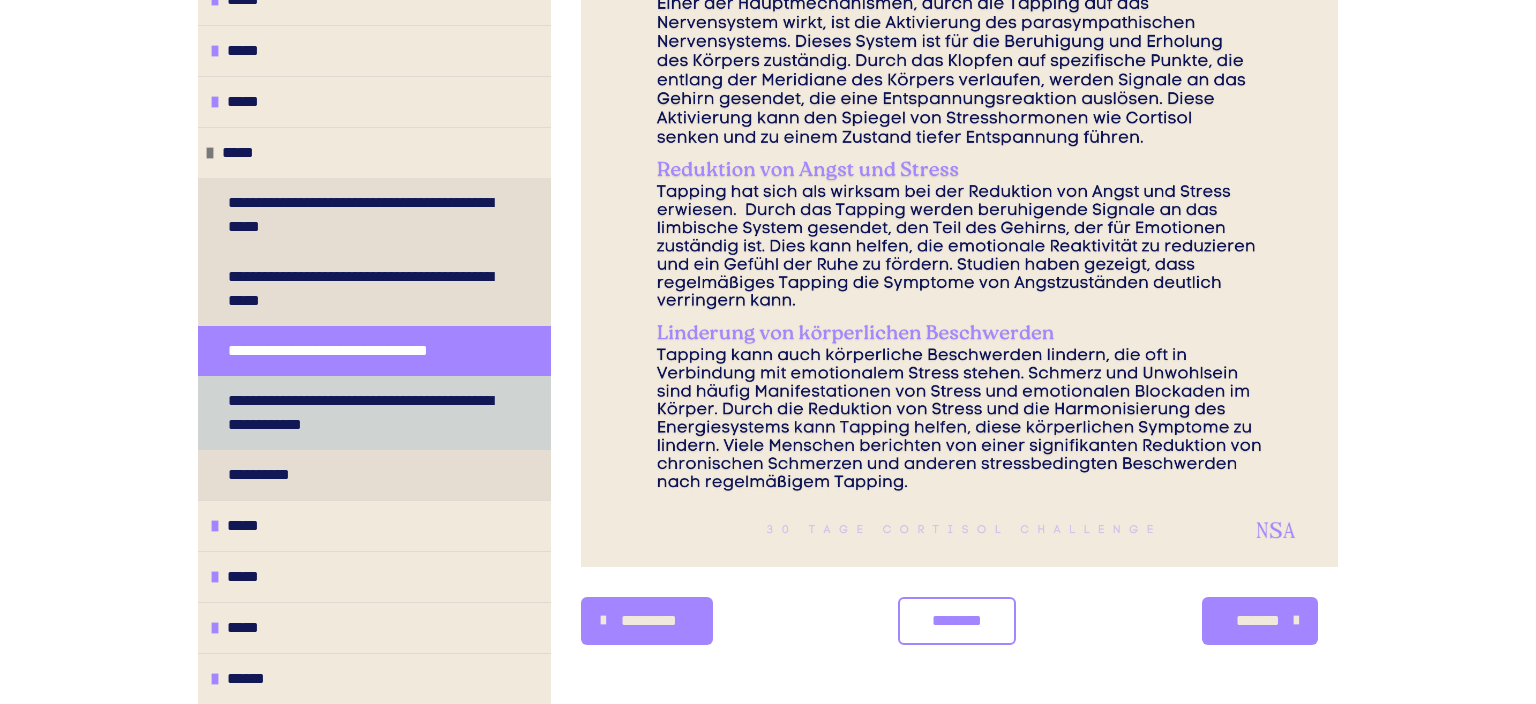click on "**********" at bounding box center (366, 413) 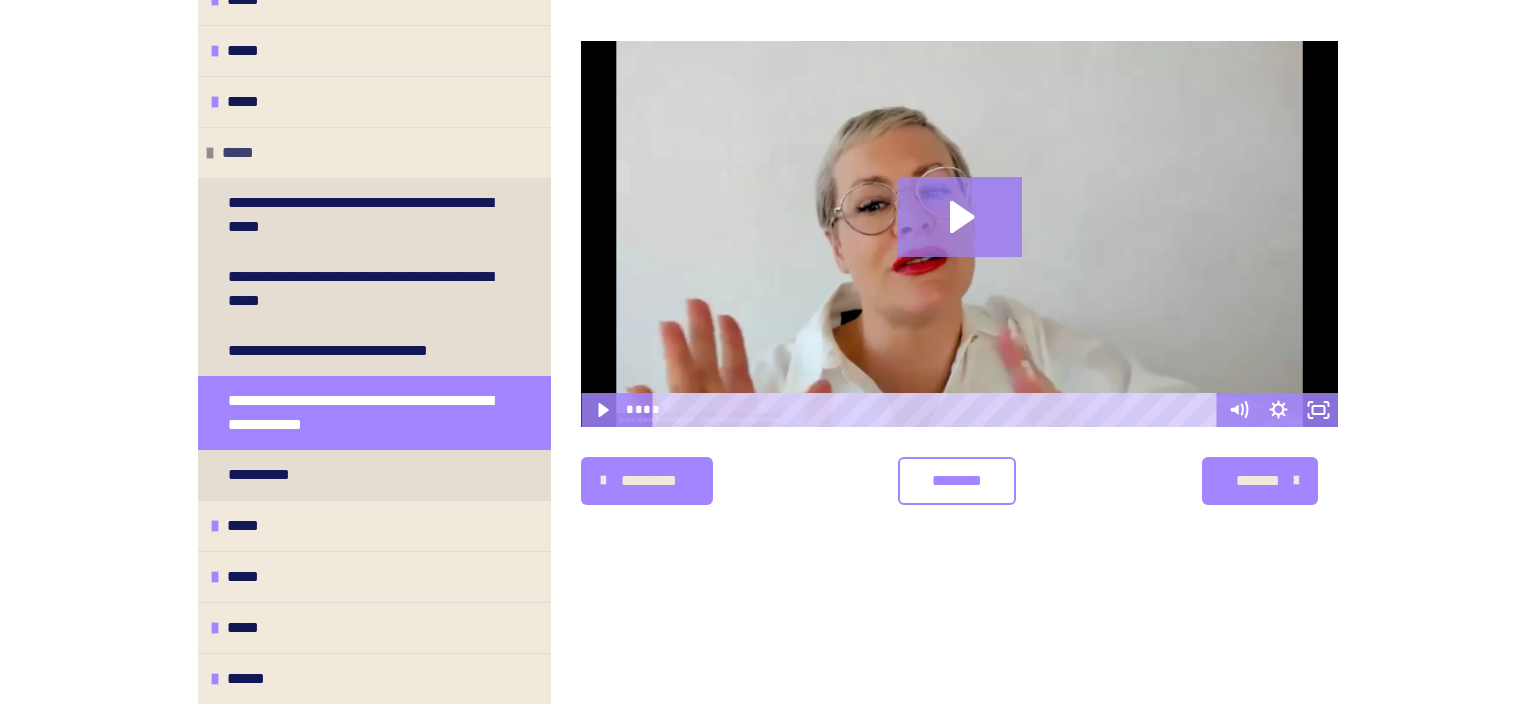 click on "*****" at bounding box center [374, 152] 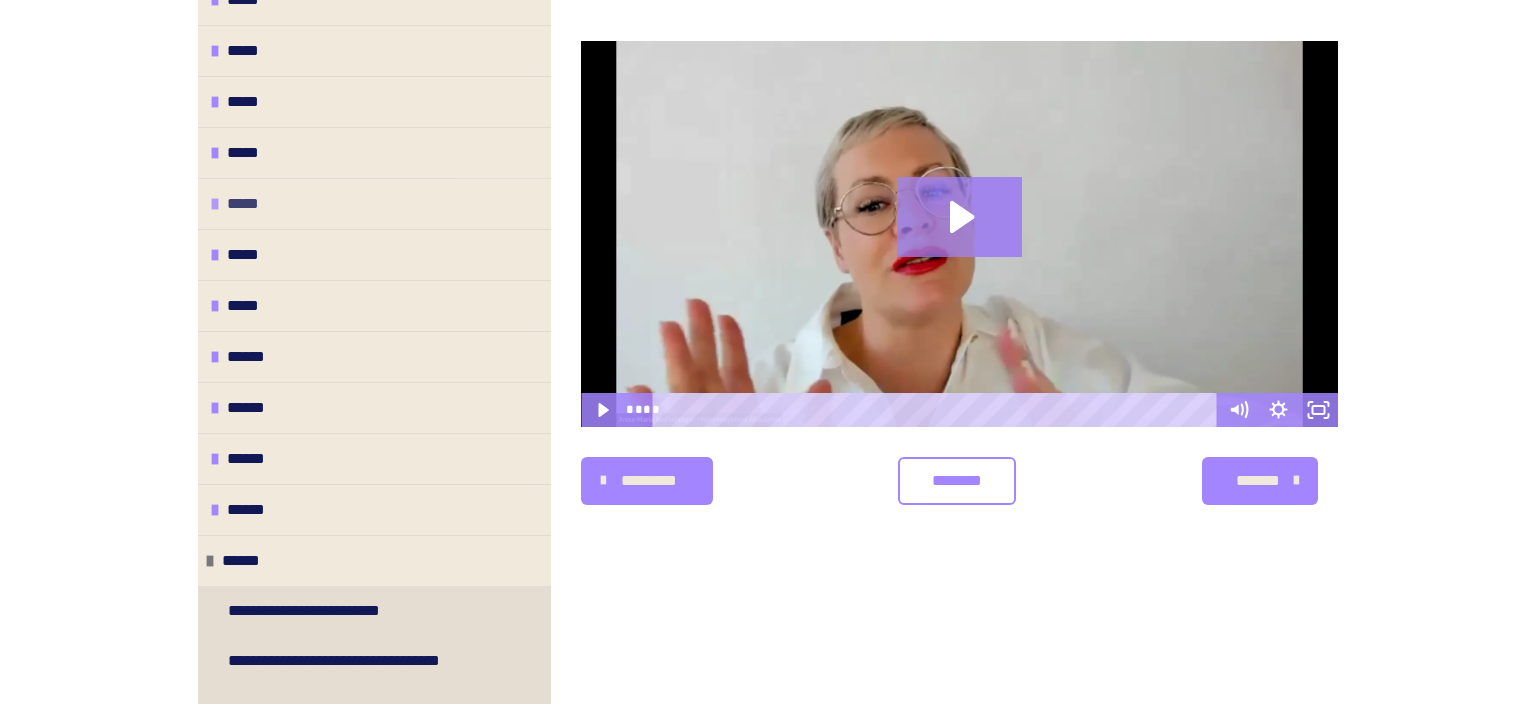 click at bounding box center (215, 204) 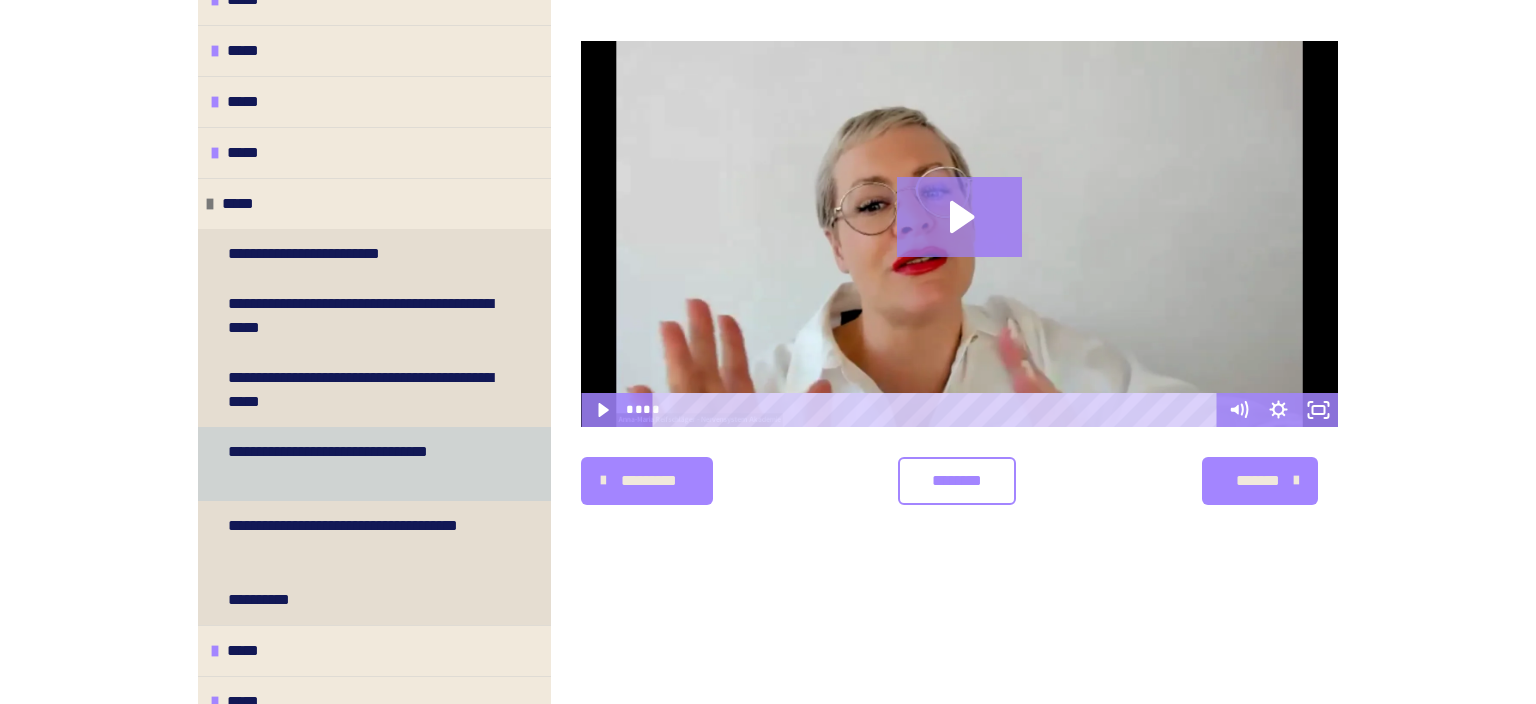 click on "**********" at bounding box center [366, 464] 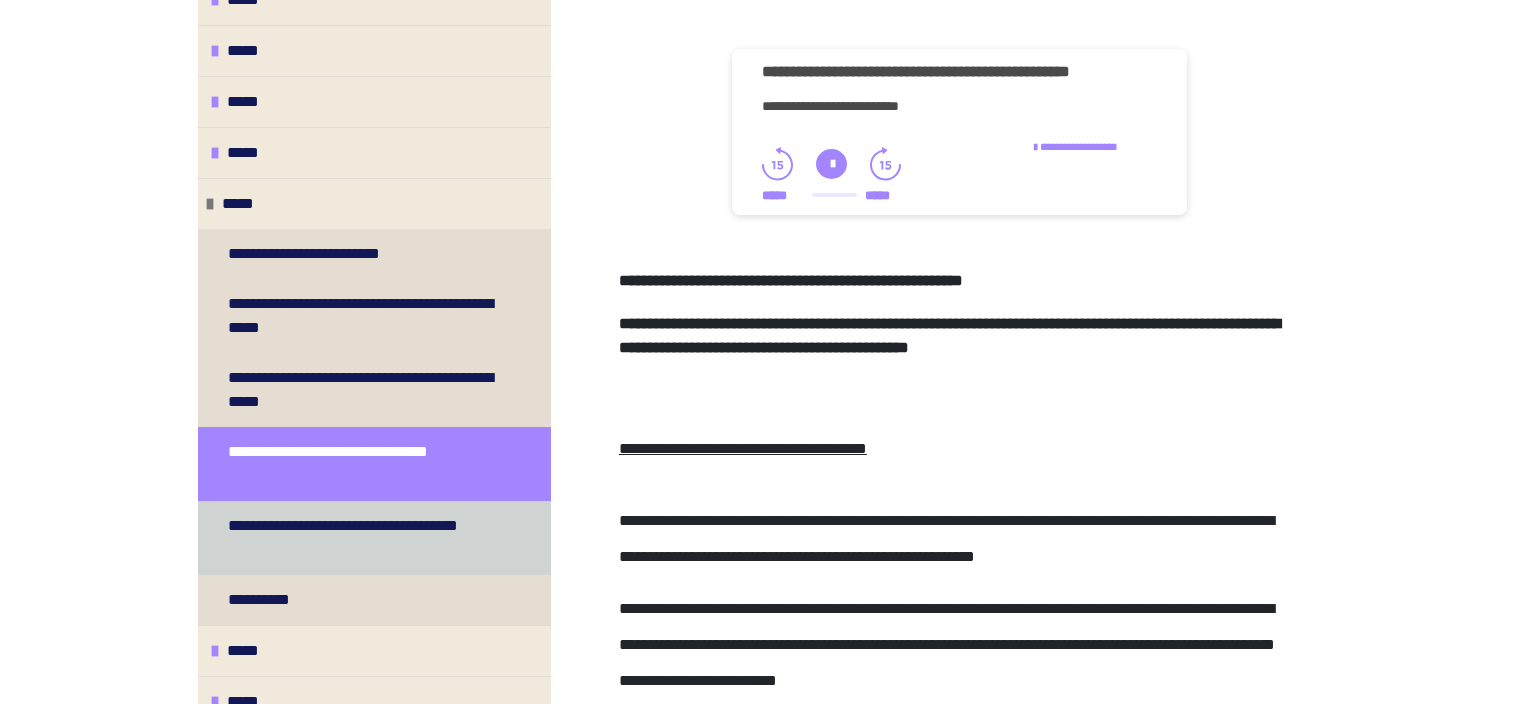 click on "**********" at bounding box center (366, 538) 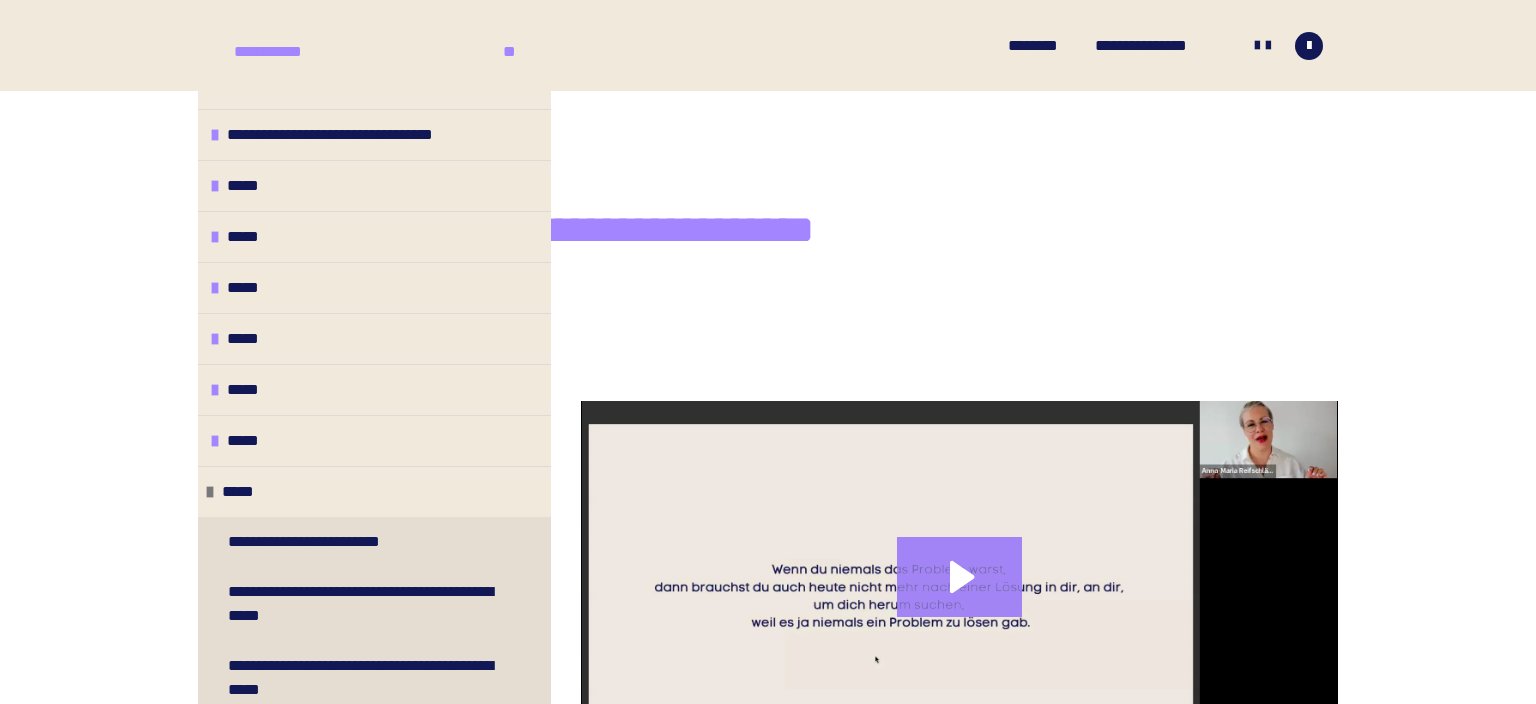 scroll, scrollTop: 361, scrollLeft: 0, axis: vertical 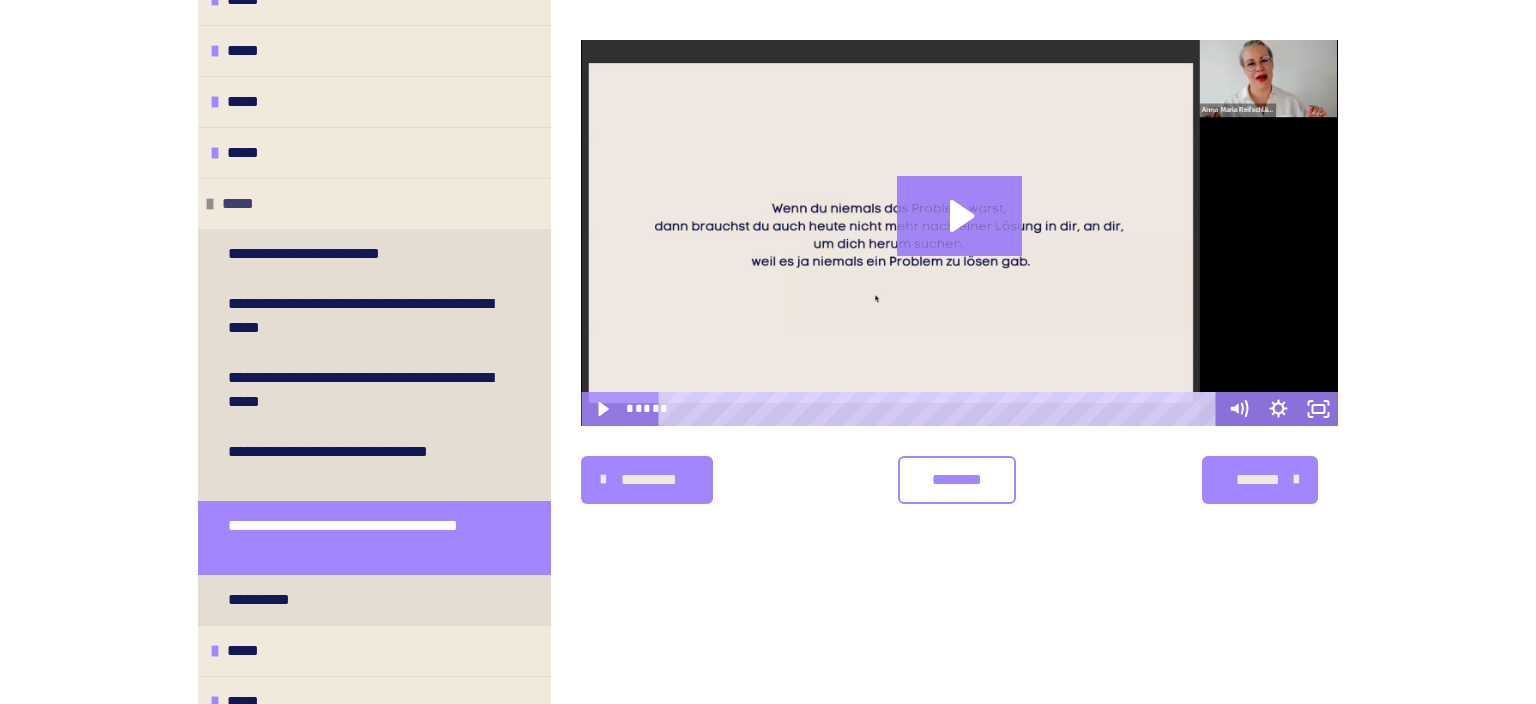 click at bounding box center (210, 204) 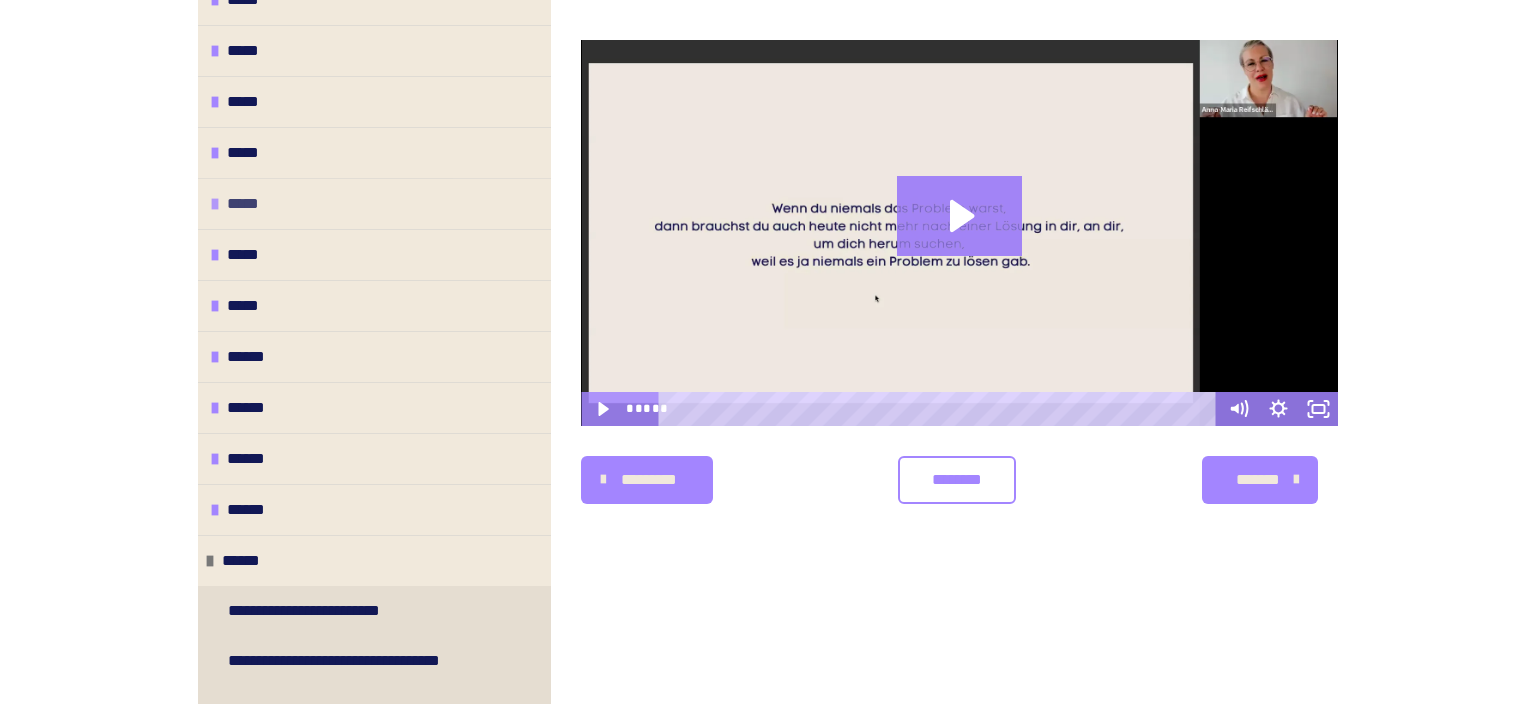 click at bounding box center (215, 204) 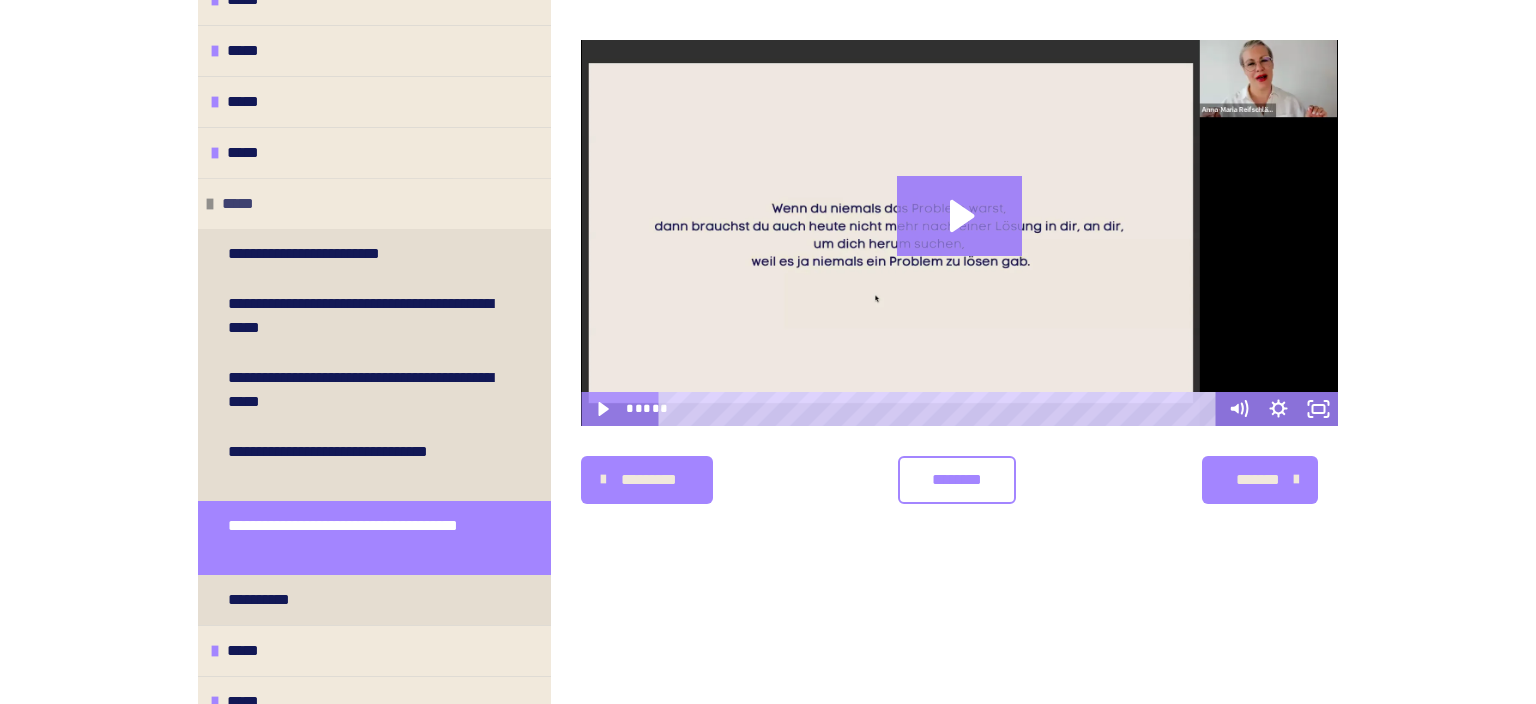 click at bounding box center [210, 204] 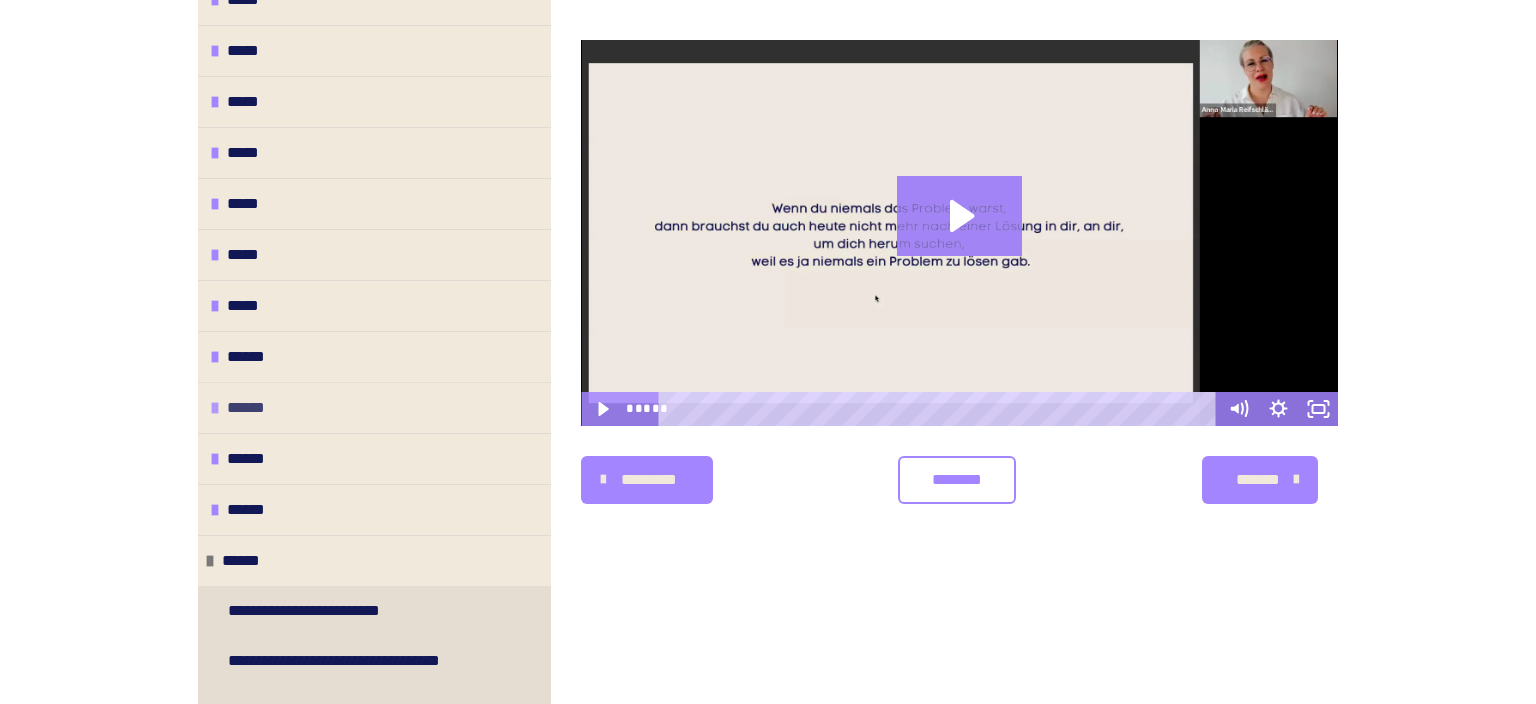 click at bounding box center [215, 408] 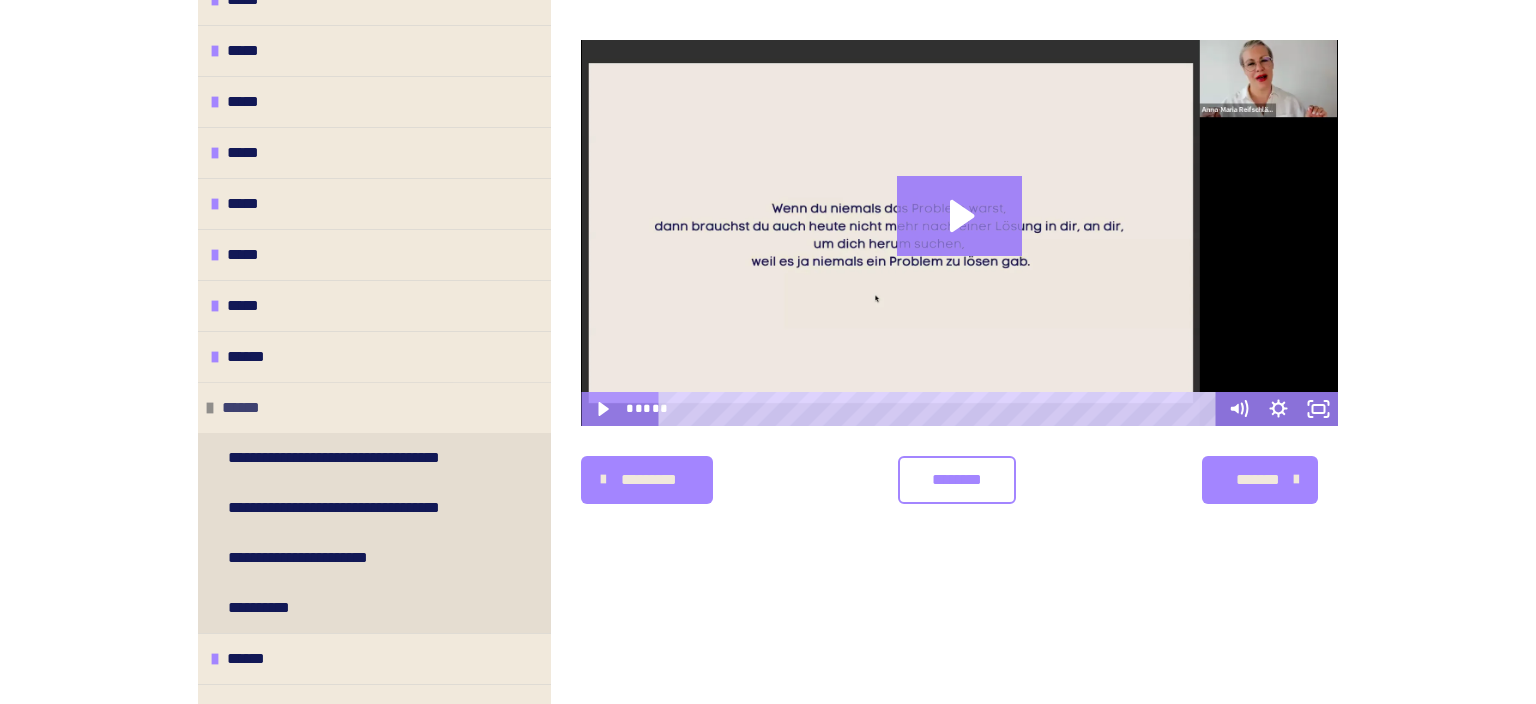 click at bounding box center (210, 408) 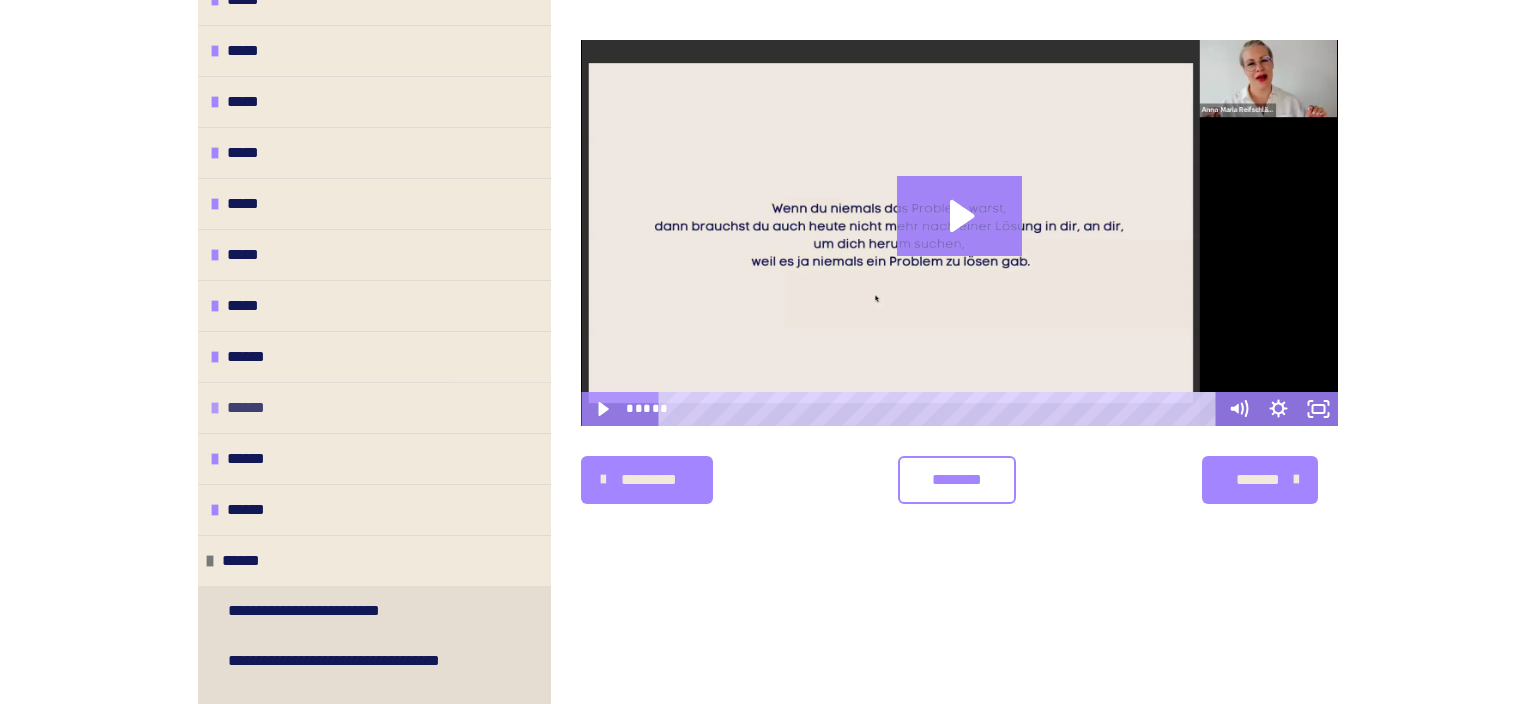 click at bounding box center [215, 408] 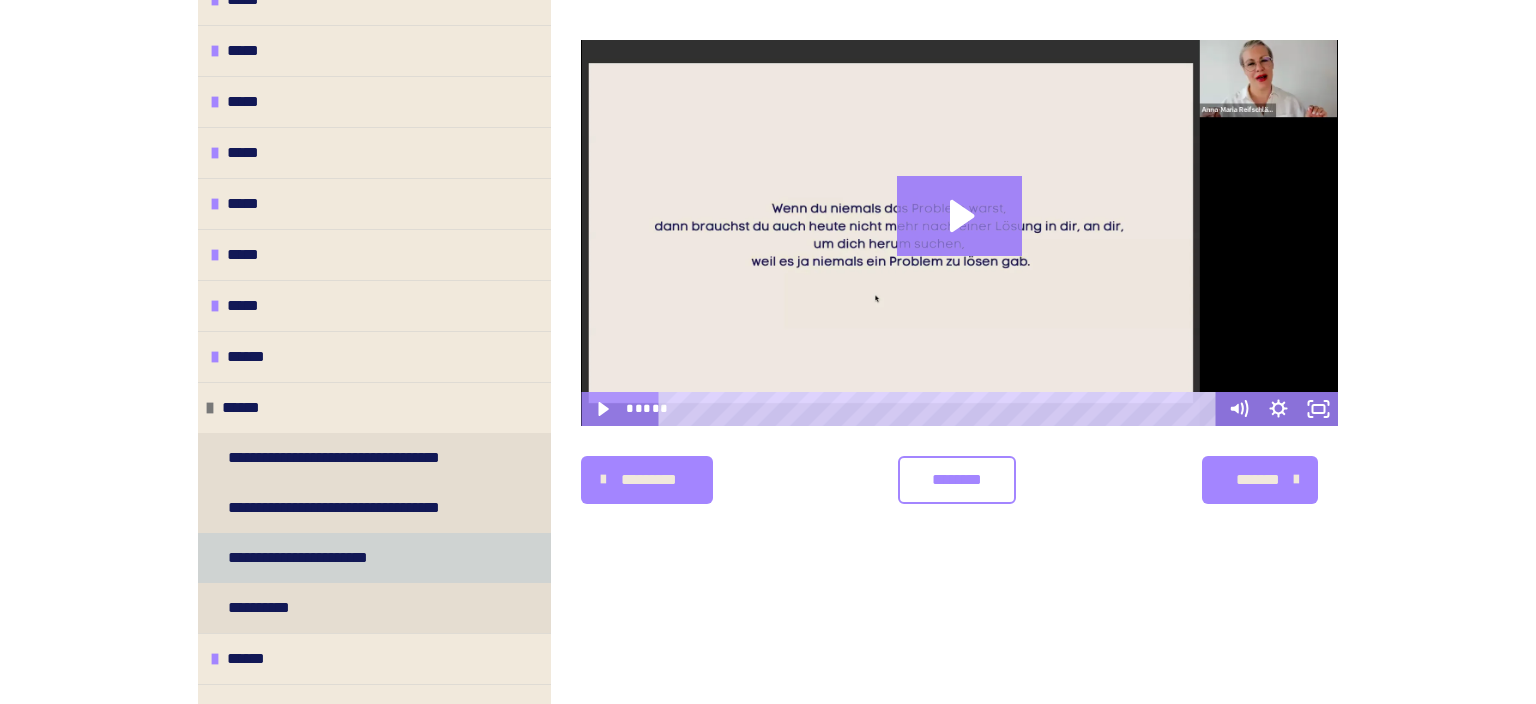 click on "**********" at bounding box center (315, 558) 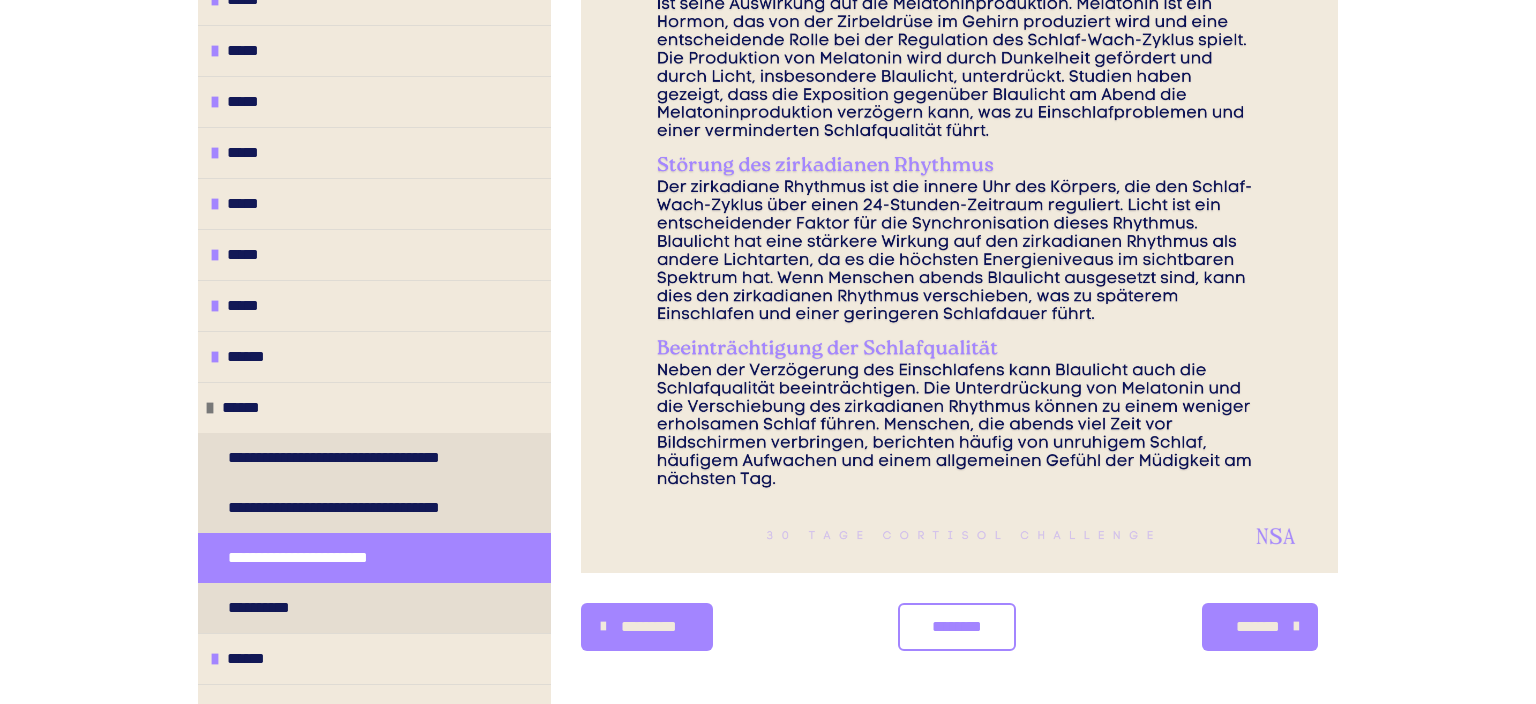 scroll, scrollTop: 905, scrollLeft: 0, axis: vertical 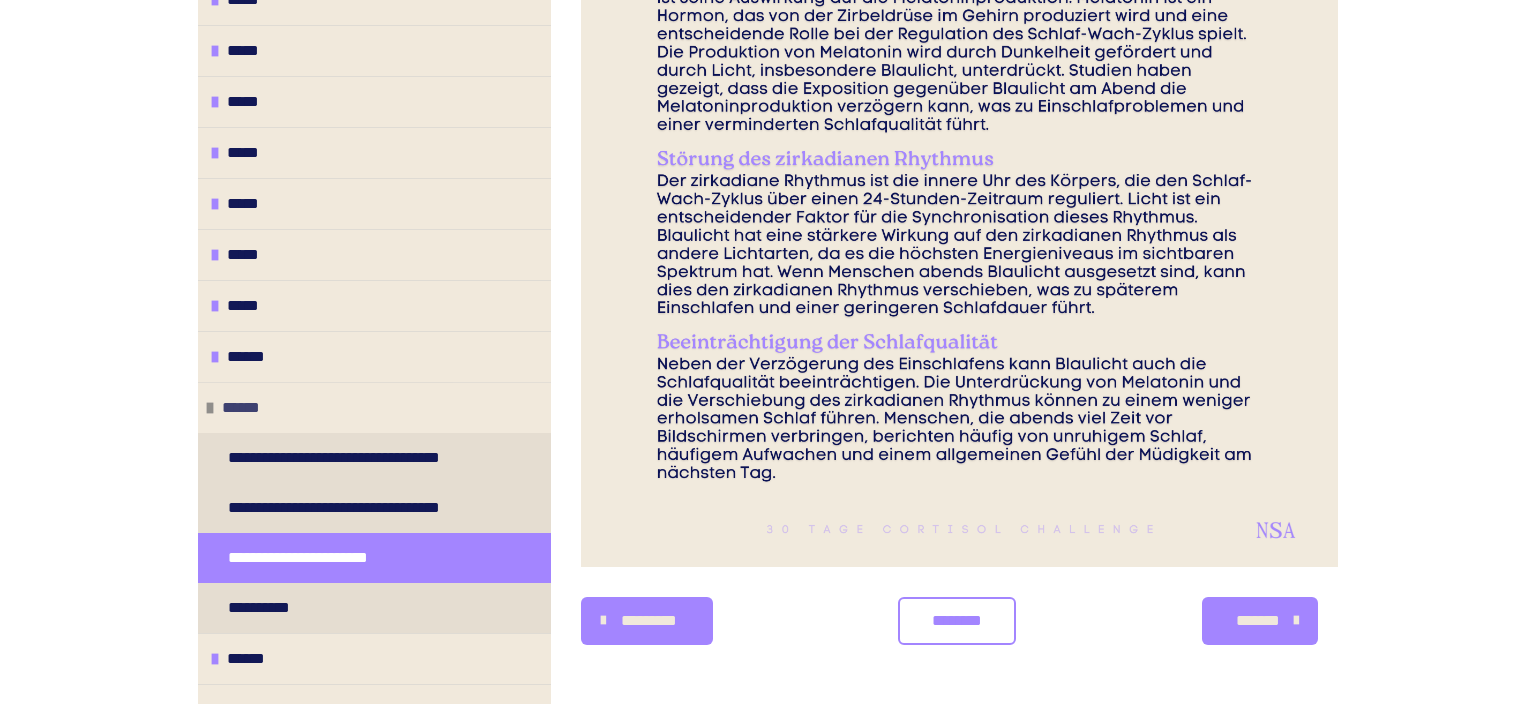 click at bounding box center (210, 408) 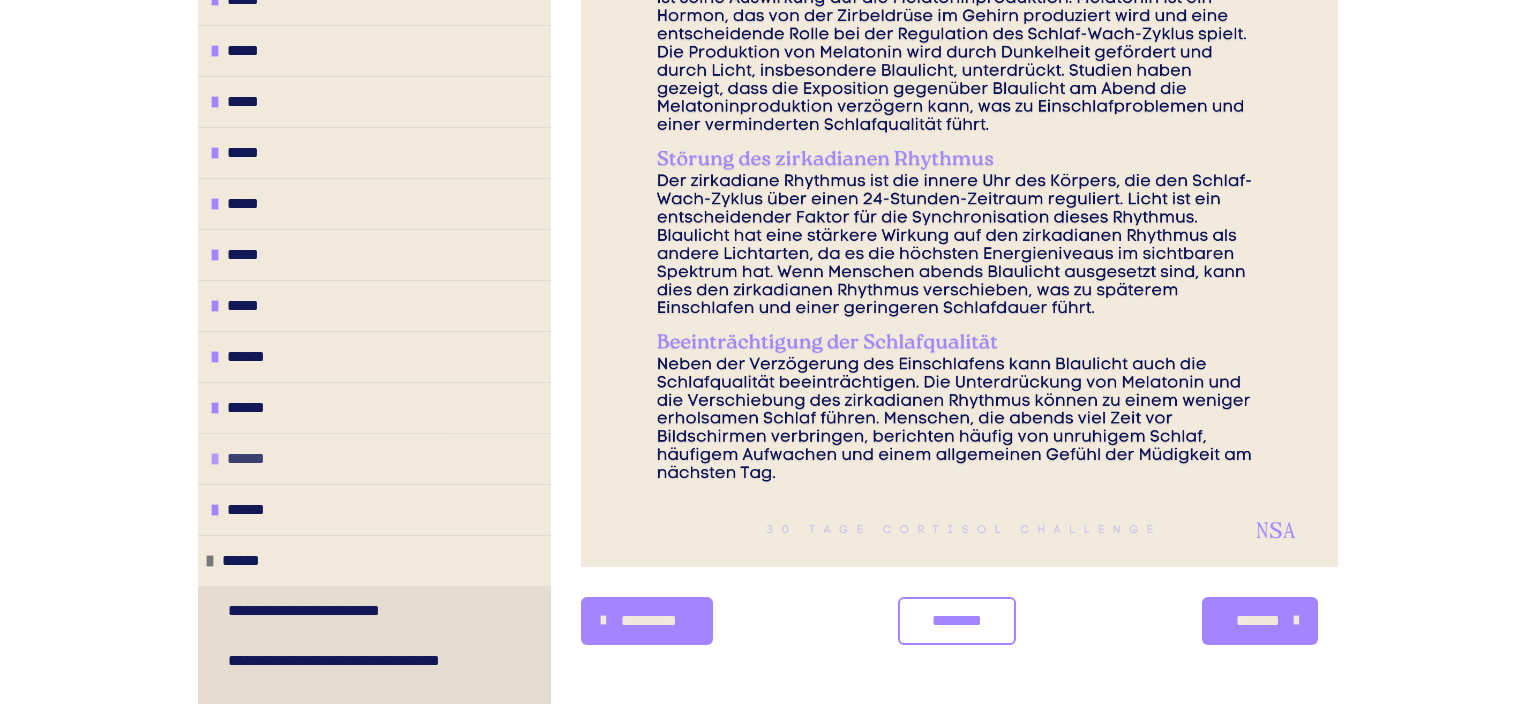 click at bounding box center (215, 459) 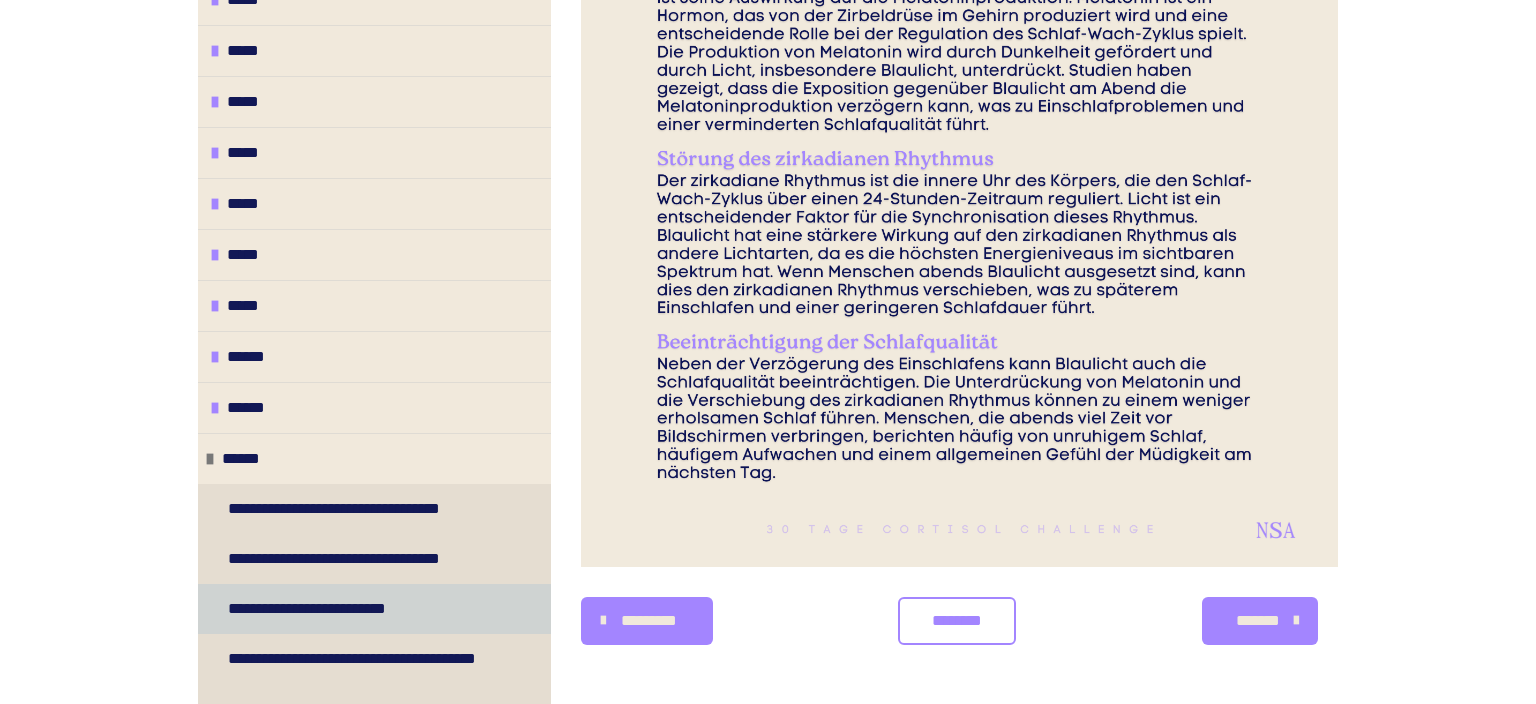 click on "**********" at bounding box center (322, 609) 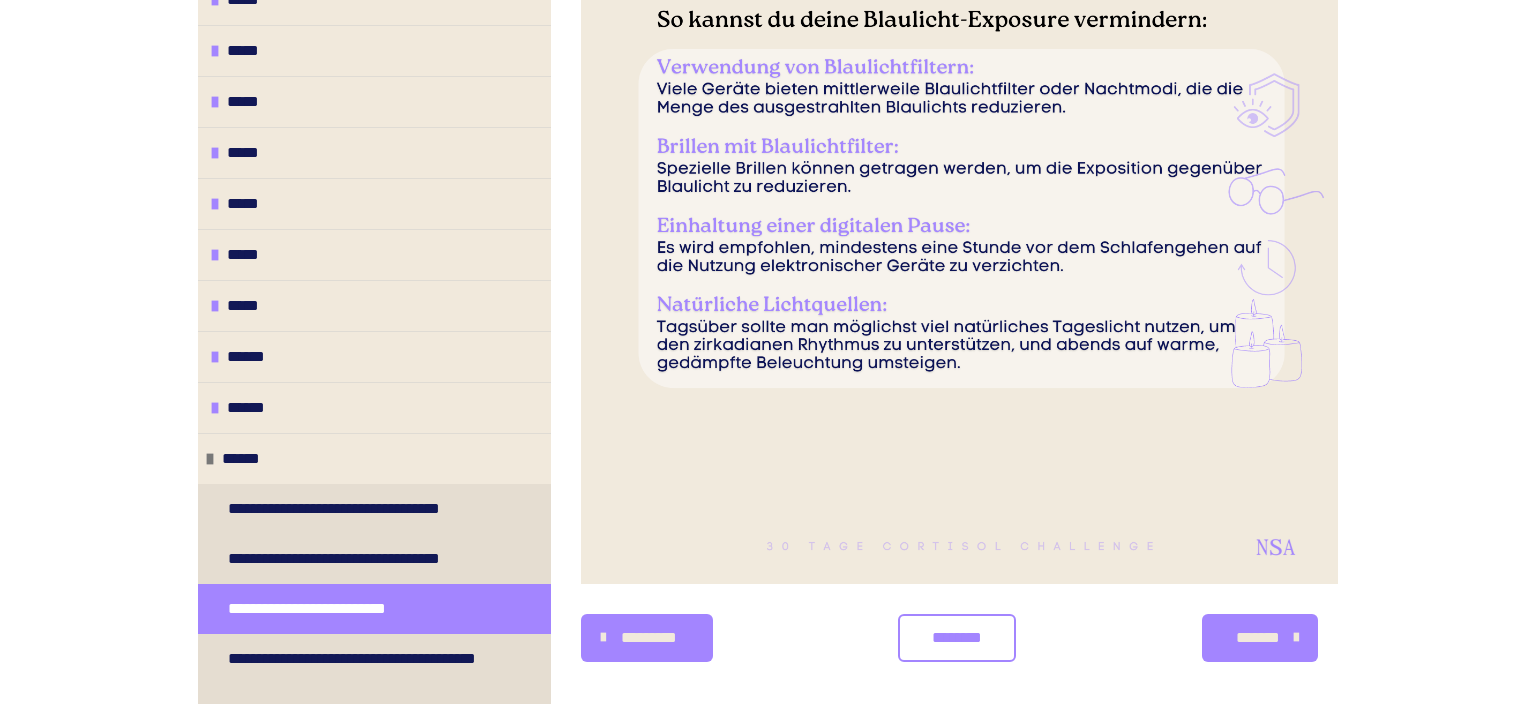 scroll, scrollTop: 905, scrollLeft: 0, axis: vertical 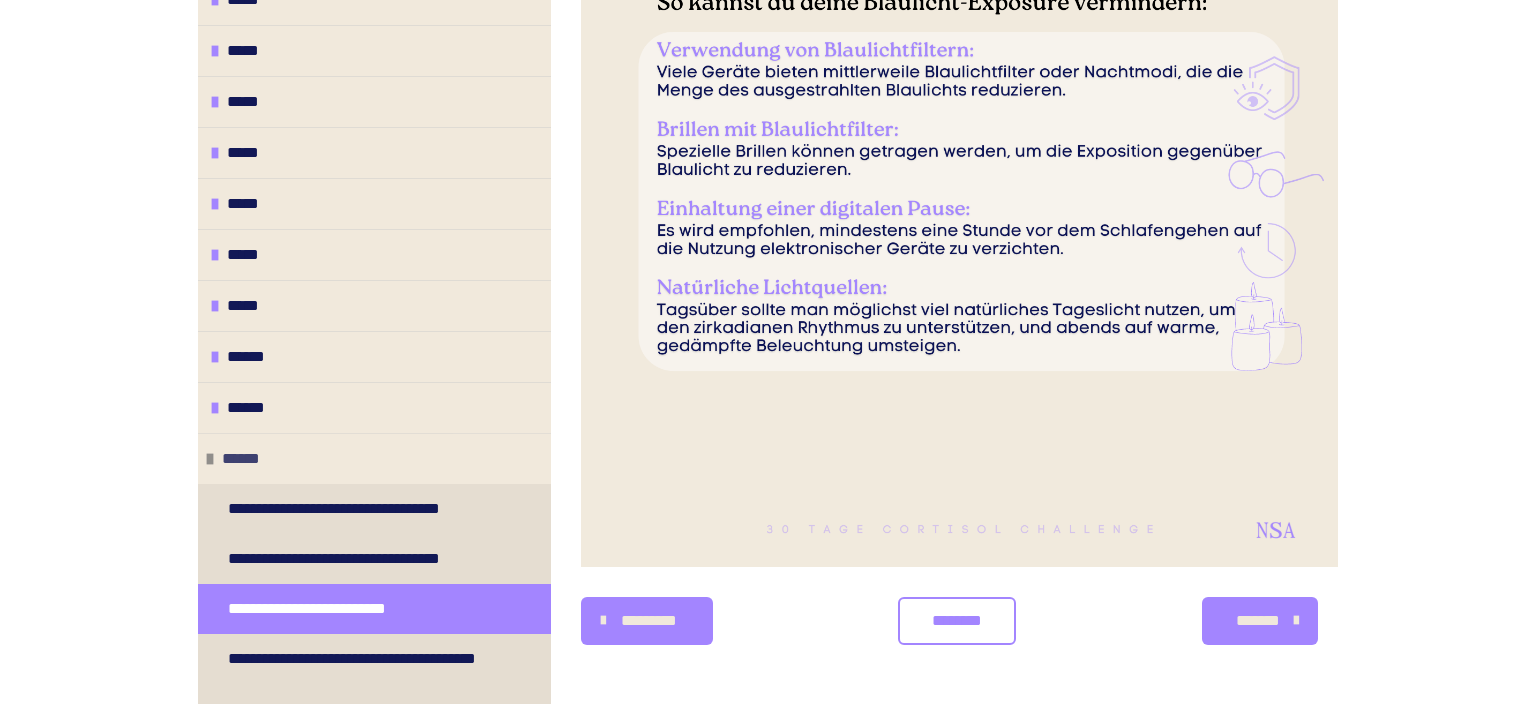 click at bounding box center (210, 459) 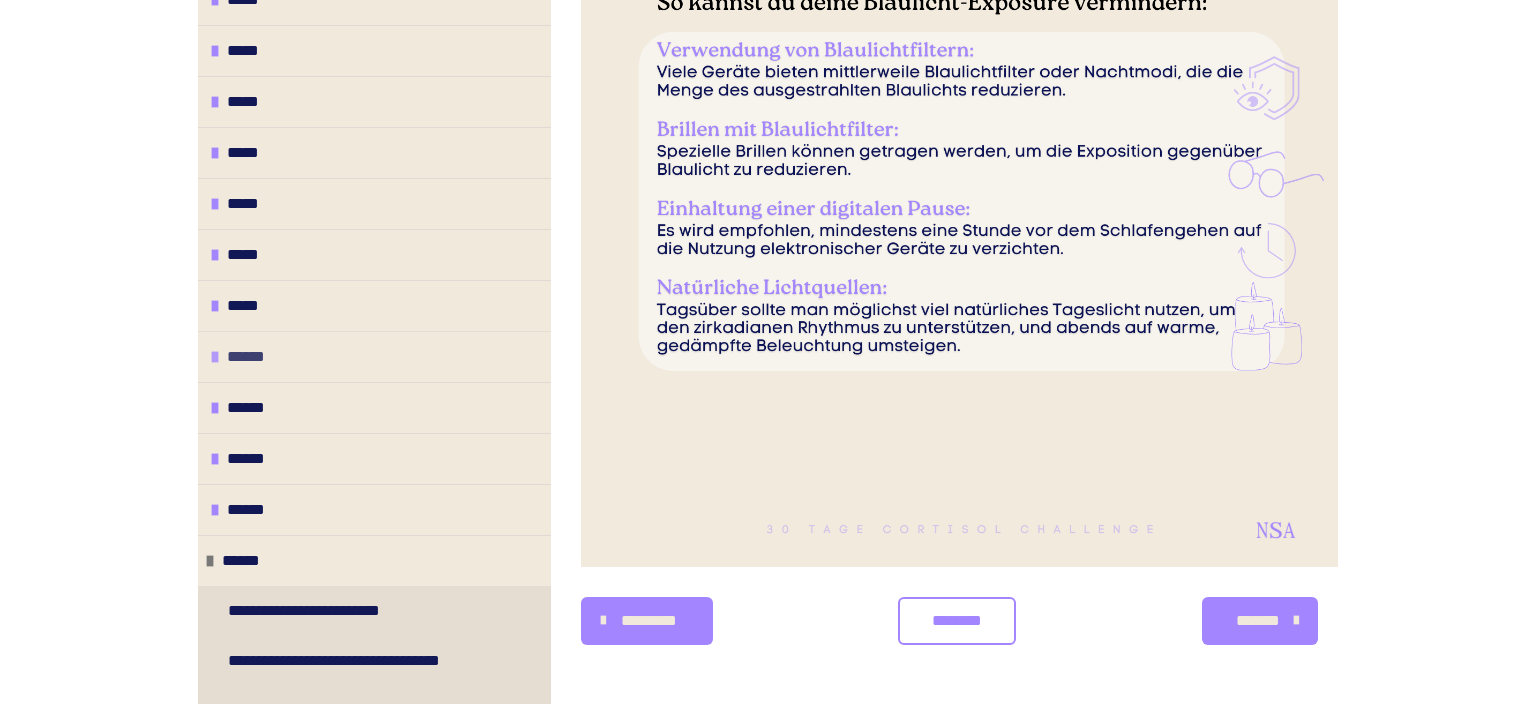 click on "******" at bounding box center [374, 356] 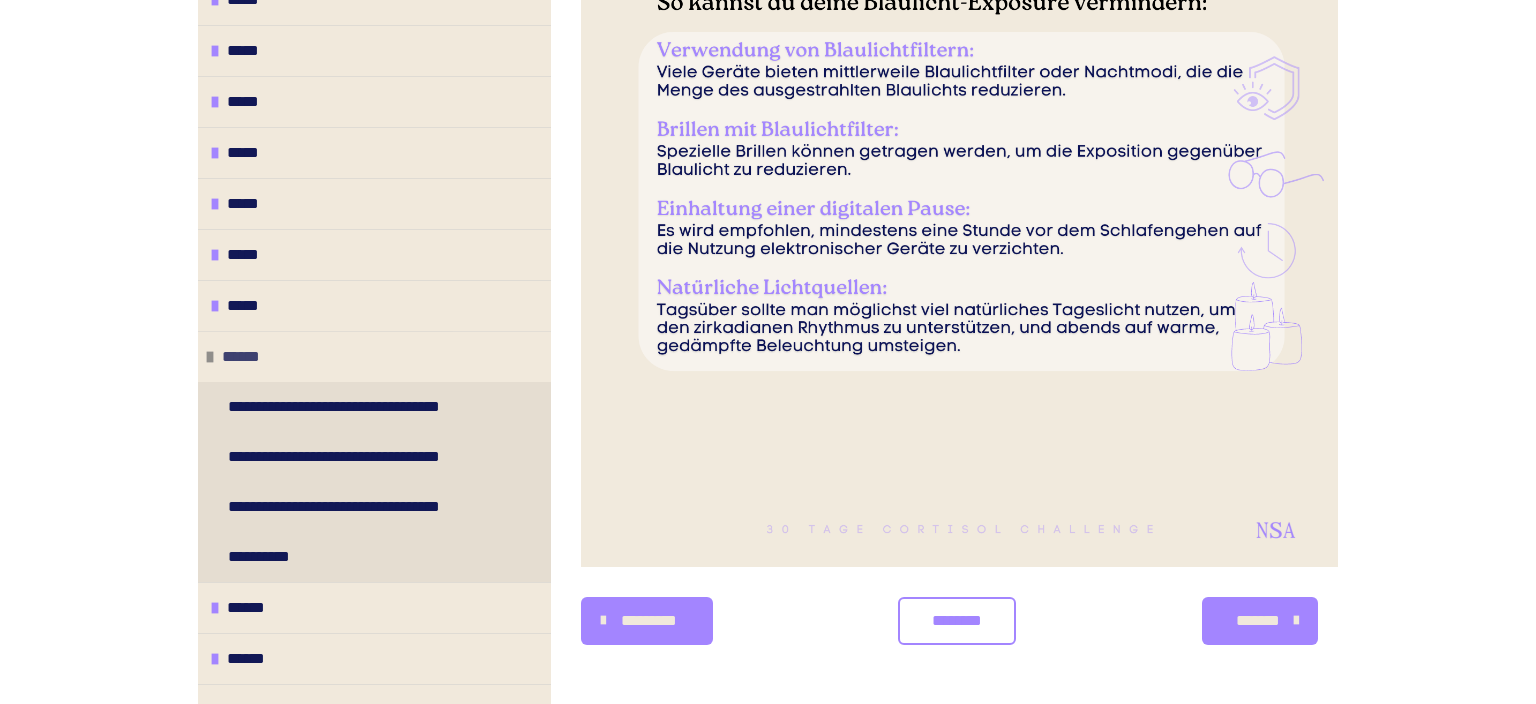click at bounding box center (210, 357) 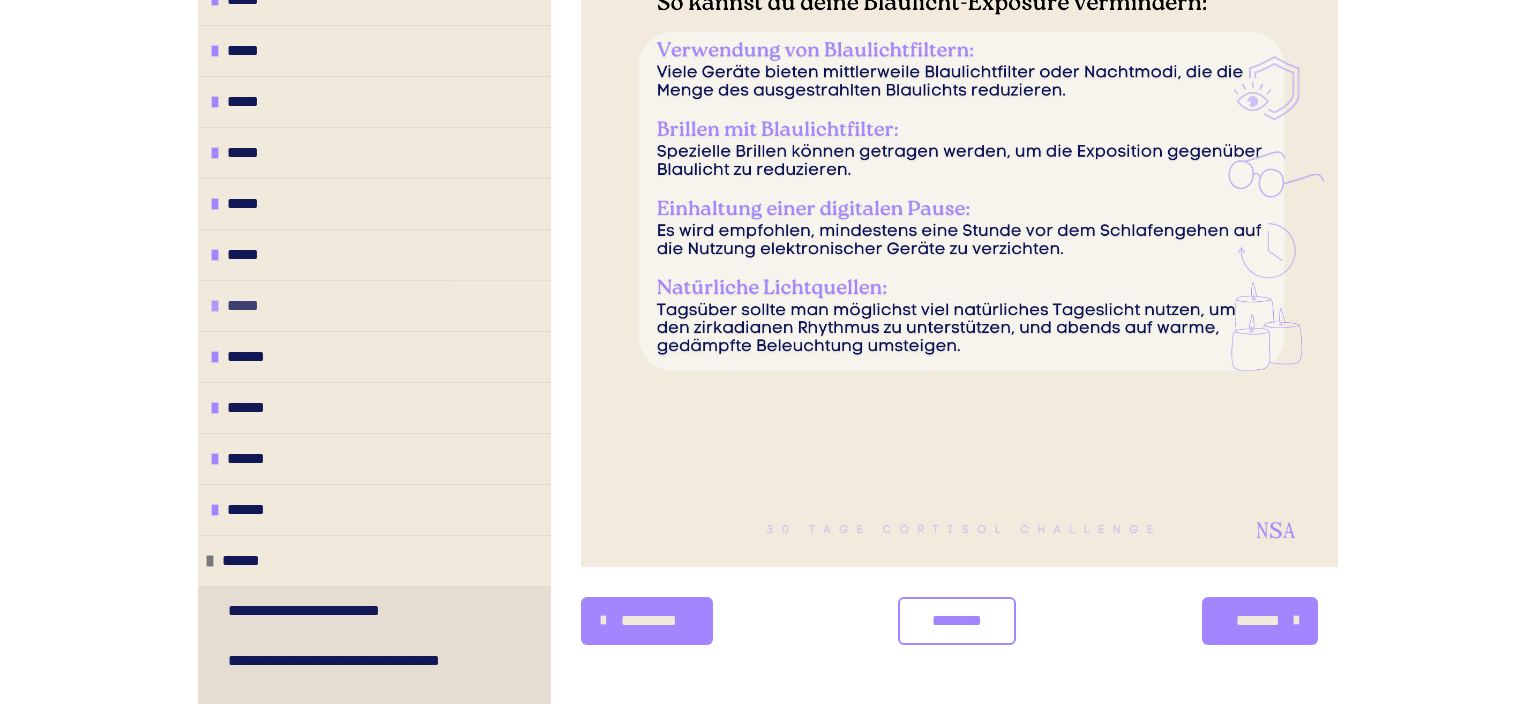 click at bounding box center [215, 306] 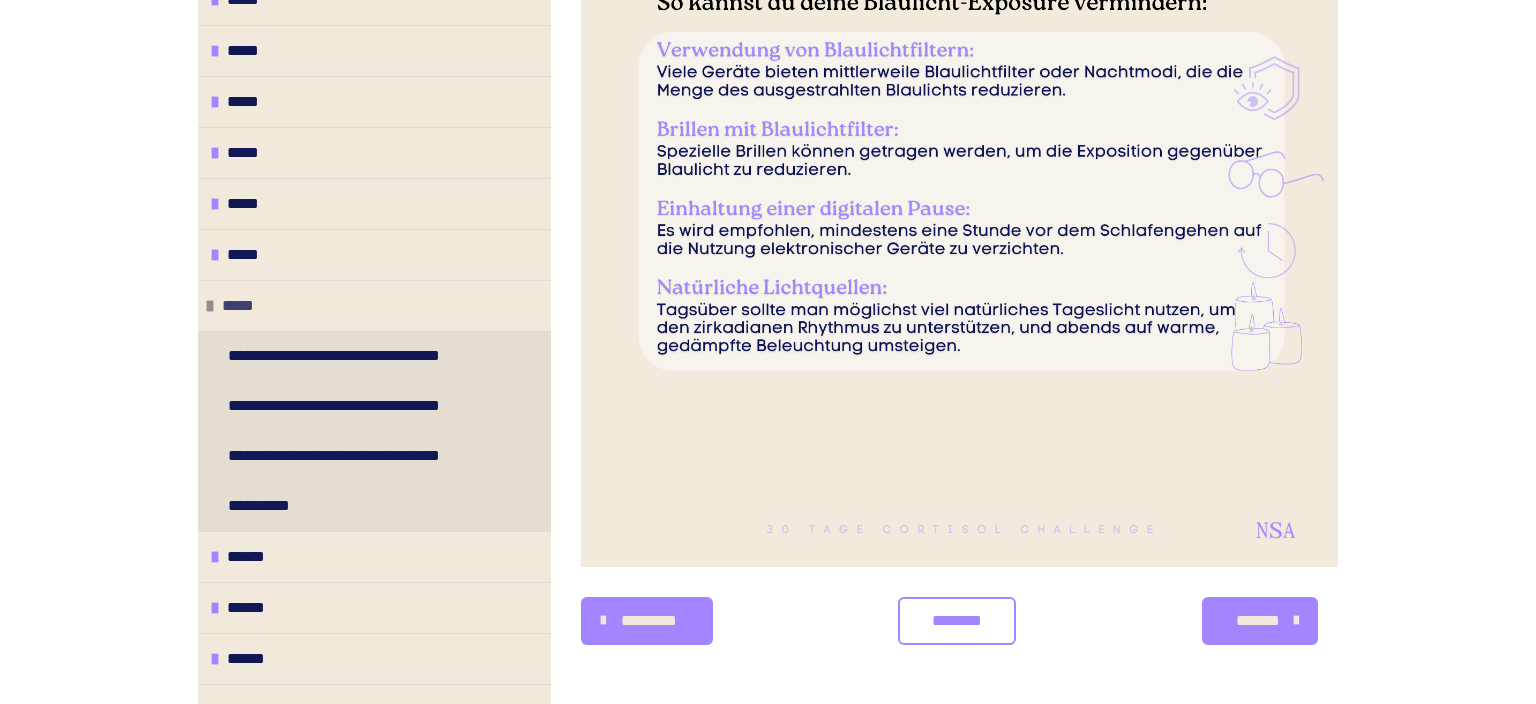 click at bounding box center [210, 306] 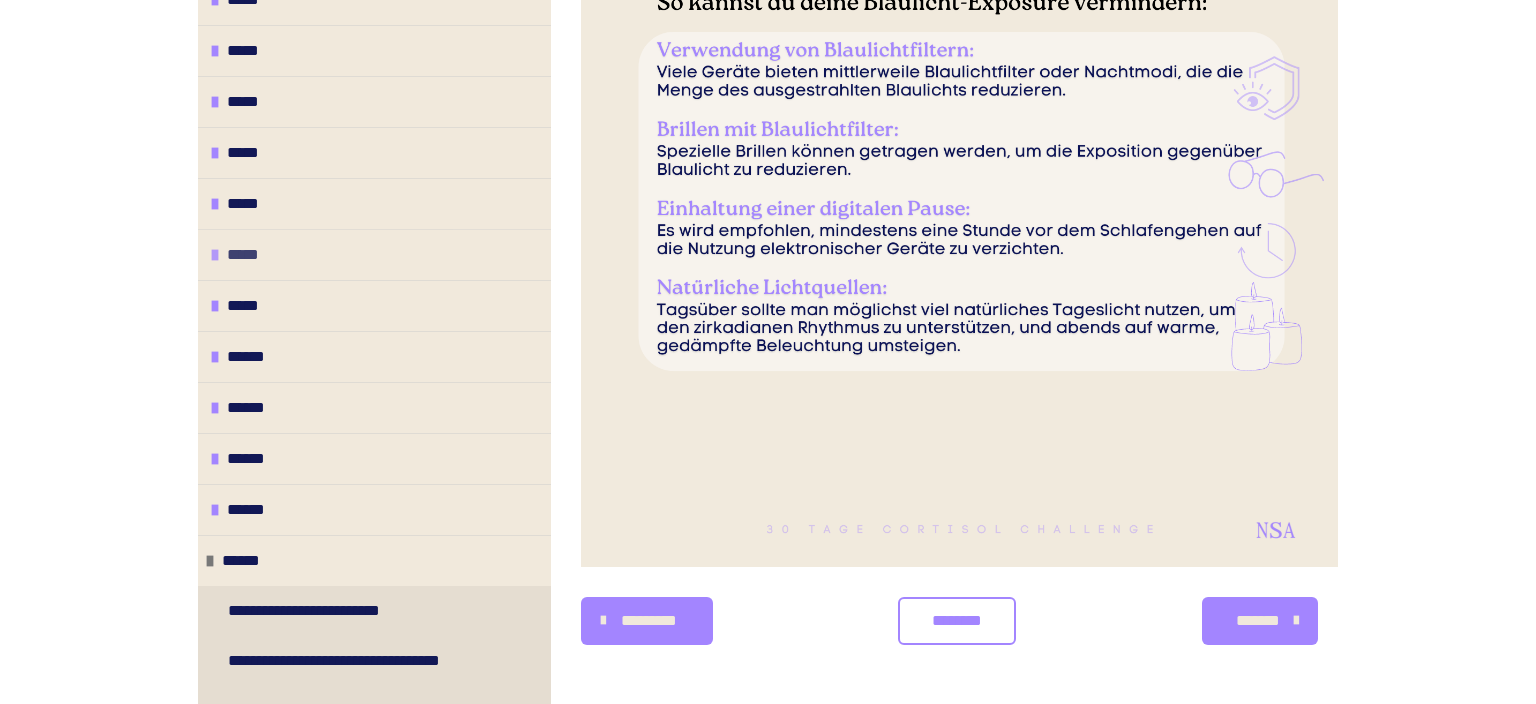click on "*****" at bounding box center (374, 254) 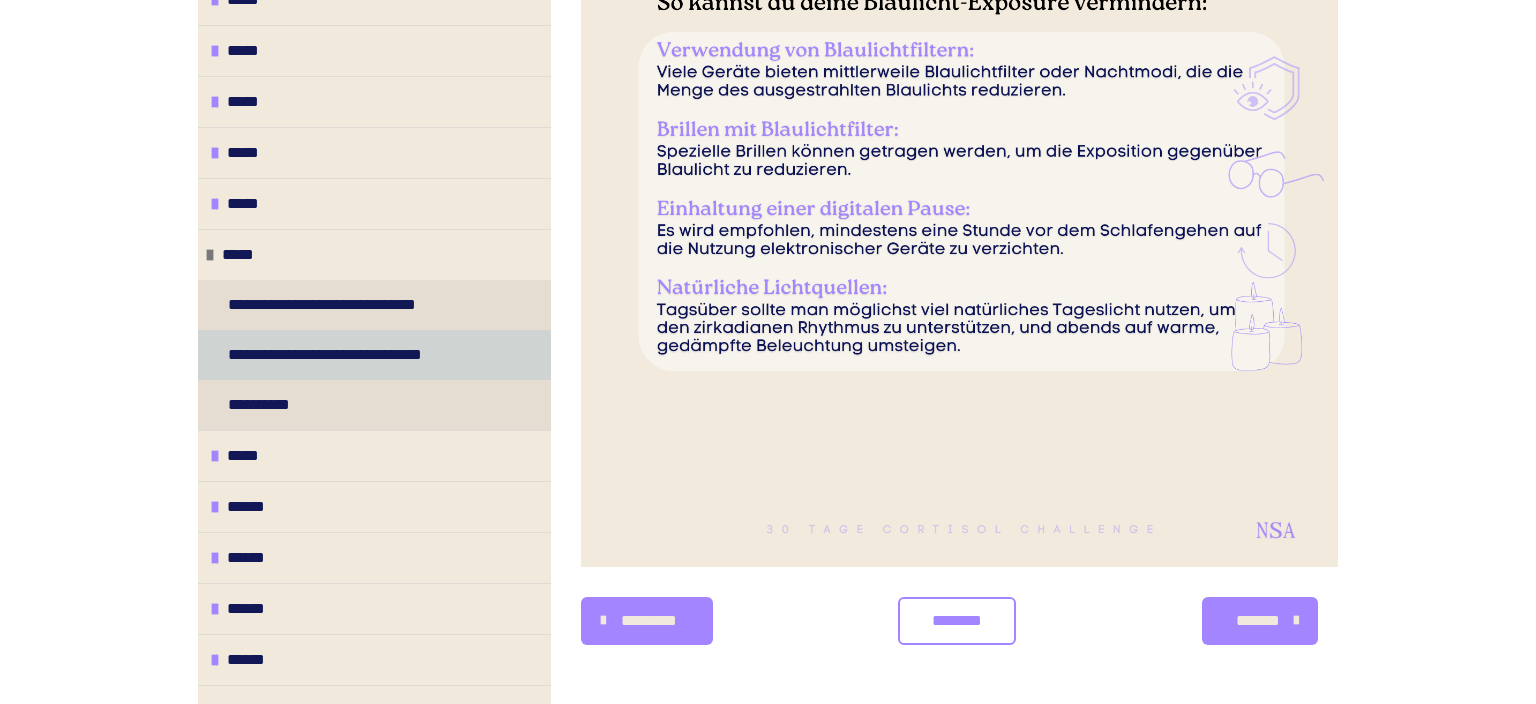 click on "**********" at bounding box center (374, 355) 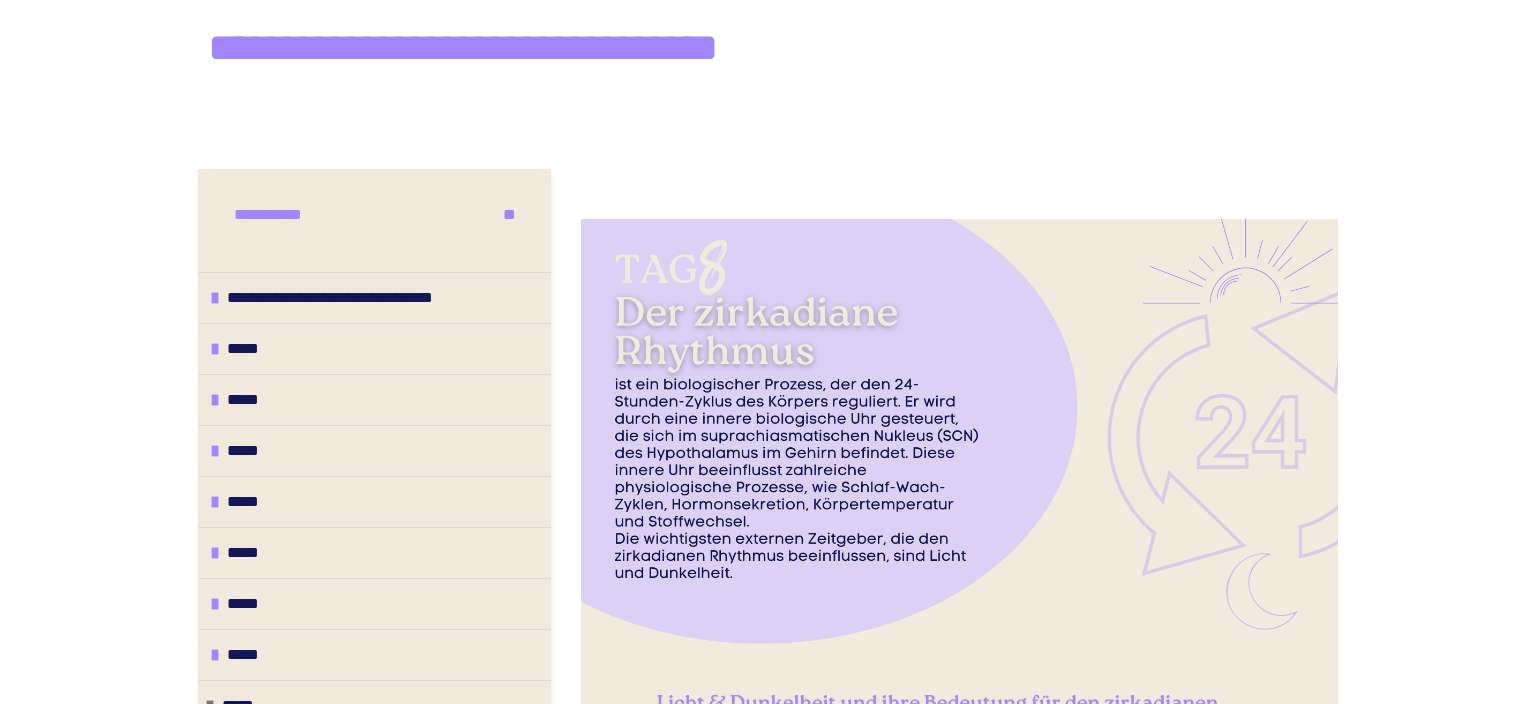 scroll, scrollTop: 166, scrollLeft: 0, axis: vertical 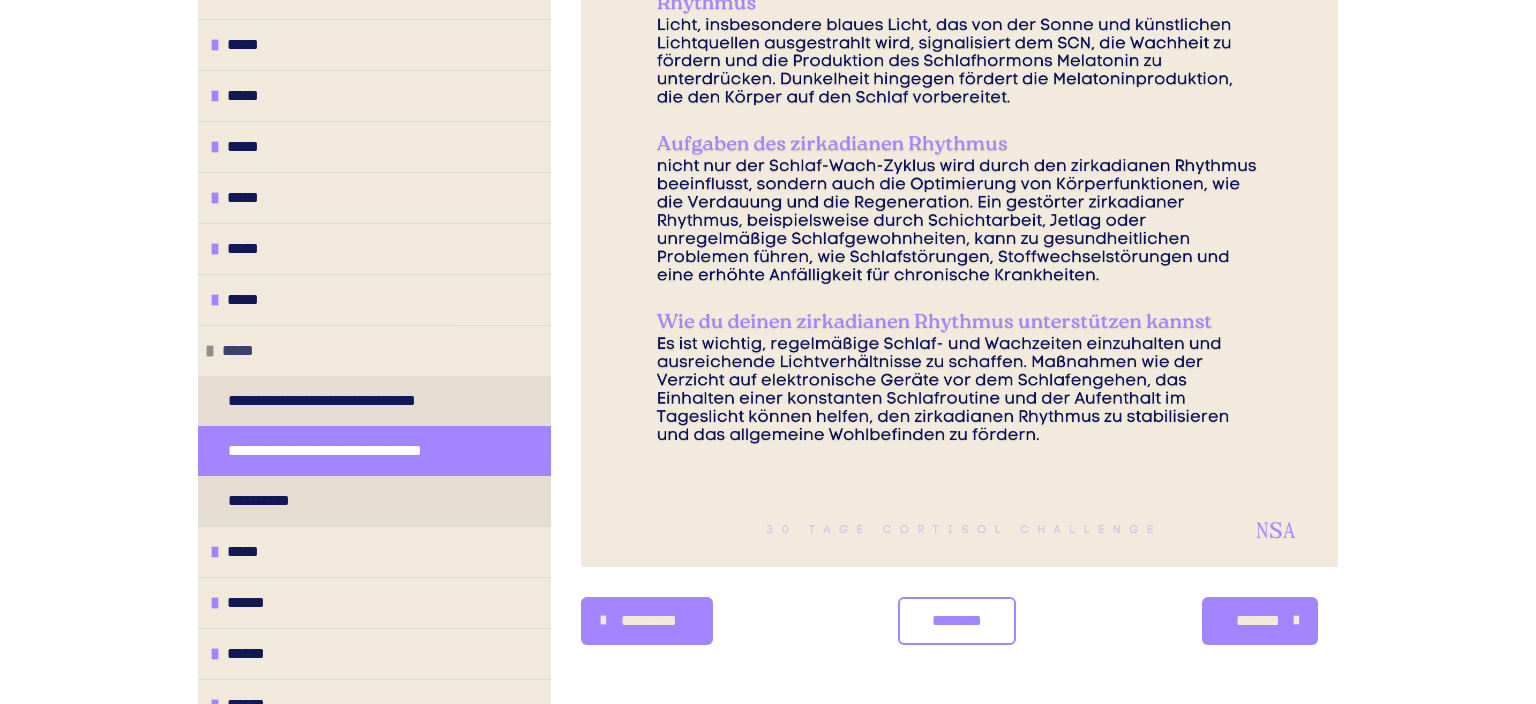 click on "*****" at bounding box center (374, 350) 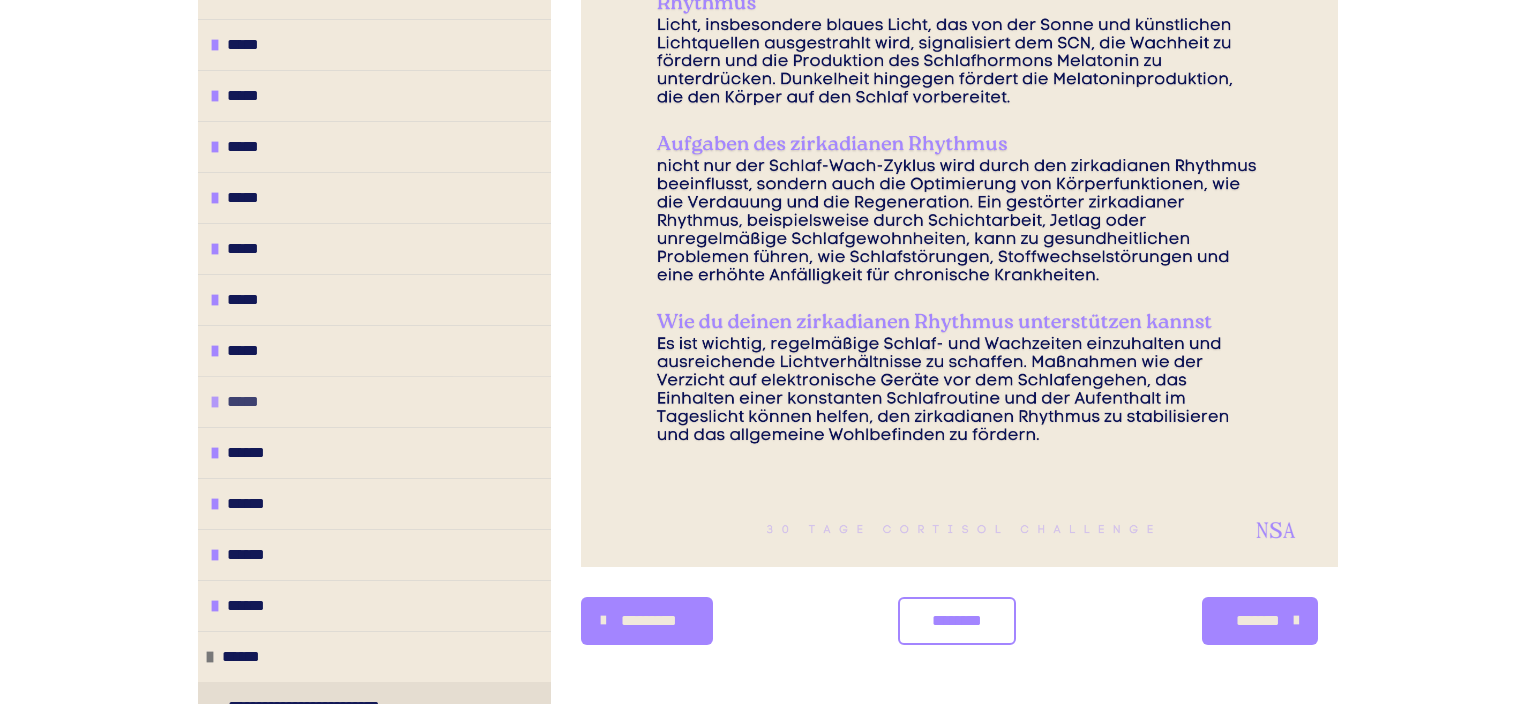 click on "*****" at bounding box center (247, 402) 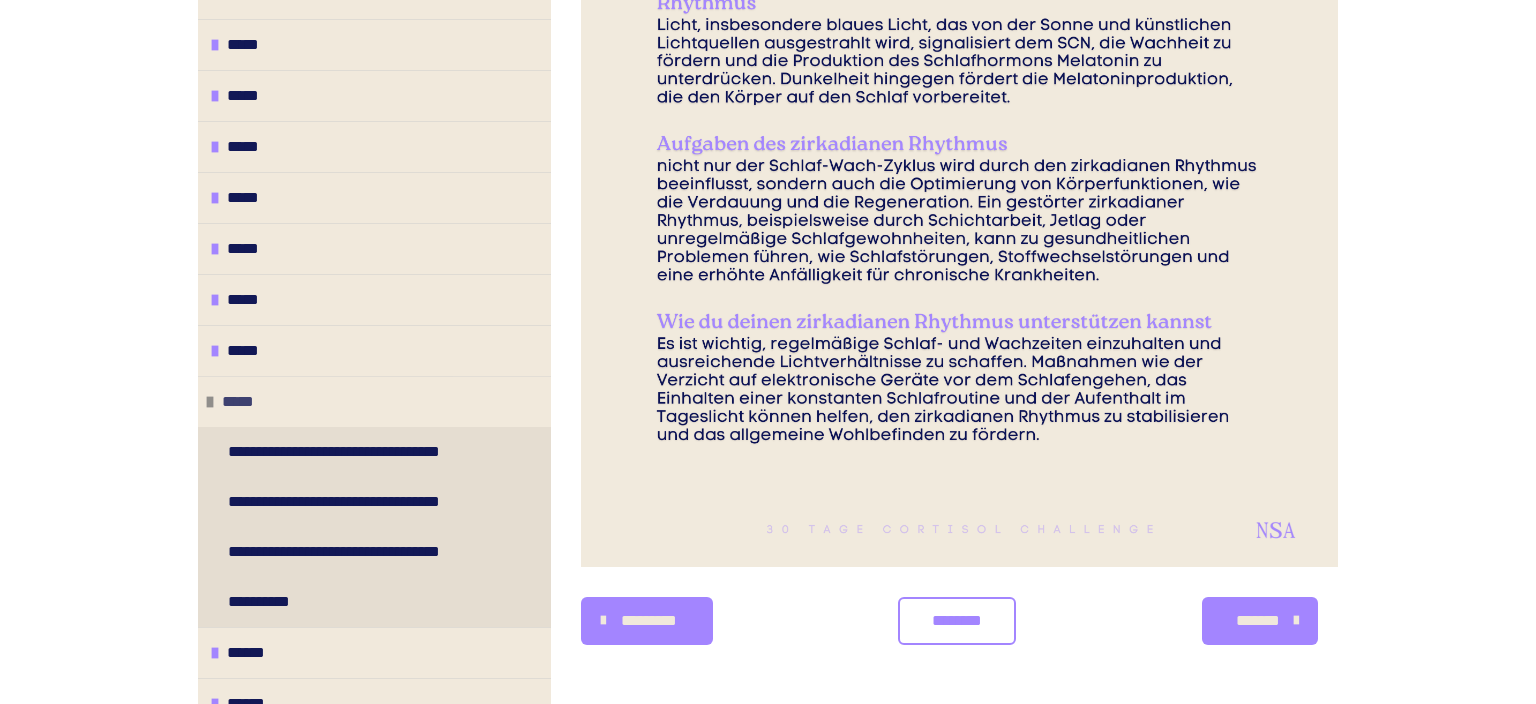 click on "*****" at bounding box center [242, 402] 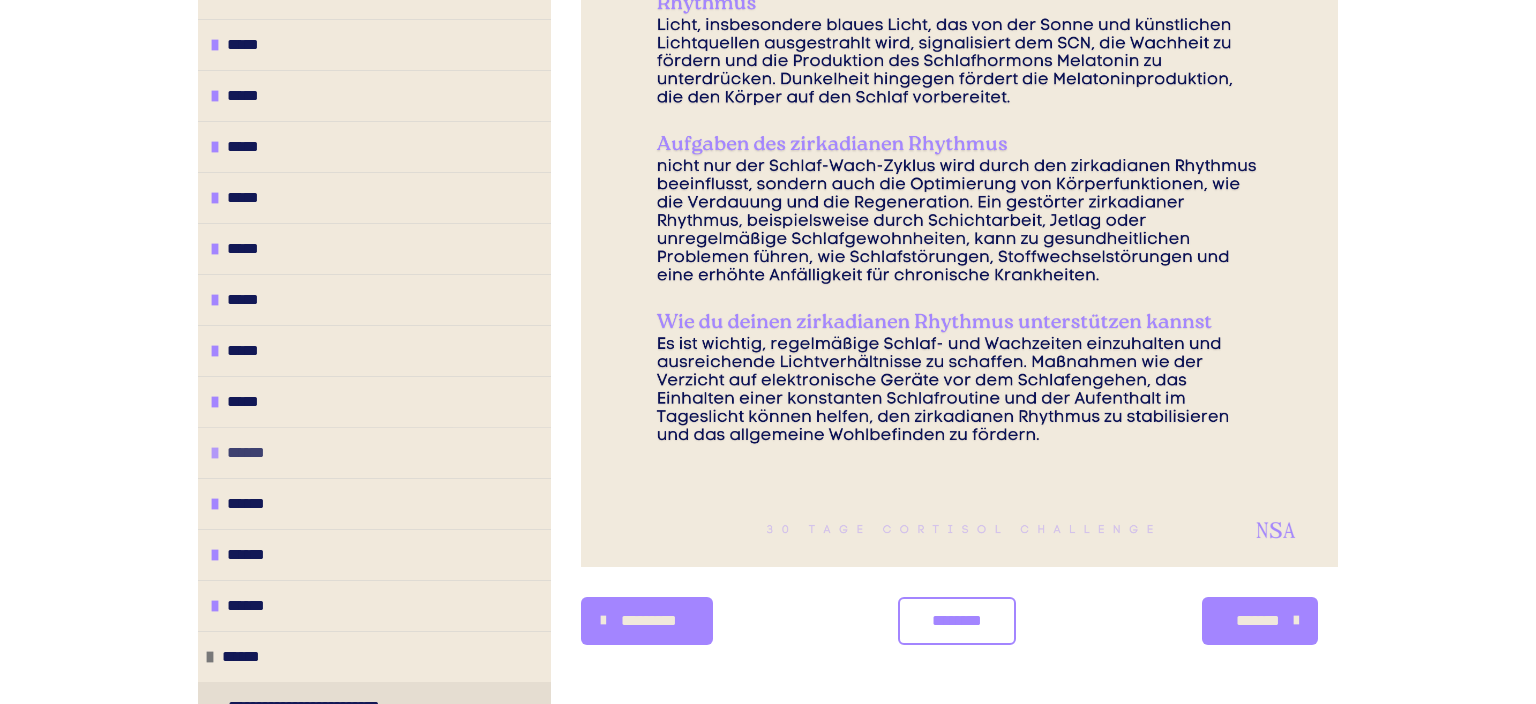 click on "******" at bounding box center (374, 452) 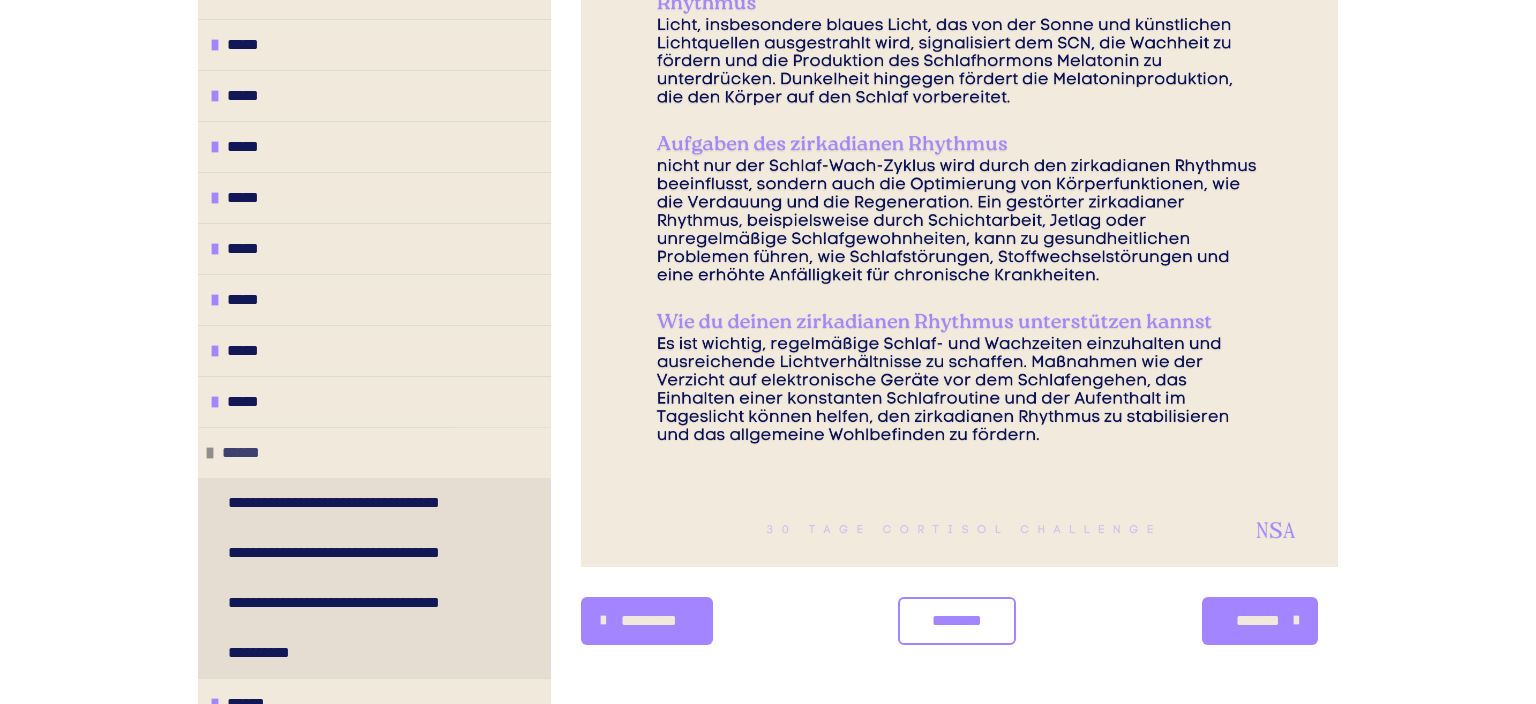 click at bounding box center [210, 453] 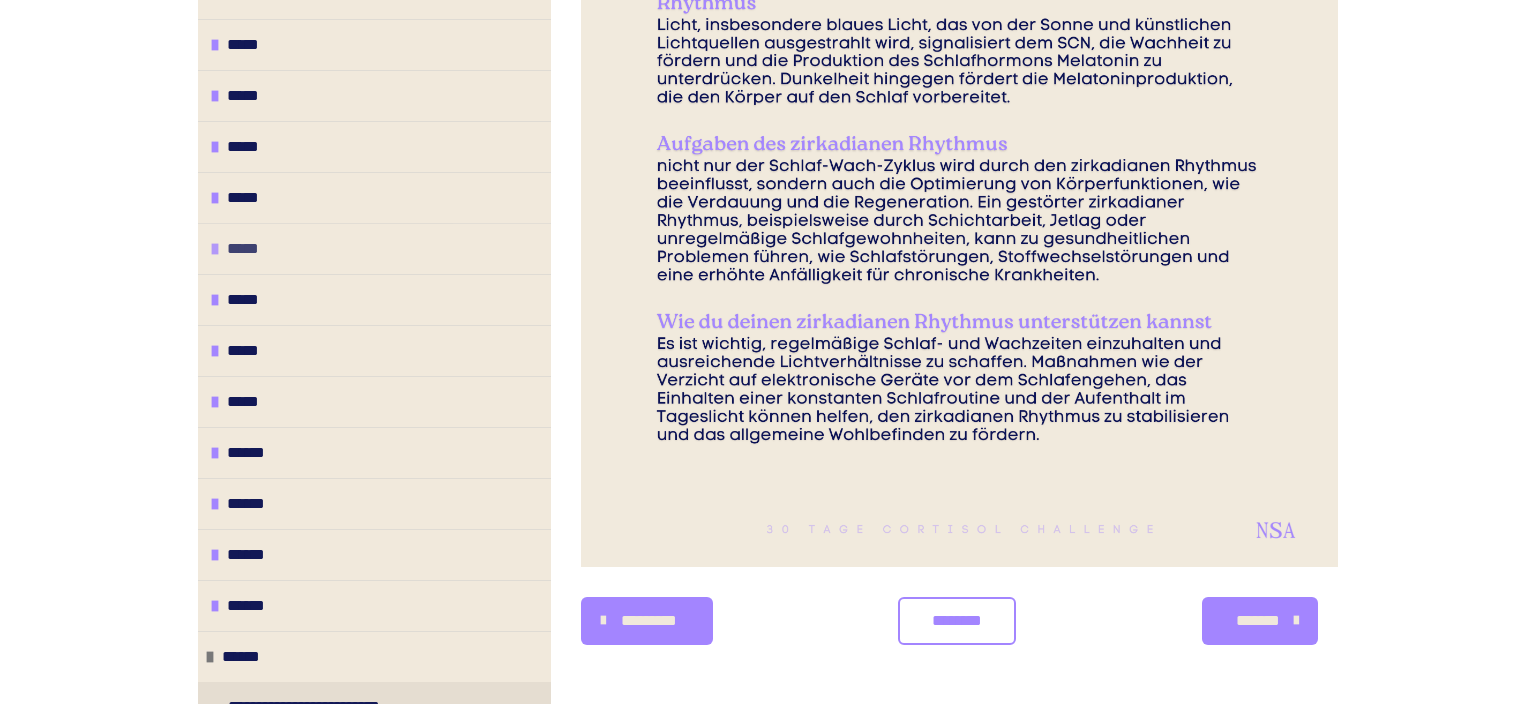 click at bounding box center [215, 249] 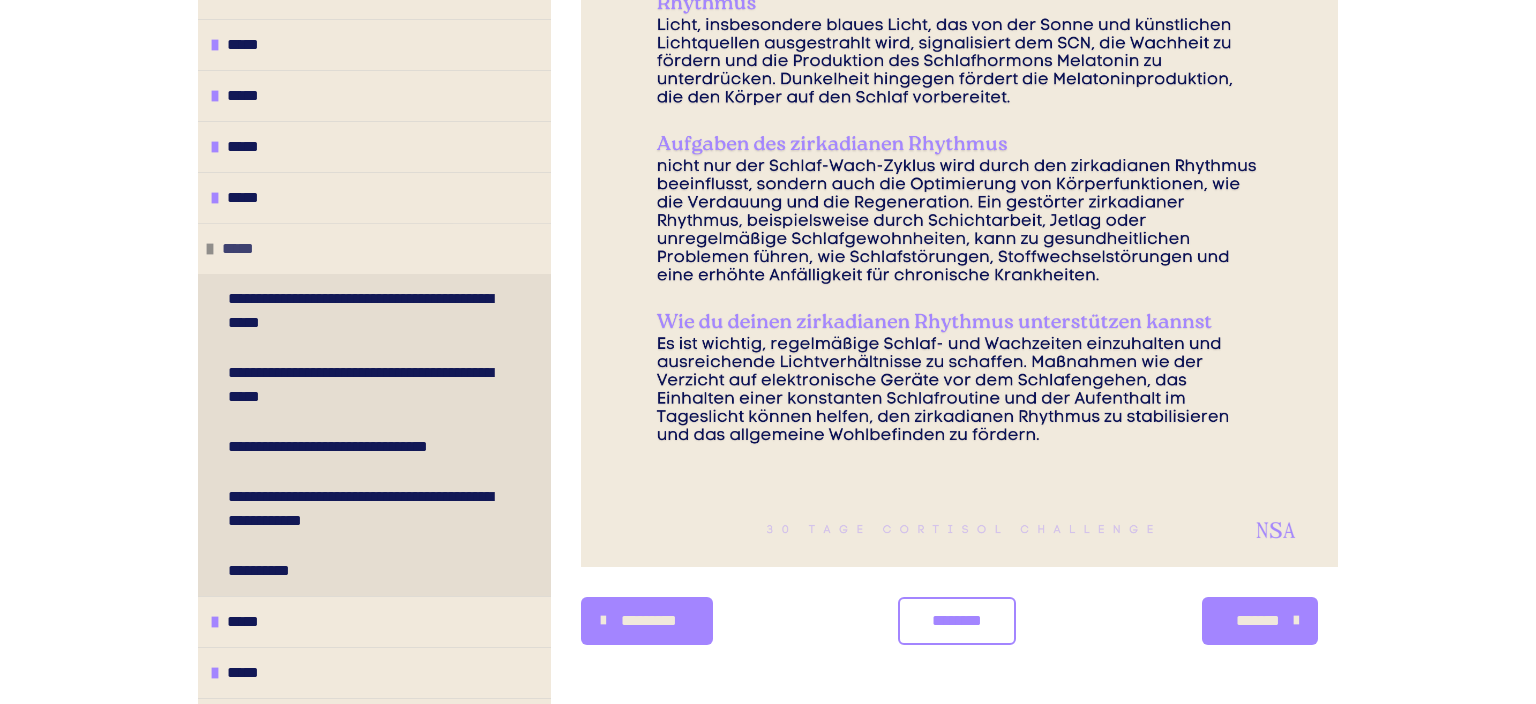 click on "*****" at bounding box center [374, 248] 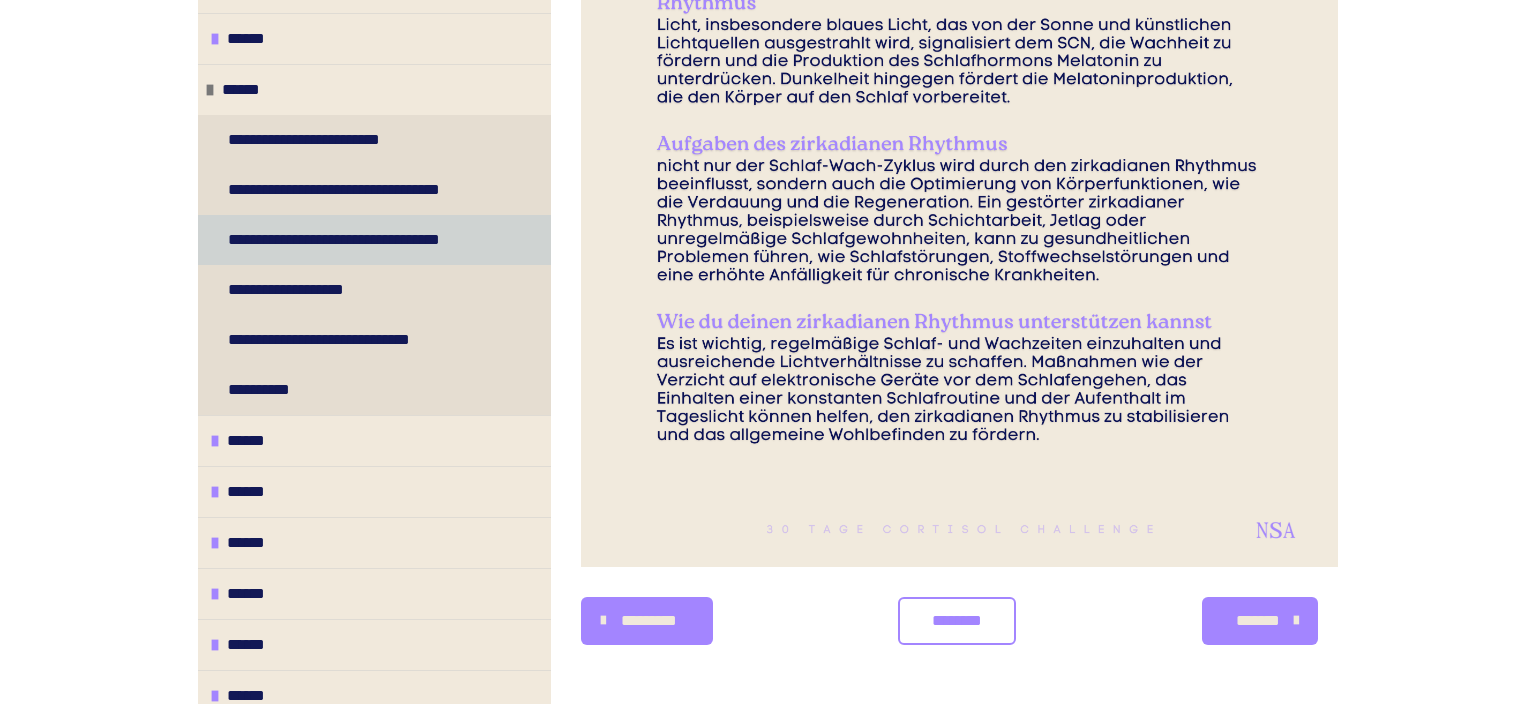 scroll, scrollTop: 768, scrollLeft: 0, axis: vertical 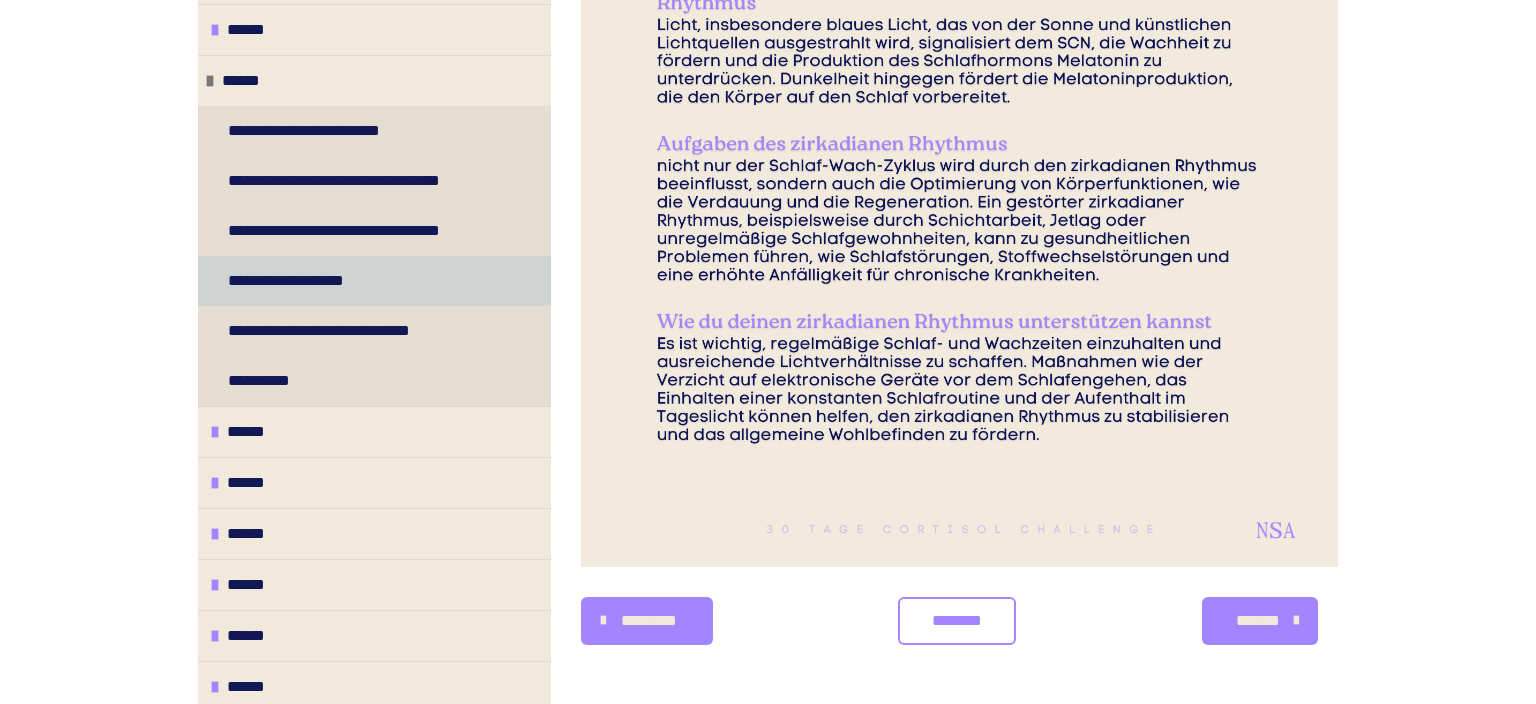 click on "**********" at bounding box center [301, 281] 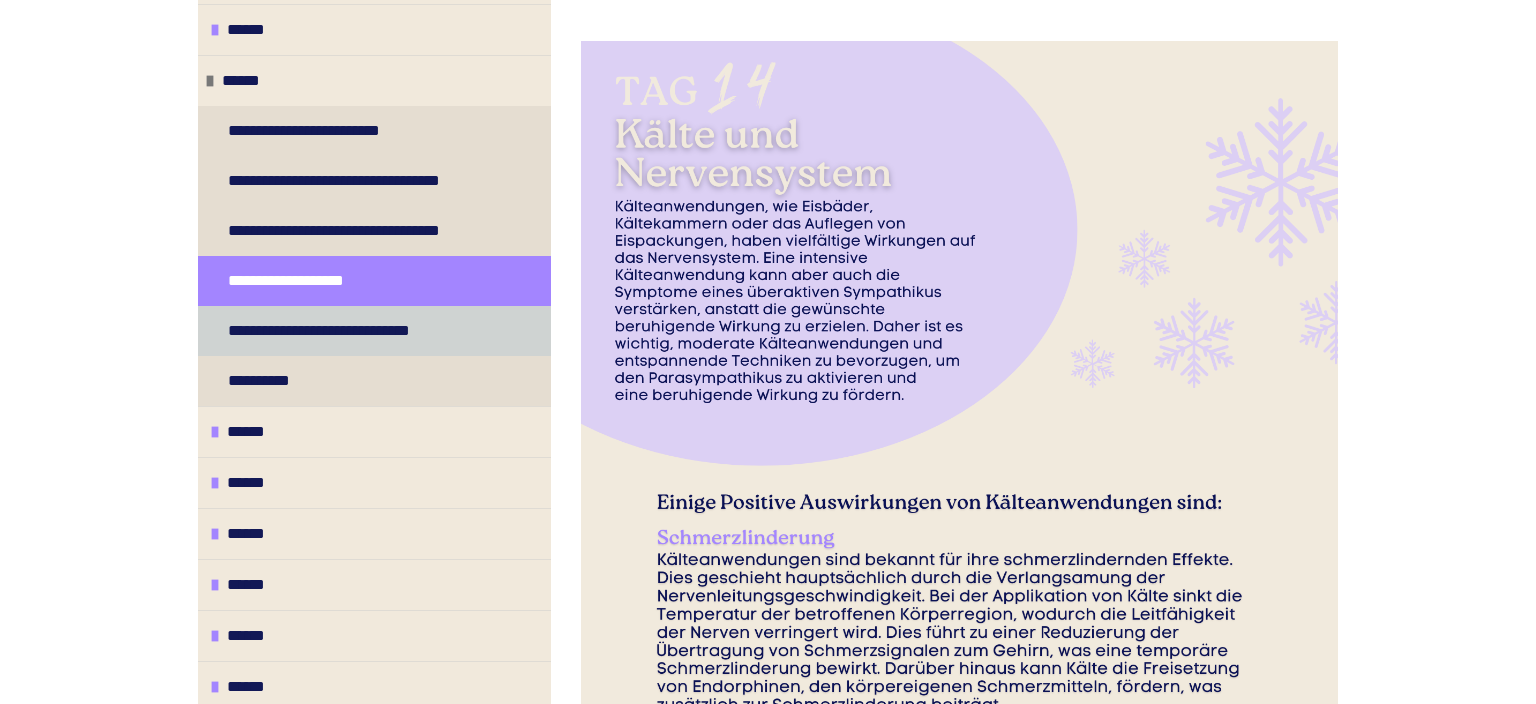 click on "**********" at bounding box center (340, 331) 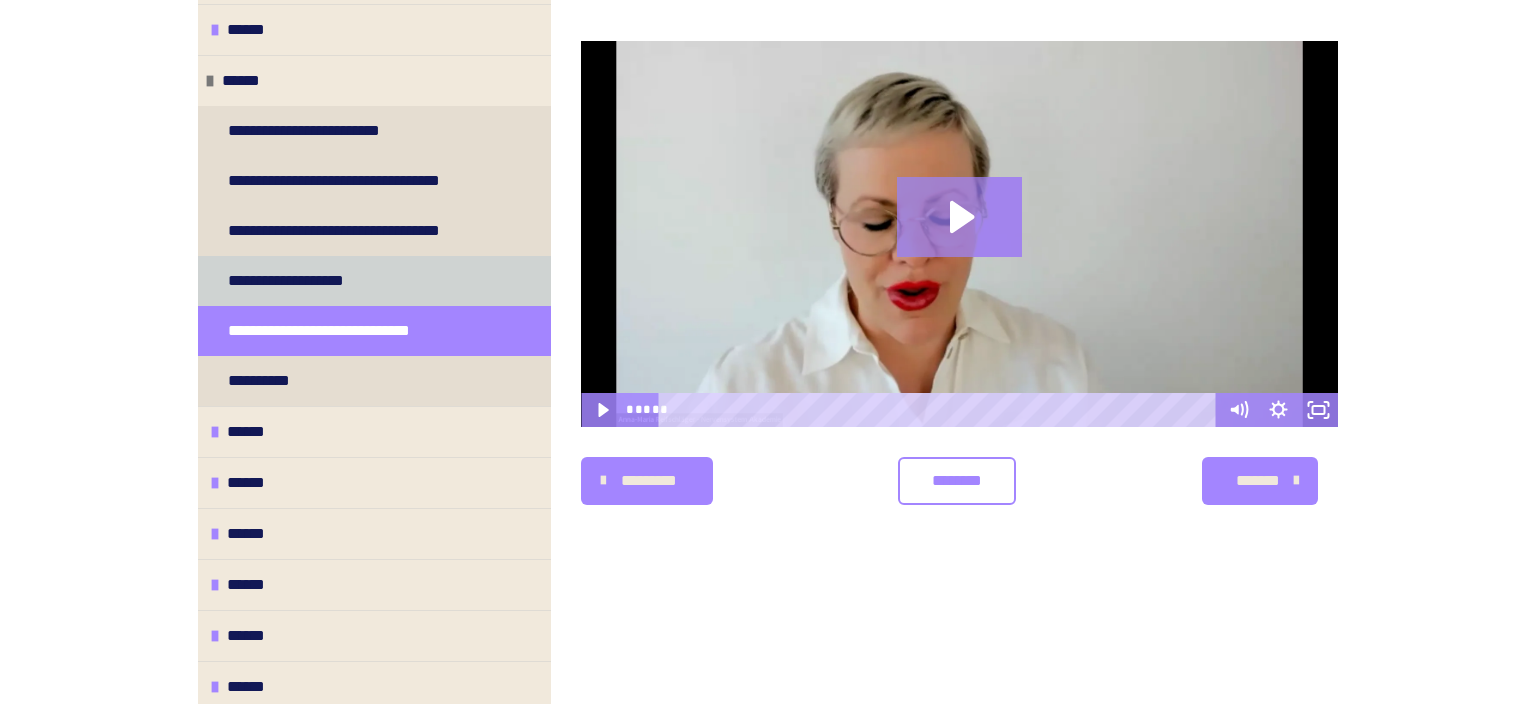 click on "**********" at bounding box center (301, 281) 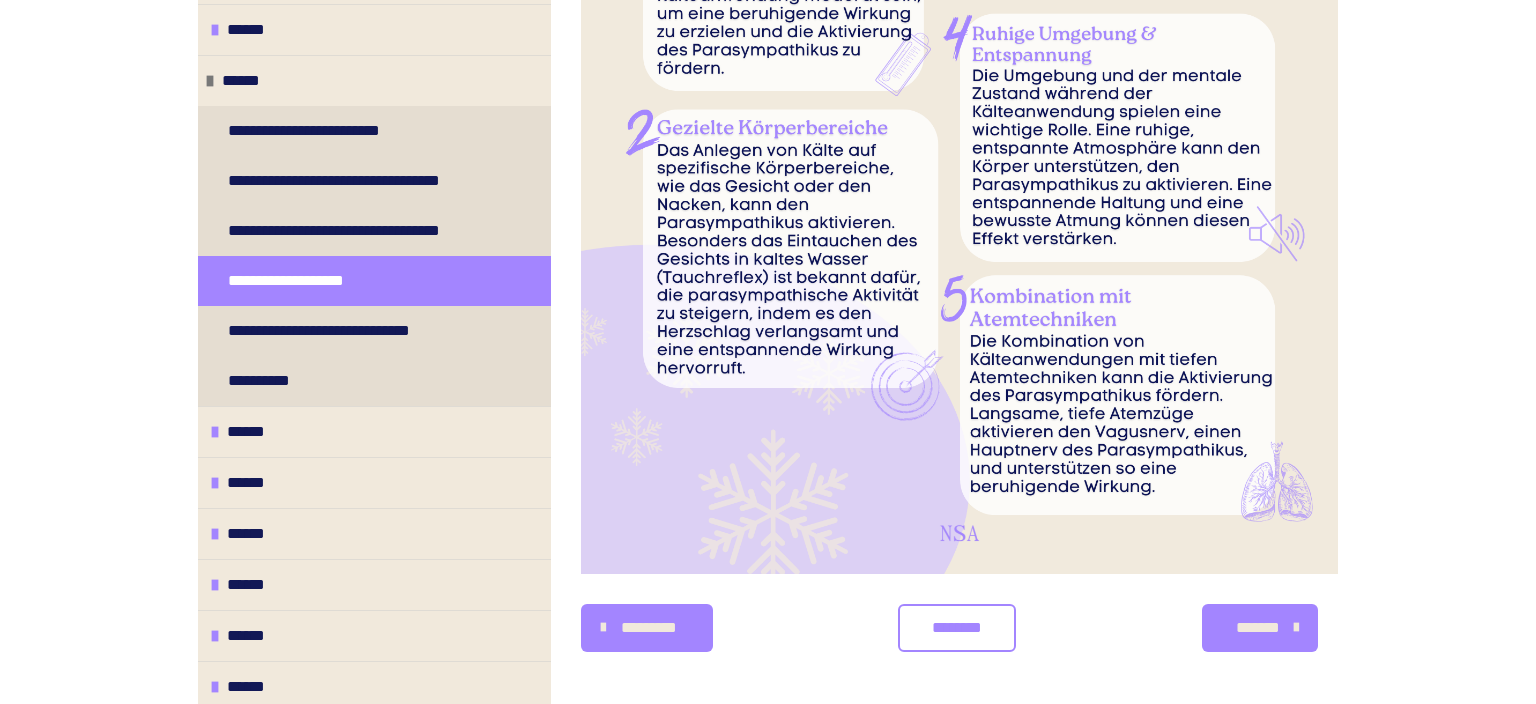 scroll, scrollTop: 3048, scrollLeft: 0, axis: vertical 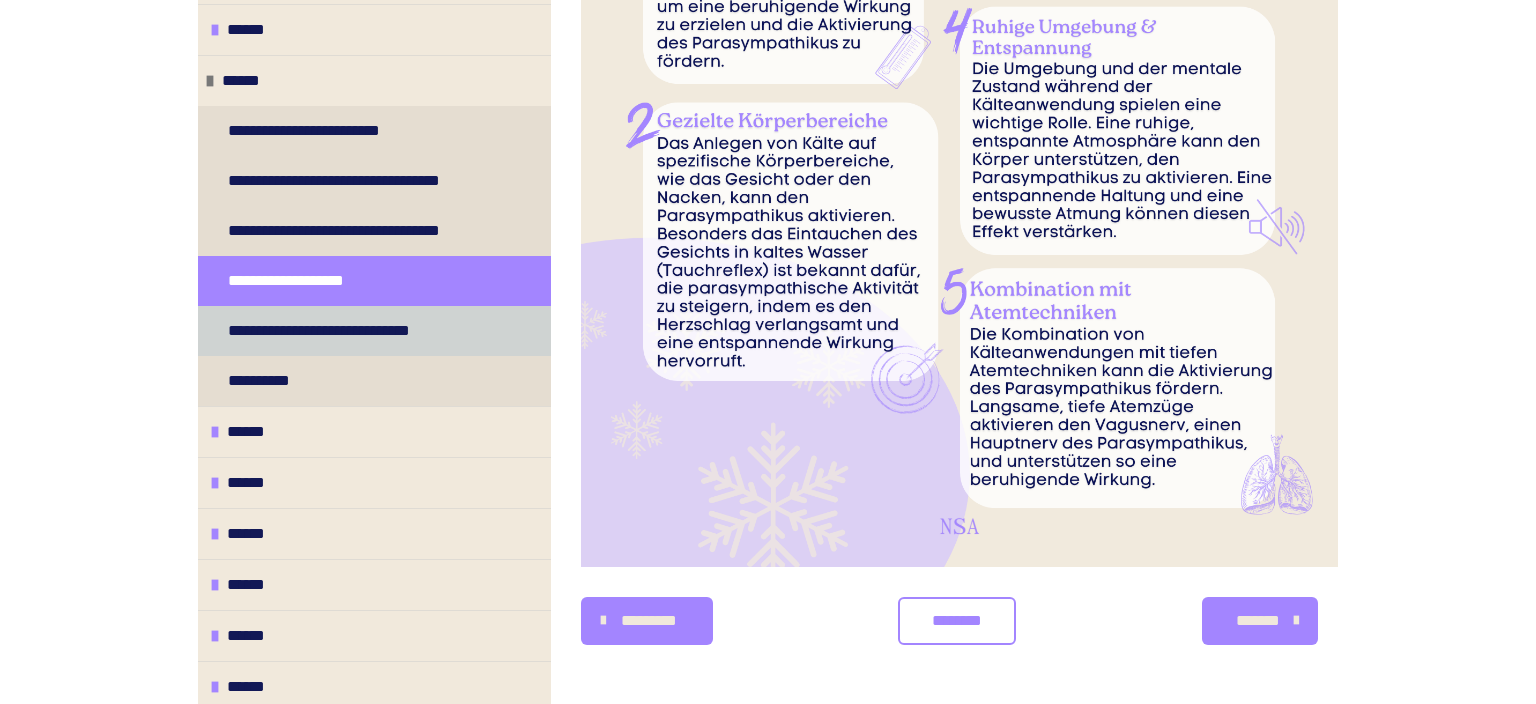 click on "**********" at bounding box center [340, 331] 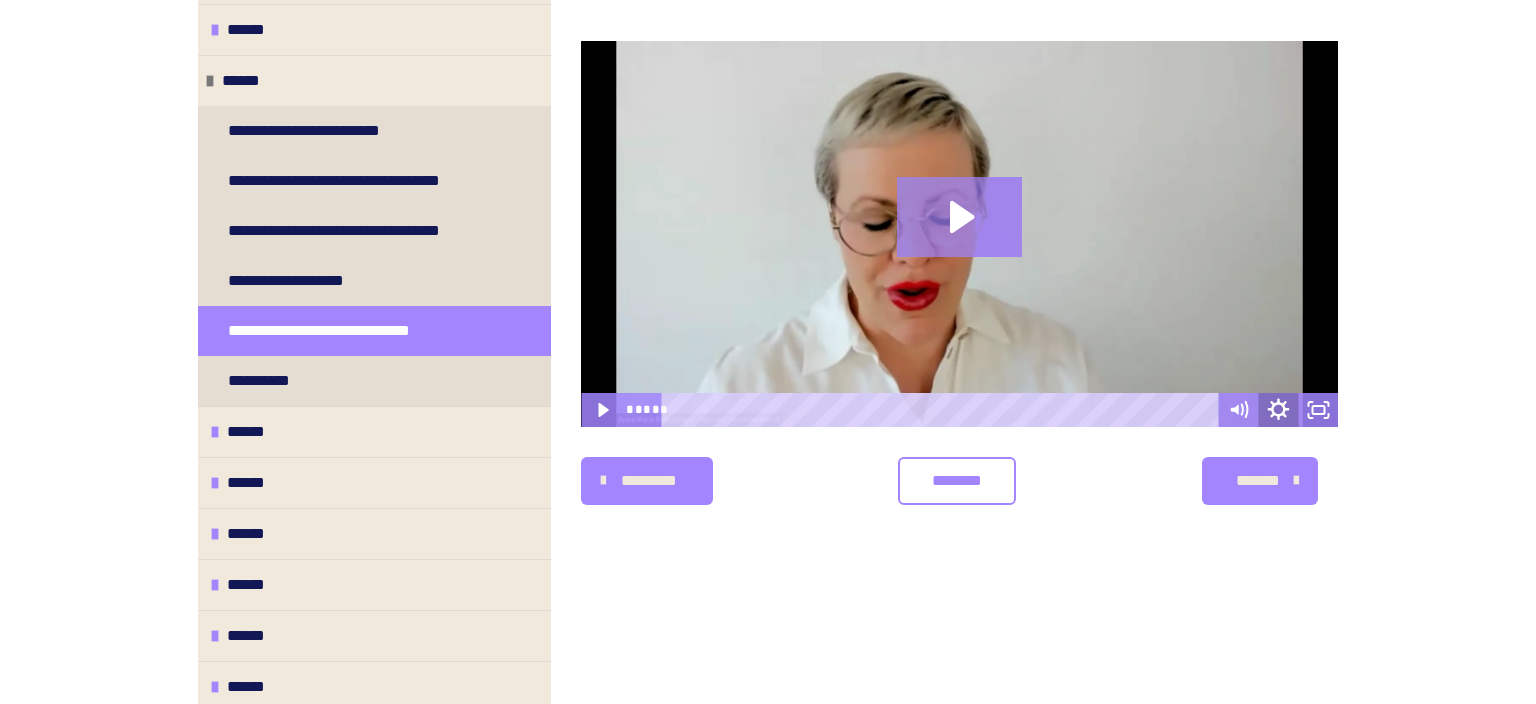 click 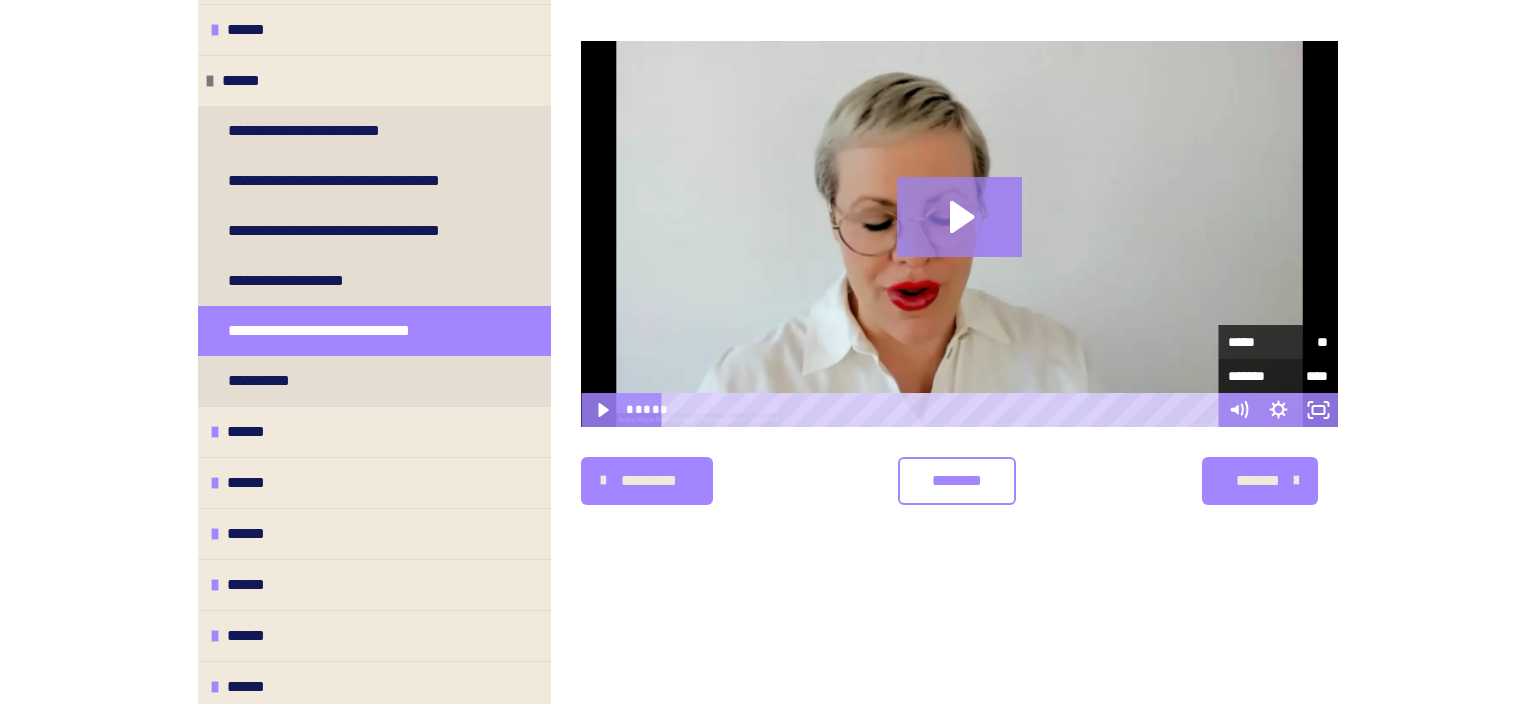 click on "*******" at bounding box center [1253, 376] 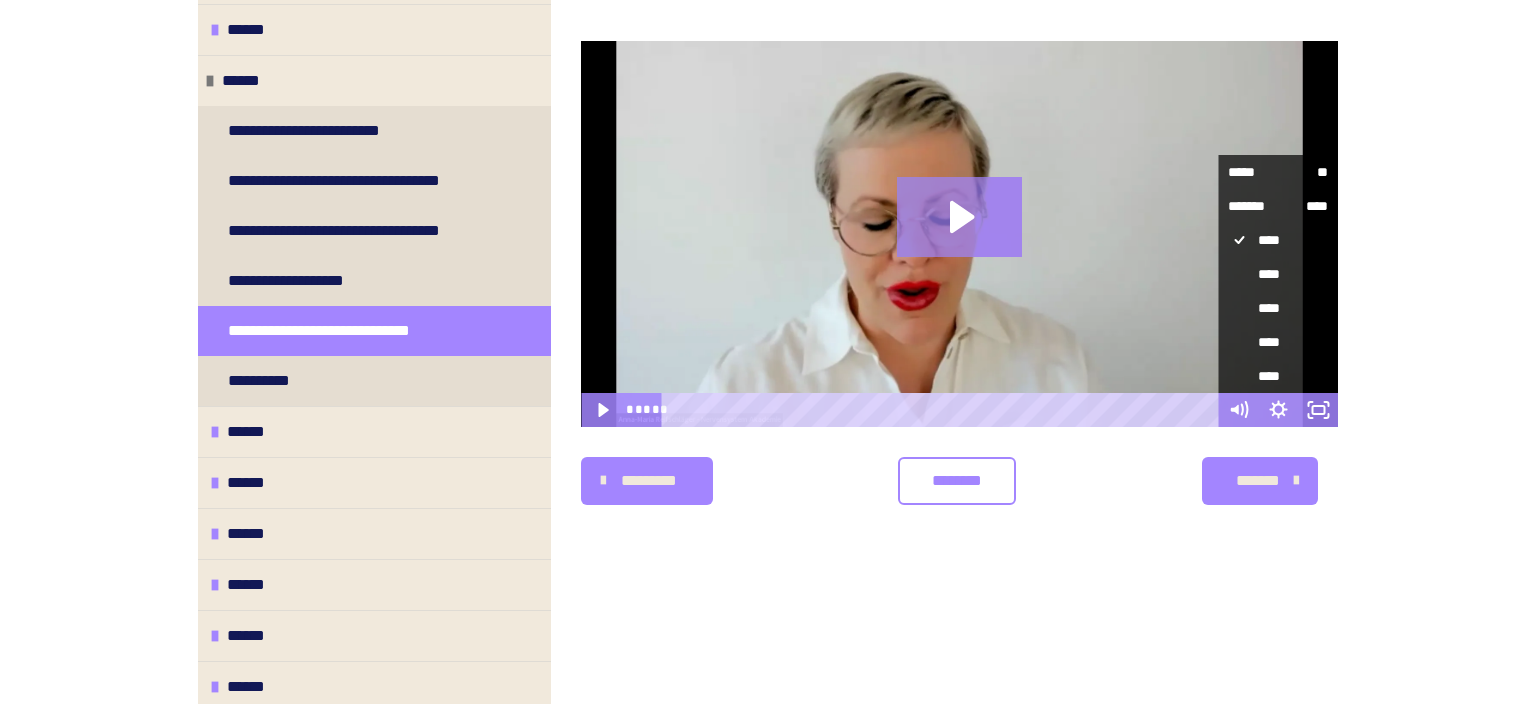 click on "**********" at bounding box center (768, 253) 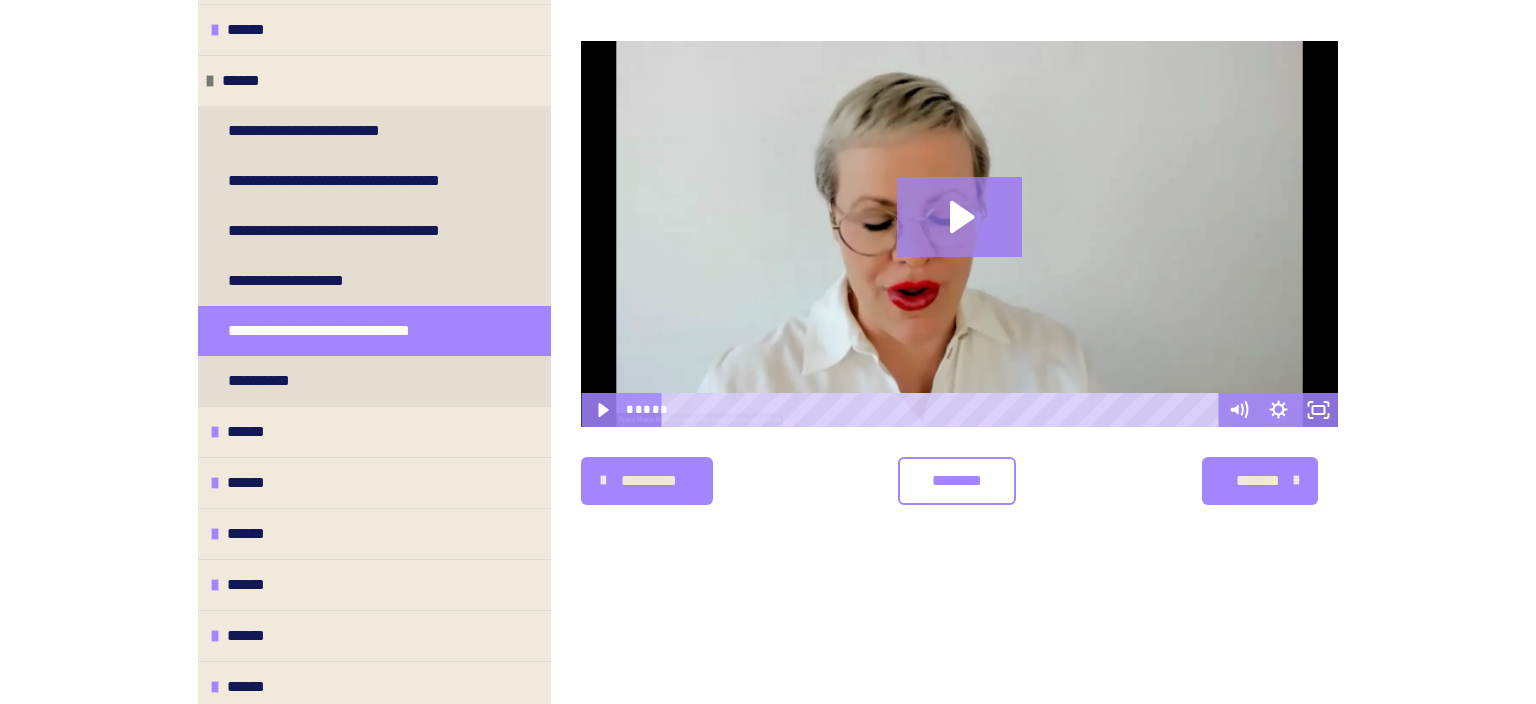 click on "**********" at bounding box center (768, 253) 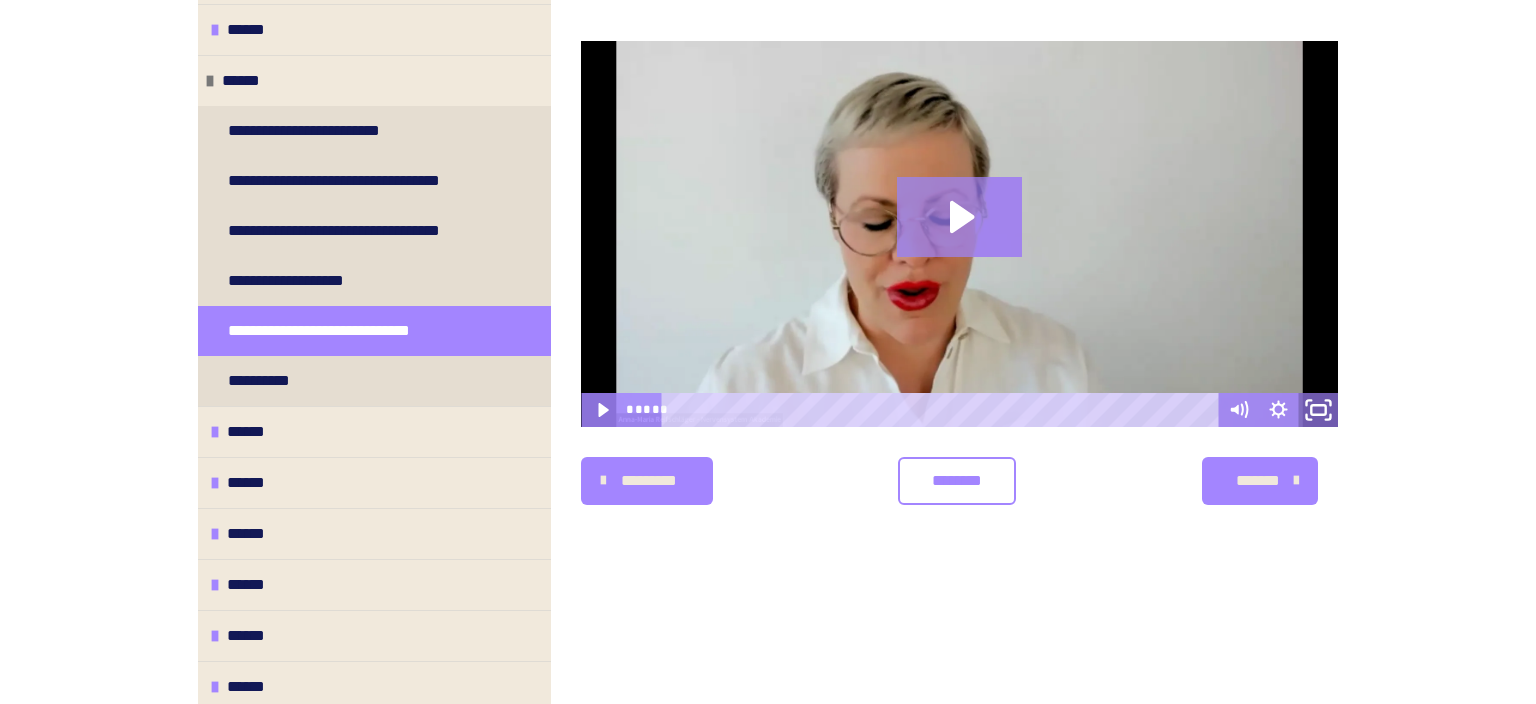 click 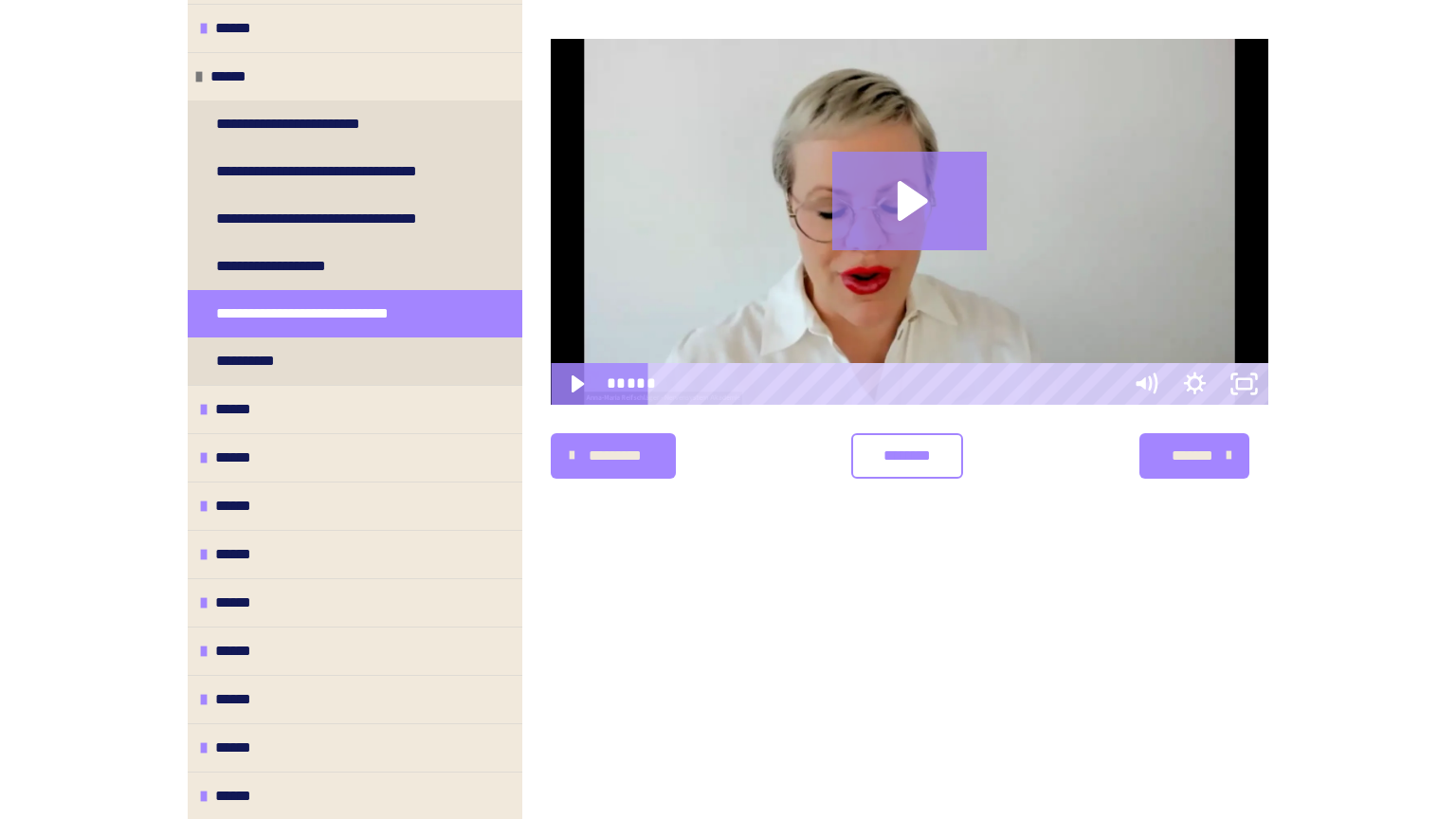 type 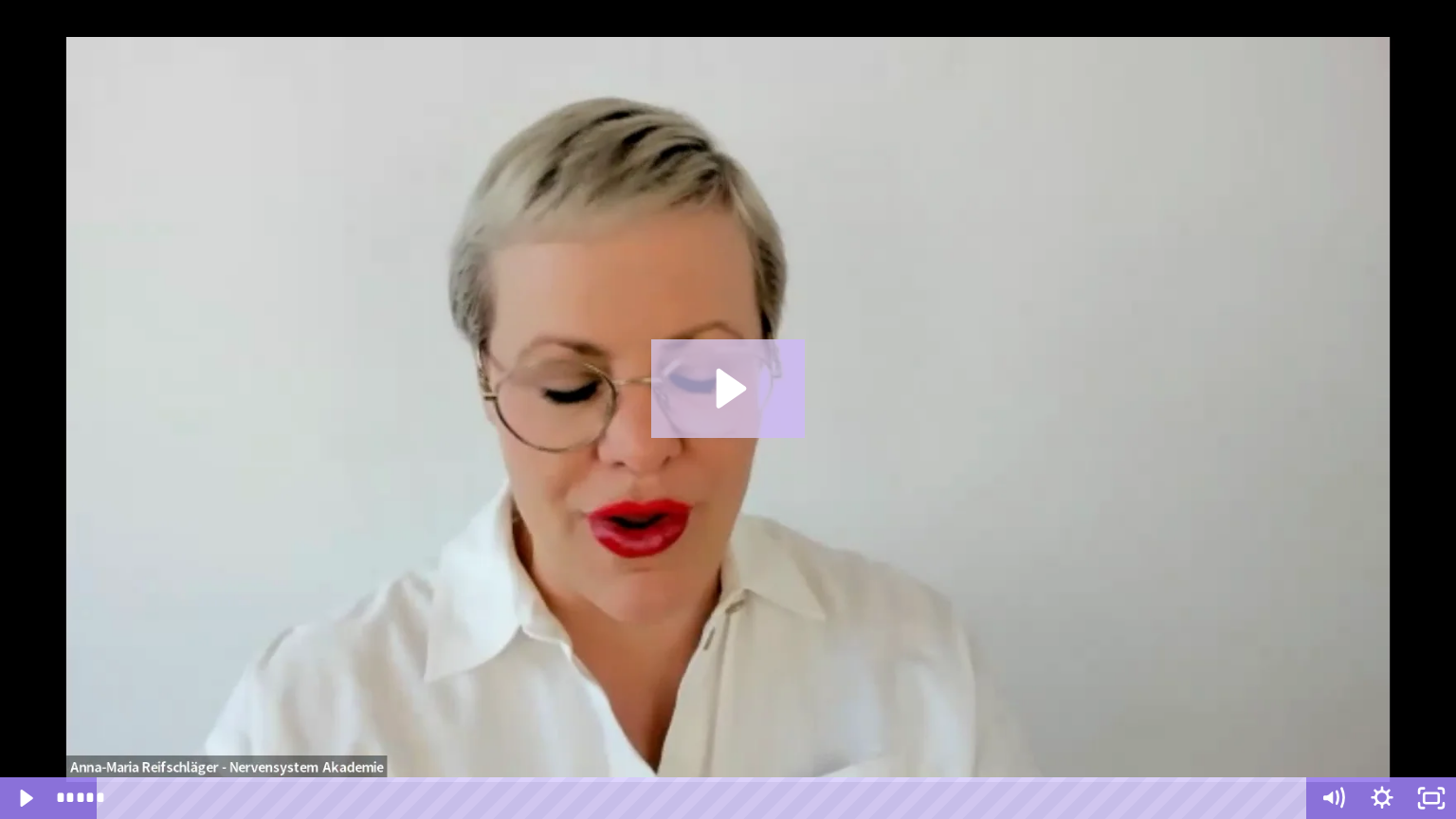 click 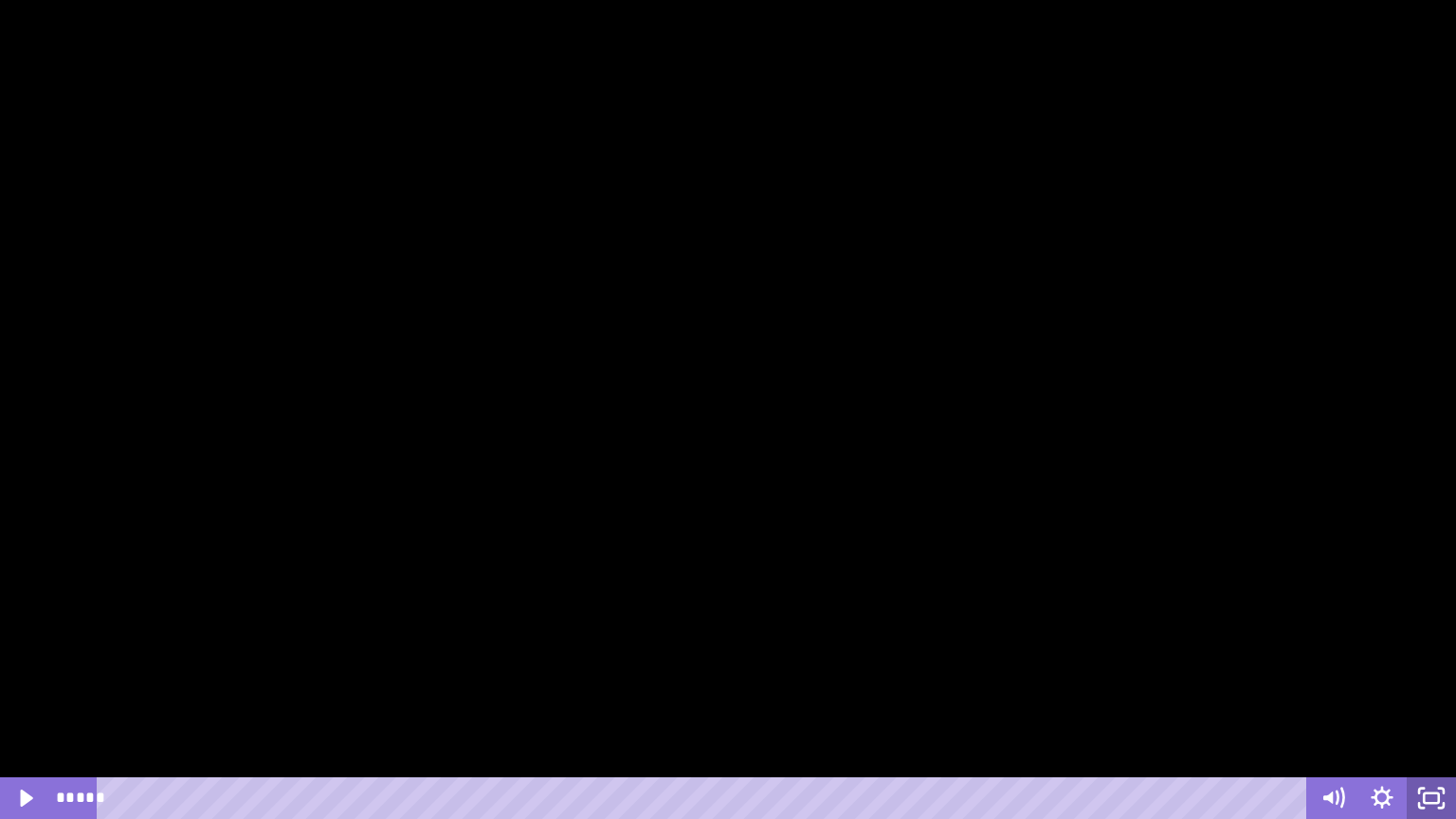 click 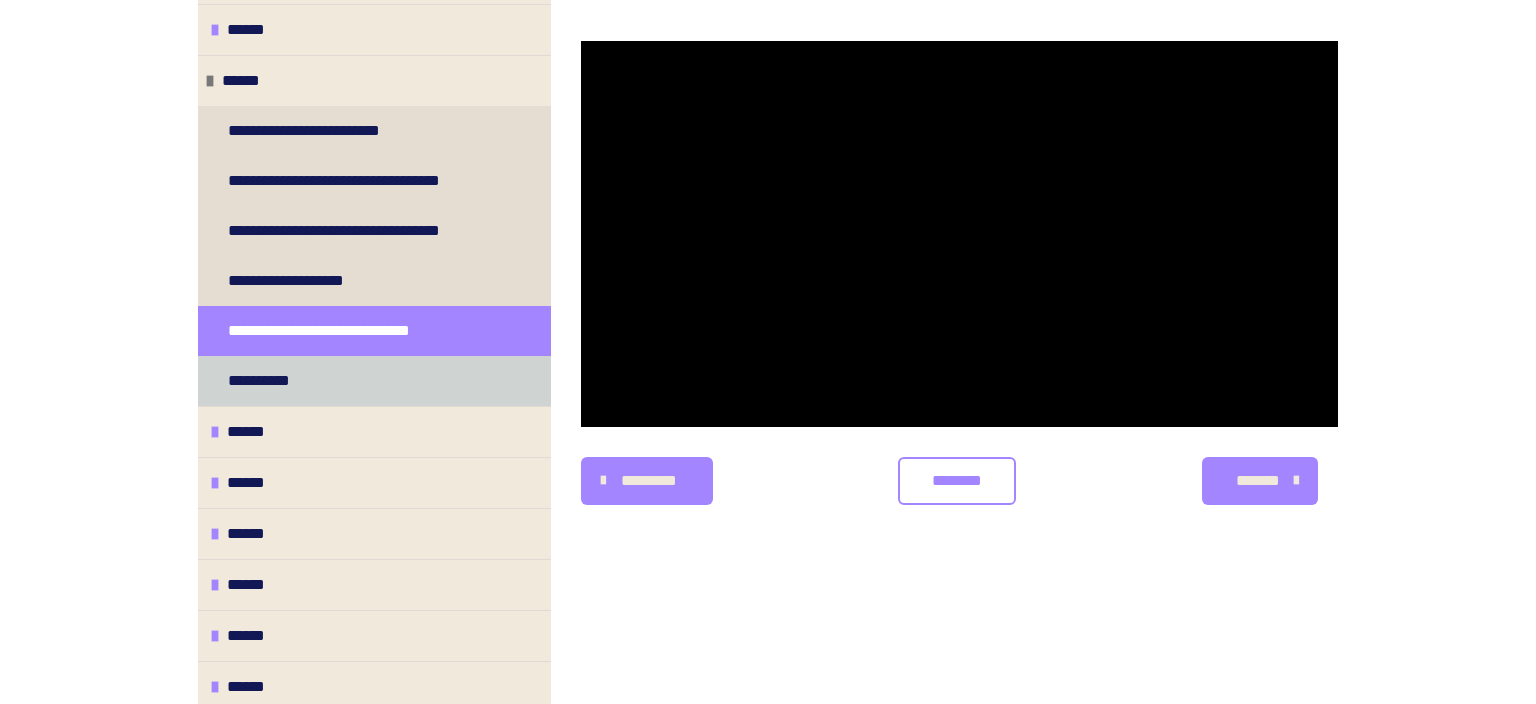 click on "**********" at bounding box center [374, 381] 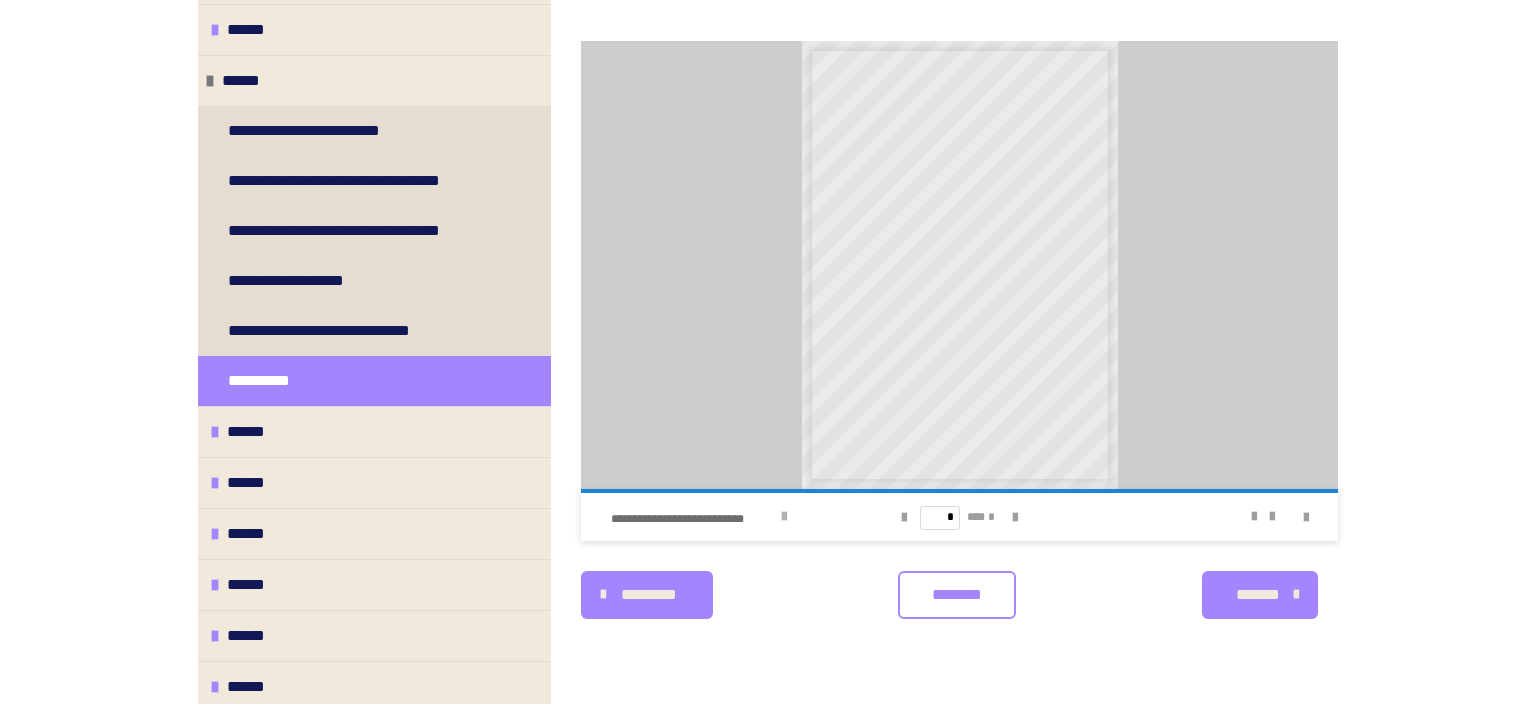 click on "**********" at bounding box center (730, 517) 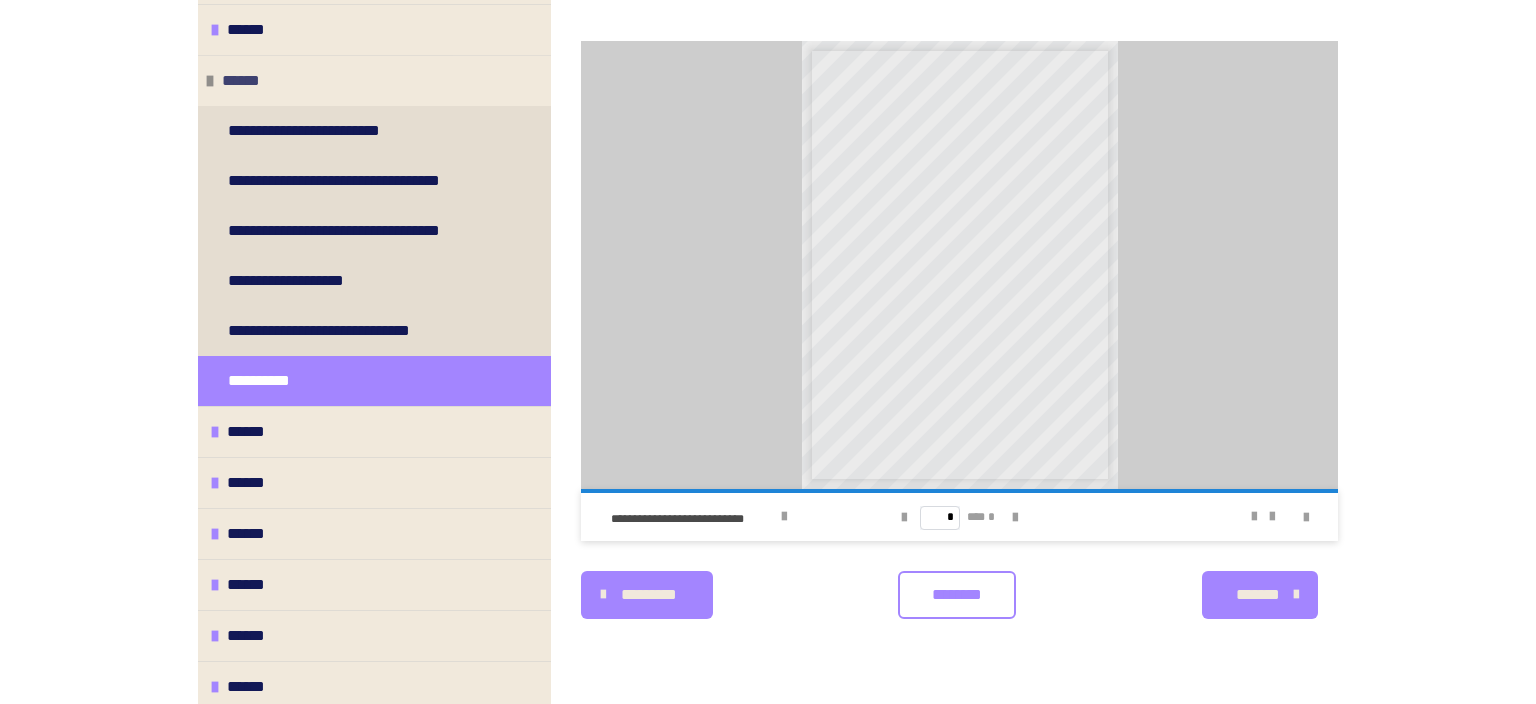 click at bounding box center [210, 81] 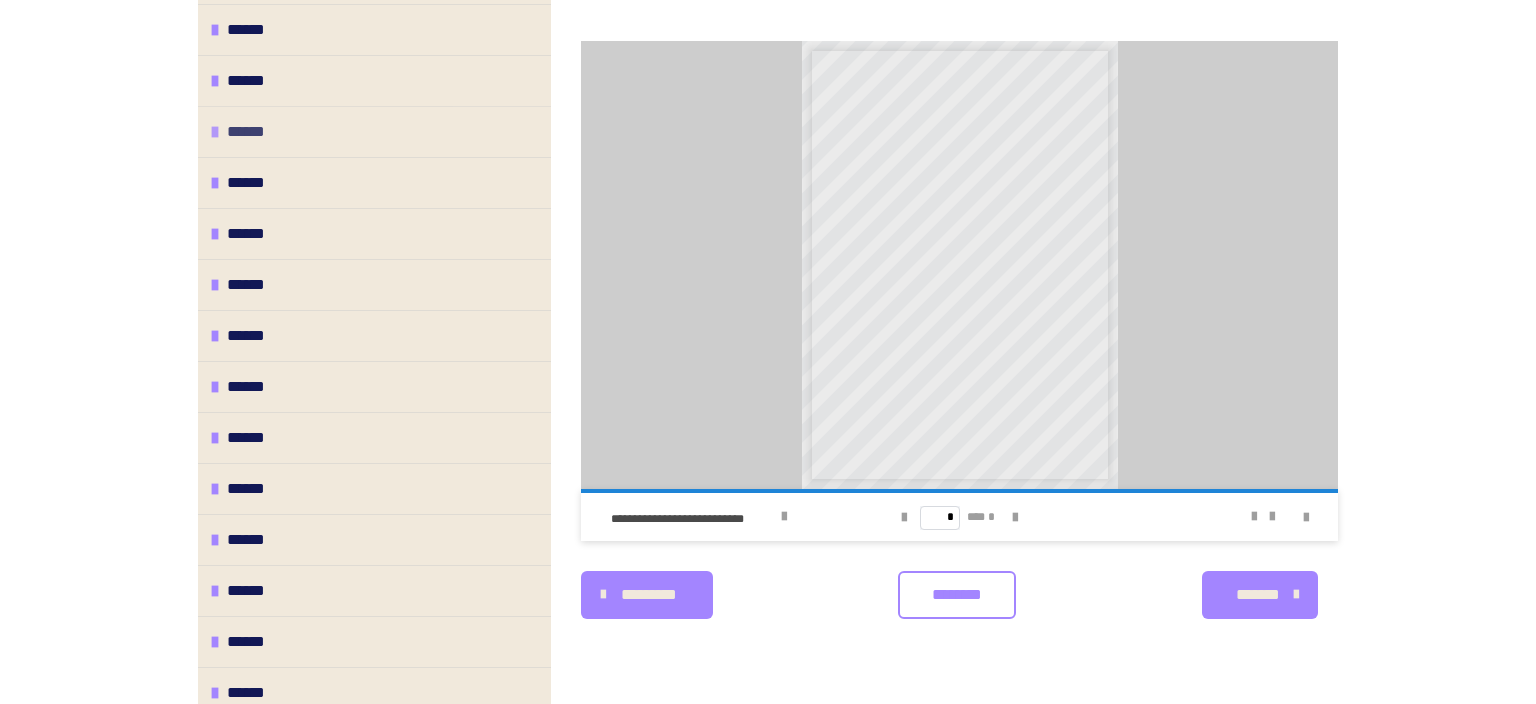 click at bounding box center (215, 132) 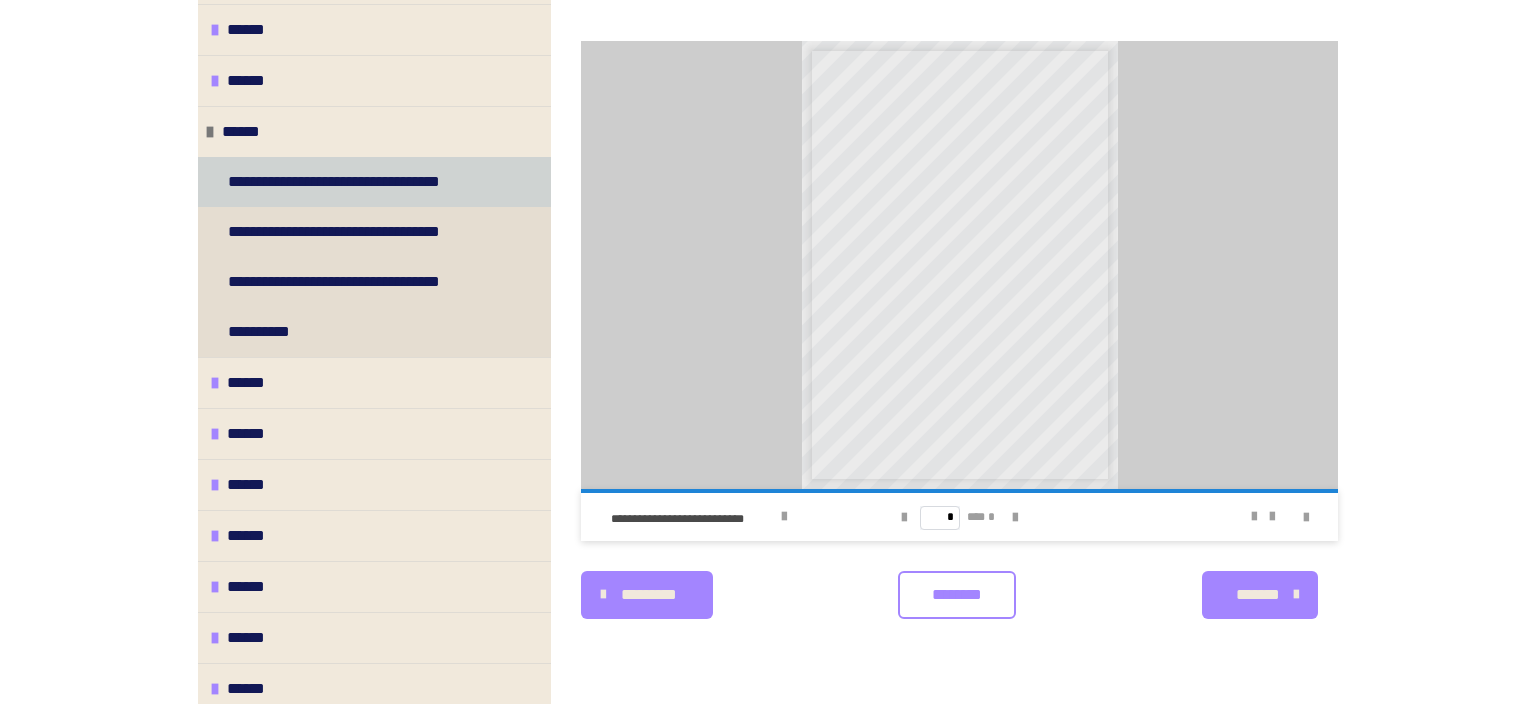 click on "**********" at bounding box center (360, 182) 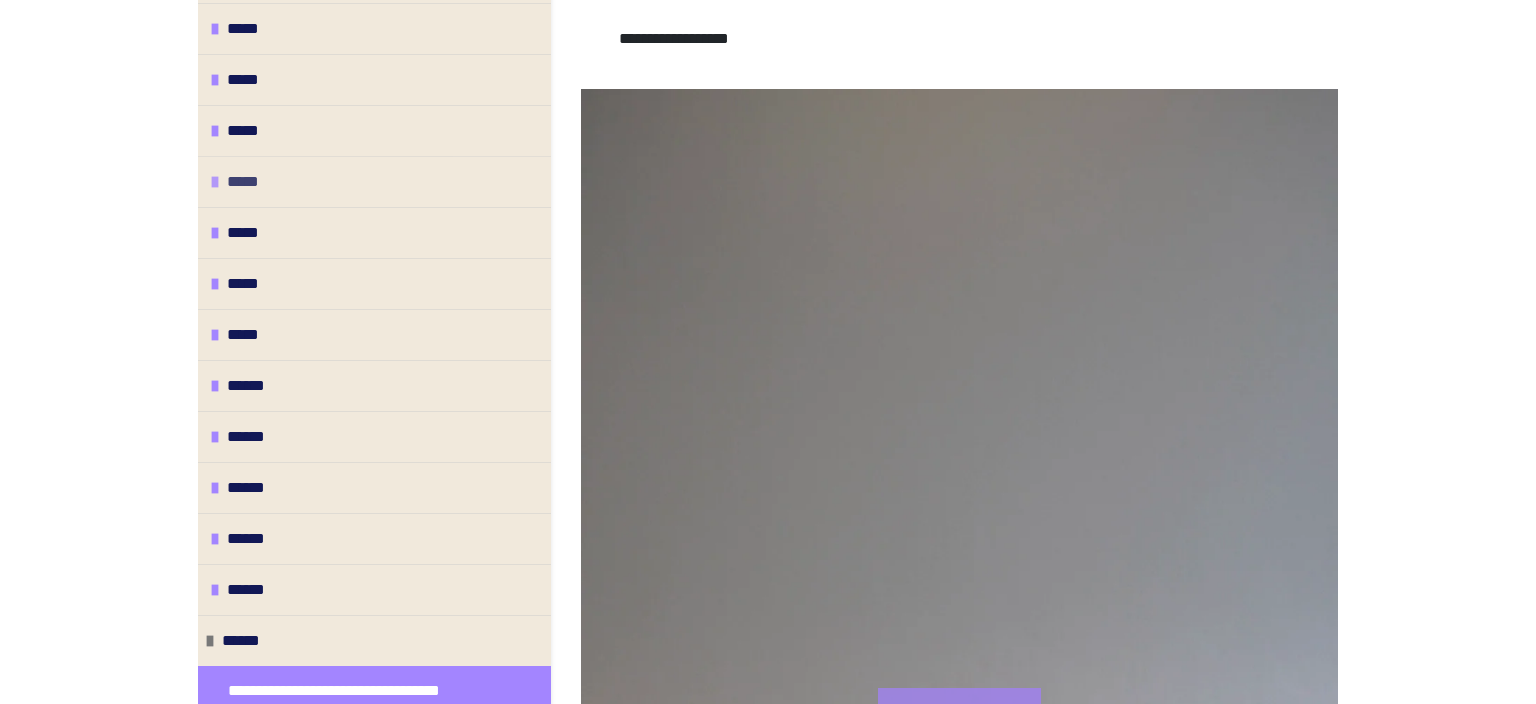 scroll, scrollTop: 633, scrollLeft: 0, axis: vertical 